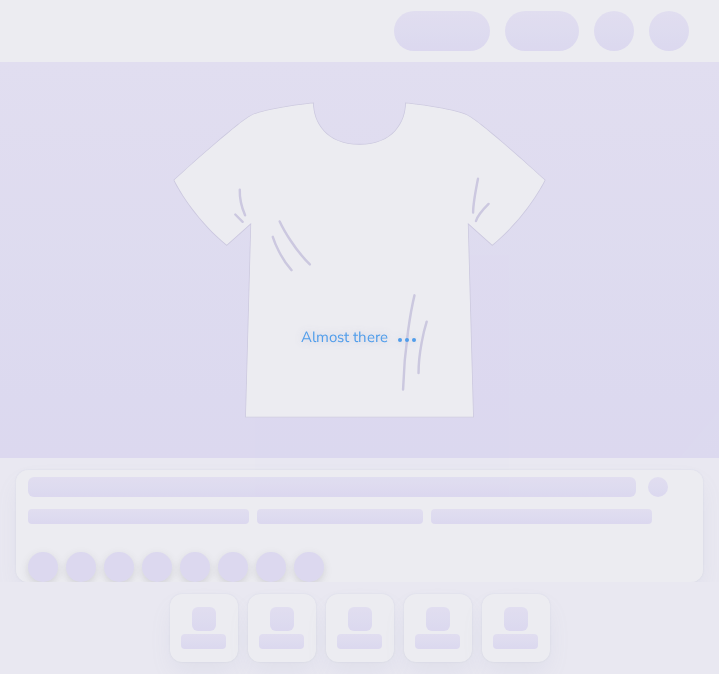 scroll, scrollTop: 0, scrollLeft: 0, axis: both 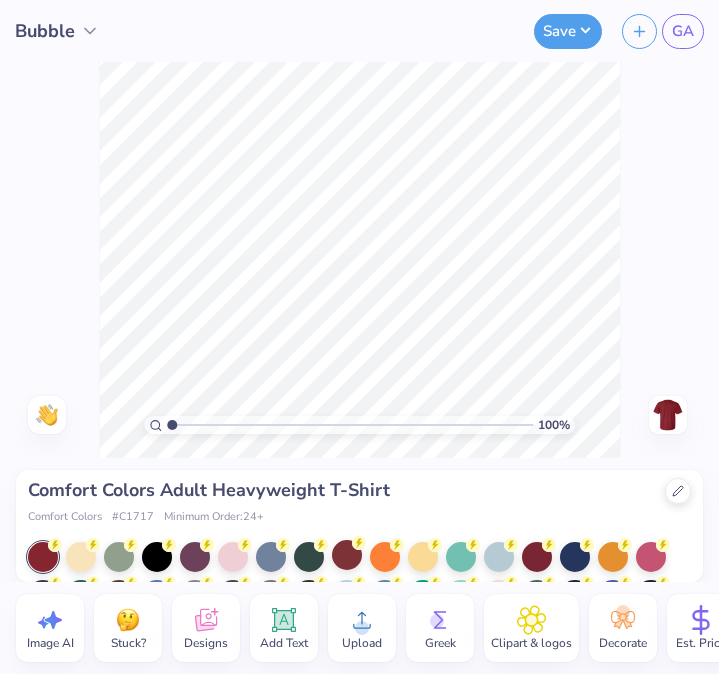 click at bounding box center [347, 555] 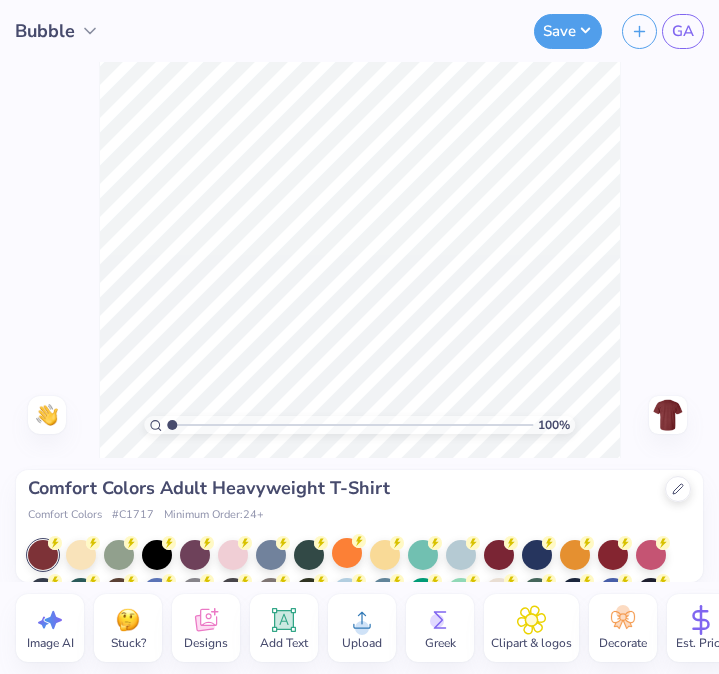scroll, scrollTop: 0, scrollLeft: 0, axis: both 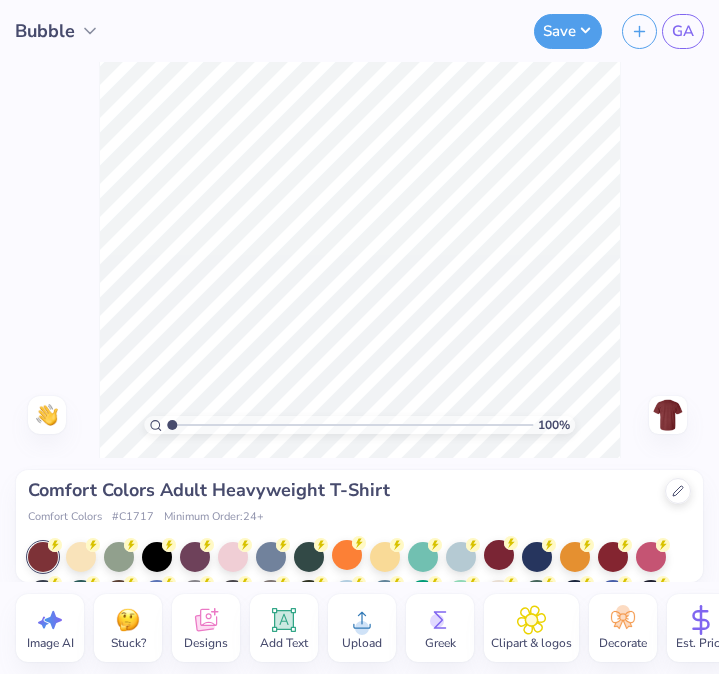 click at bounding box center (499, 555) 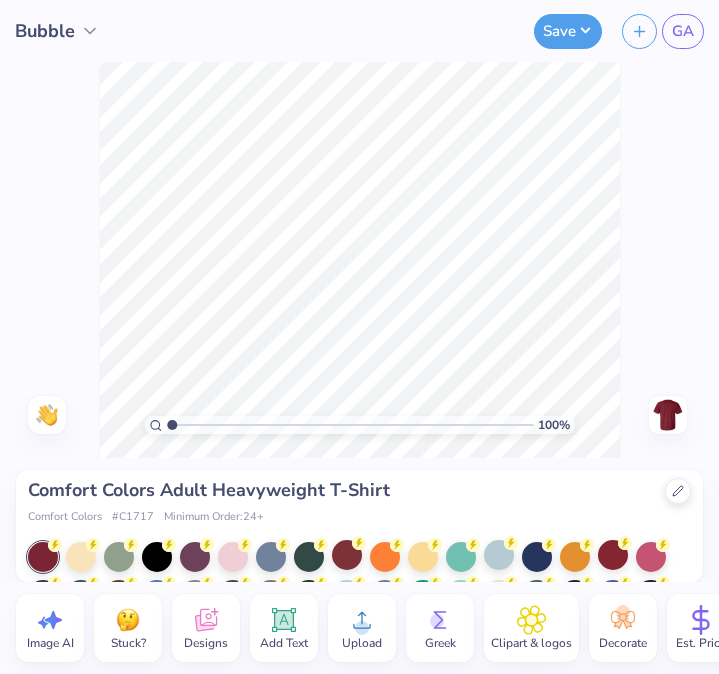 click at bounding box center [613, 555] 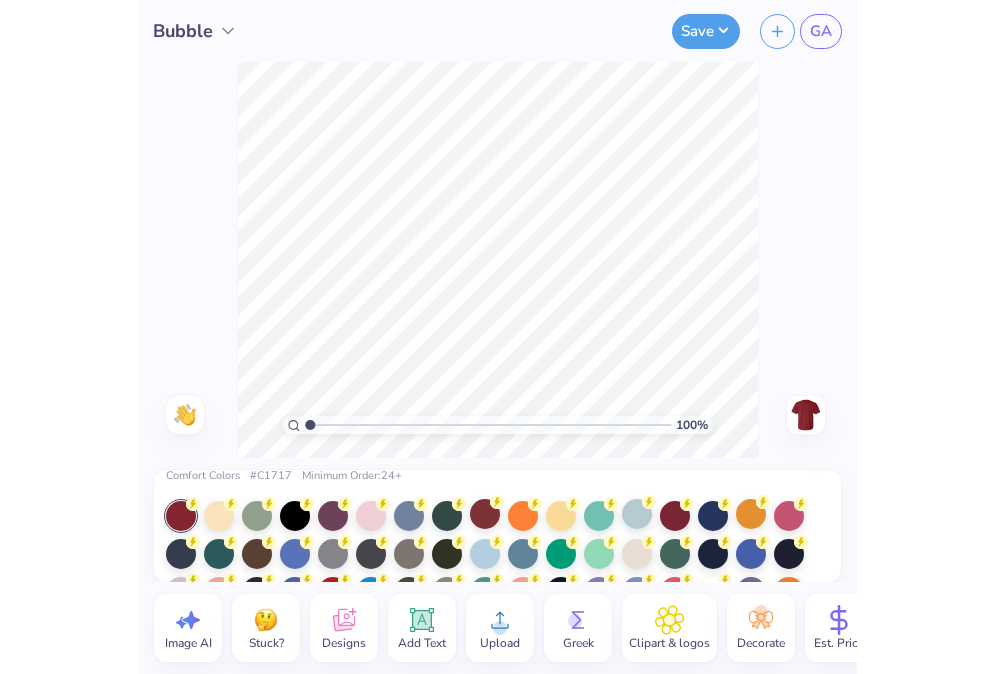 scroll, scrollTop: 38, scrollLeft: 0, axis: vertical 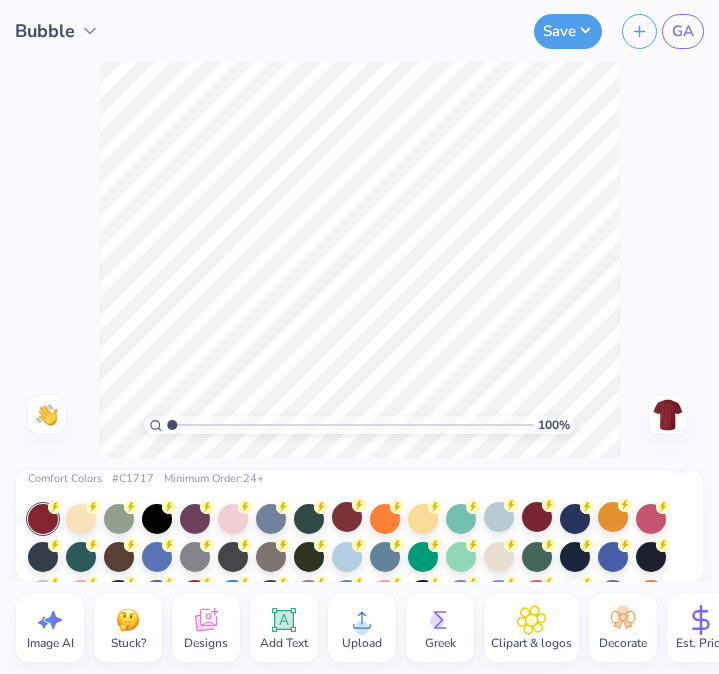 click at bounding box center (537, 517) 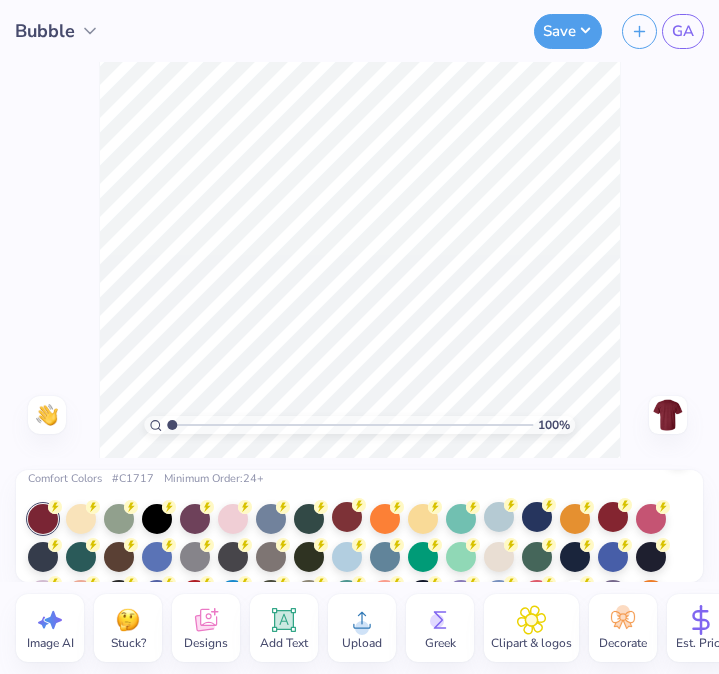 click at bounding box center [347, 517] 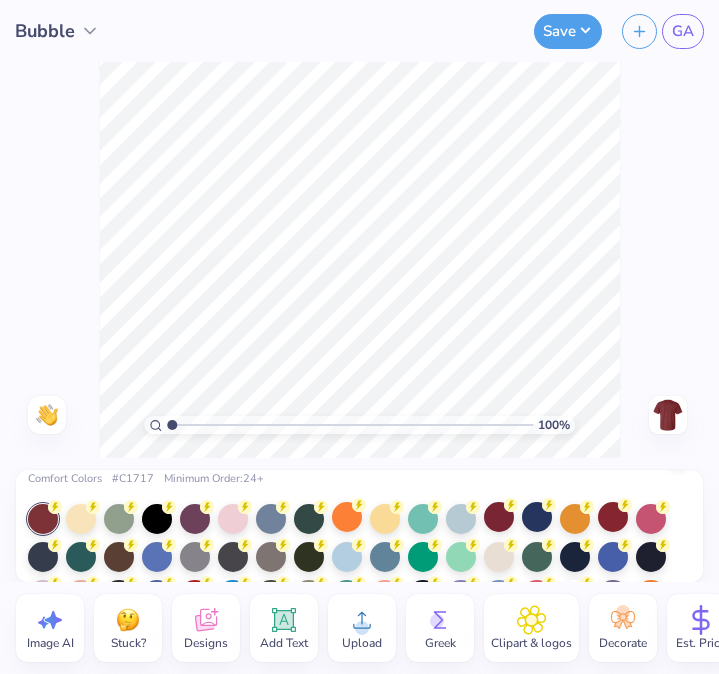 click at bounding box center [43, 519] 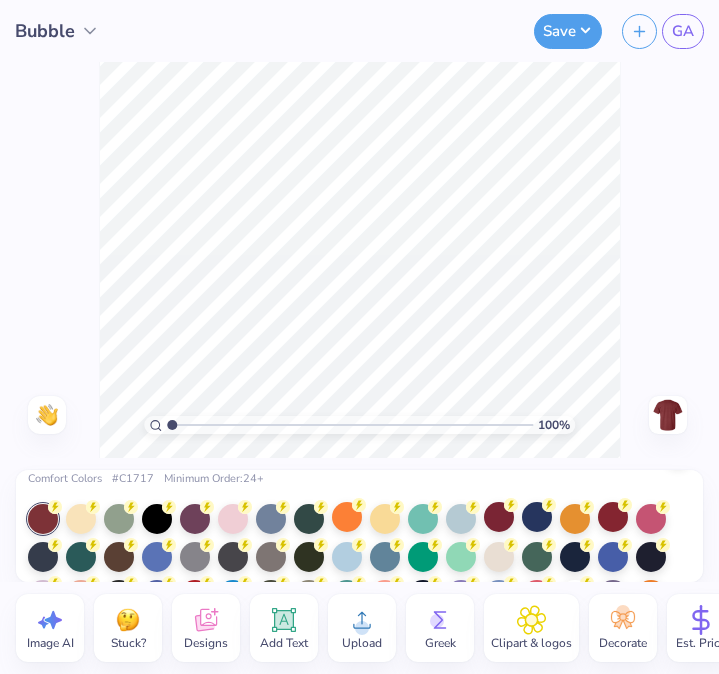 click at bounding box center (499, 517) 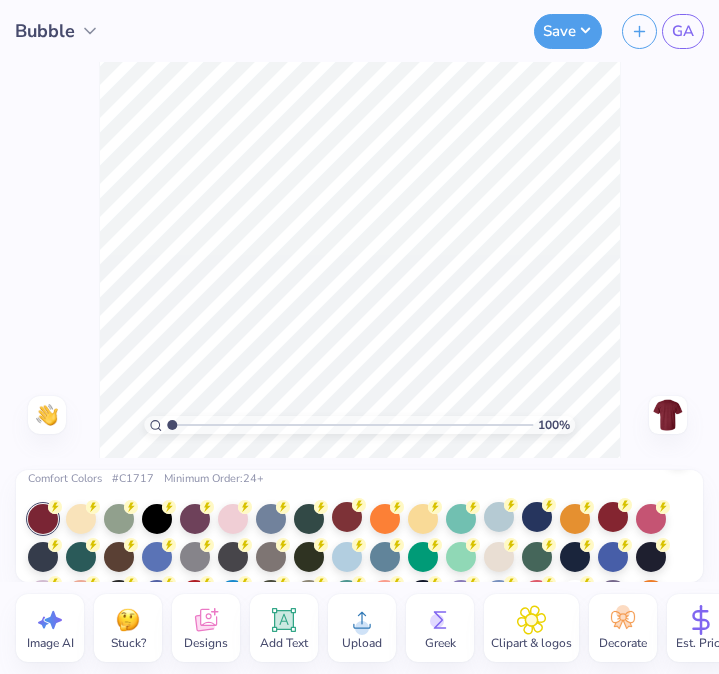click at bounding box center [613, 517] 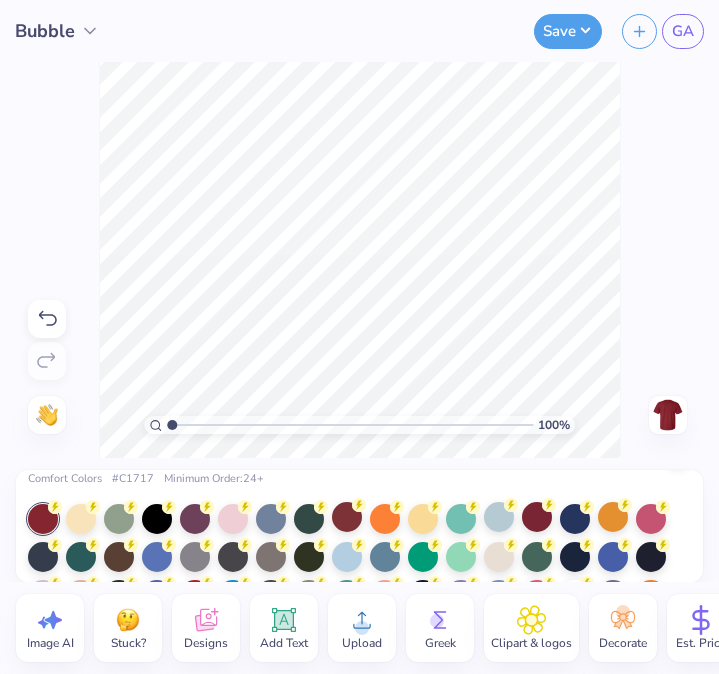 click at bounding box center [347, 517] 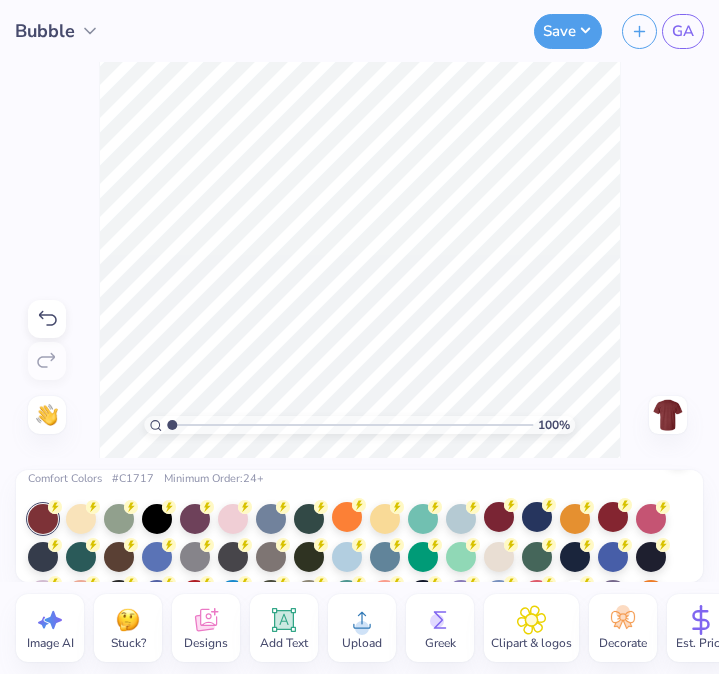 click on "100  % Need help?  Chat with us. Back" at bounding box center [359, 260] 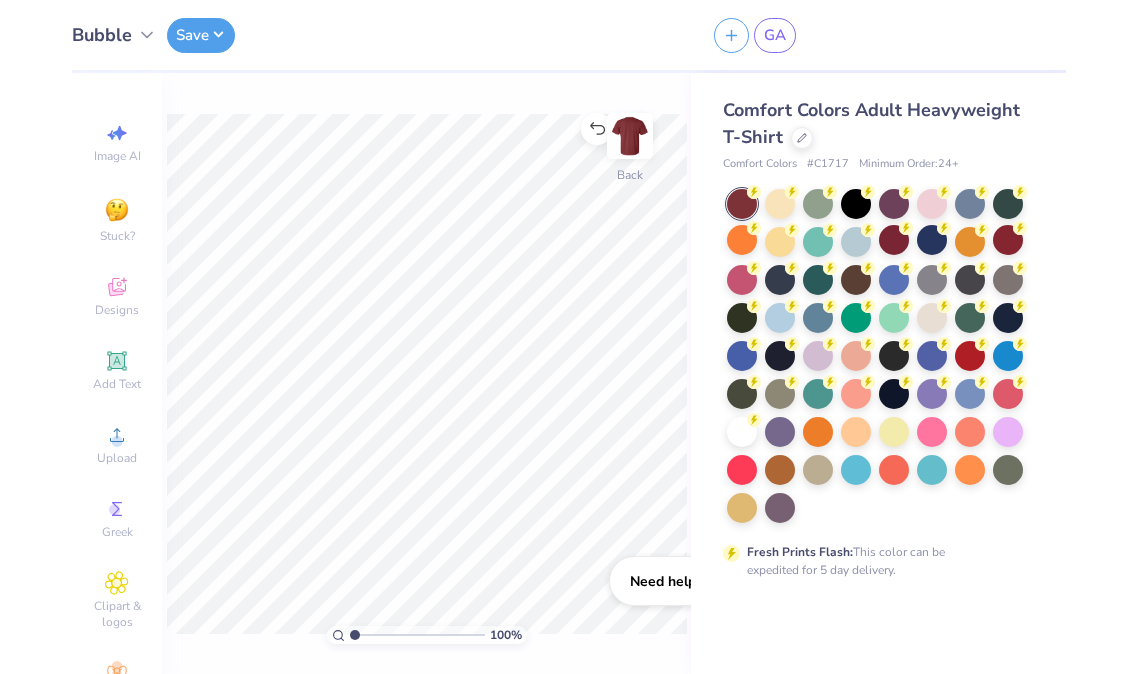 scroll, scrollTop: 0, scrollLeft: 0, axis: both 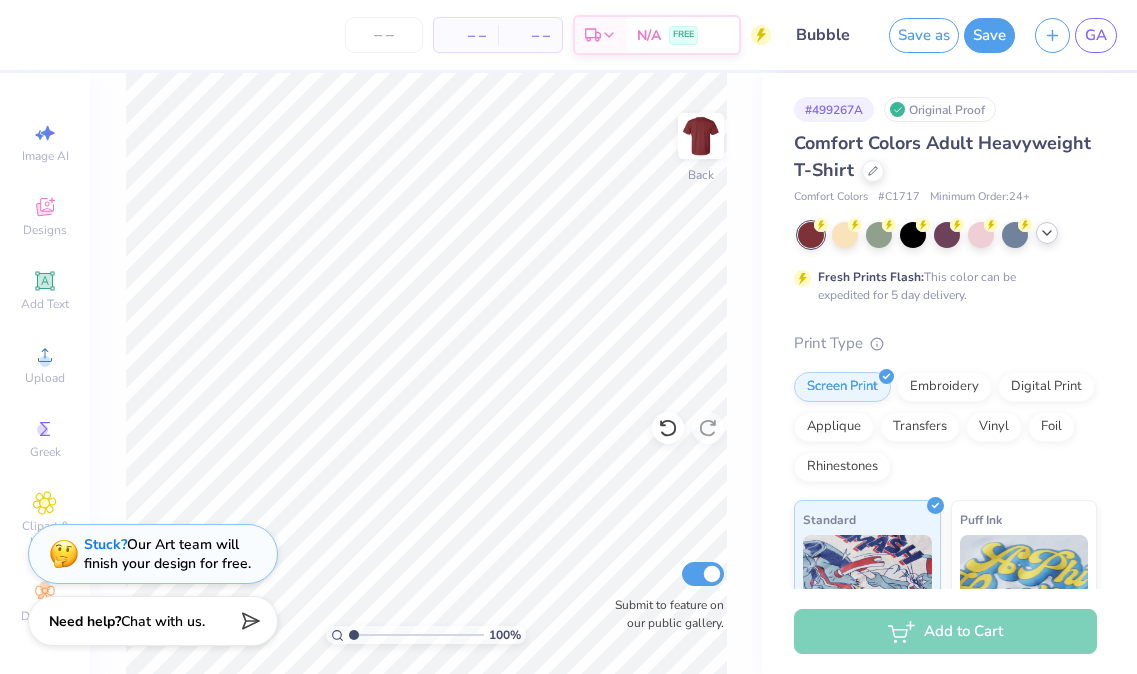 click at bounding box center [1047, 233] 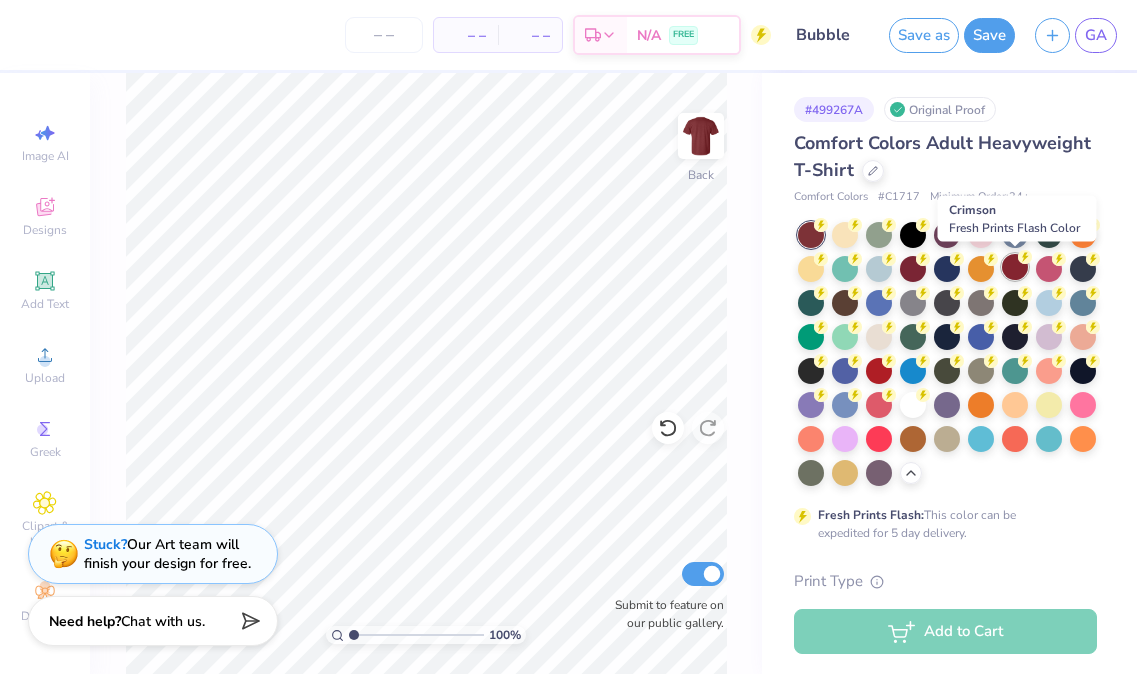 click at bounding box center [1015, 267] 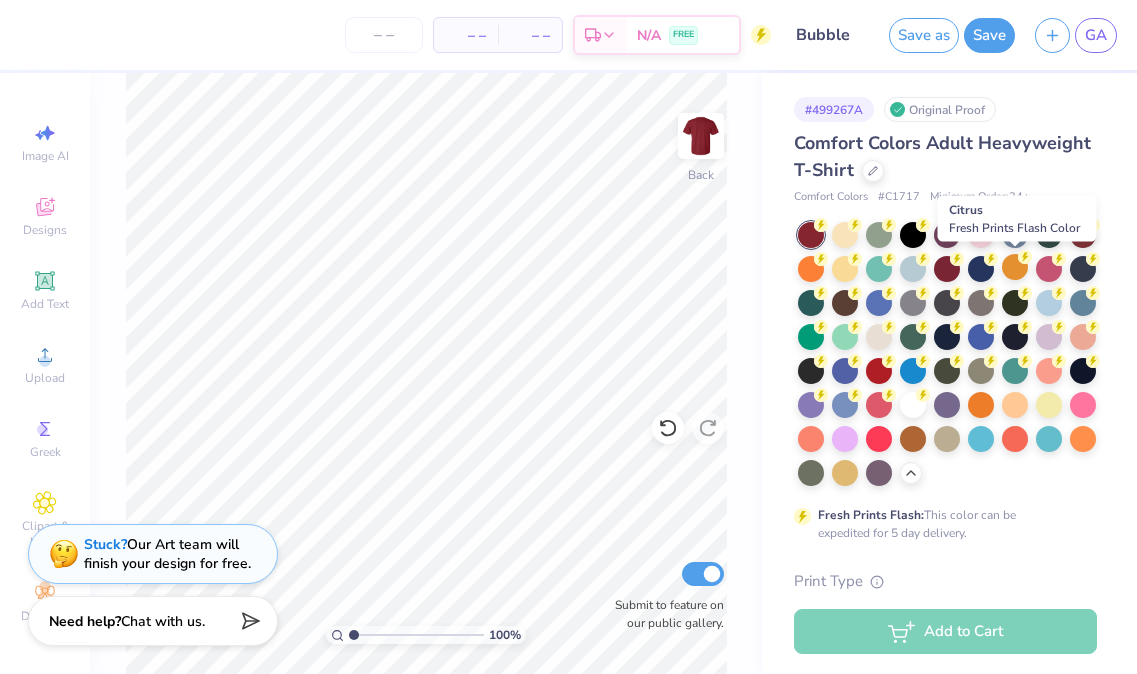 click at bounding box center [1015, 267] 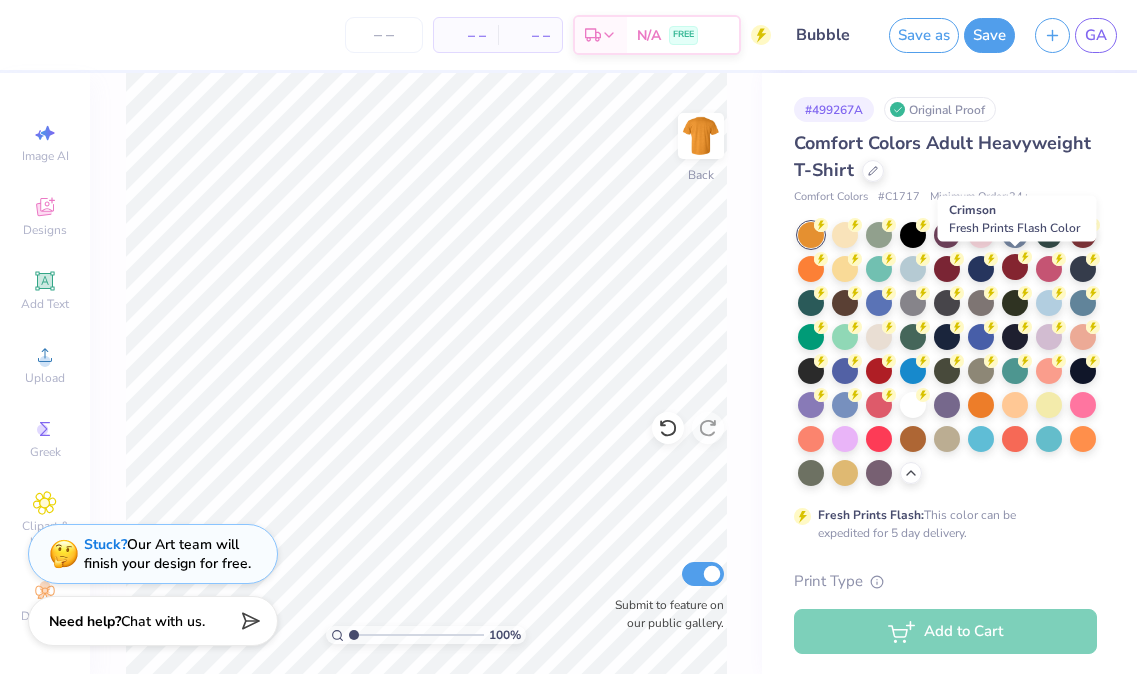 click at bounding box center (1015, 267) 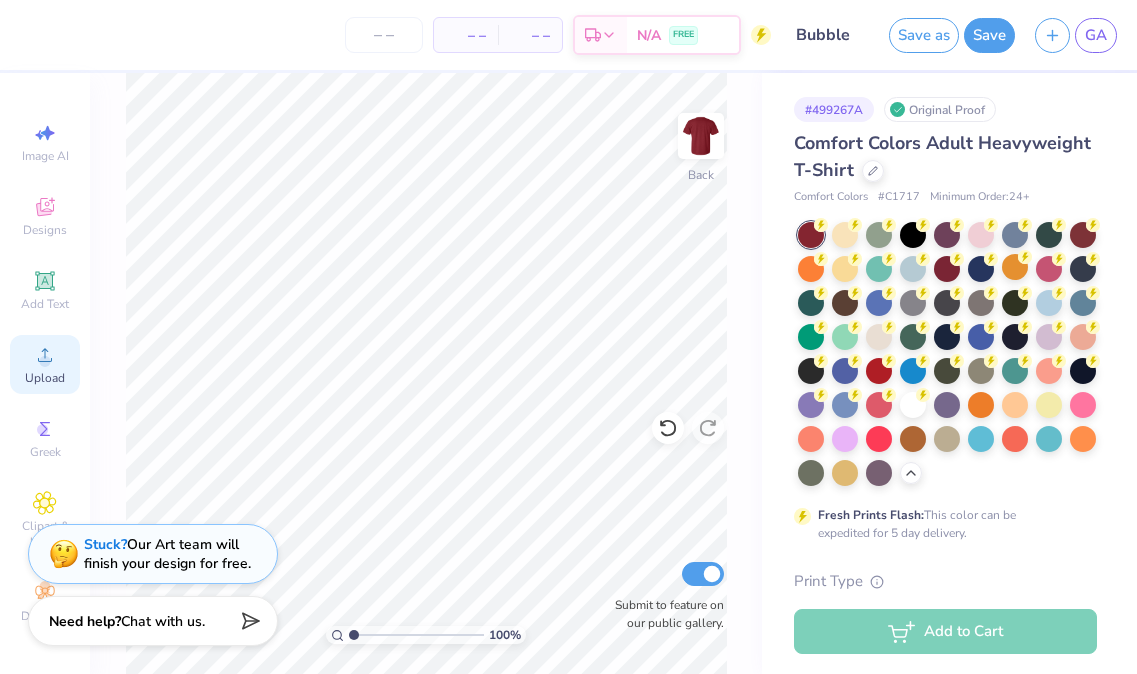 click 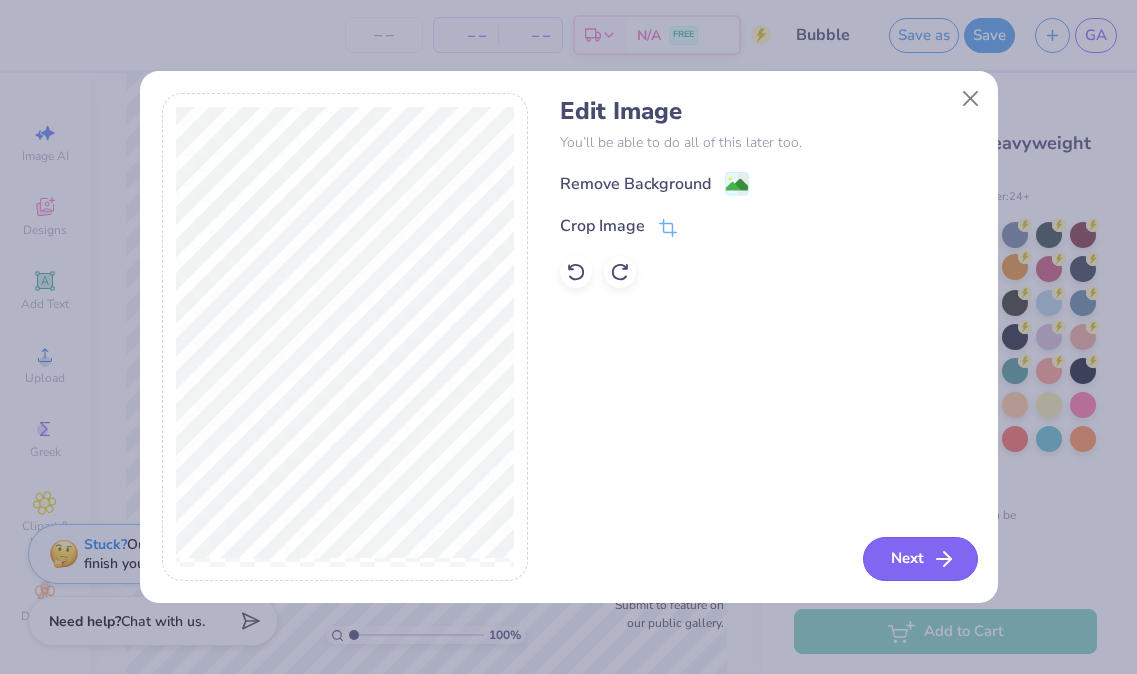 click on "Next" at bounding box center (920, 559) 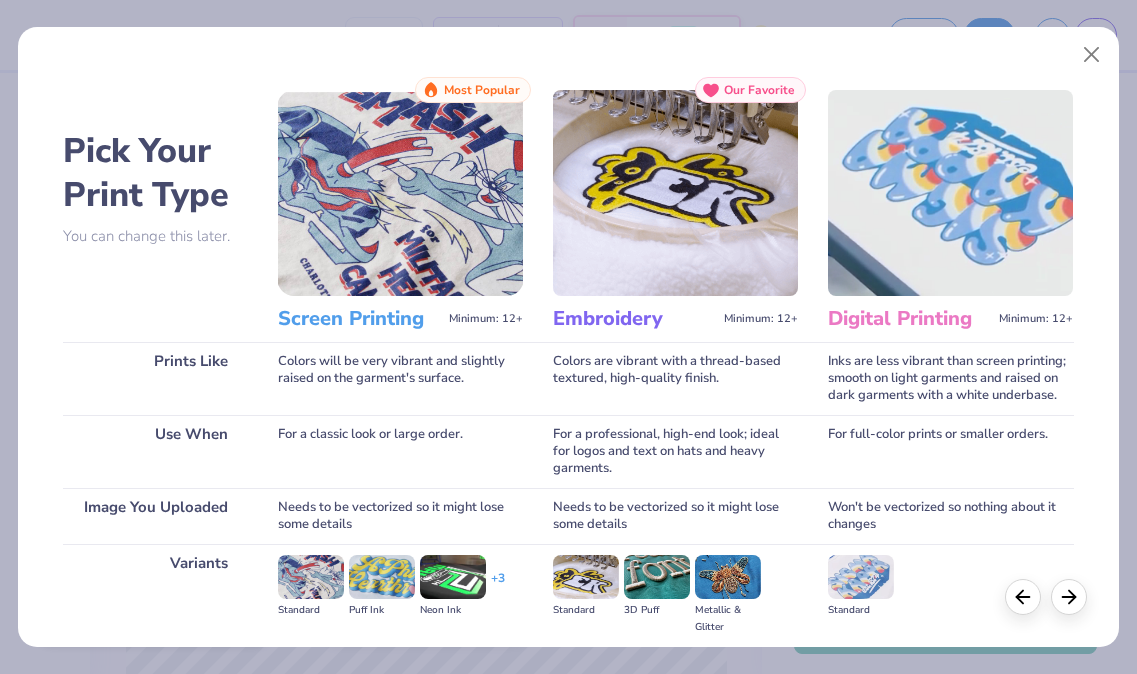 scroll, scrollTop: 223, scrollLeft: 0, axis: vertical 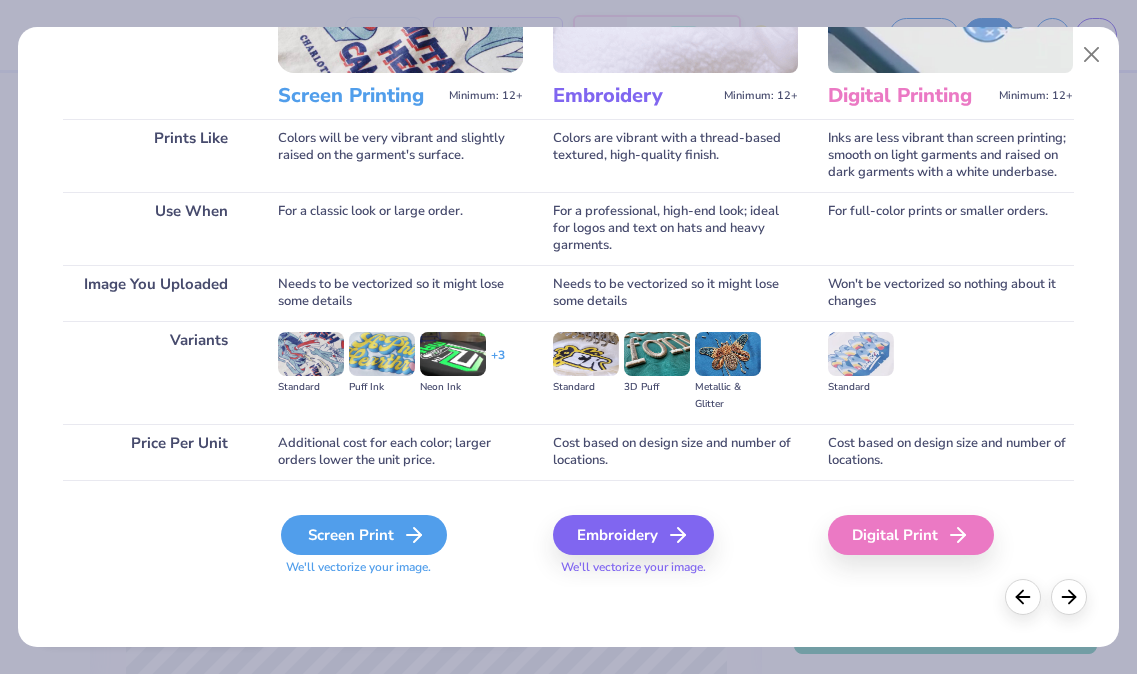 click on "Screen Print" at bounding box center (364, 535) 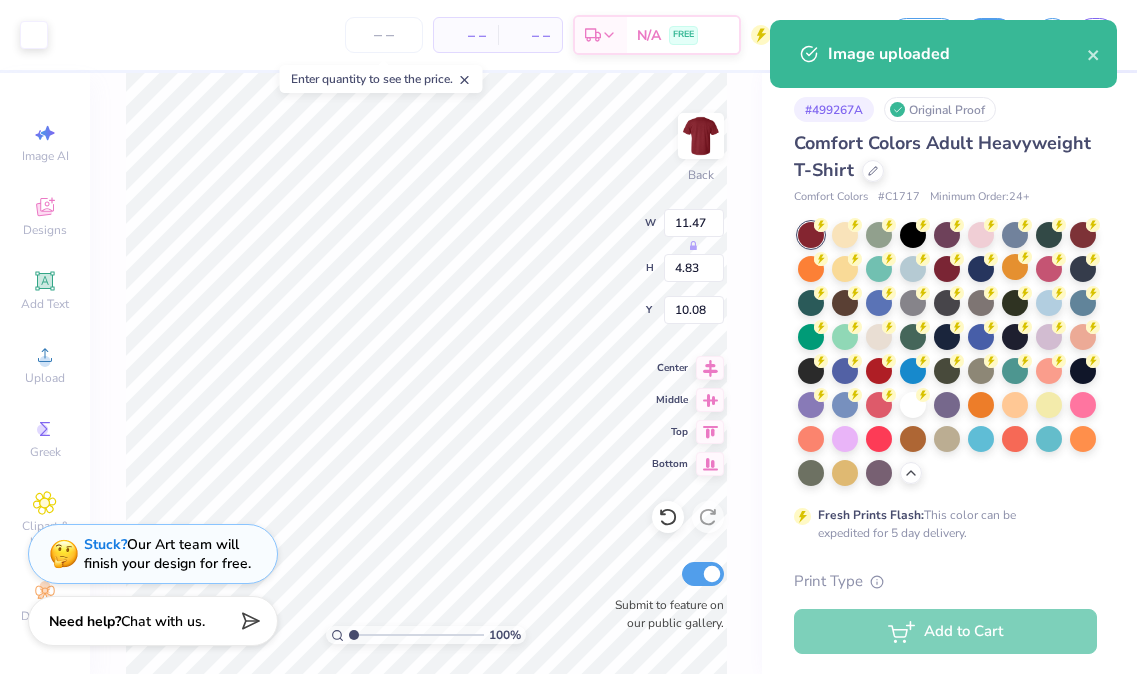 type on "1.92" 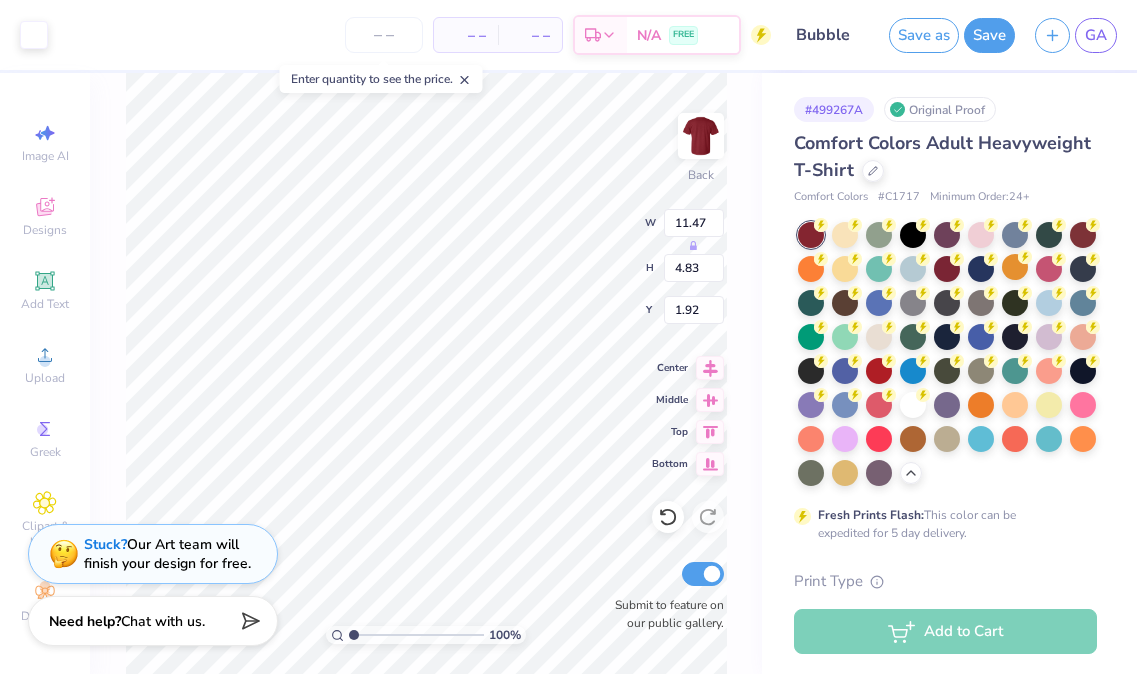 type on "7.61" 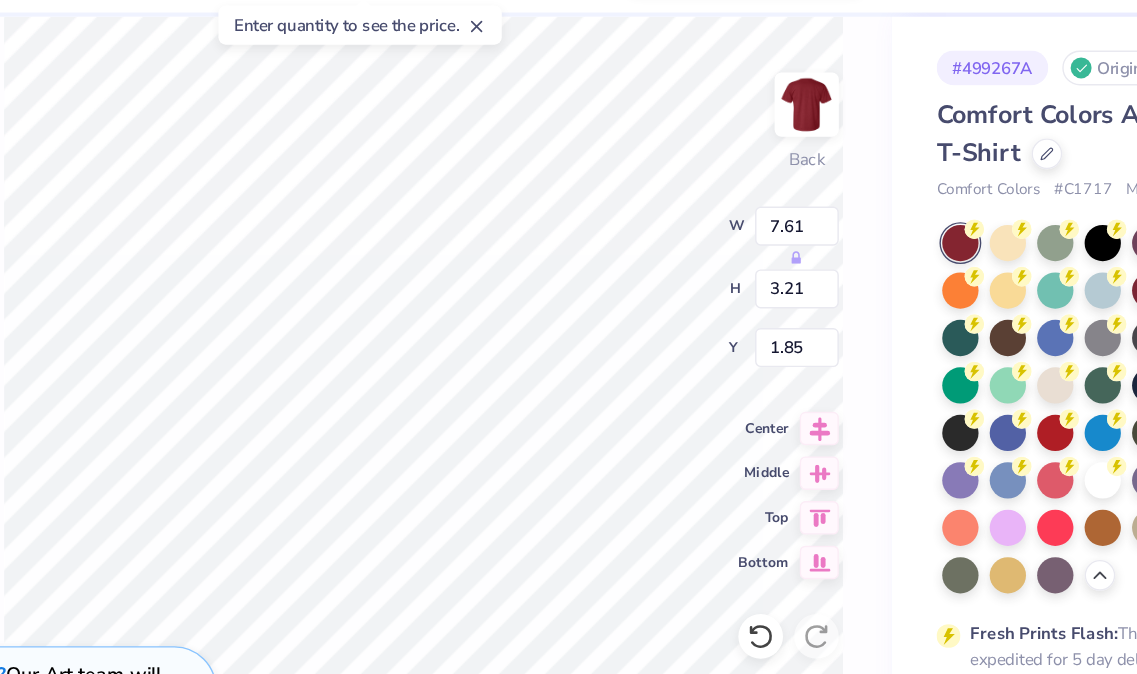 type on "1.40" 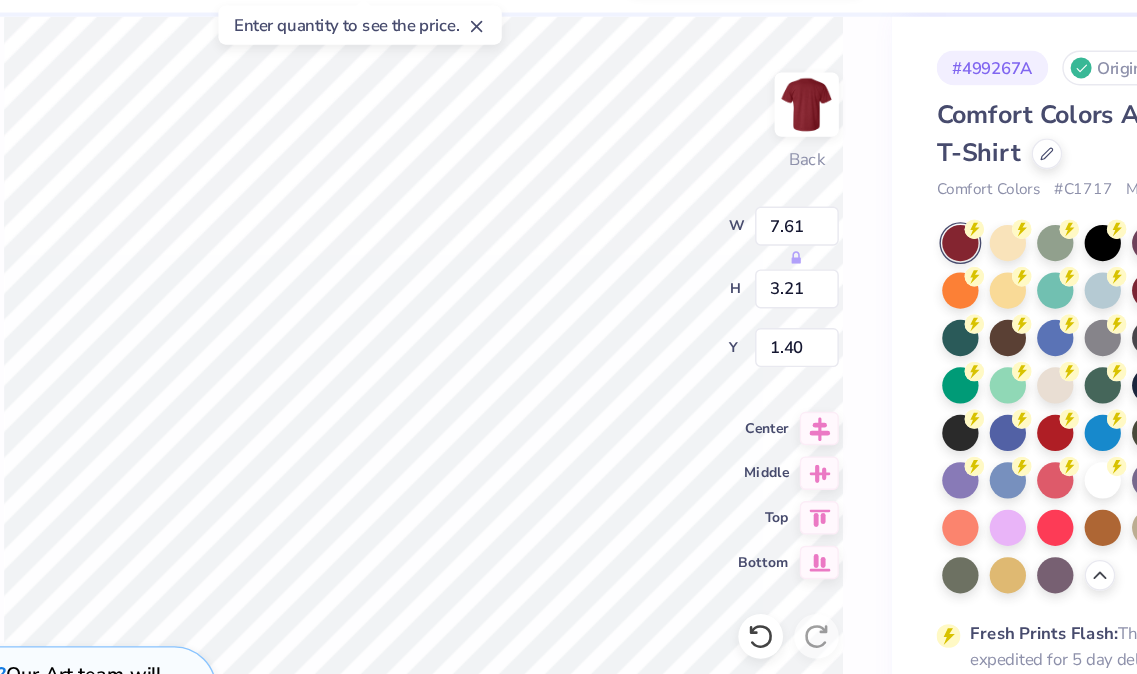 type on "6.38" 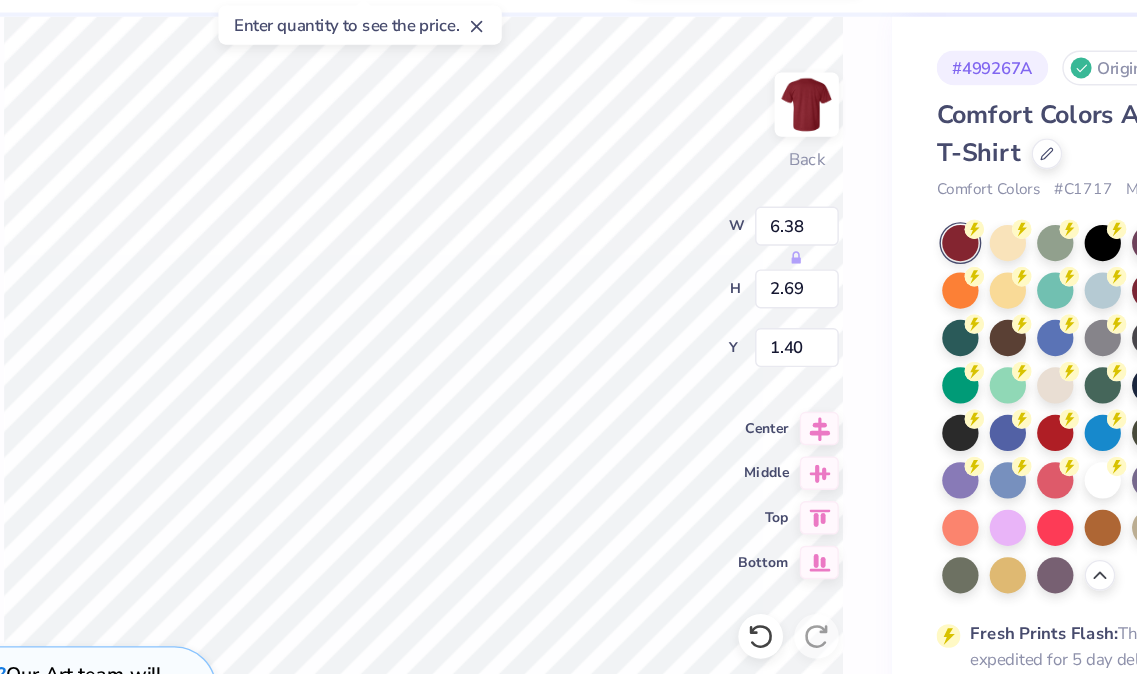 type on "1.66" 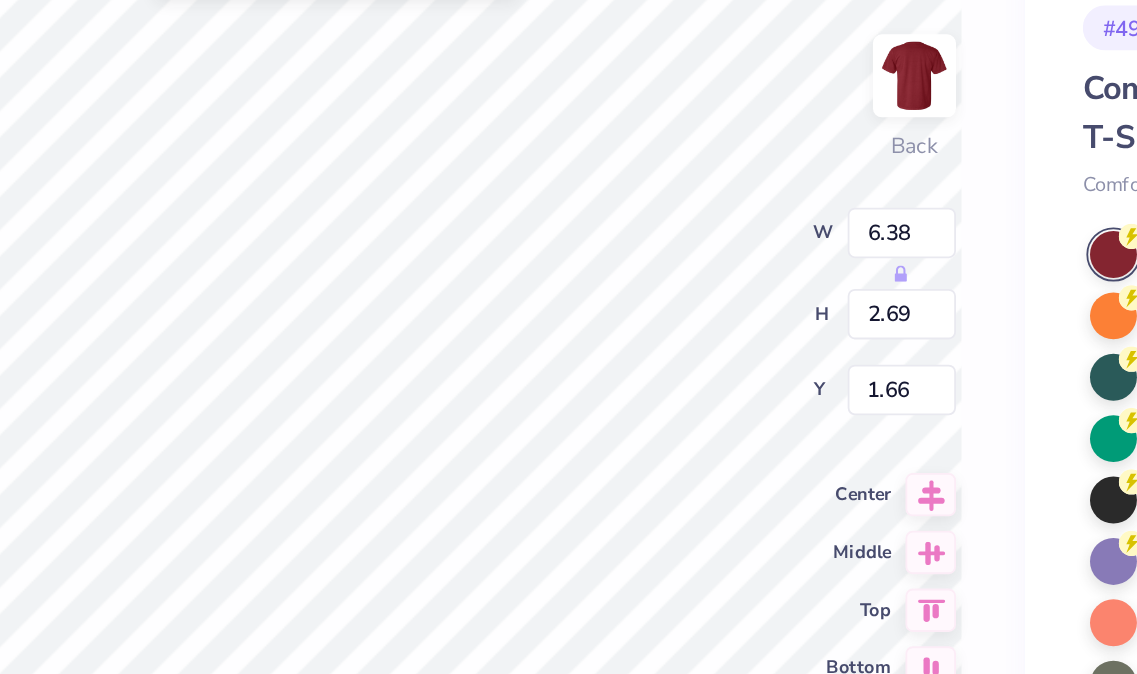 type on "5.75" 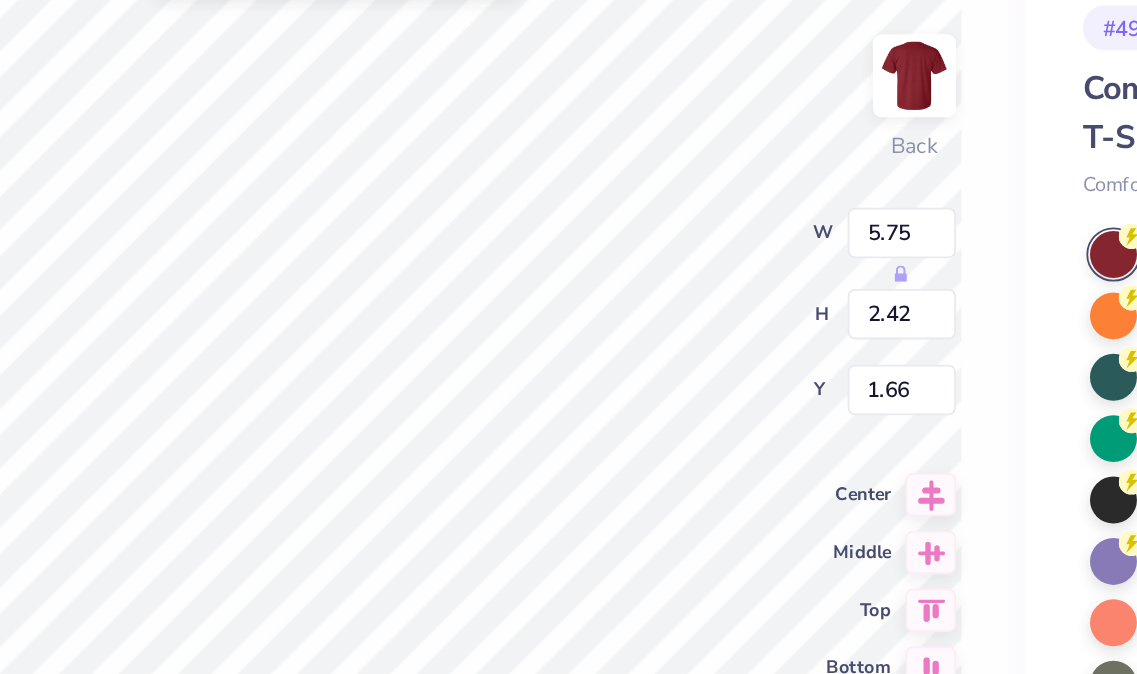 type on "1.79" 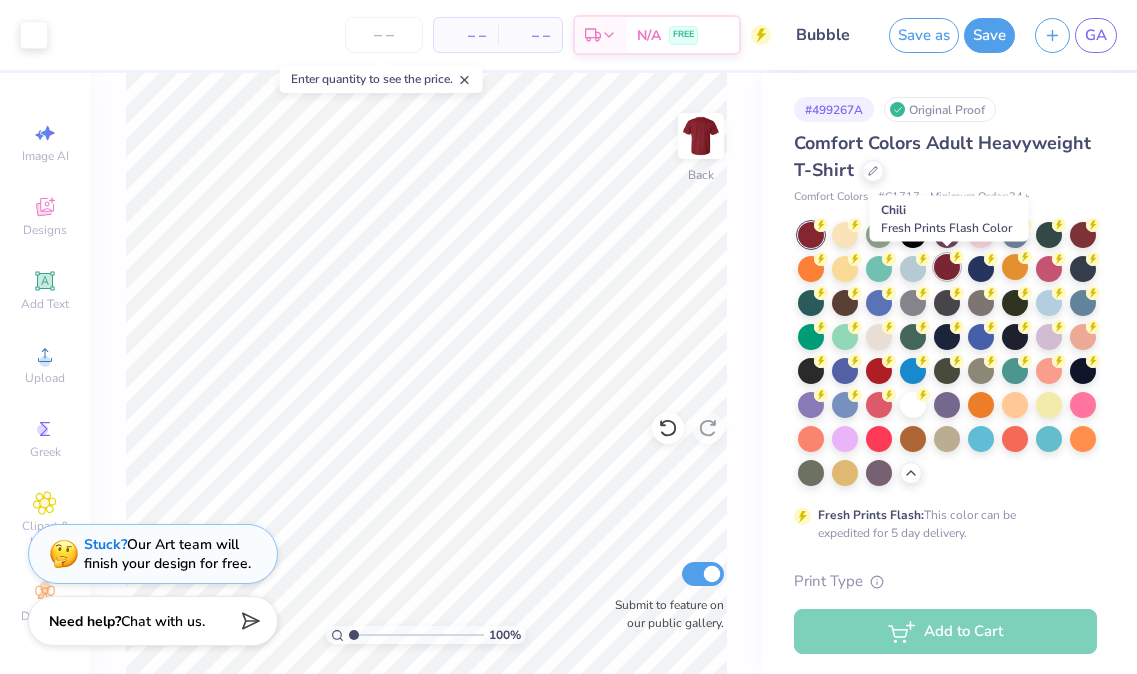 click at bounding box center [947, 267] 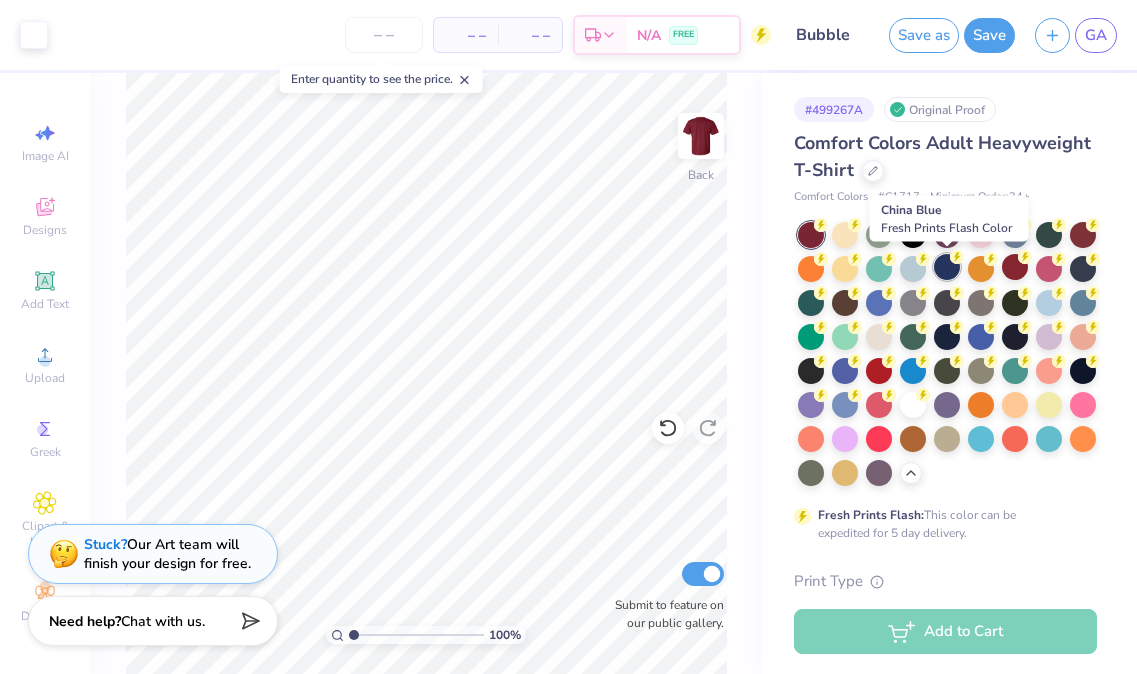 click at bounding box center [947, 267] 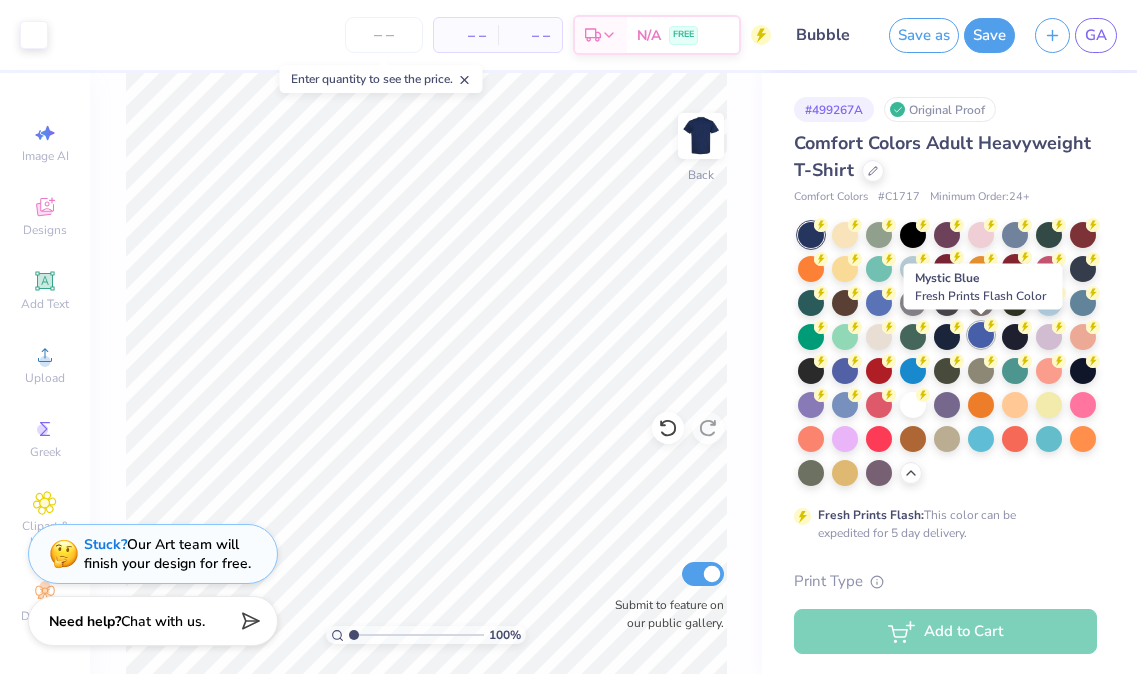 click at bounding box center (981, 335) 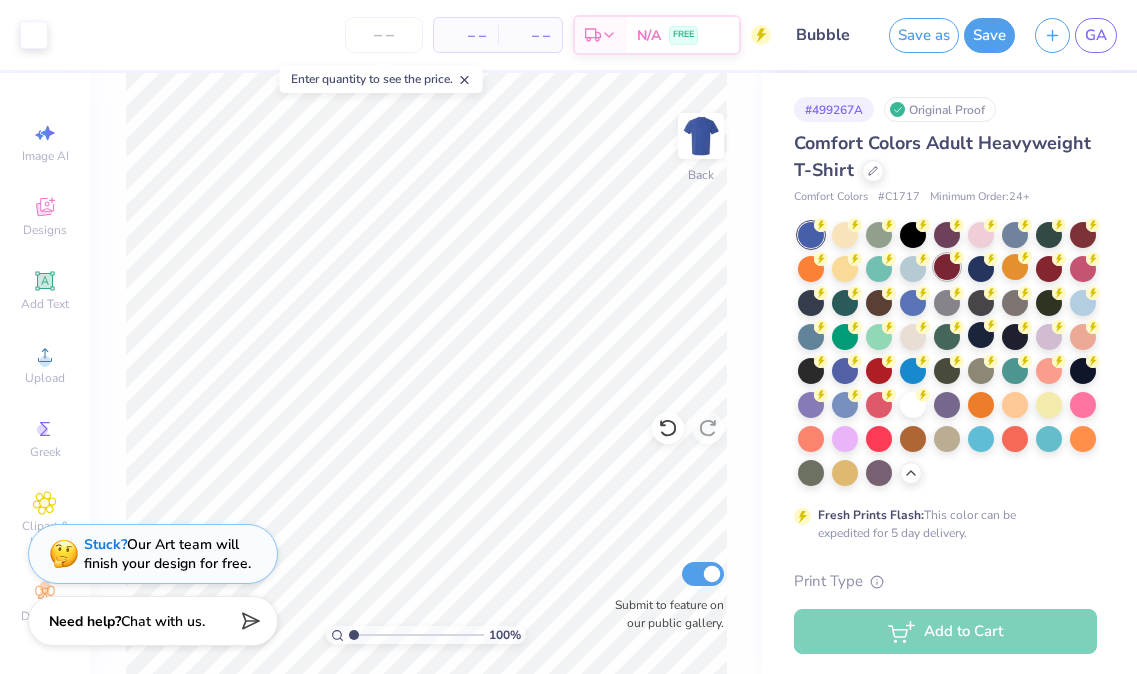 click at bounding box center (947, 267) 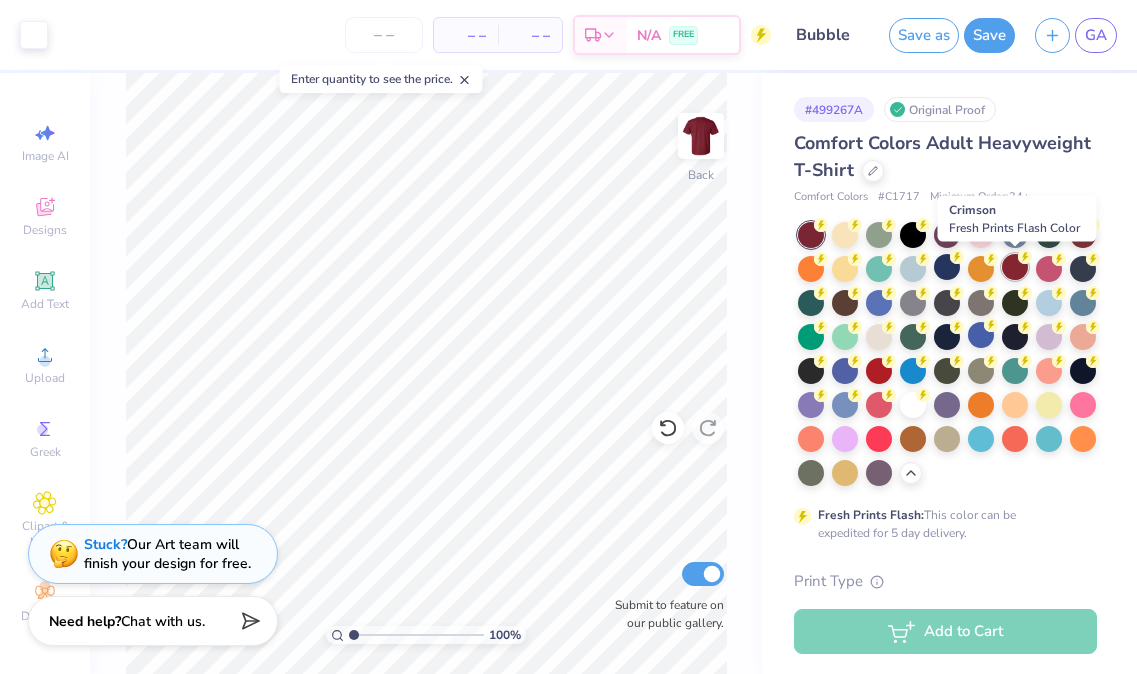 click at bounding box center [1015, 267] 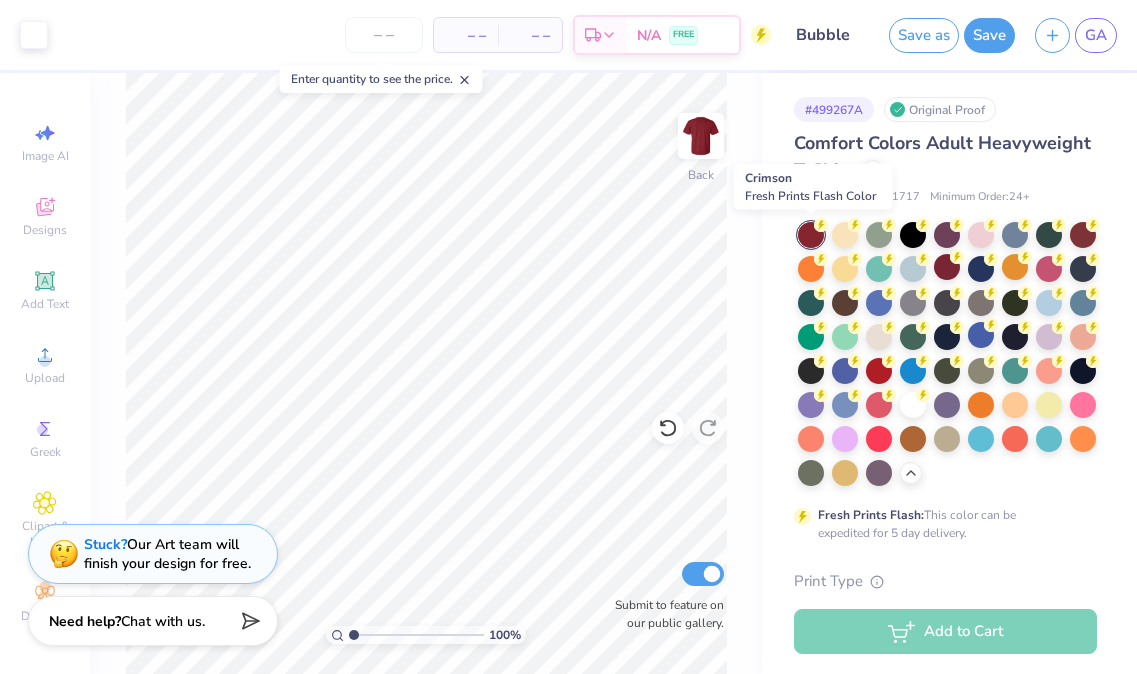 click 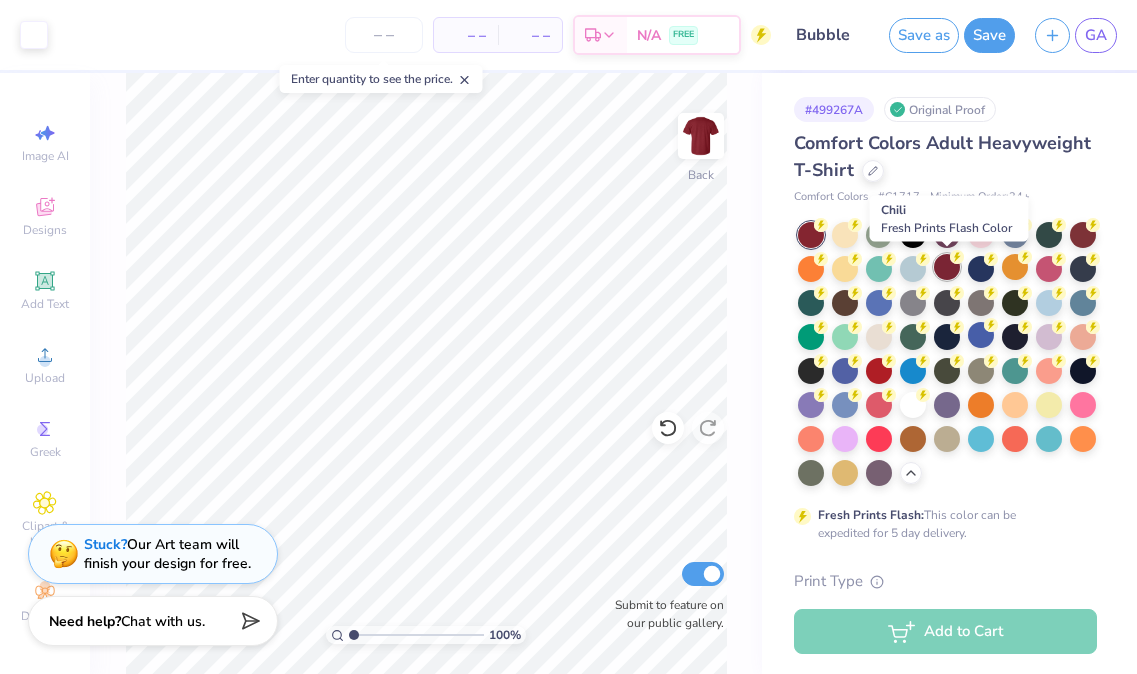 click at bounding box center (947, 267) 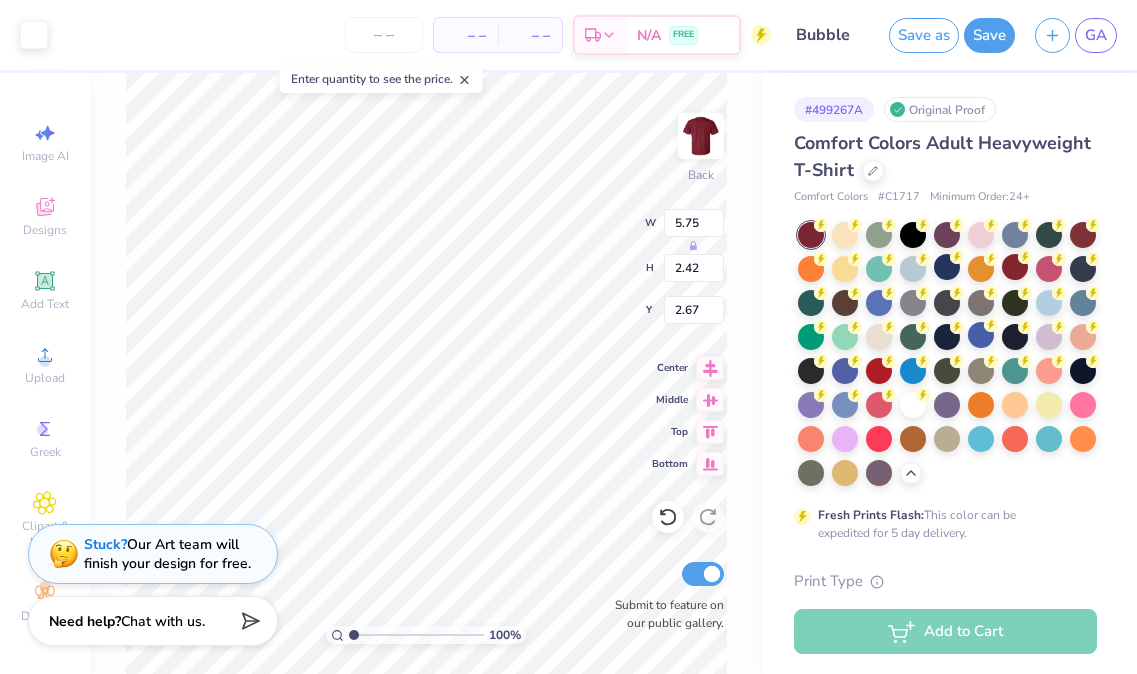 type on "2.52" 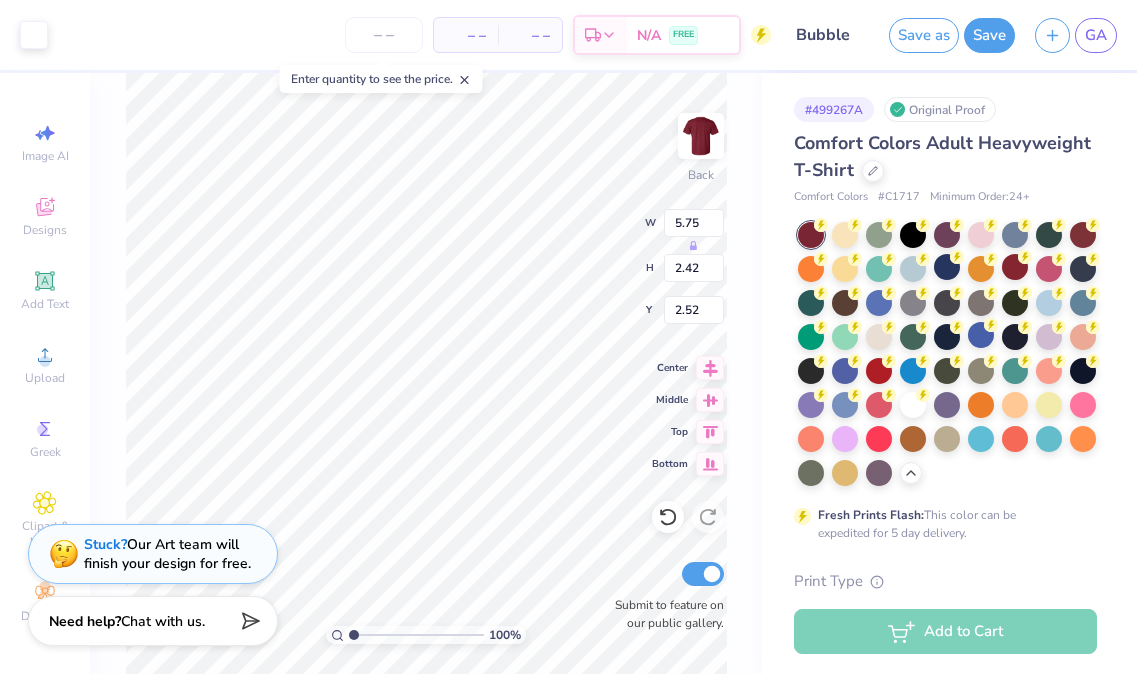 type on "6.22" 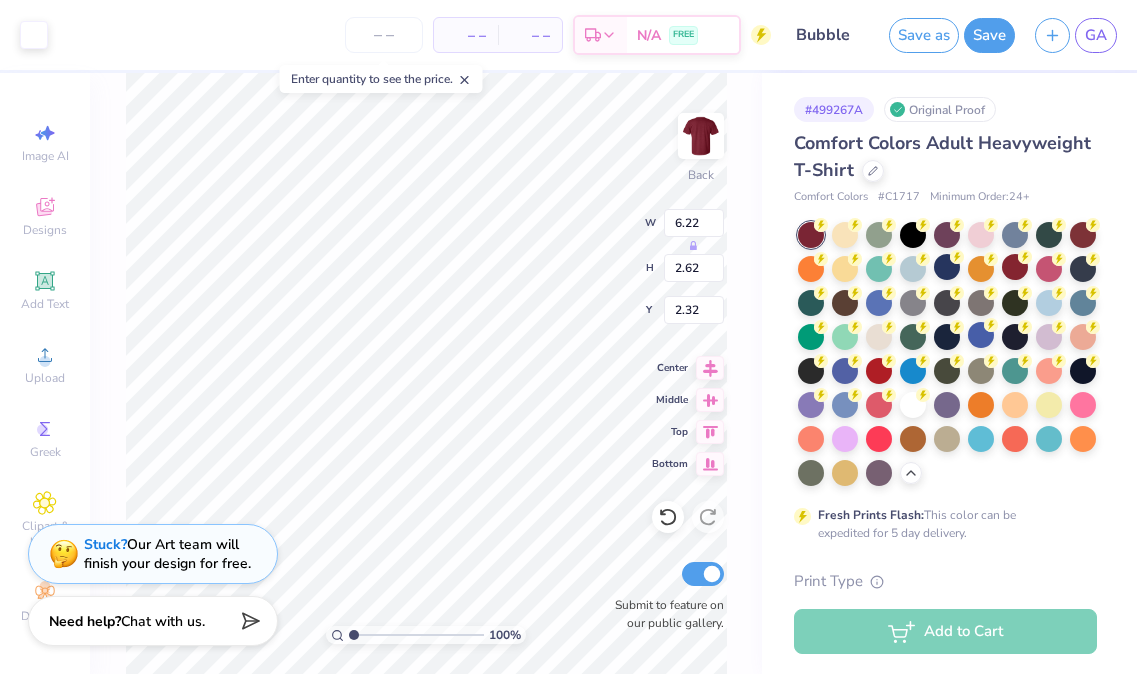 type on "2.38" 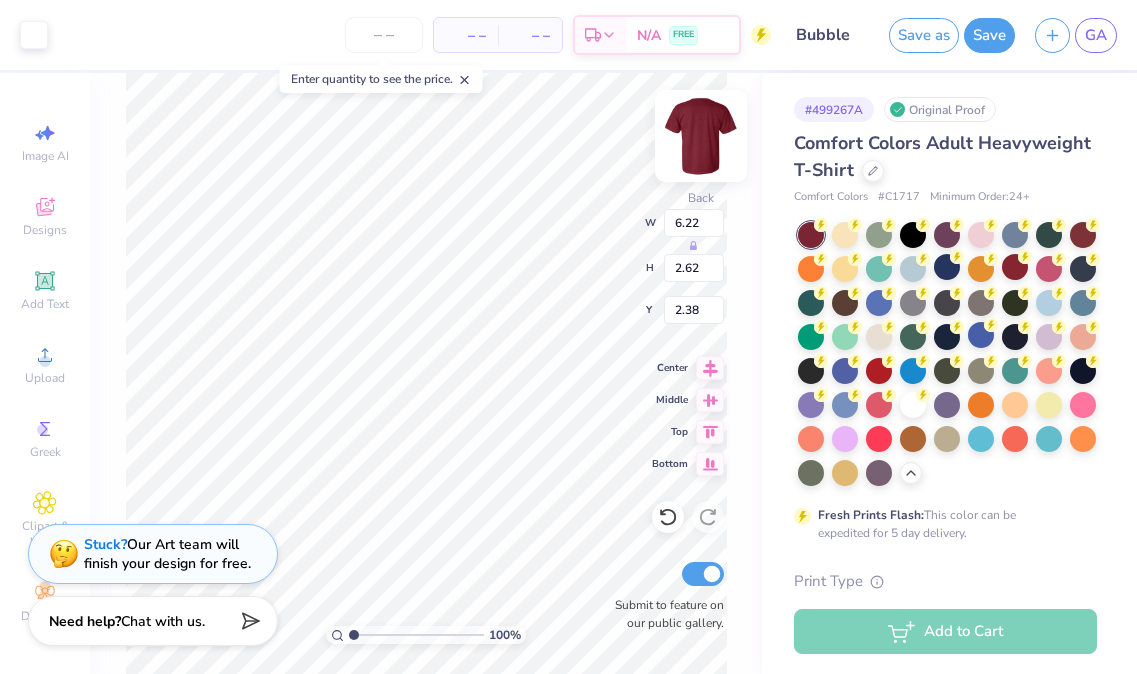 click at bounding box center (701, 136) 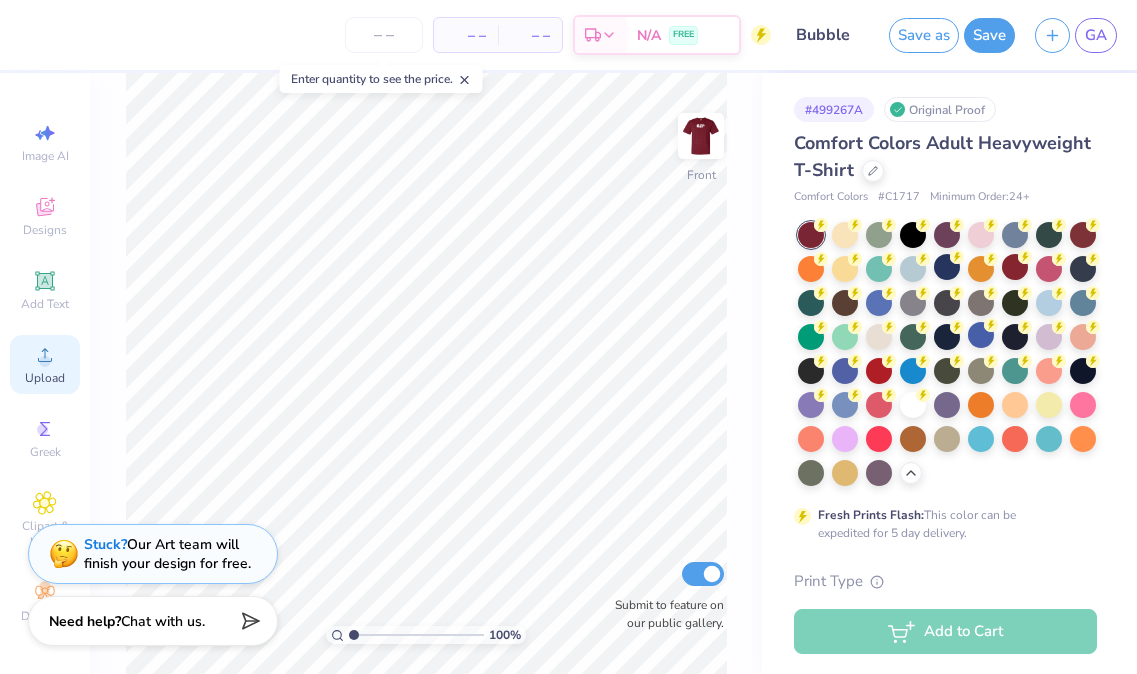 click 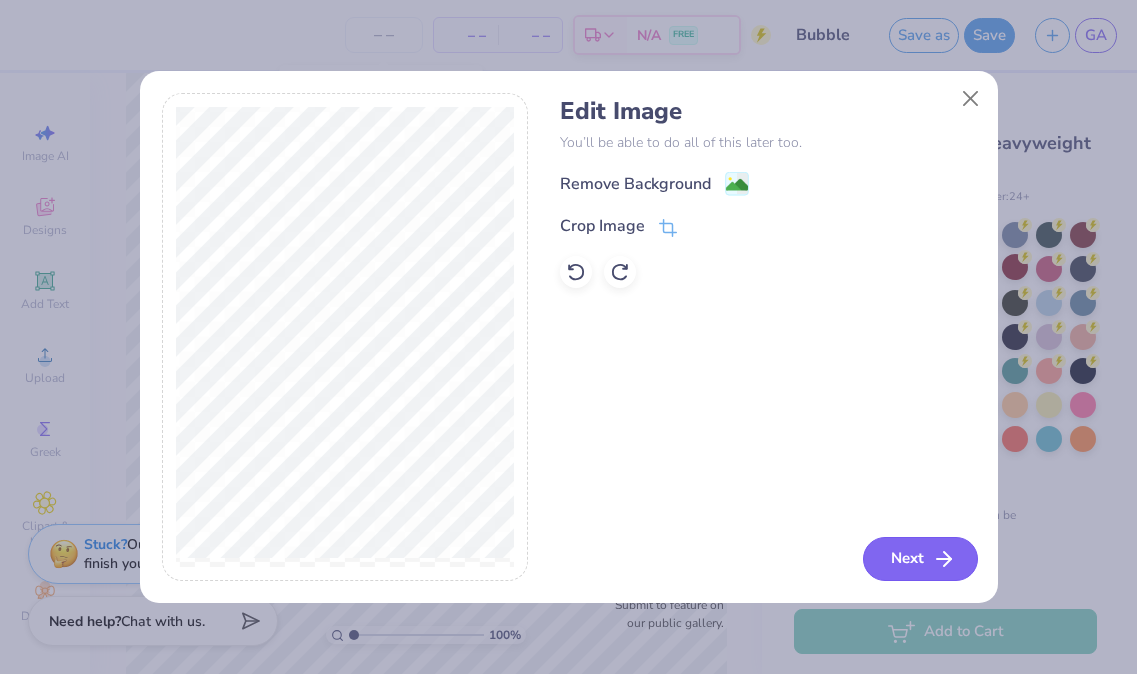 click on "Next" at bounding box center [920, 559] 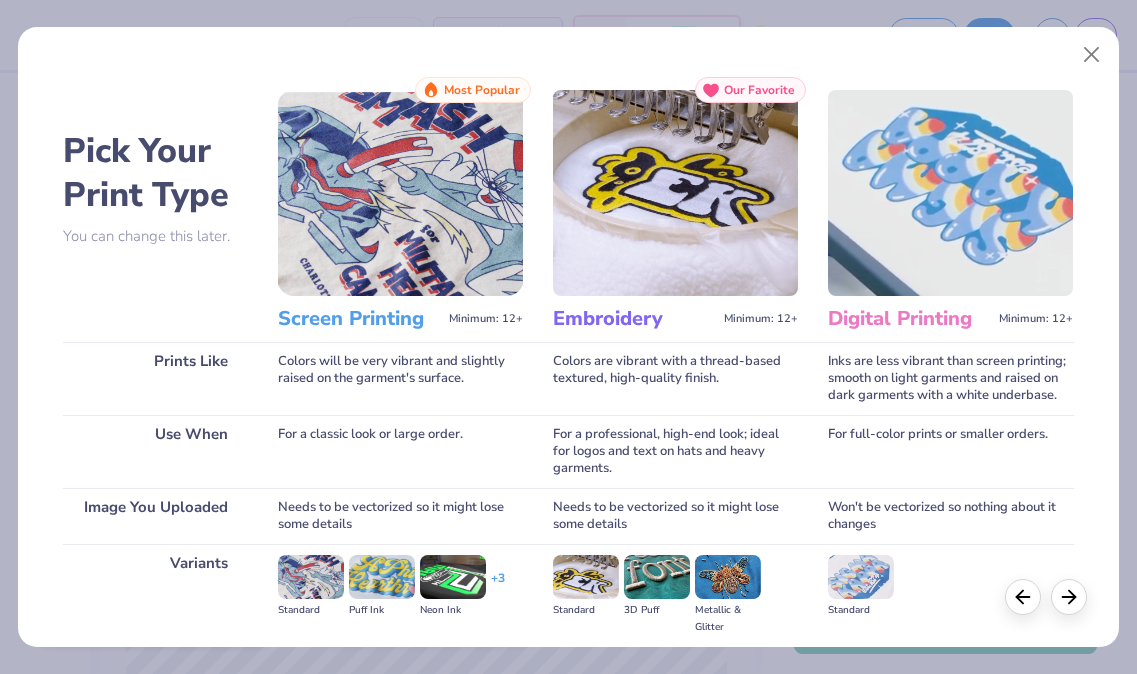 scroll, scrollTop: 223, scrollLeft: 0, axis: vertical 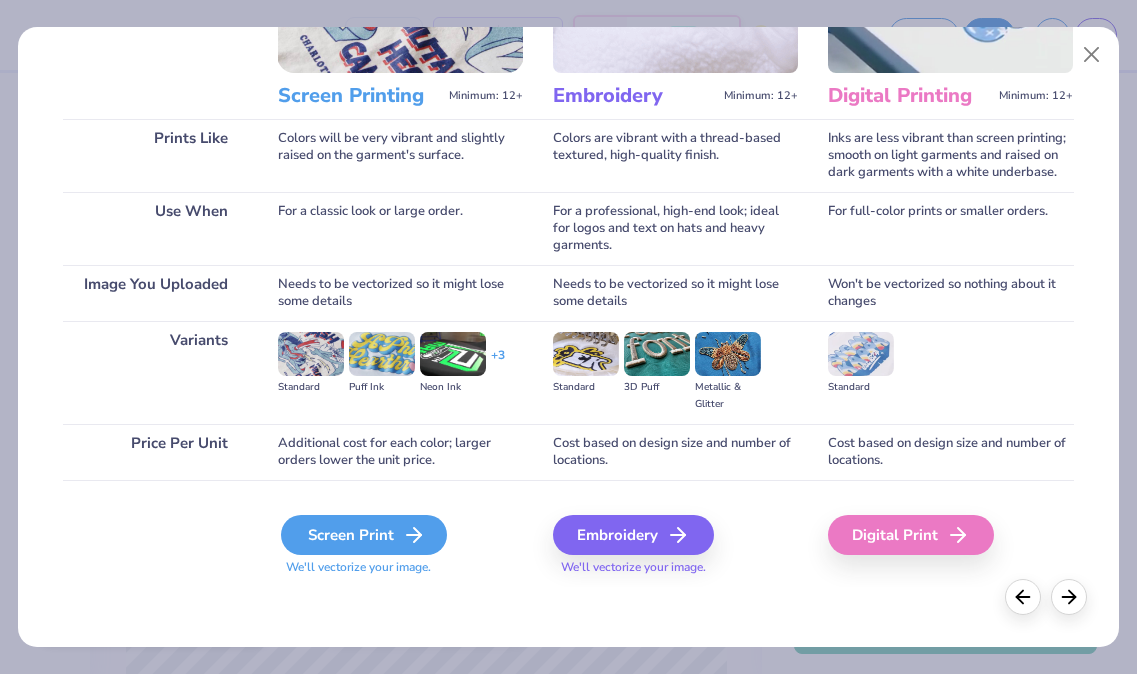 click on "Screen Print" at bounding box center (364, 535) 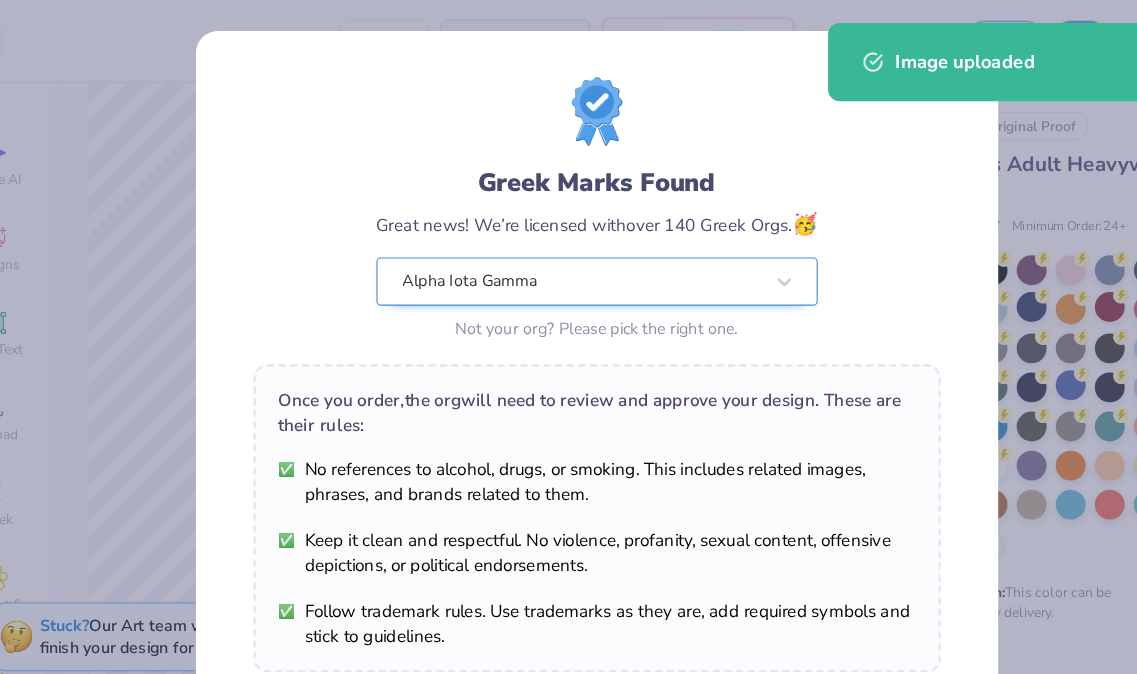 click on "Art colors – – Per Item – – Total Est. Delivery N/A FREE Design Title Bubble Save as Save GA Image AI Designs Add Text Upload Greek Clipart & logos Decorate 100  % Front W 14.53 H 10.08 Y 8.71 Center Middle Top Bottom Submit to feature on our public gallery. # 499267A Original Proof Comfort Colors Adult Heavyweight T-Shirt Comfort Colors # C1717 Minimum Order:  24 +   Fresh Prints Flash:  This color can be expedited for 5 day delivery. Print Type Screen Print Embroidery Digital Print Applique Transfers Vinyl Foil Rhinestones Standard Puff Ink Neon Ink Metallic & Glitter Ink Glow in the Dark Ink Water based Ink Add to Cart Stuck?  Our Art team will finish your design for free. Need help?  Chat with us. Image uploaded
Enter quantity to see the price. Greek Marks Found Great news! We’re licensed with  over 140 Greek Orgs. 🥳 Alpha Iota Gamma Not your org? Please pick the right one. Once you order,  the org  I Understand! No  Greek" at bounding box center [568, 337] 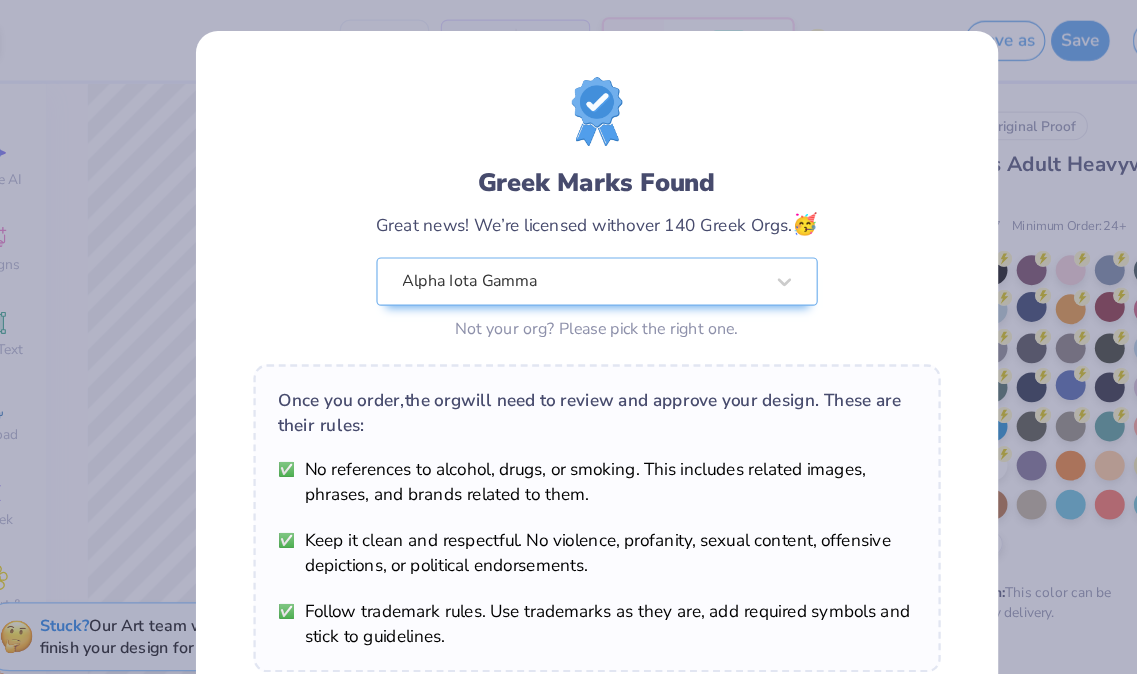 scroll, scrollTop: 262, scrollLeft: 0, axis: vertical 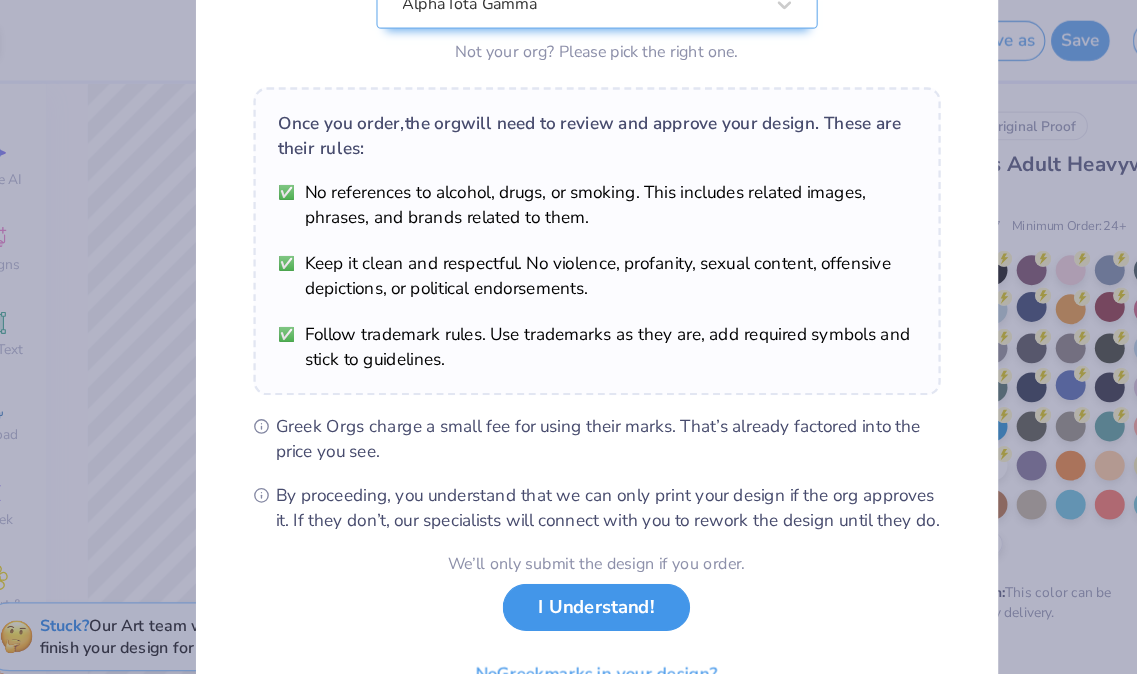 click on "I Understand!" at bounding box center [568, 528] 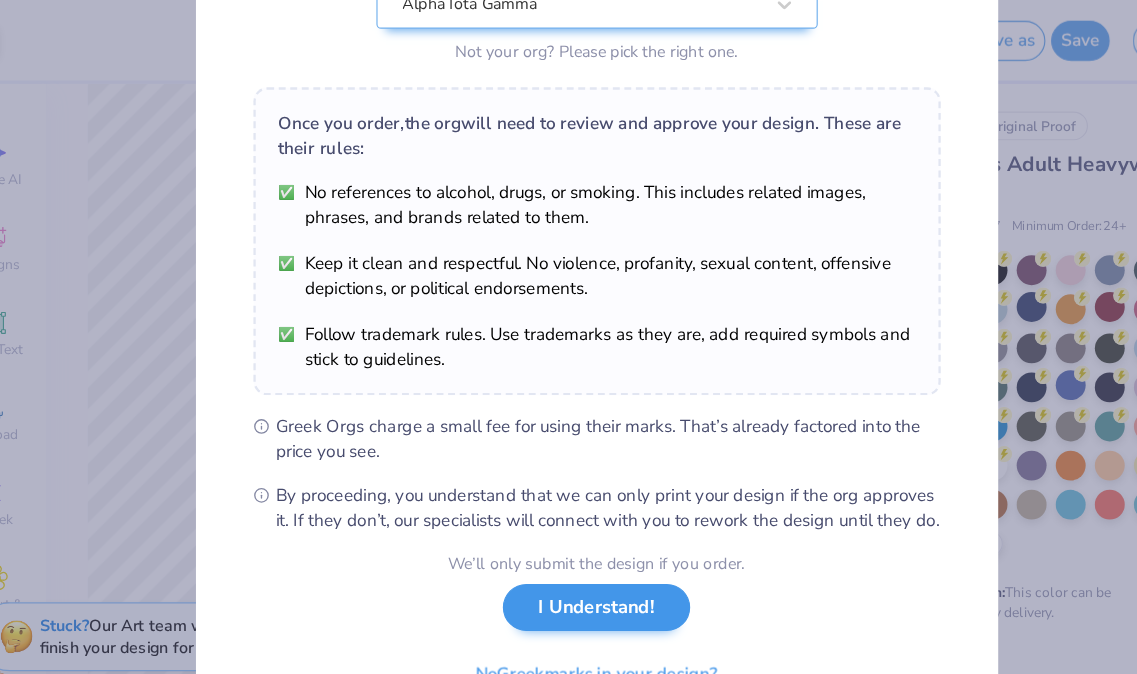 scroll, scrollTop: 0, scrollLeft: 0, axis: both 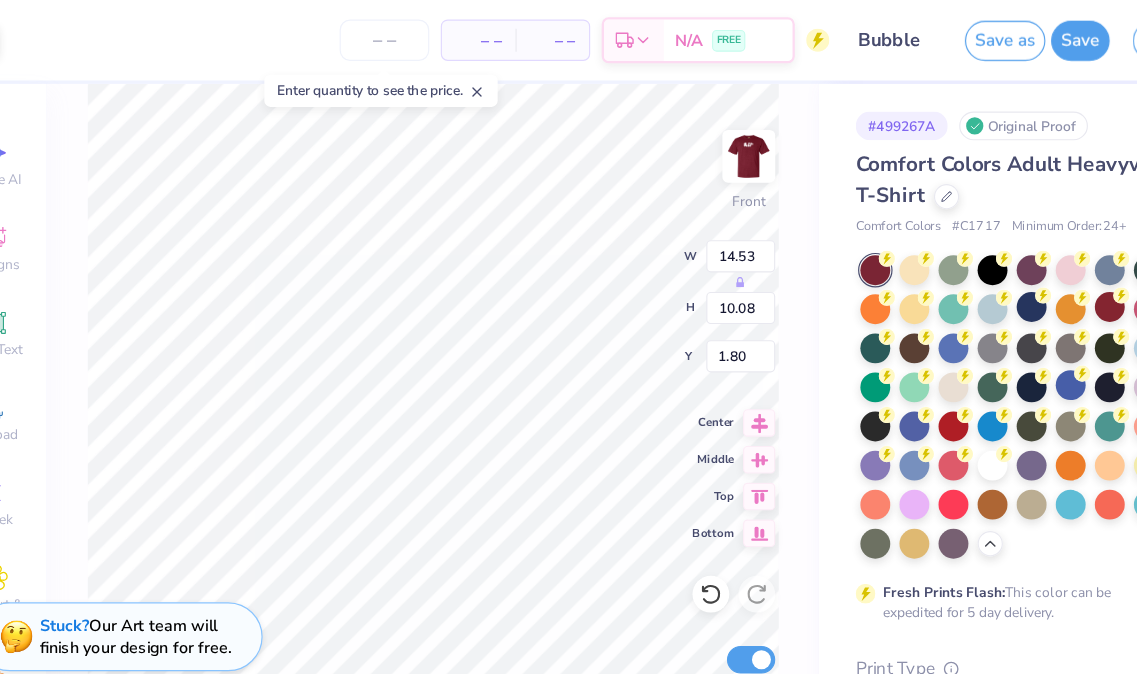 type on "3.00" 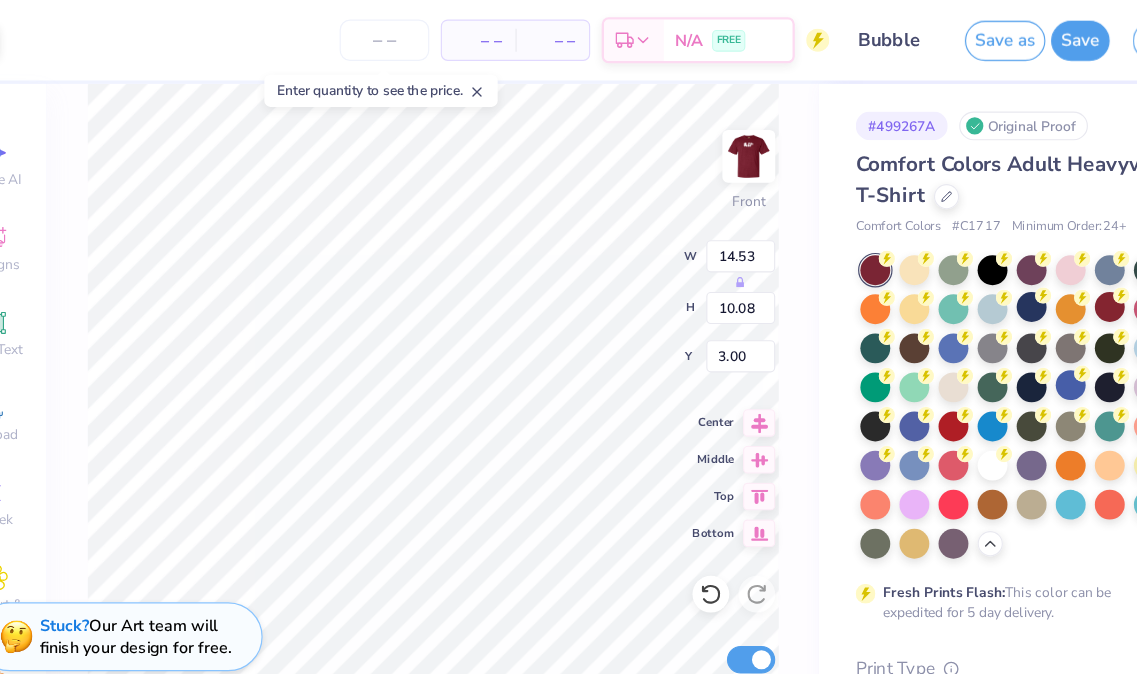 type on "8.46" 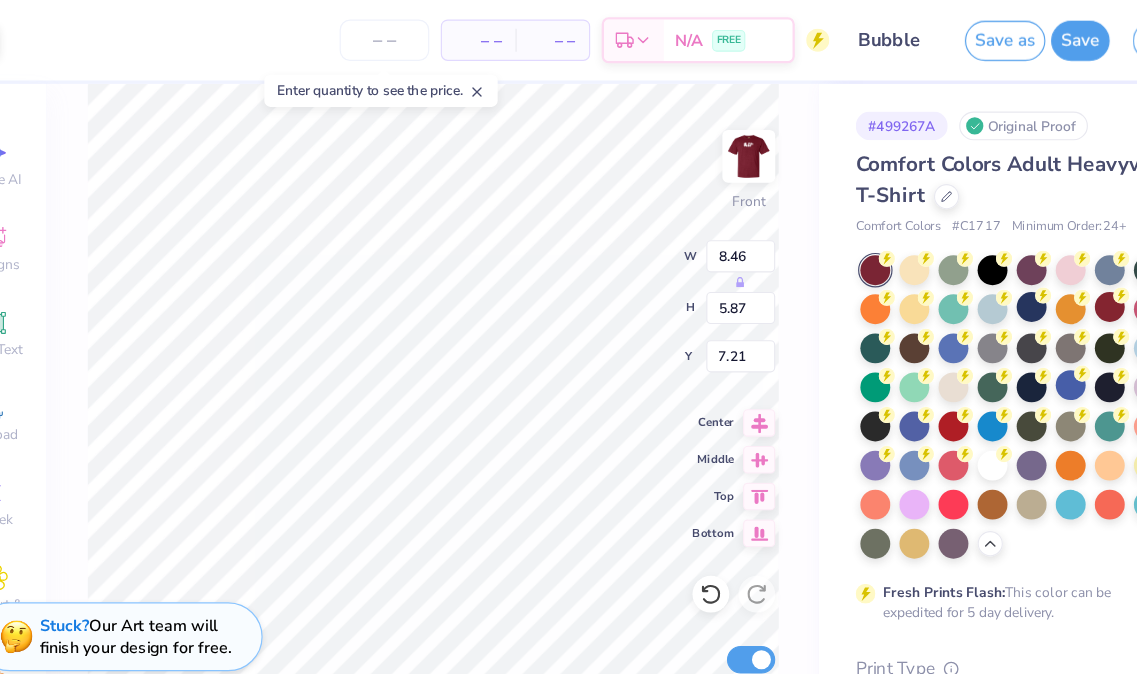 type on "3.00" 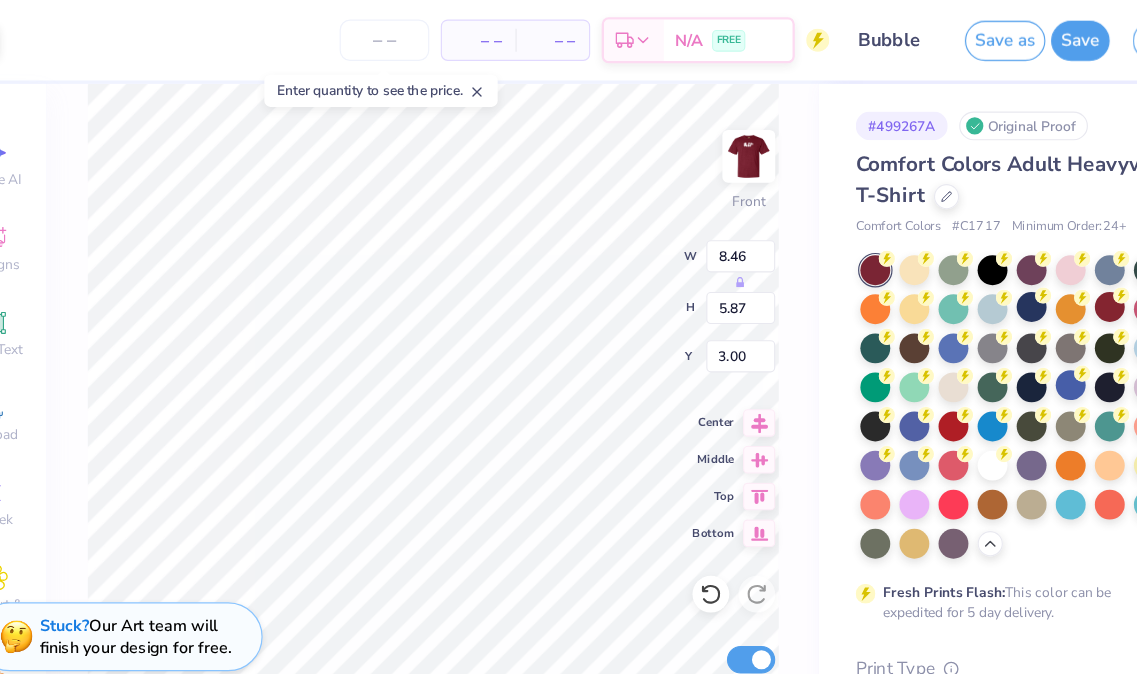 type on "10.77" 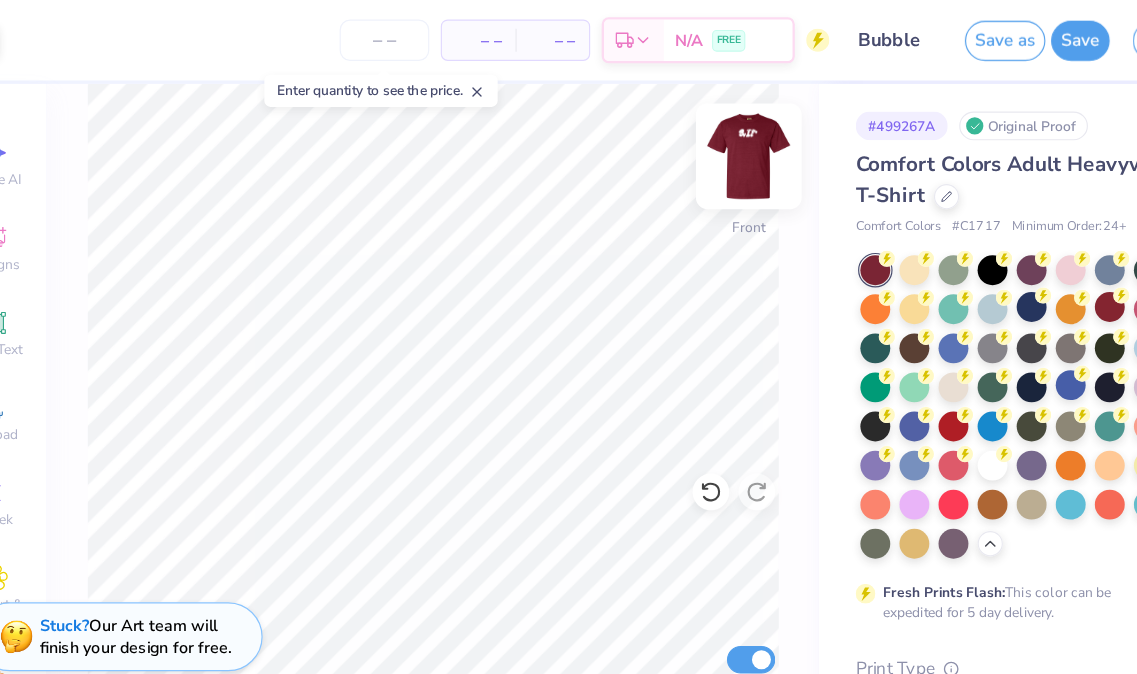click at bounding box center [701, 136] 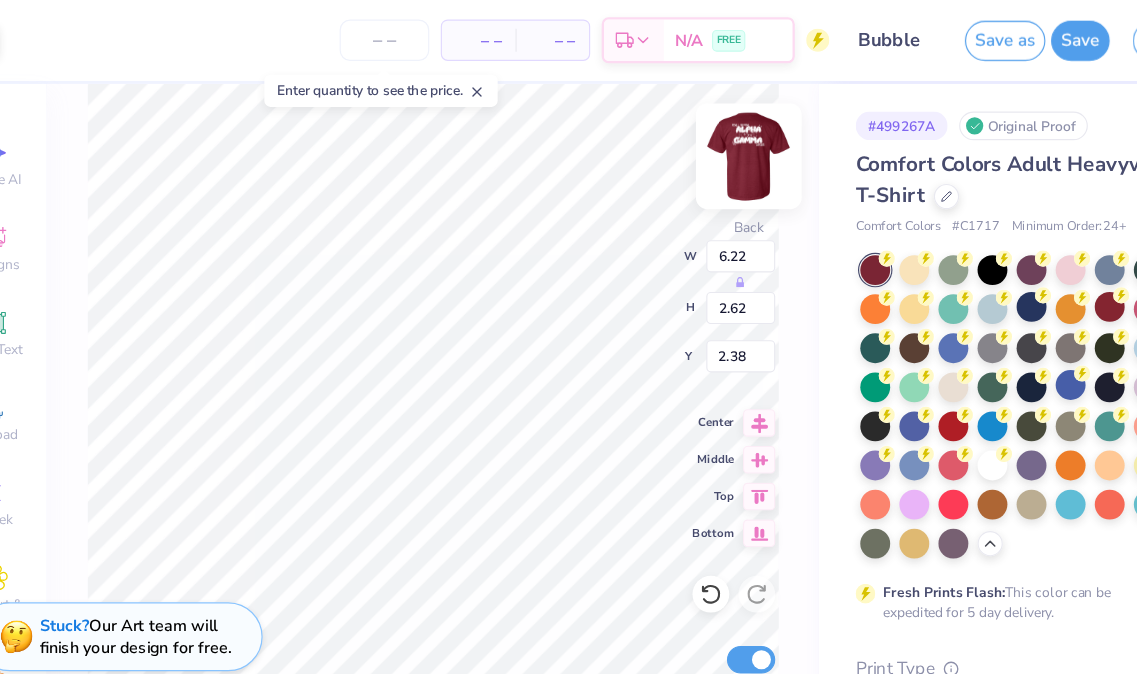 type on "3.00" 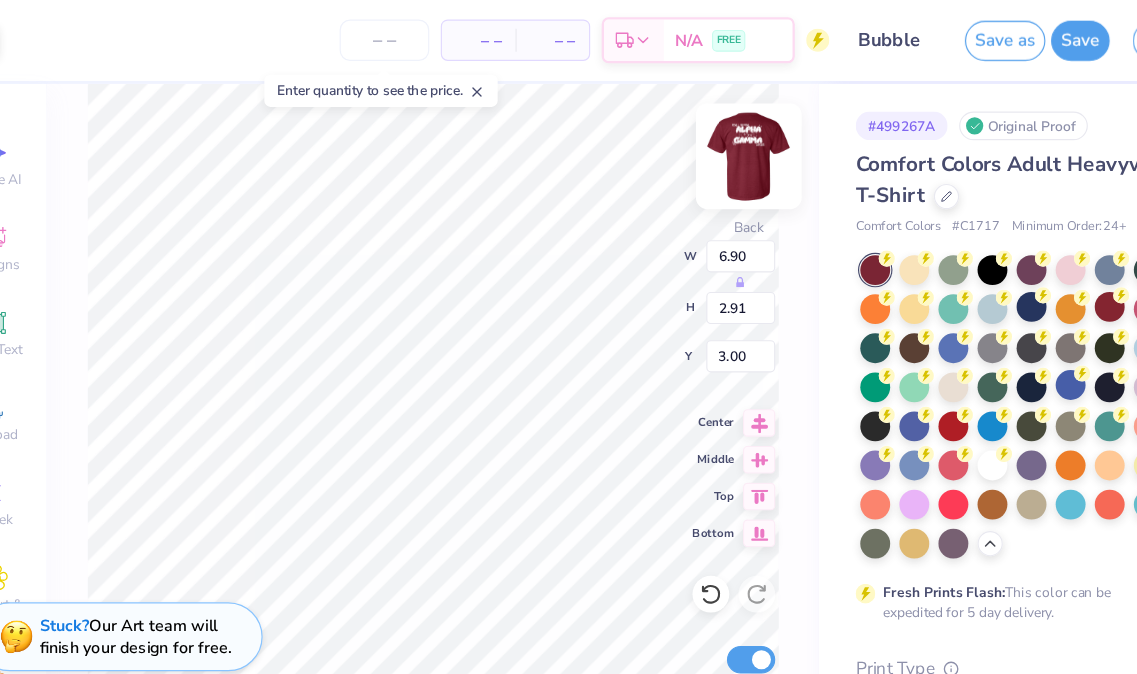 type on "6.90" 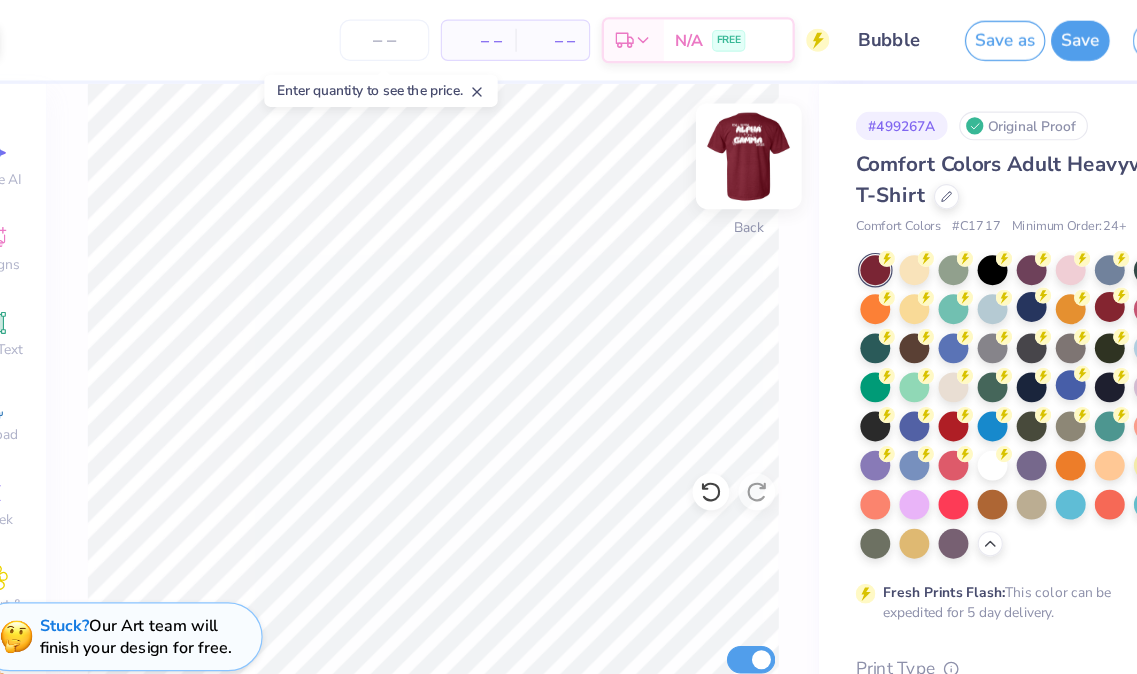 click at bounding box center [701, 136] 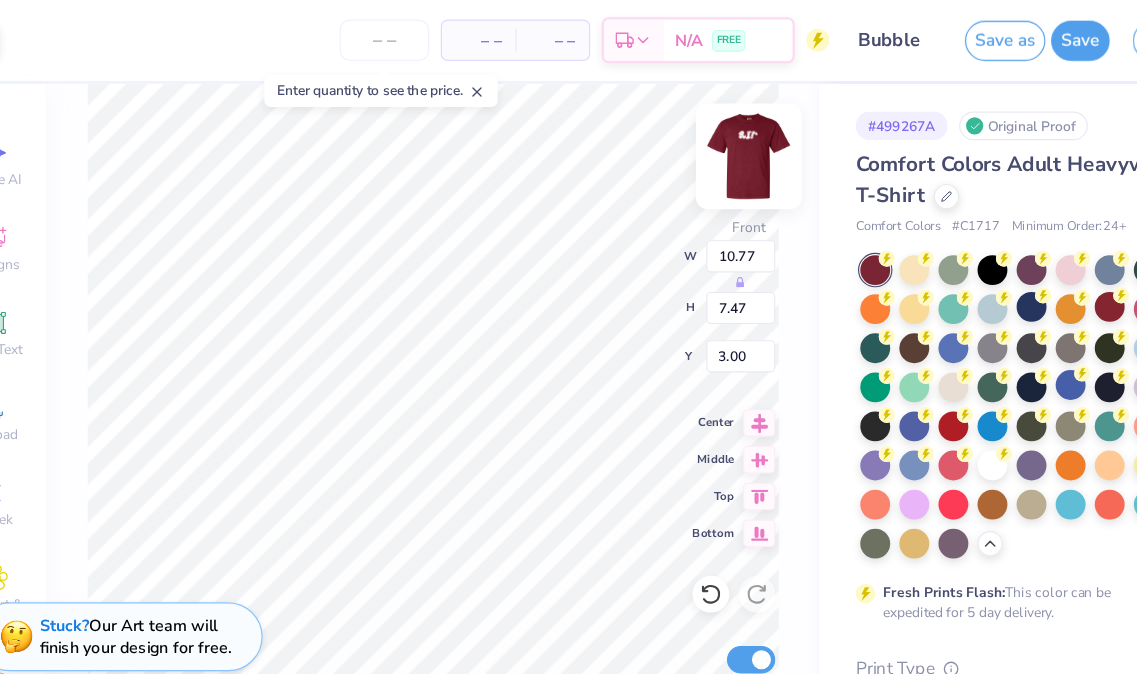type on "9.97" 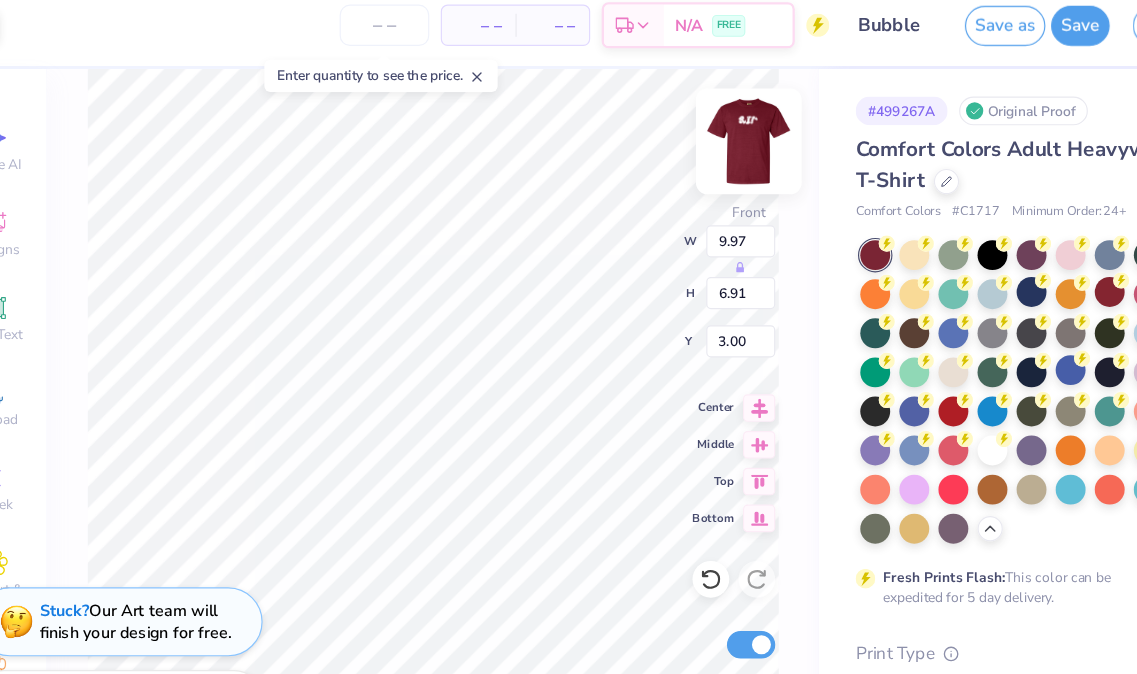 type on "3.39" 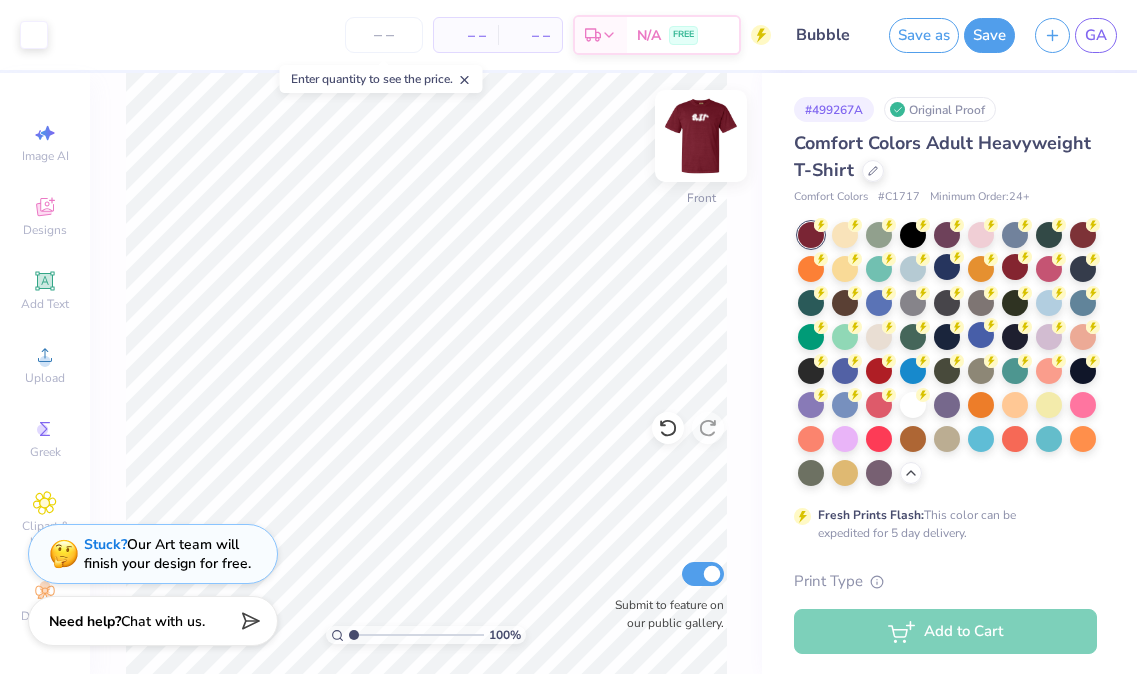 click at bounding box center (701, 136) 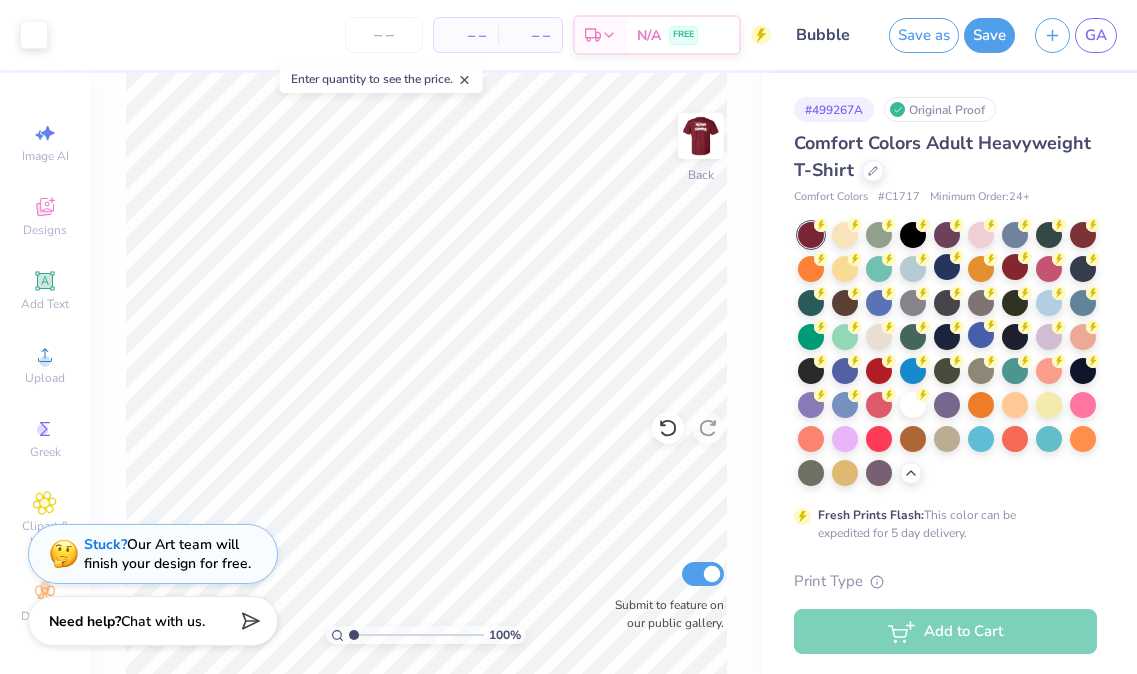 click at bounding box center [701, 136] 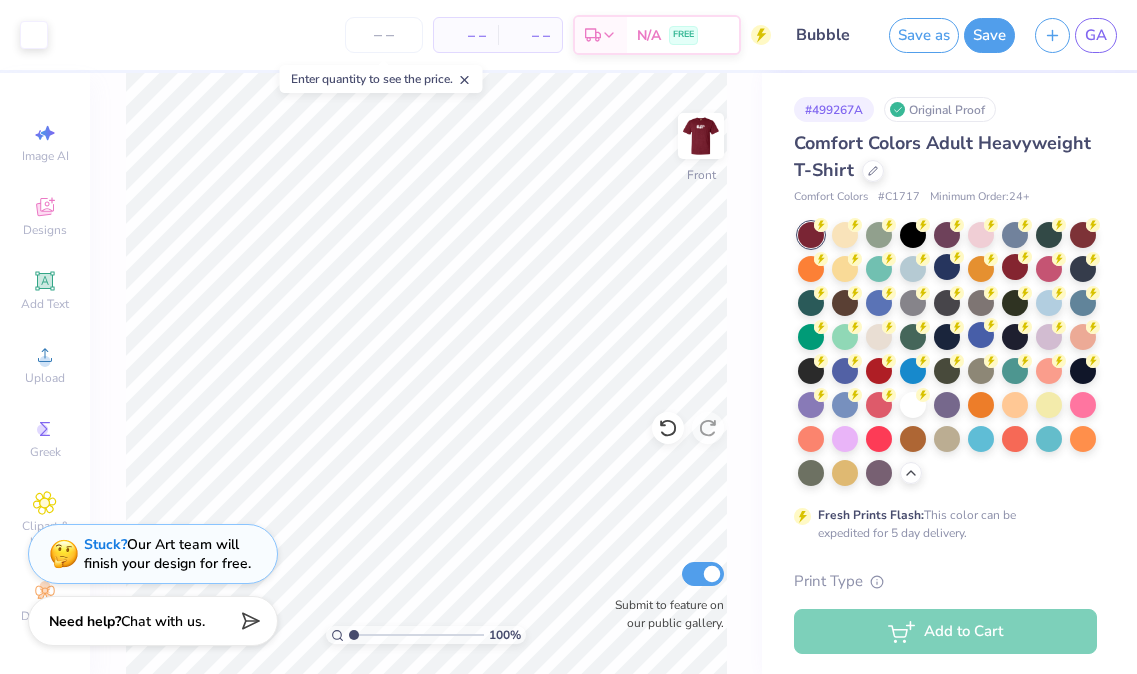 click at bounding box center (701, 136) 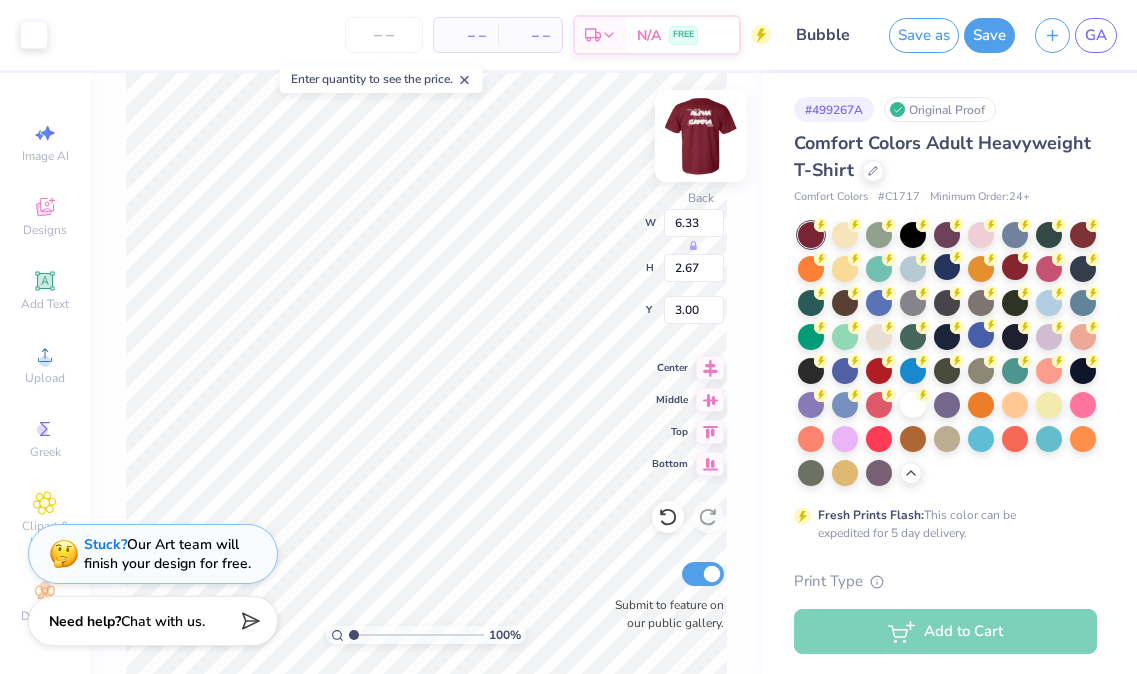 type on "4.66" 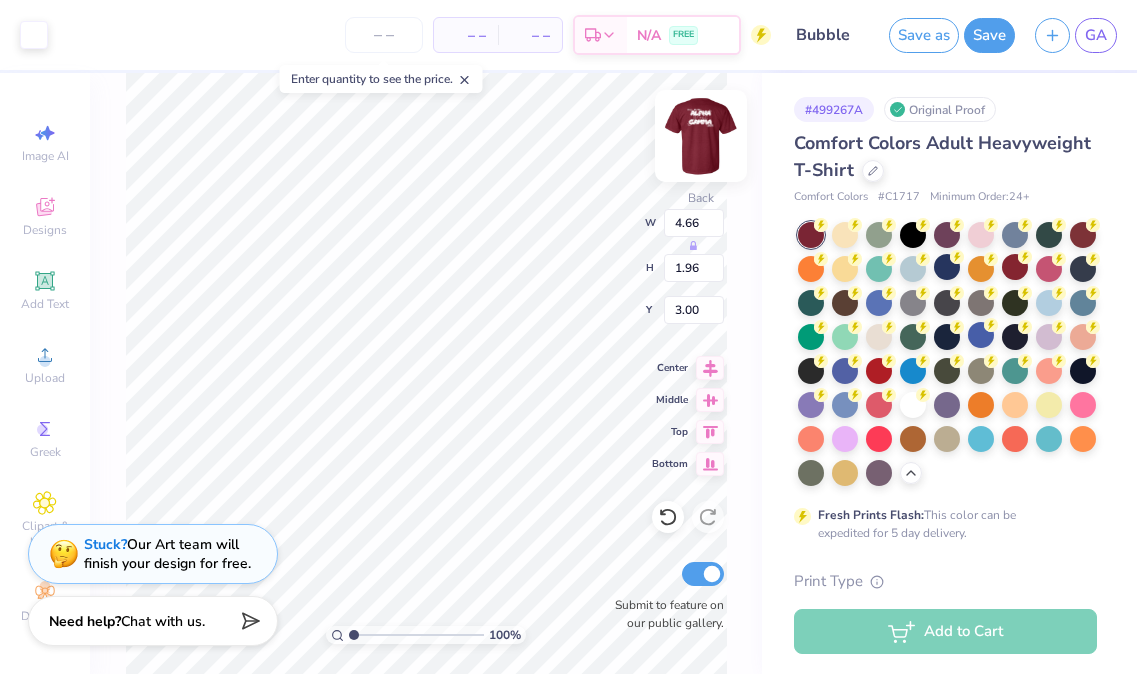 type on "4.14" 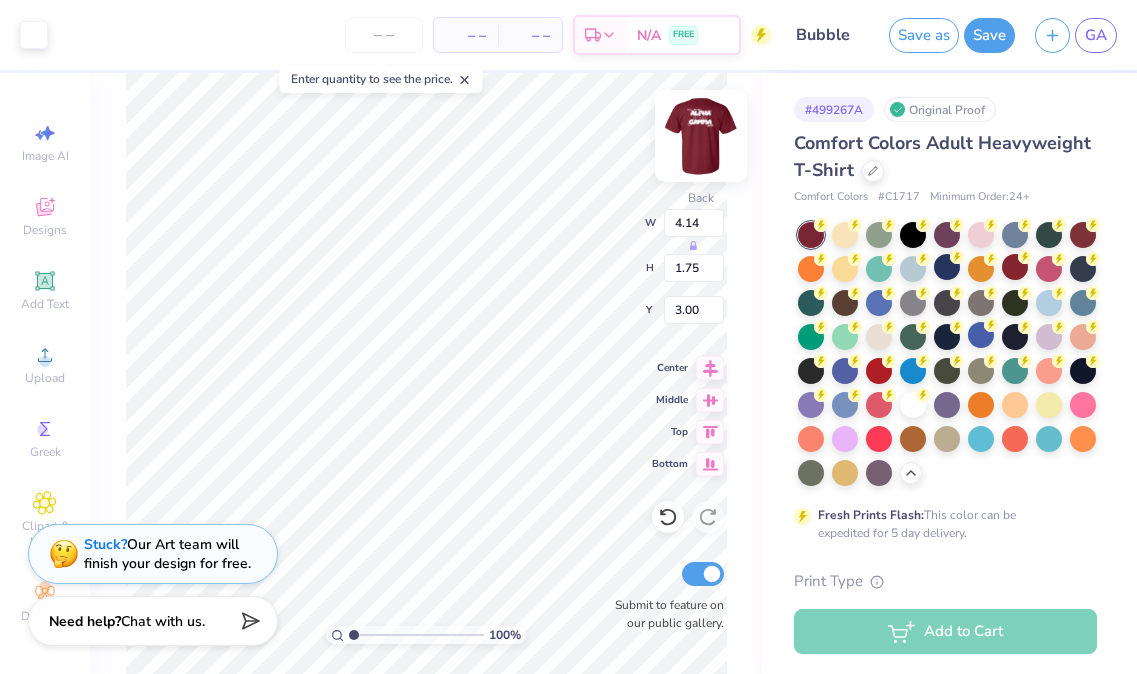 type on "3.68" 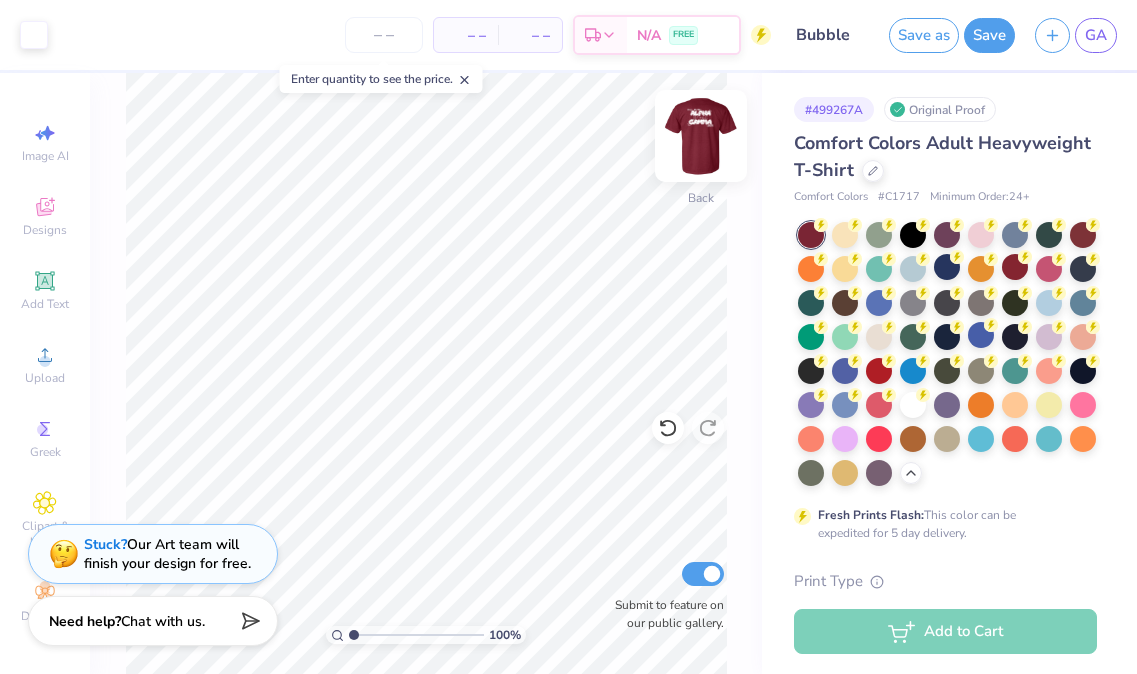 click at bounding box center [701, 136] 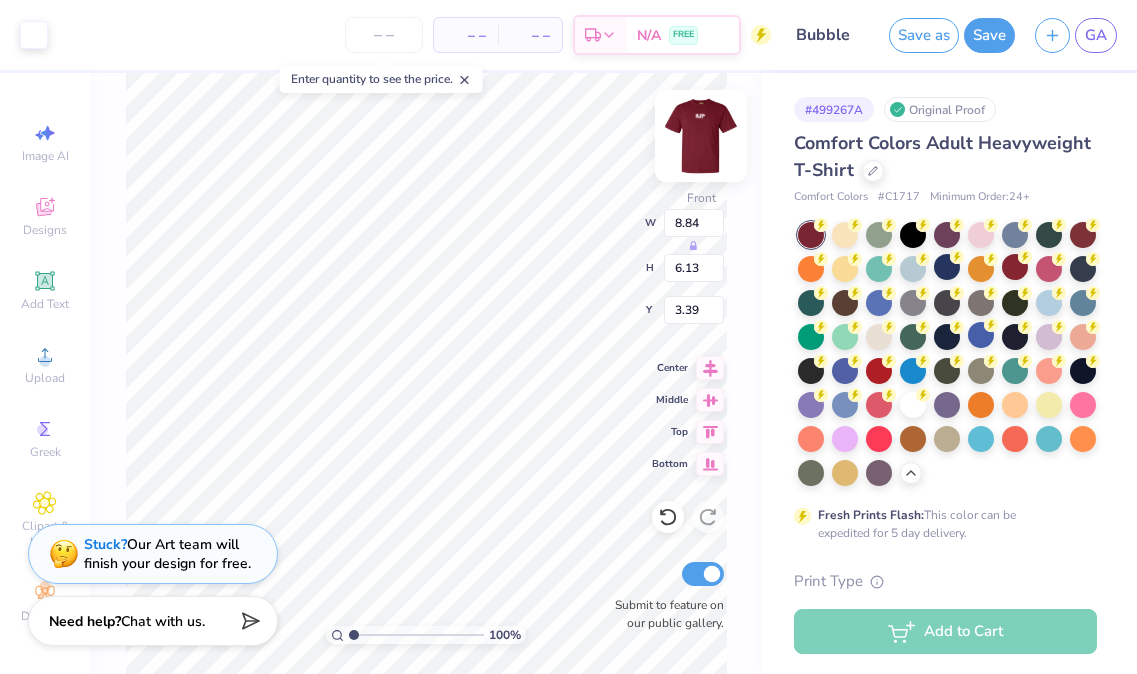 type on "8.84" 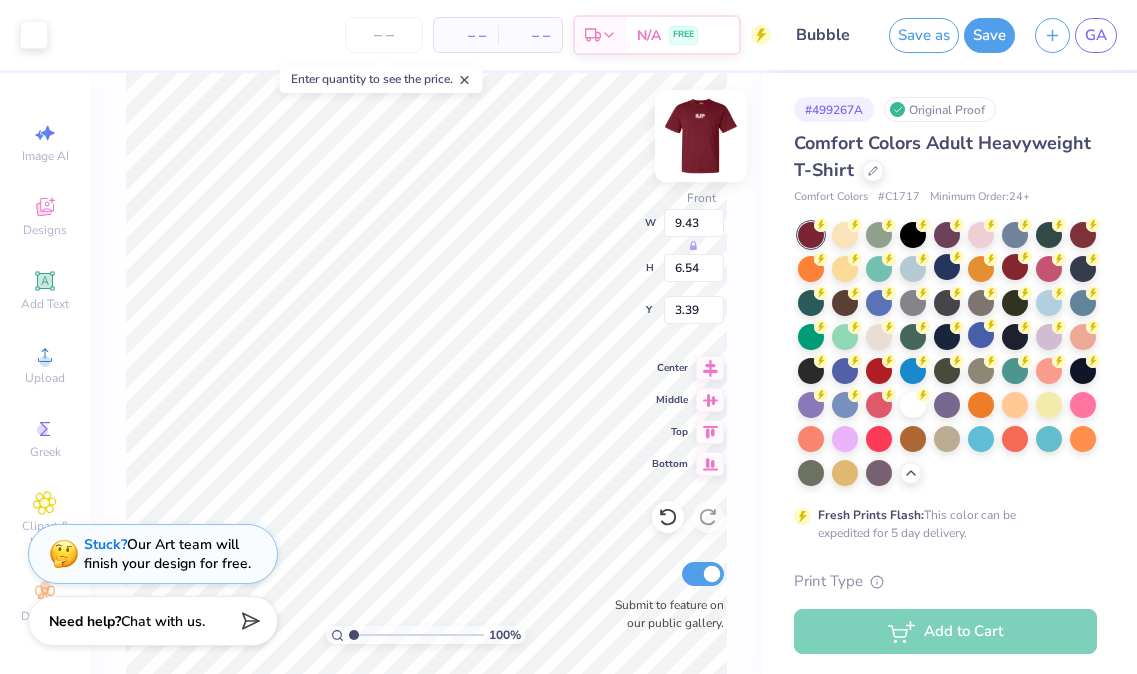 type on "3.00" 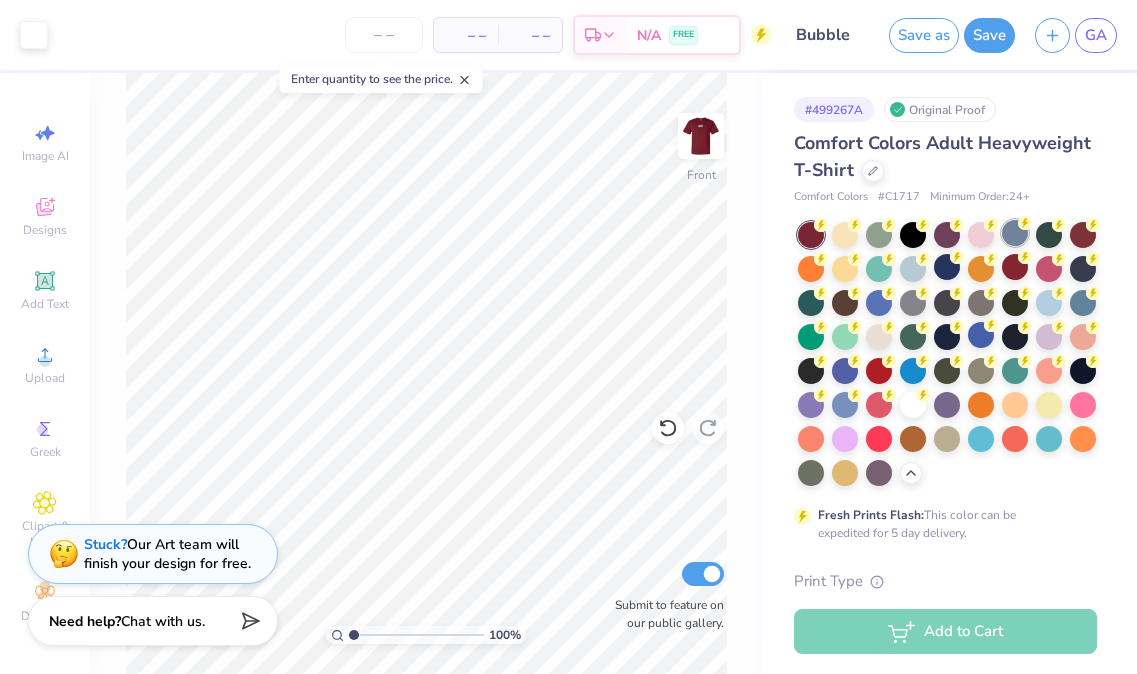 click at bounding box center [1015, 233] 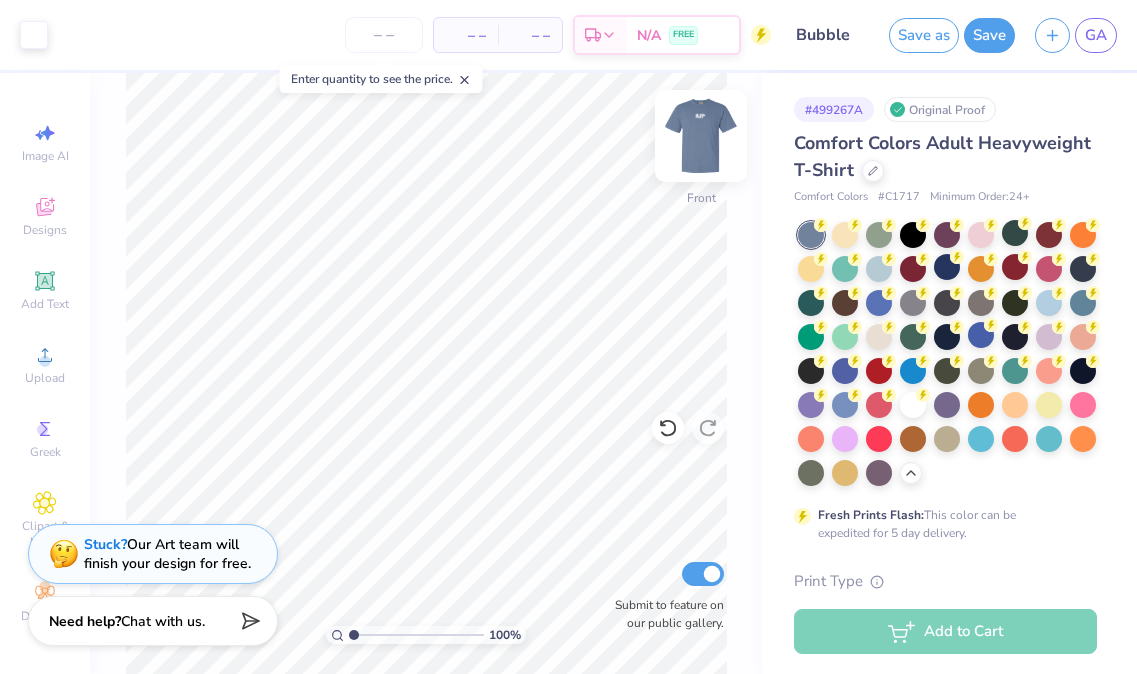 click at bounding box center (701, 136) 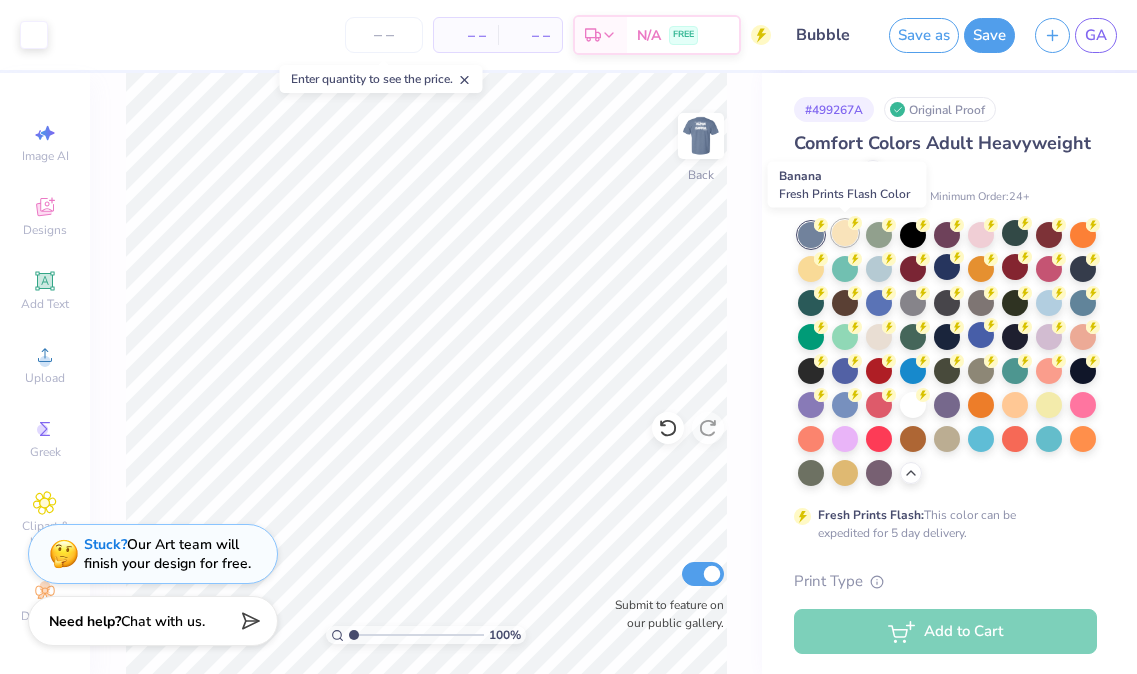 click at bounding box center (845, 233) 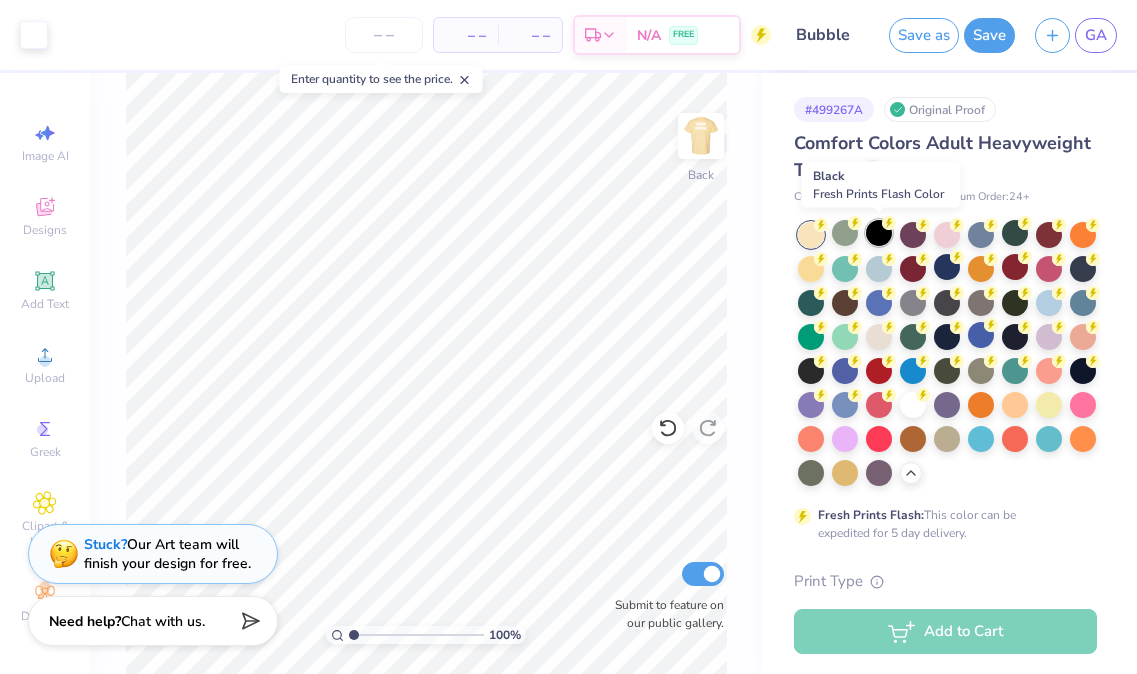 click at bounding box center [879, 233] 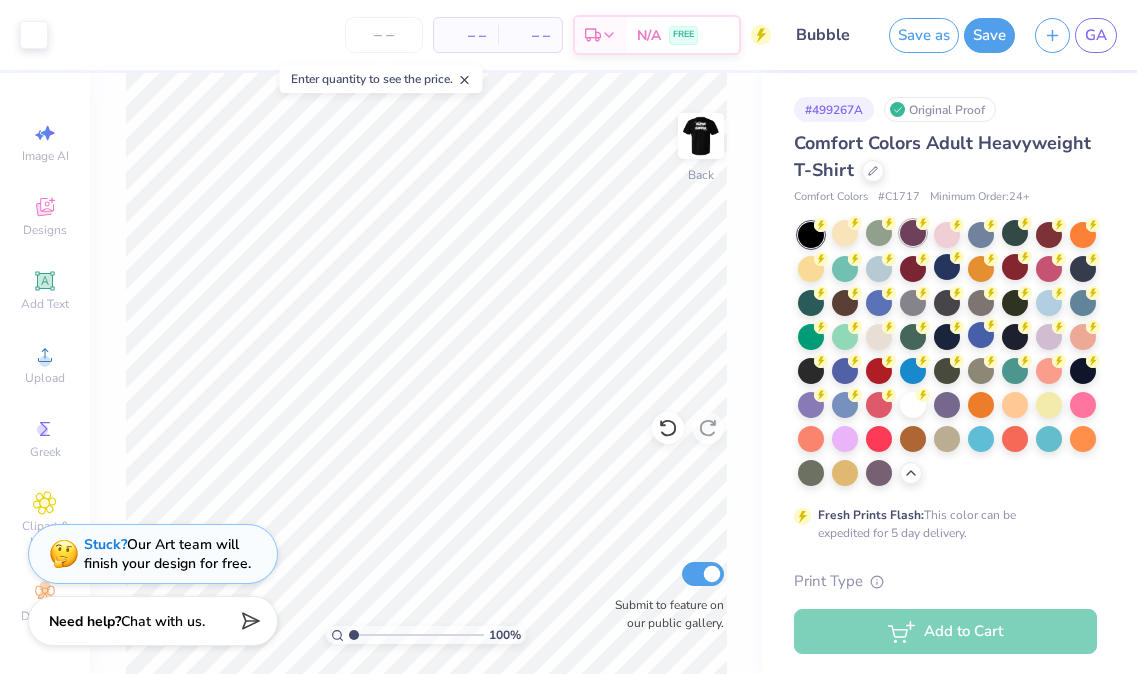 click at bounding box center [913, 233] 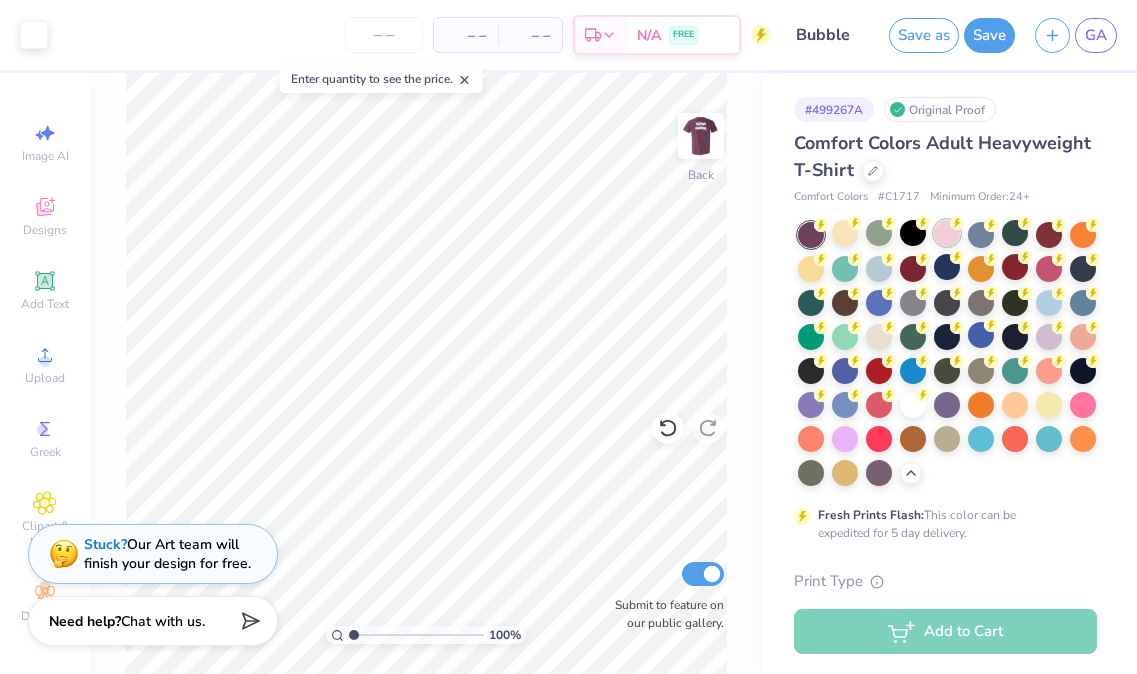 click at bounding box center [947, 233] 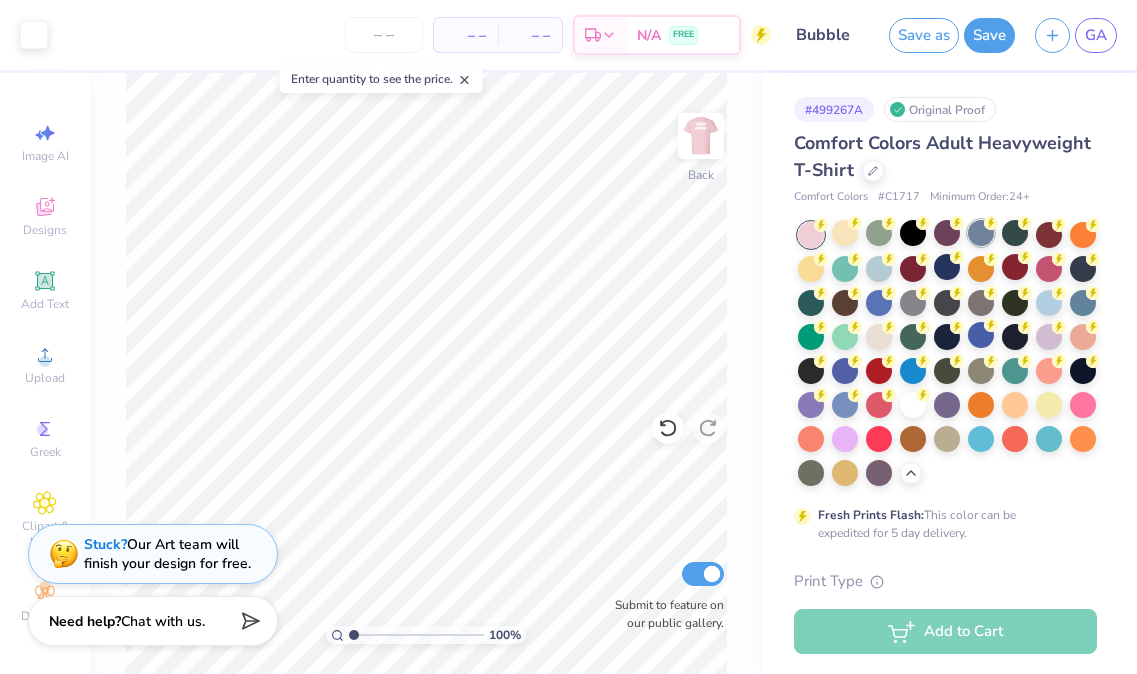 click at bounding box center (981, 233) 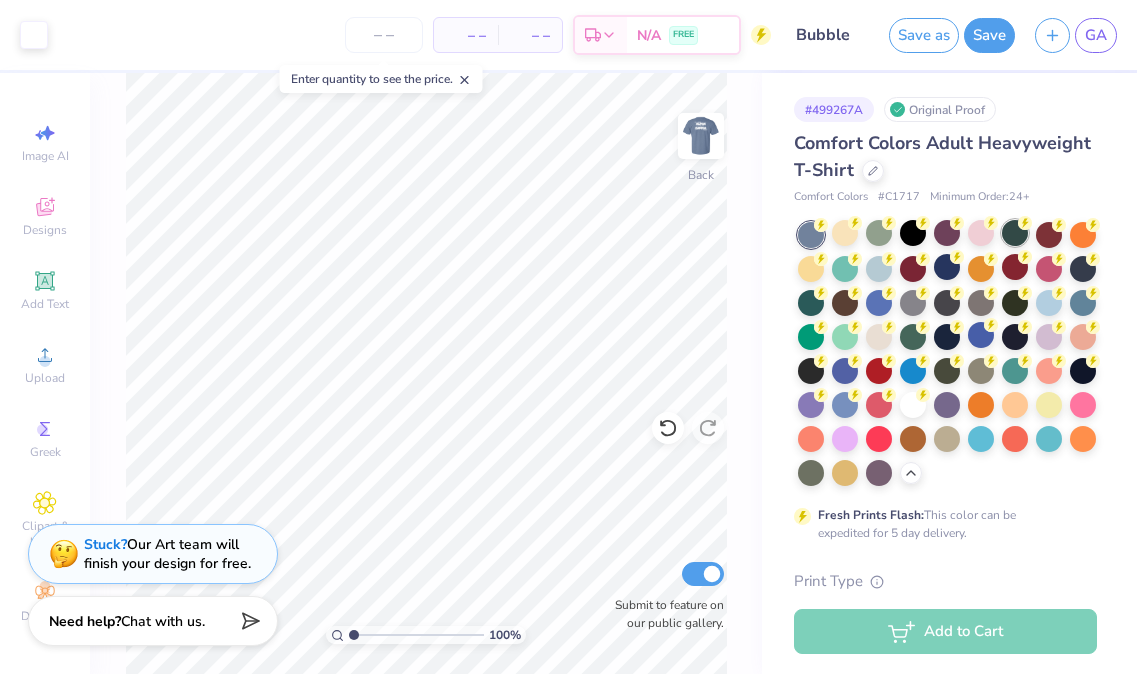 click at bounding box center [1015, 233] 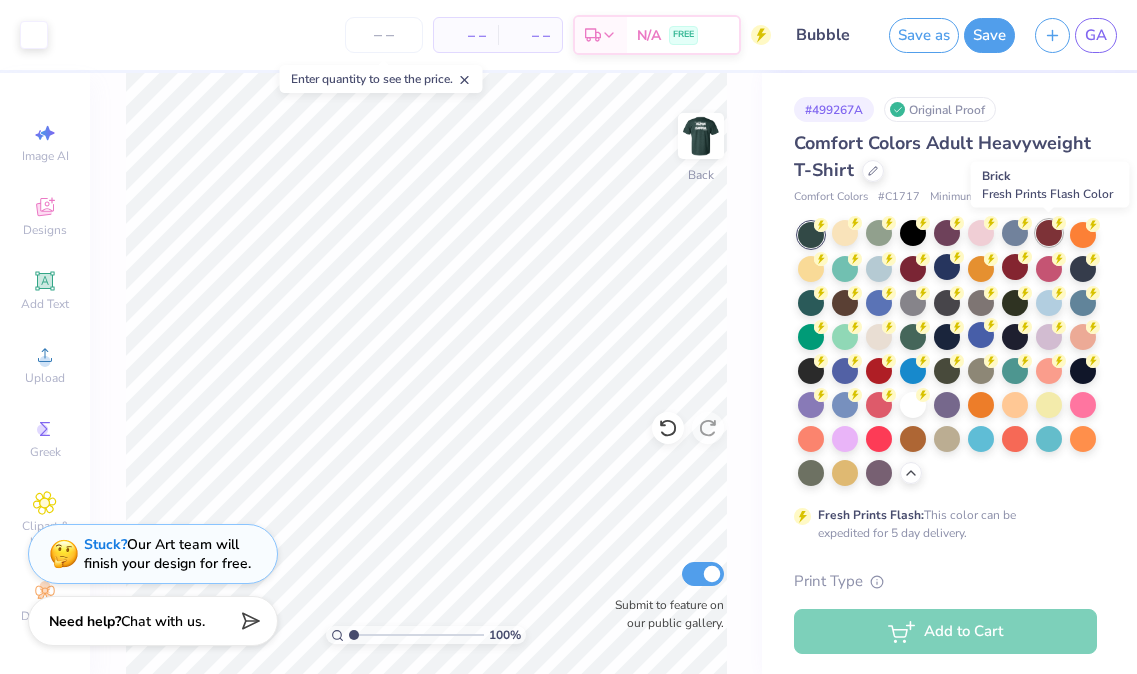 click at bounding box center (1049, 233) 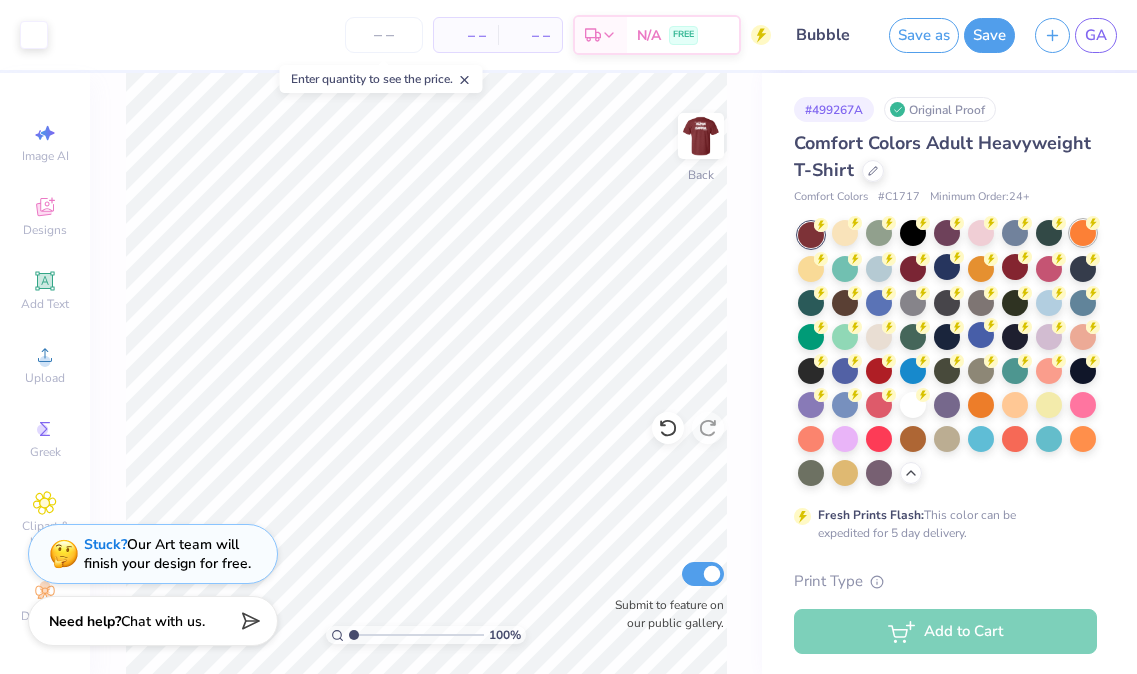 click at bounding box center (1083, 233) 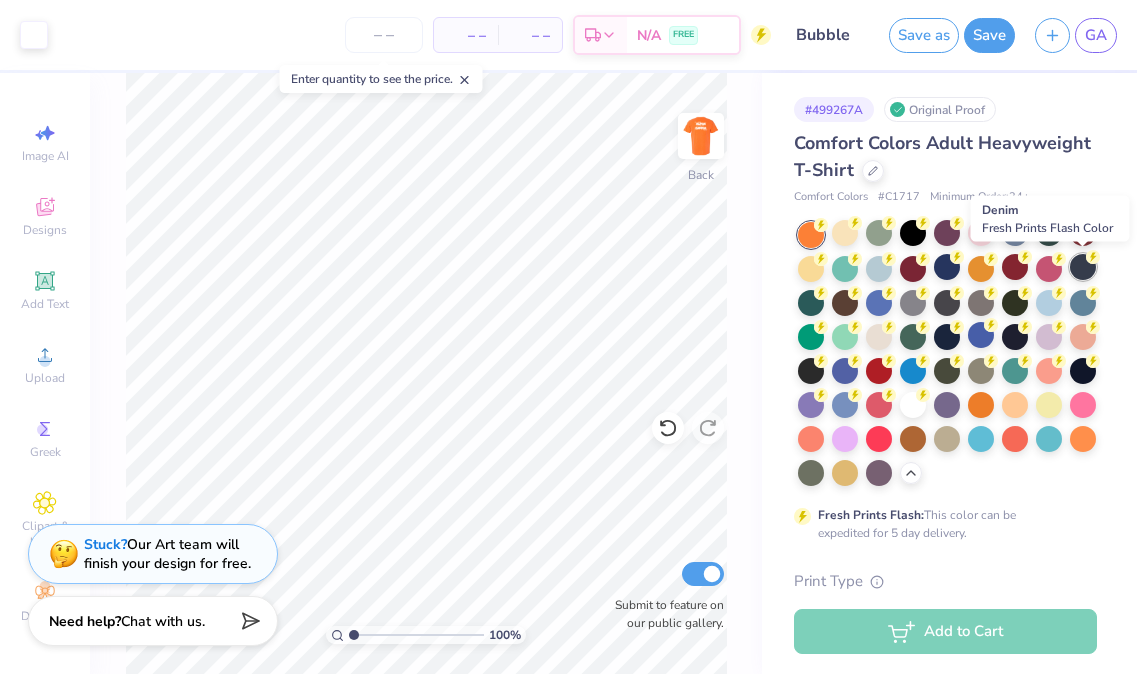 click at bounding box center [1083, 267] 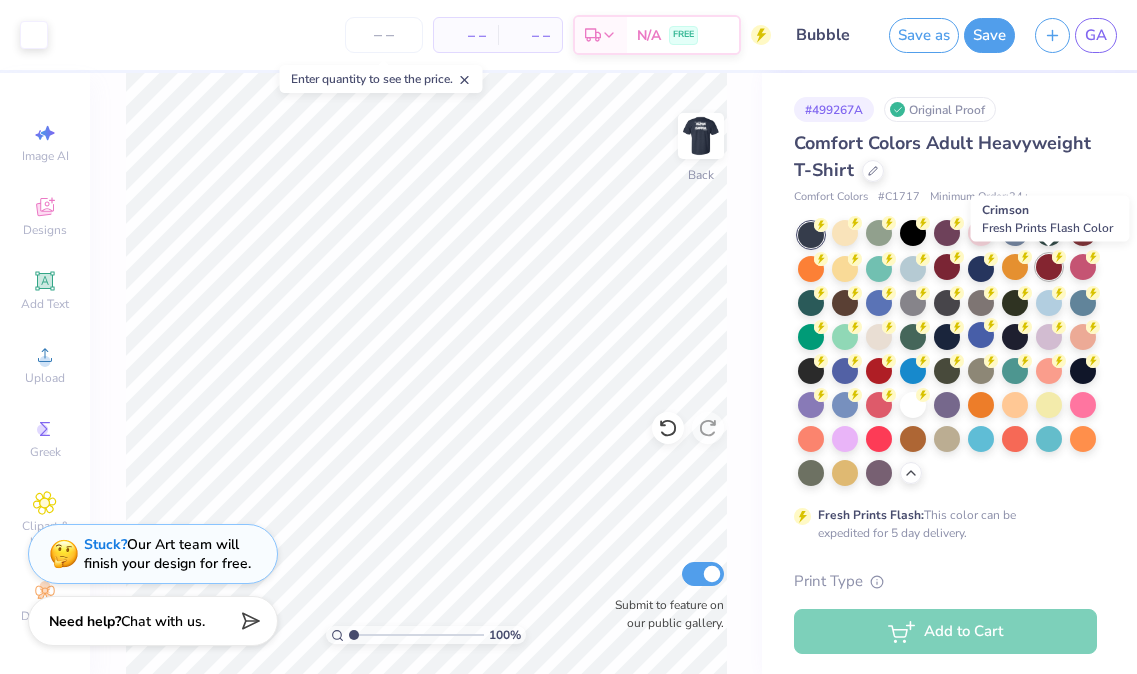 click at bounding box center [1049, 267] 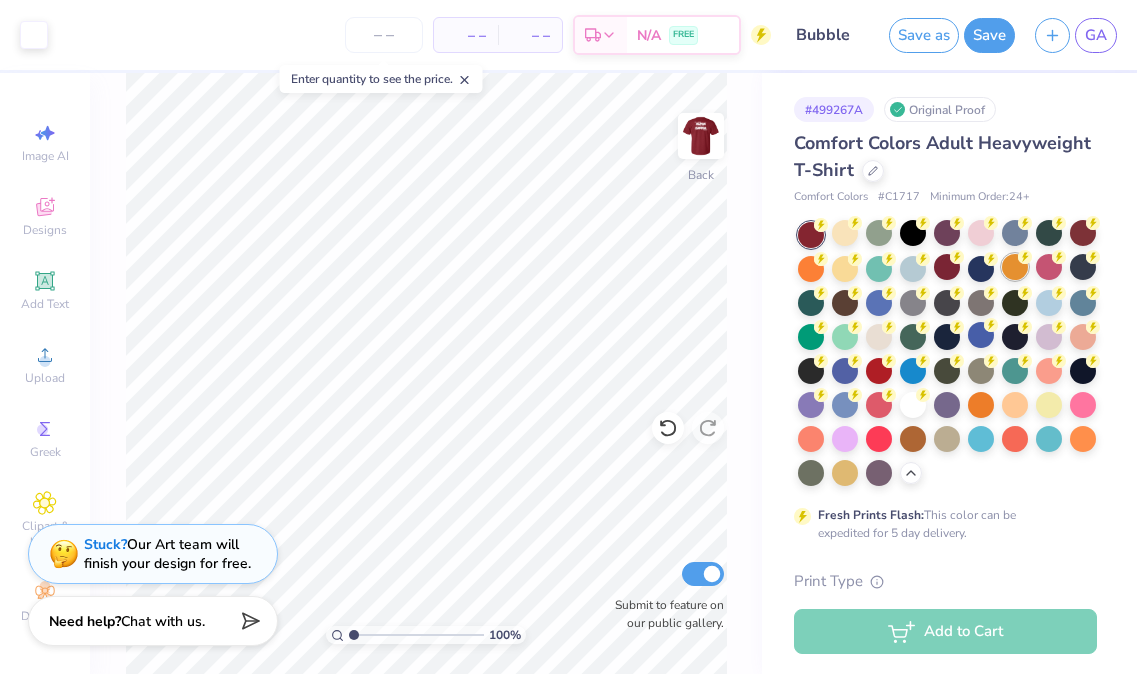 click at bounding box center (1015, 267) 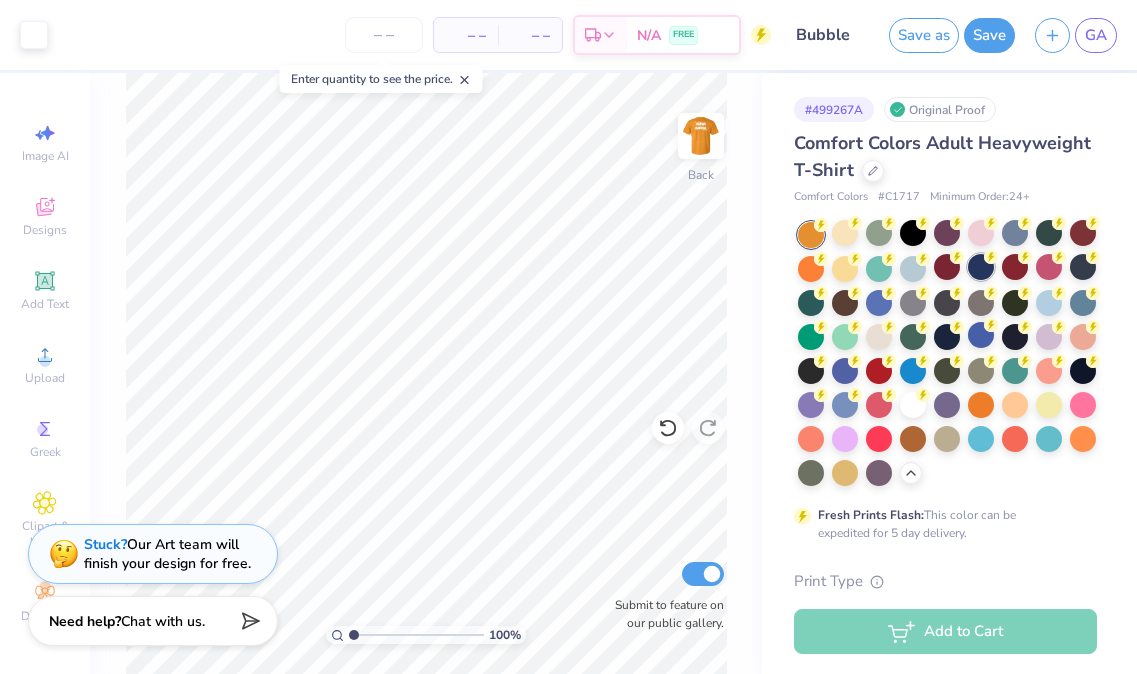 click at bounding box center (981, 267) 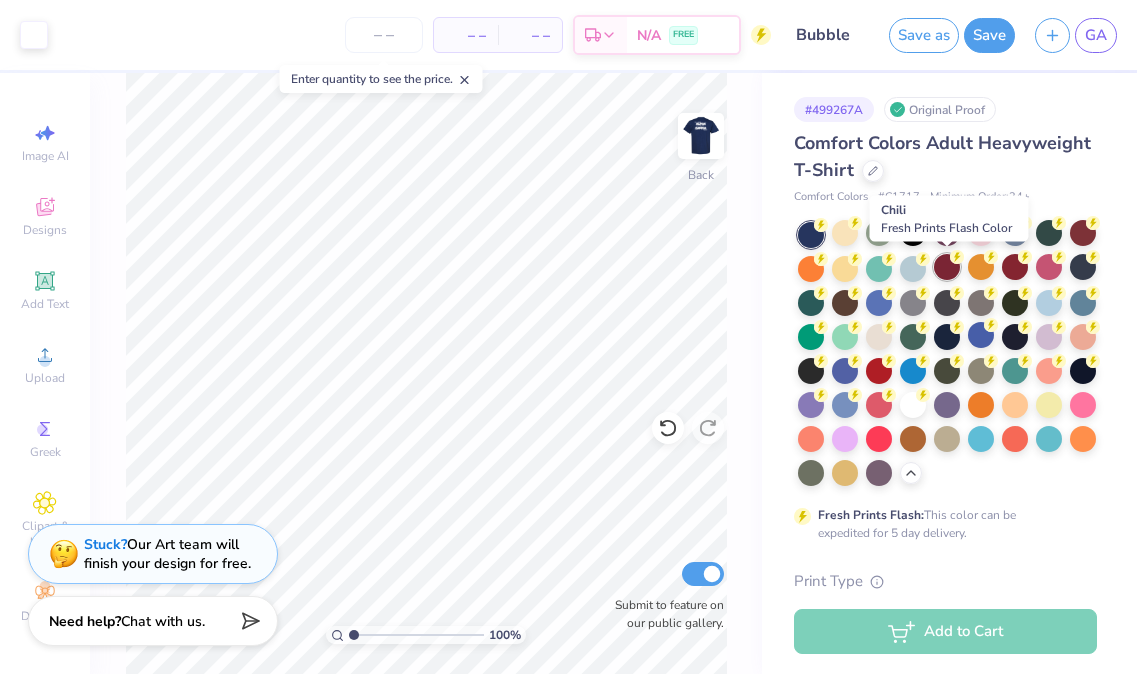 click at bounding box center [947, 267] 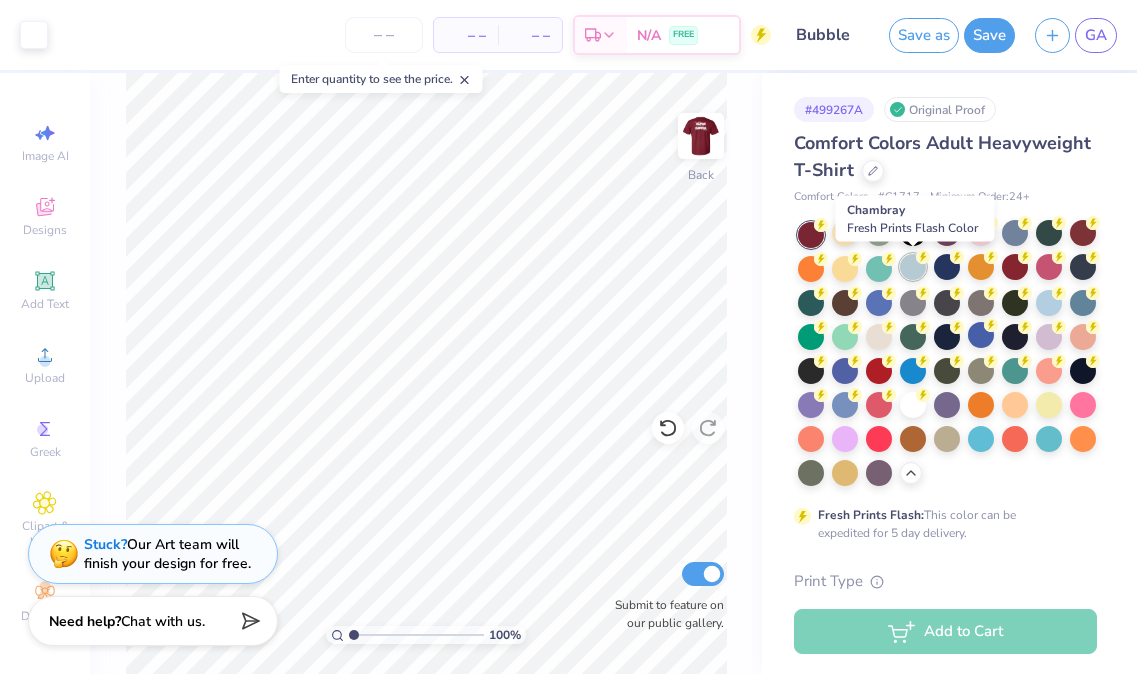 click at bounding box center [913, 267] 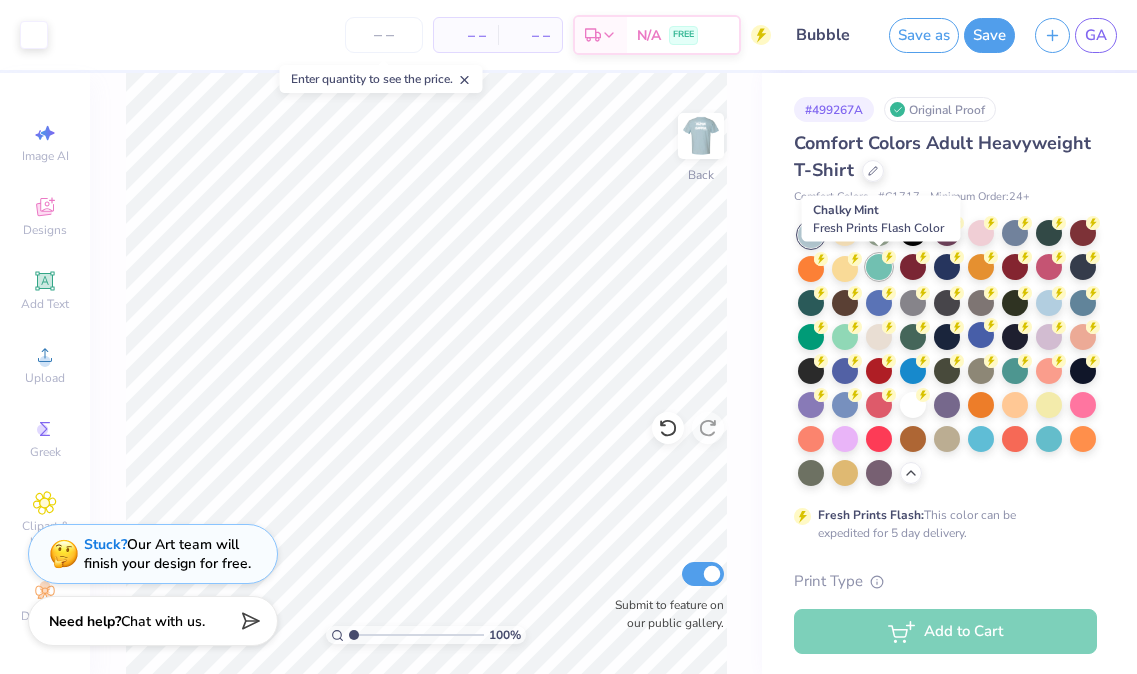 click at bounding box center [879, 267] 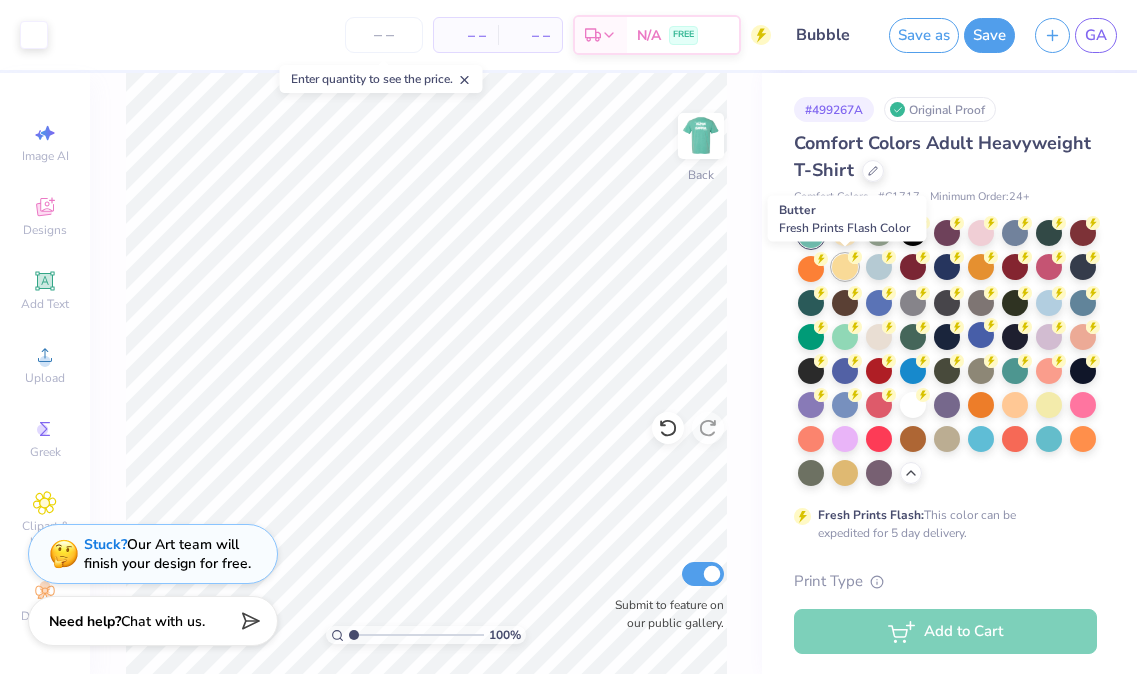 click at bounding box center (845, 267) 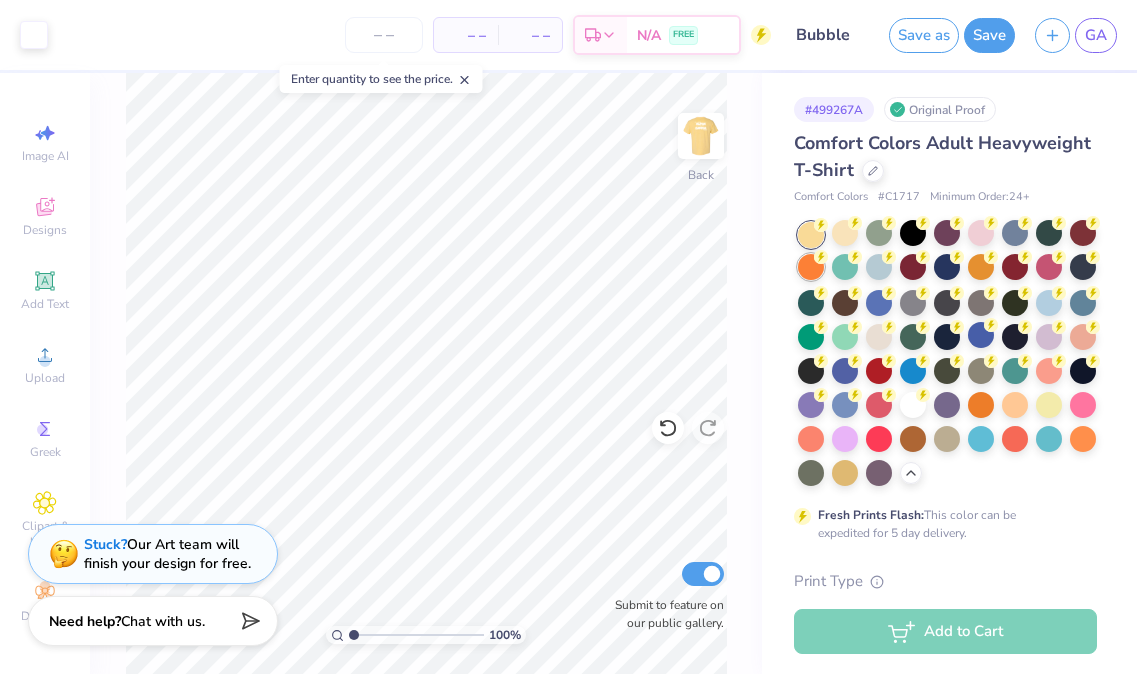 click at bounding box center [811, 267] 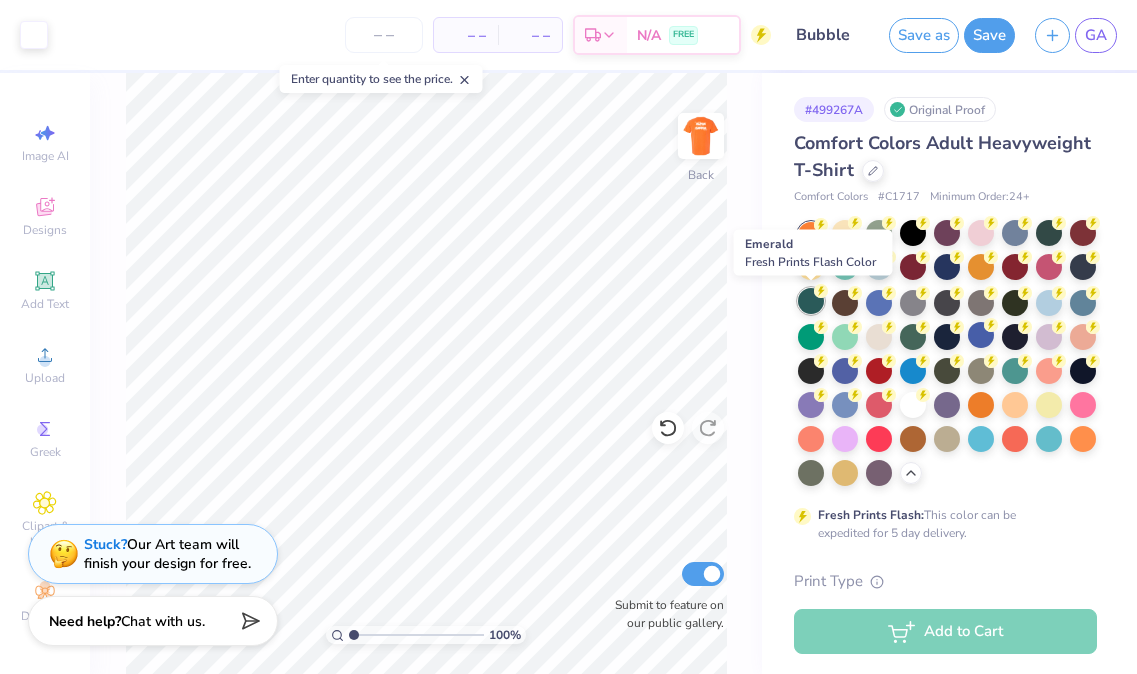 click at bounding box center (811, 301) 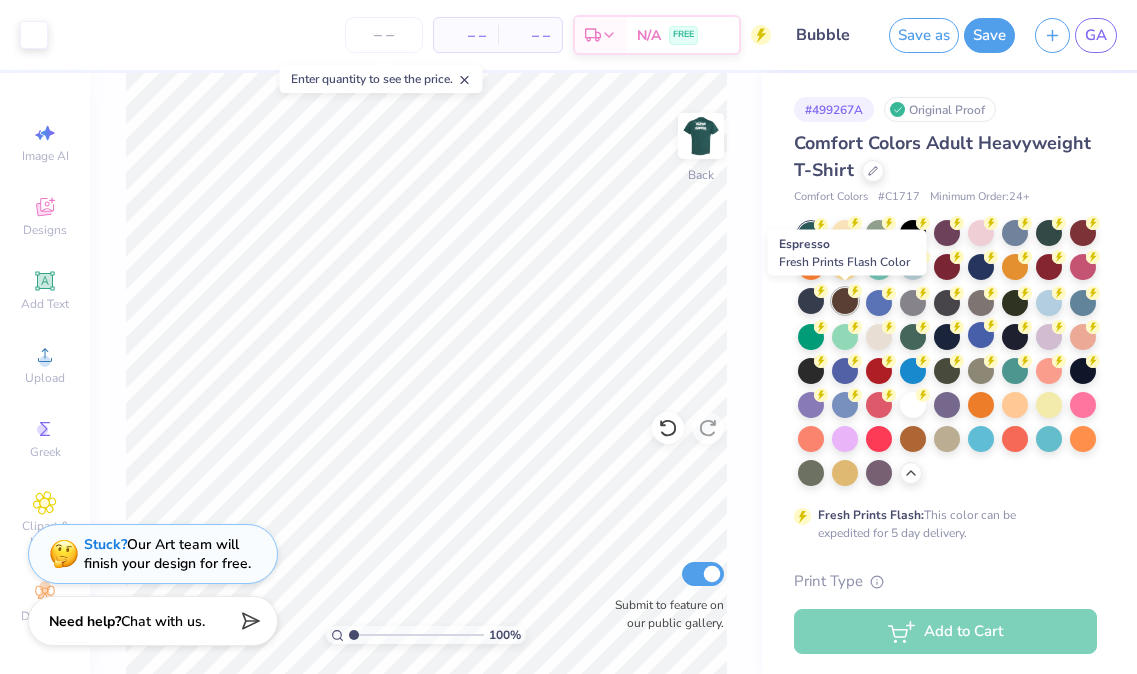 click at bounding box center (845, 301) 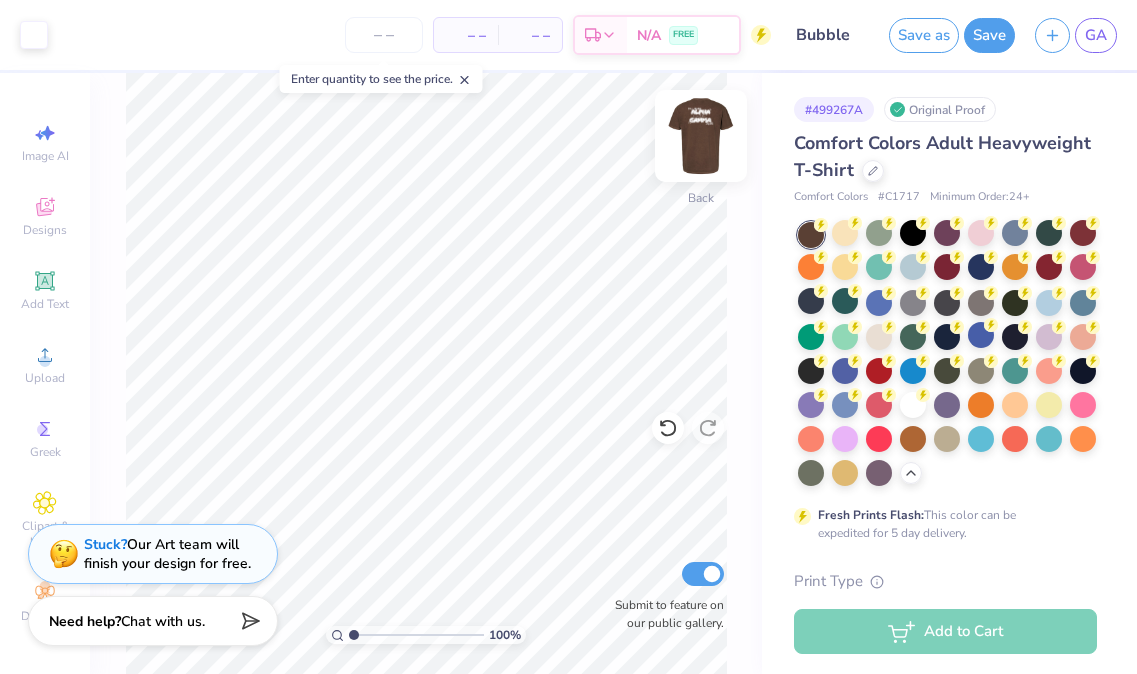 click at bounding box center (701, 136) 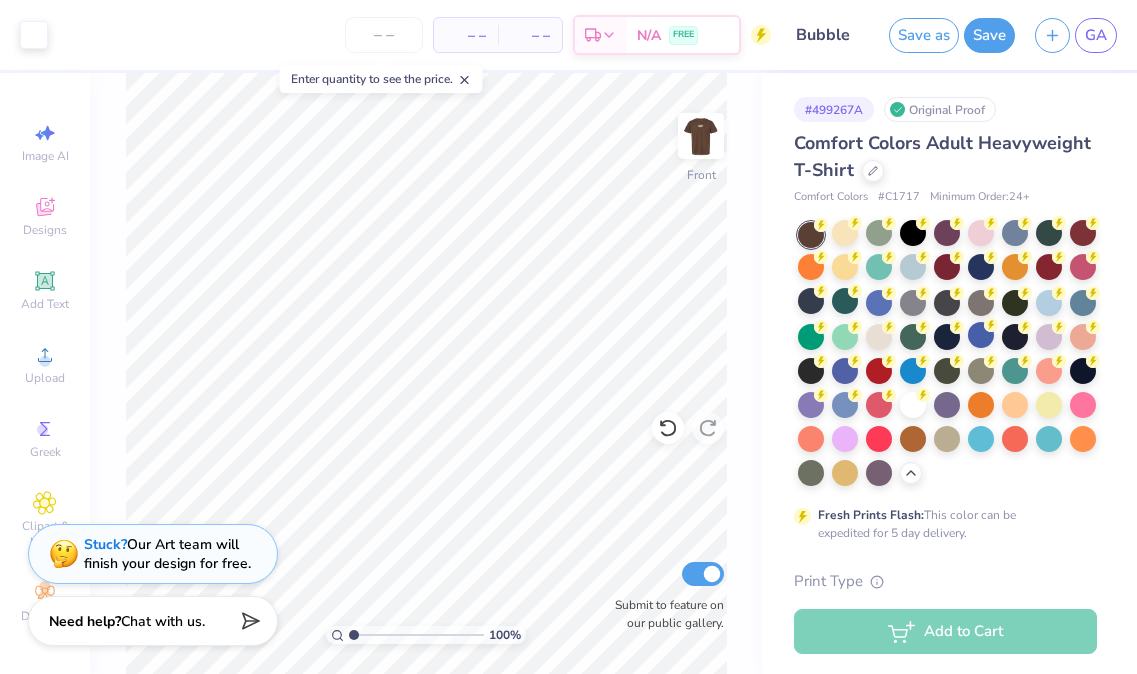 click at bounding box center (701, 136) 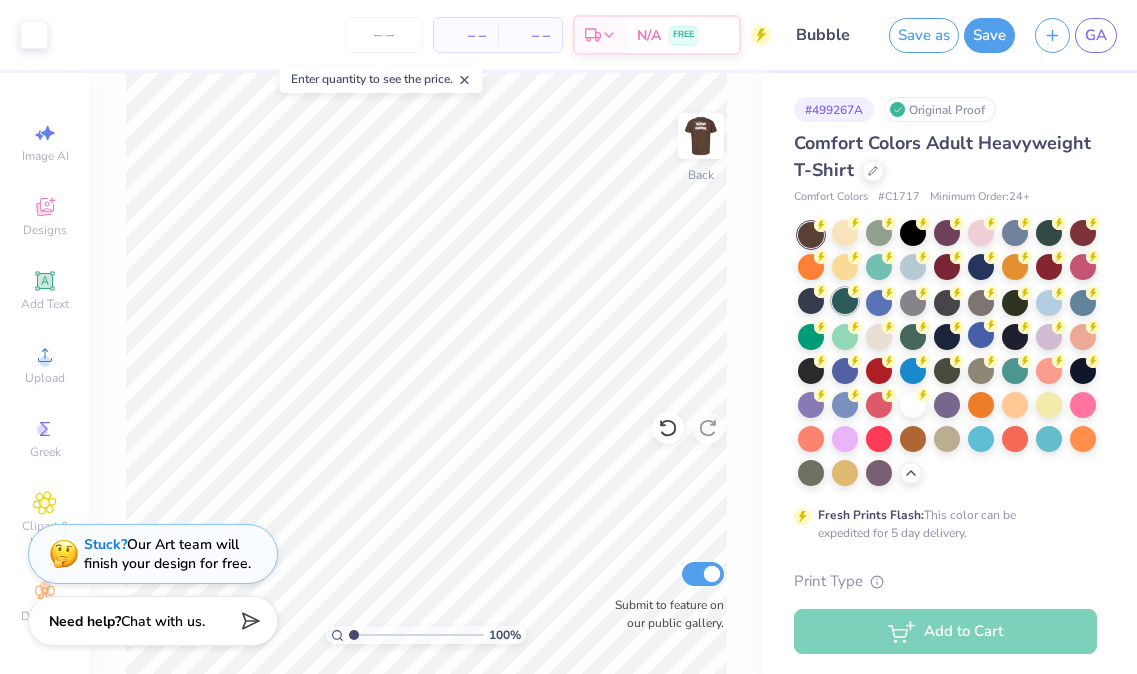 click at bounding box center (845, 301) 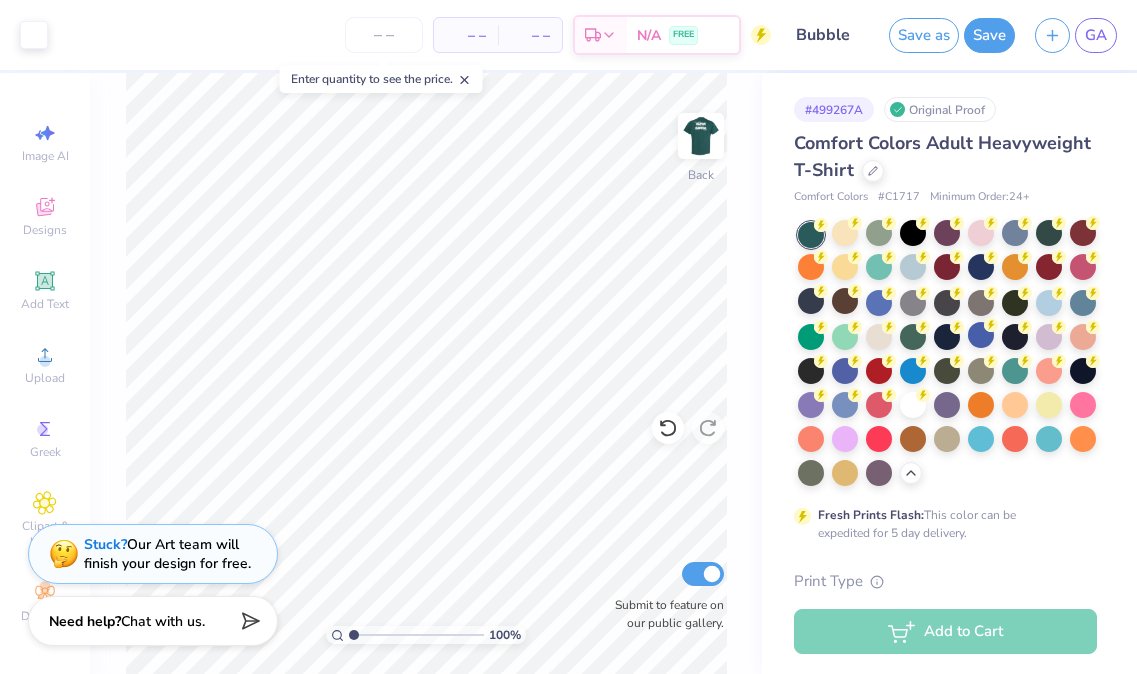 click at bounding box center (947, 354) 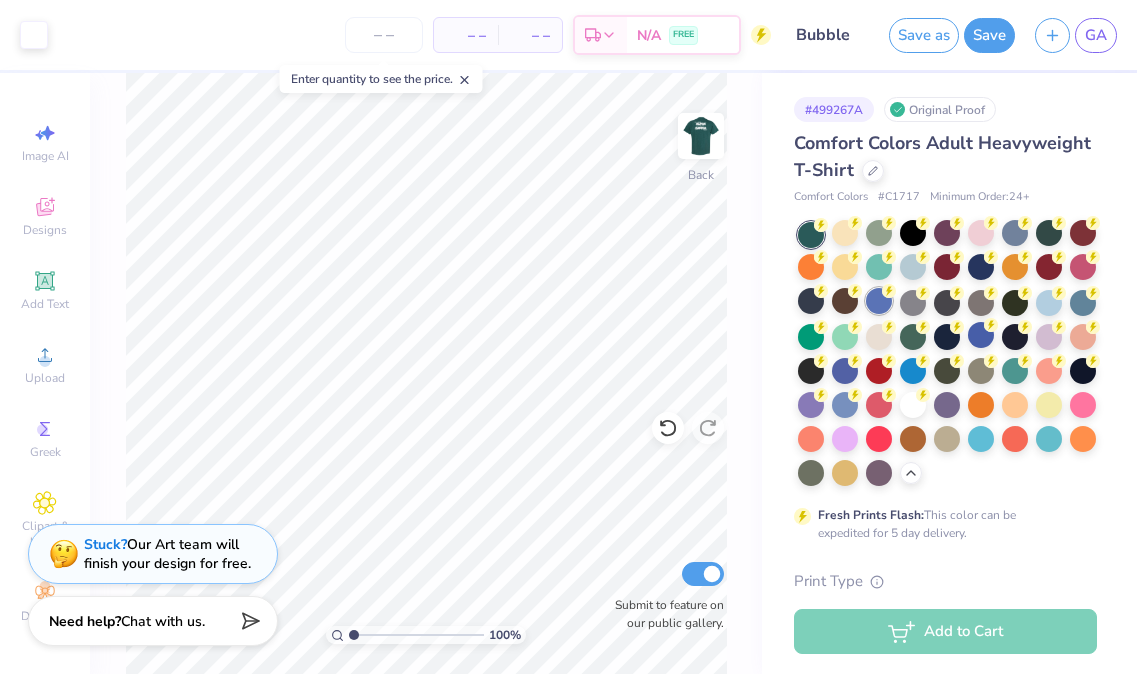 click at bounding box center (879, 301) 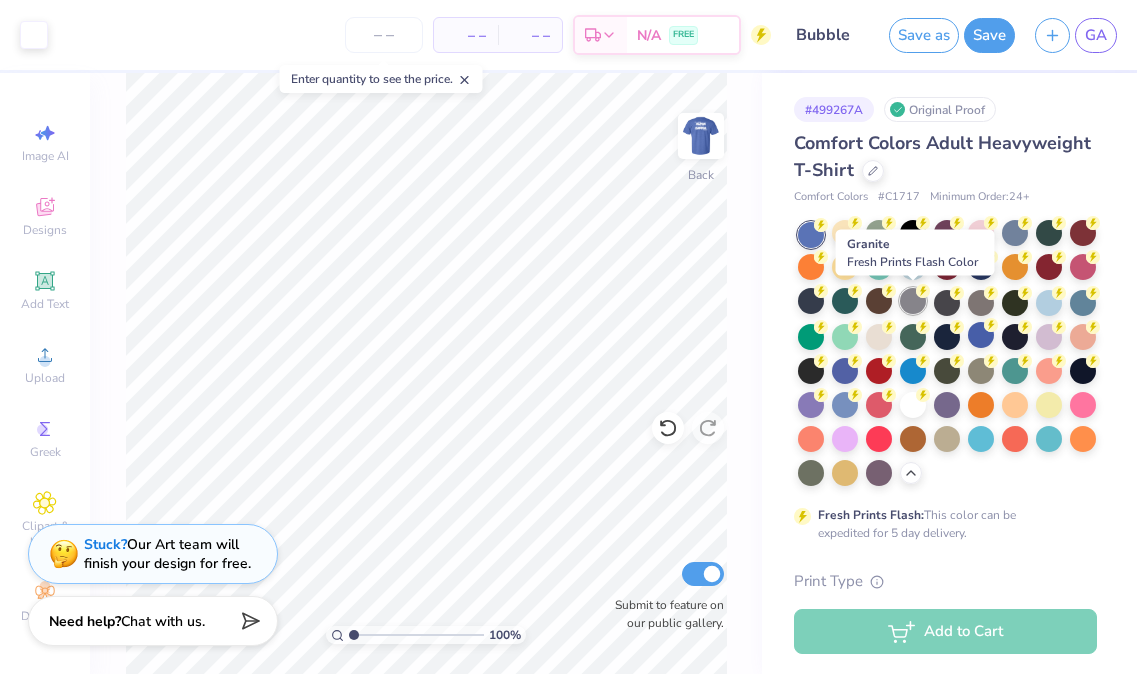 click at bounding box center [913, 301] 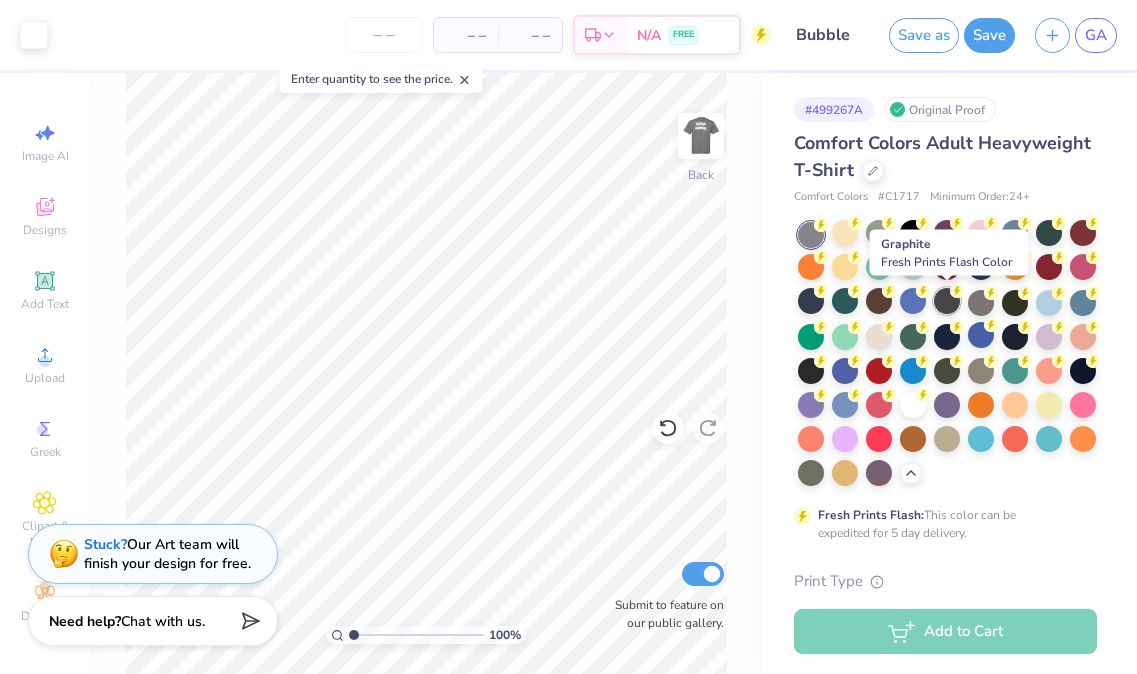 click at bounding box center [947, 301] 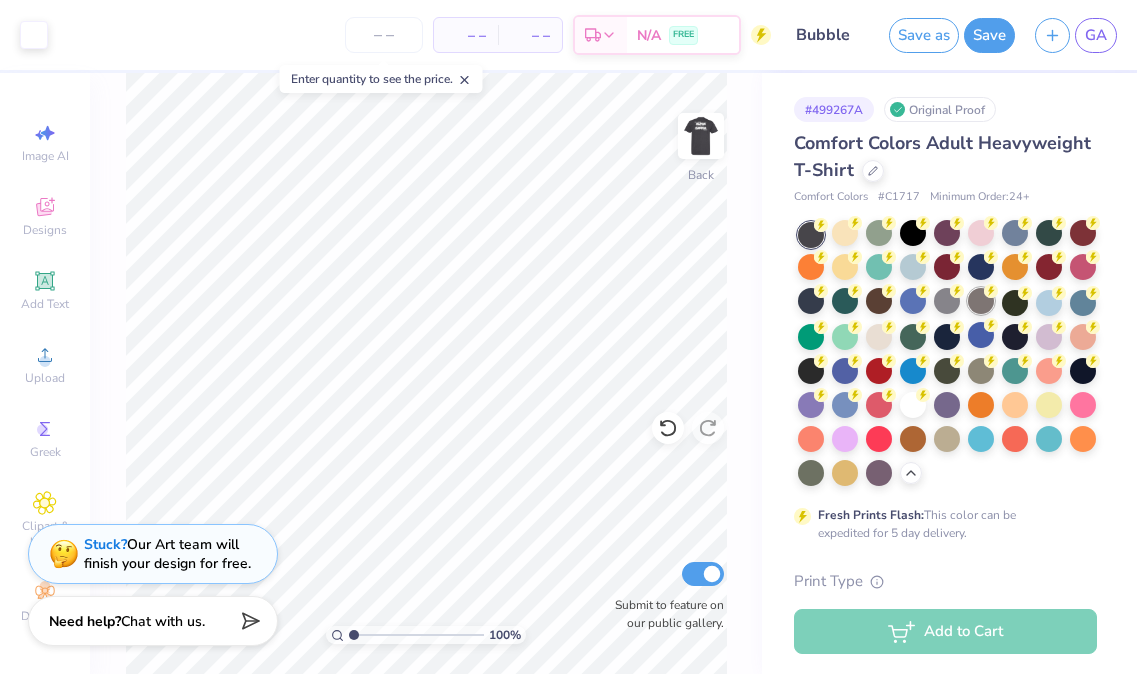 click at bounding box center (981, 301) 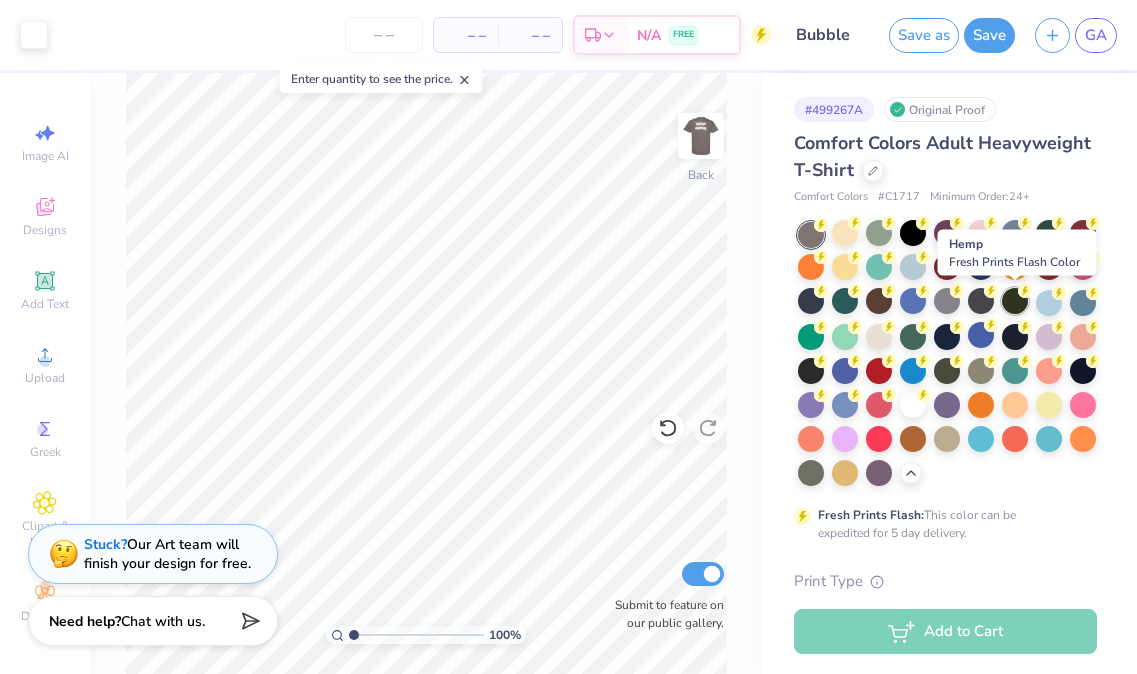 click at bounding box center (1015, 301) 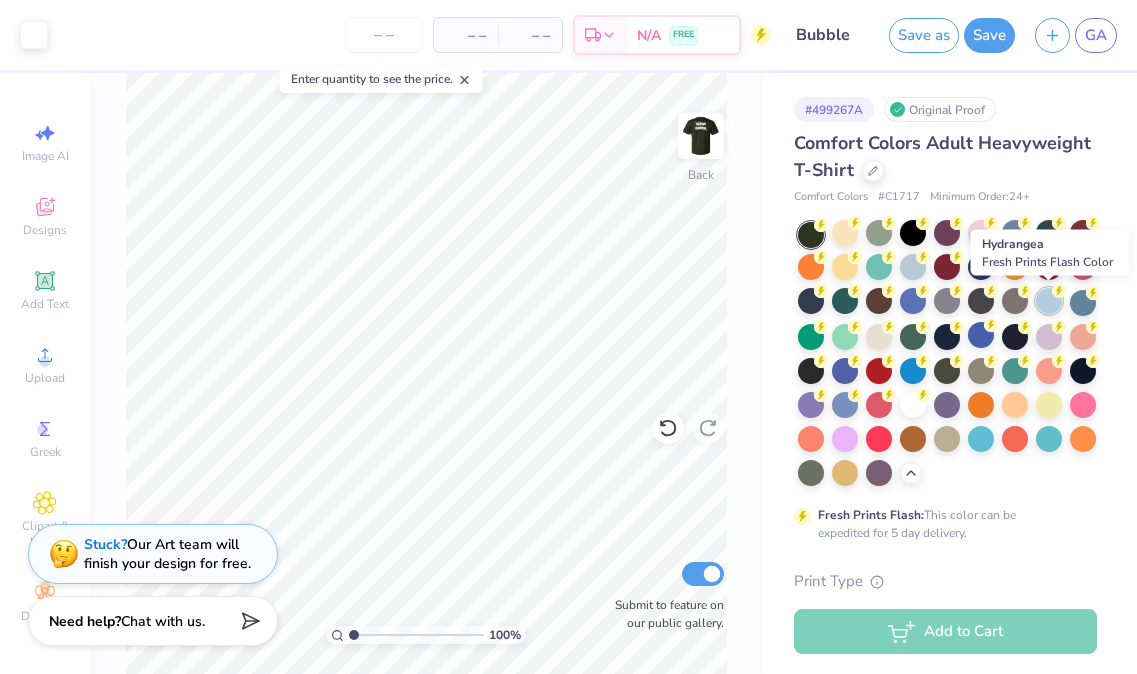 click 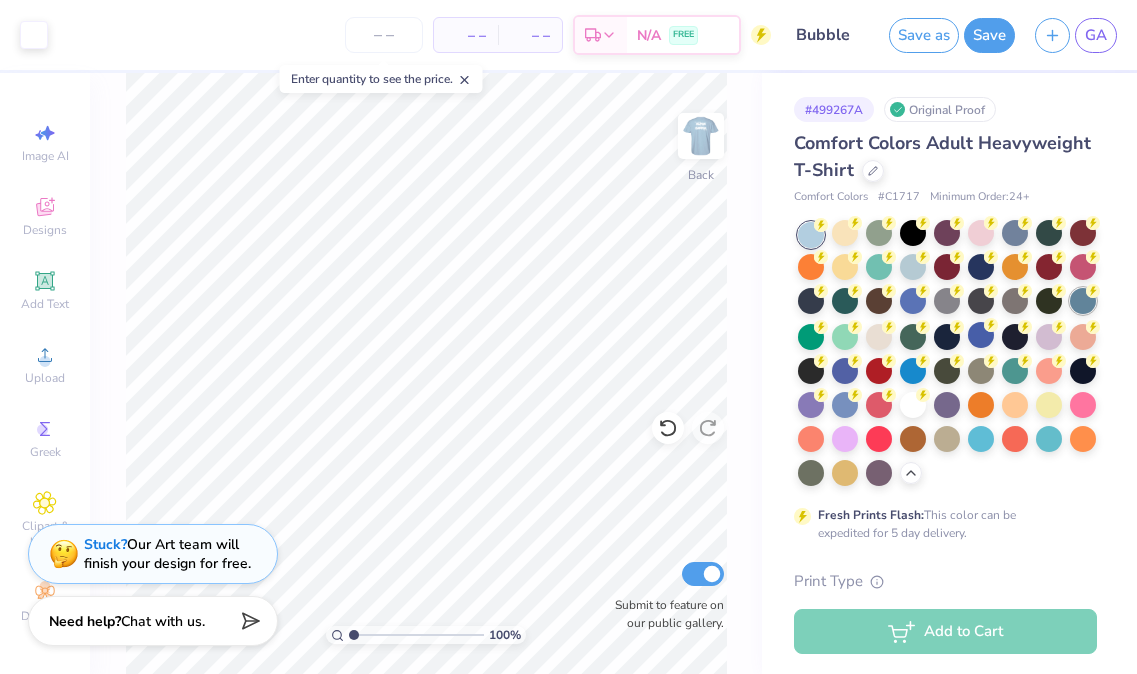 click at bounding box center [1083, 301] 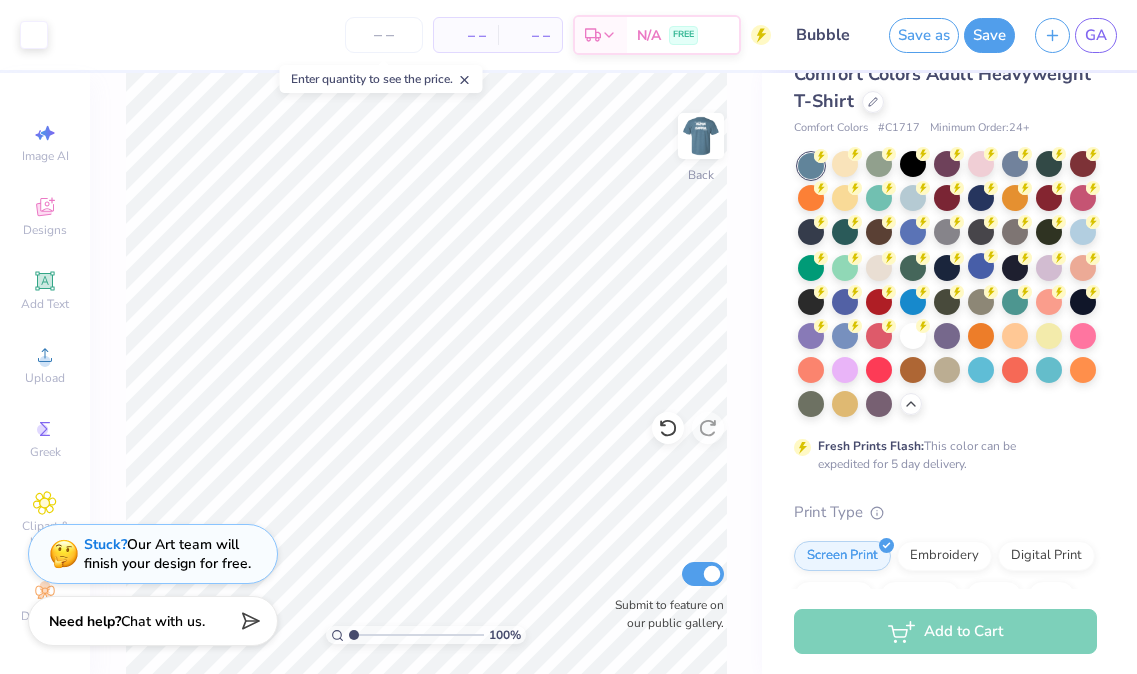 scroll, scrollTop: 0, scrollLeft: 0, axis: both 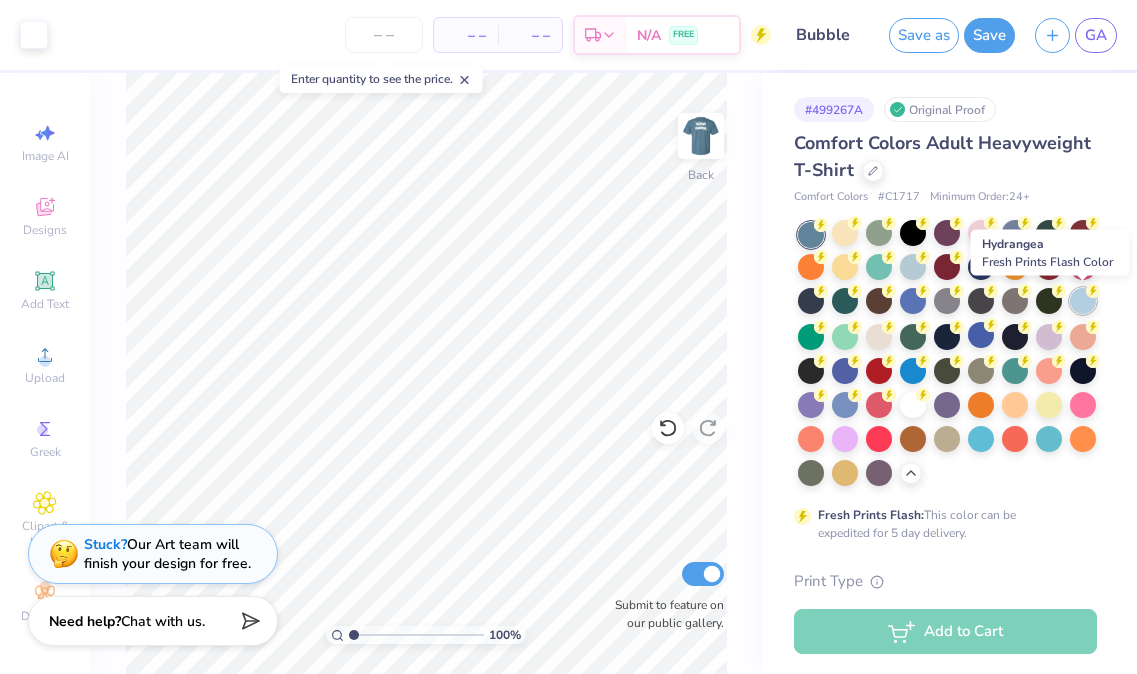 click at bounding box center [1083, 301] 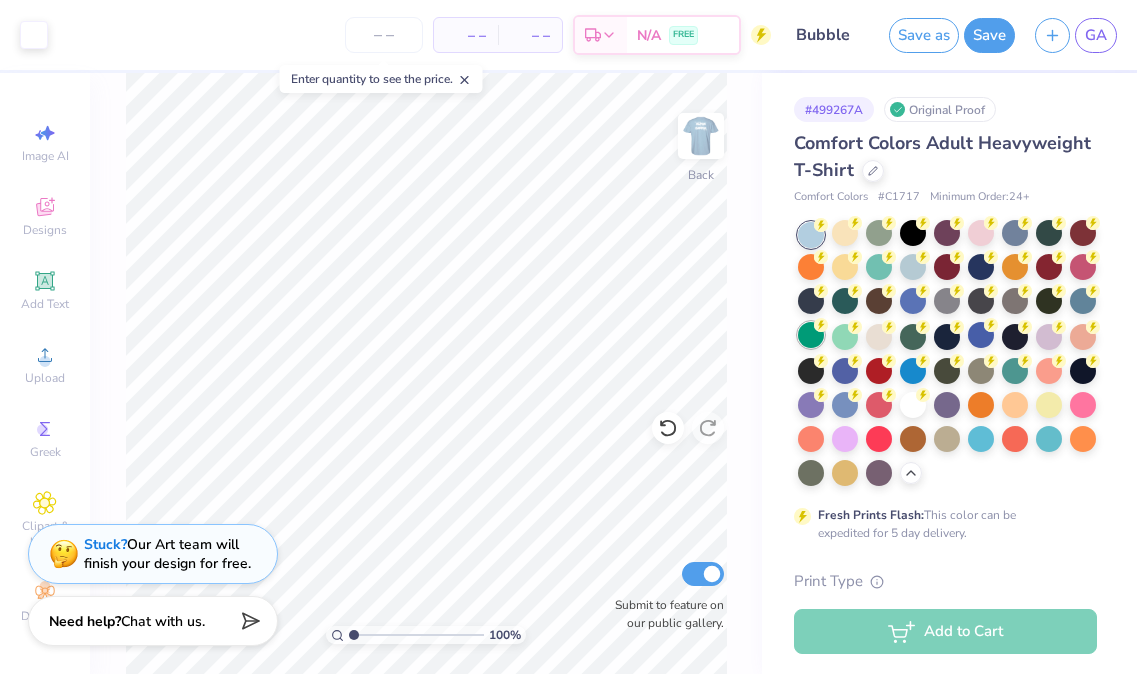 click at bounding box center (811, 335) 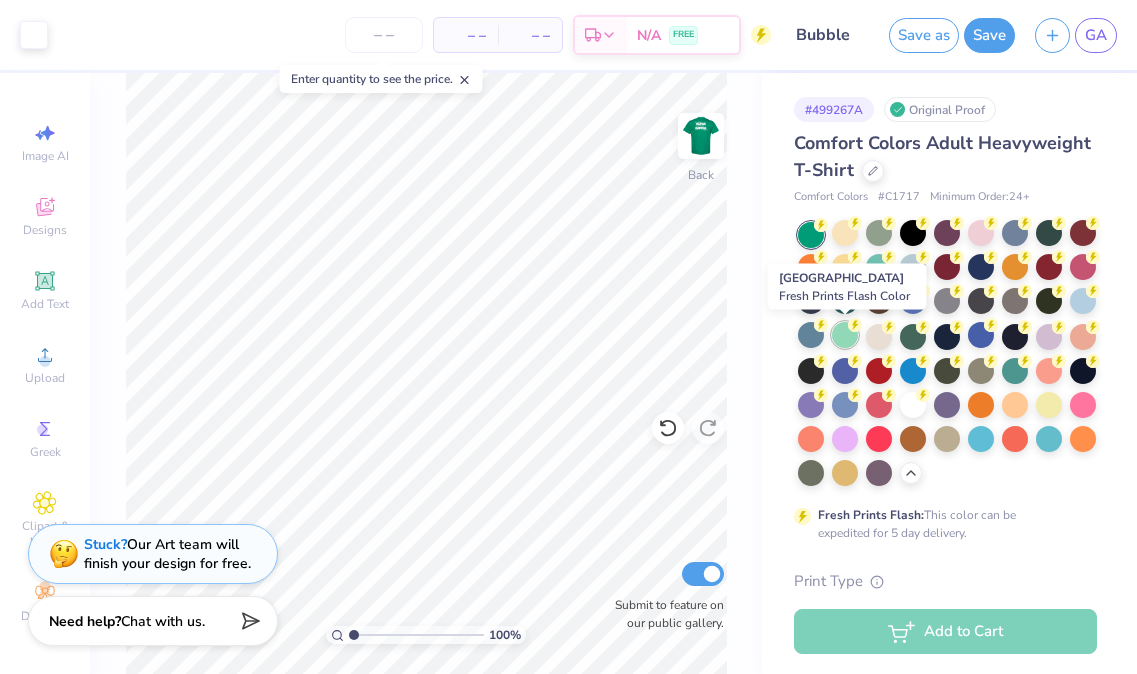 click at bounding box center [845, 335] 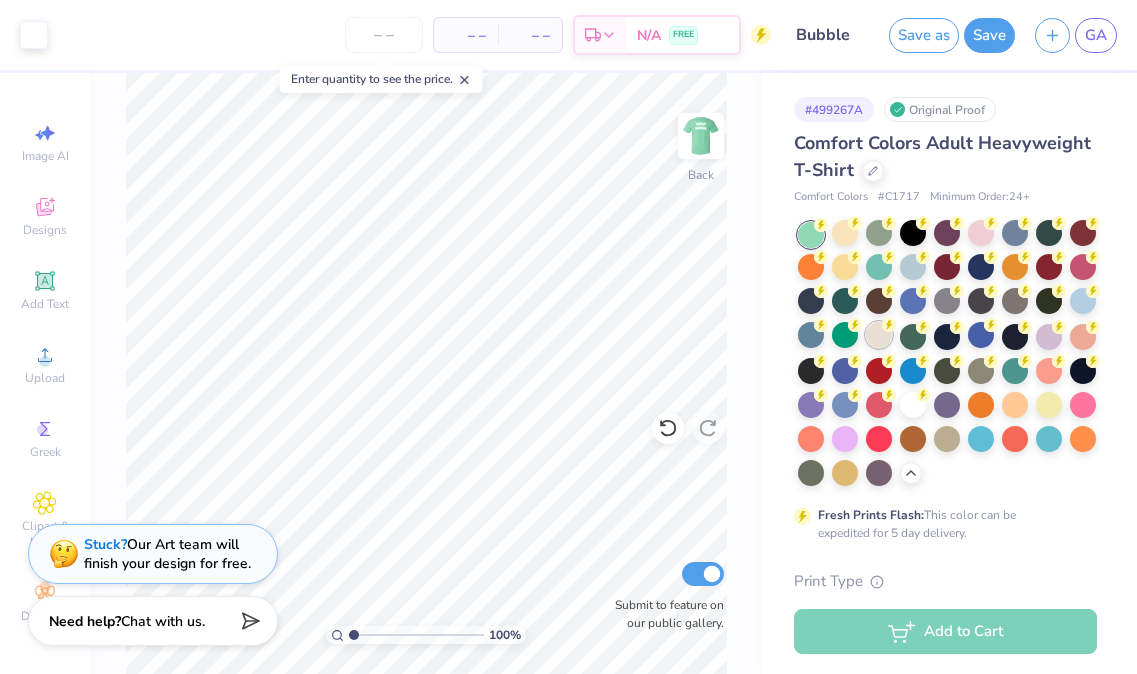 click at bounding box center [879, 335] 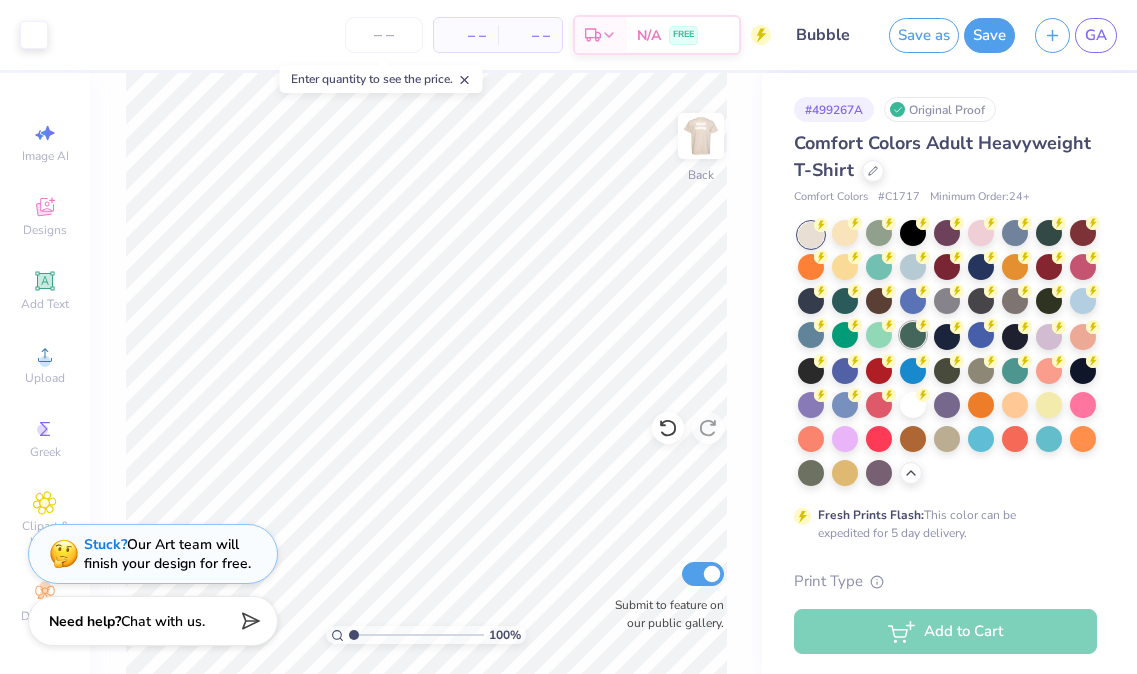click 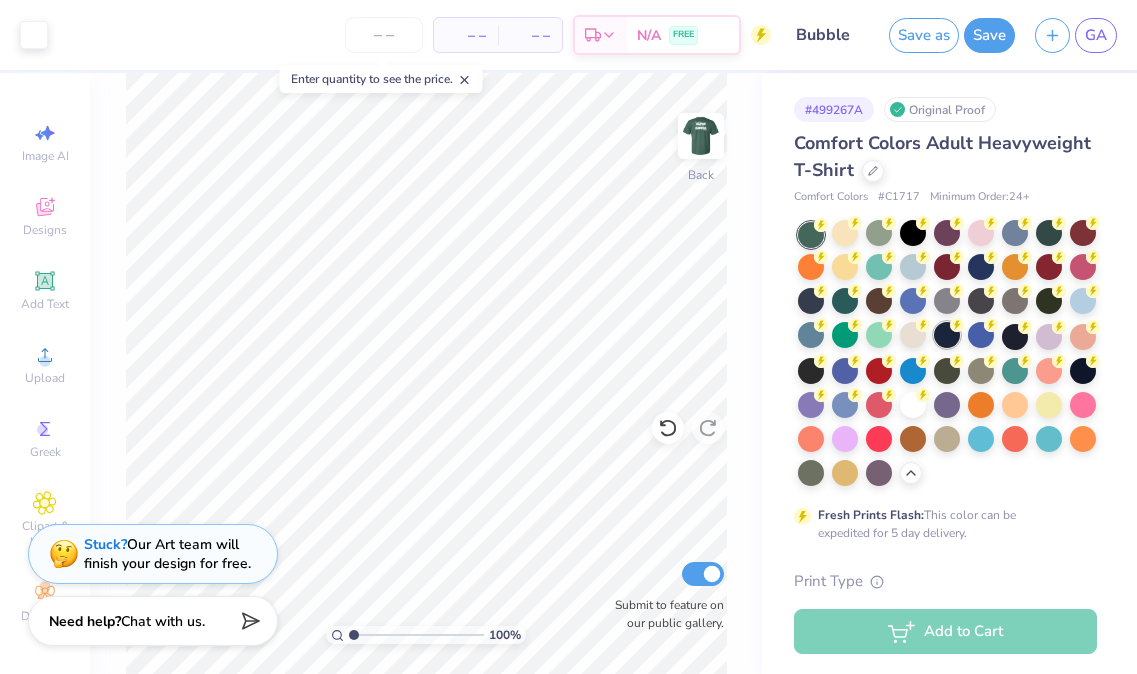 click at bounding box center [947, 335] 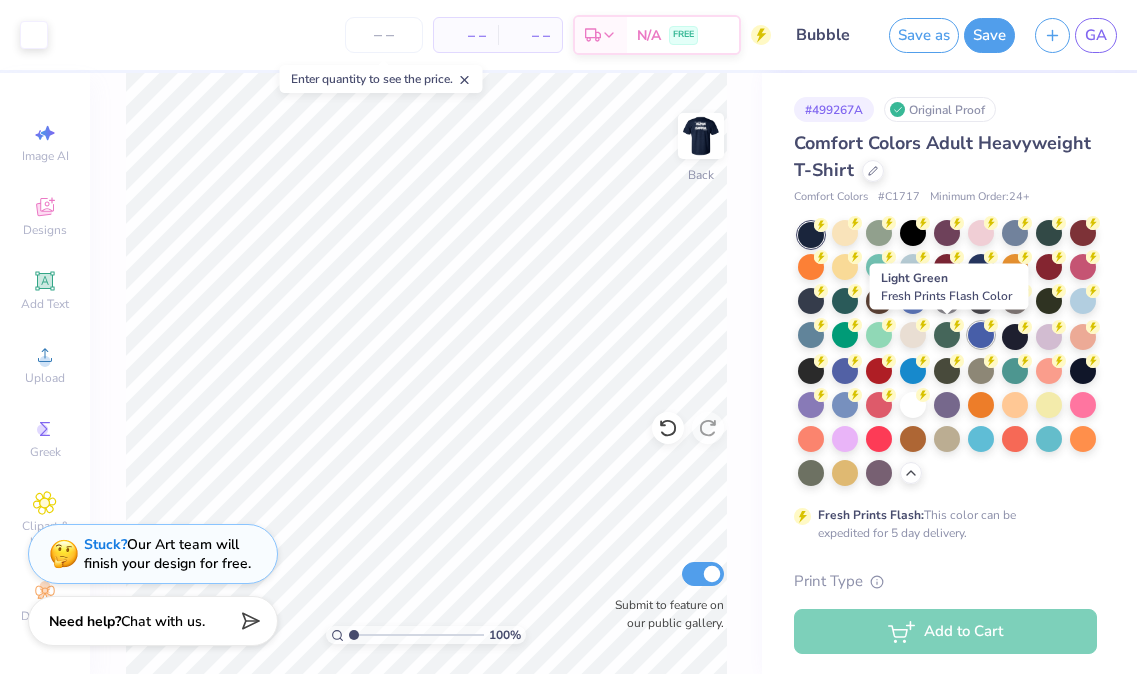 click at bounding box center (981, 335) 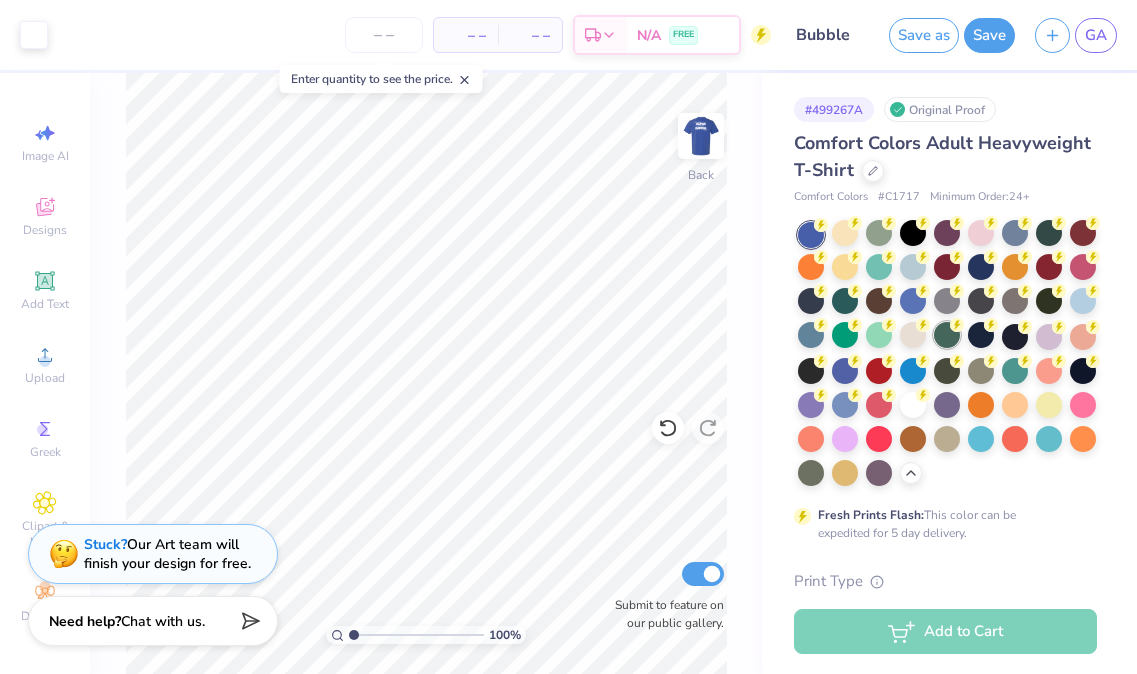 click at bounding box center (947, 335) 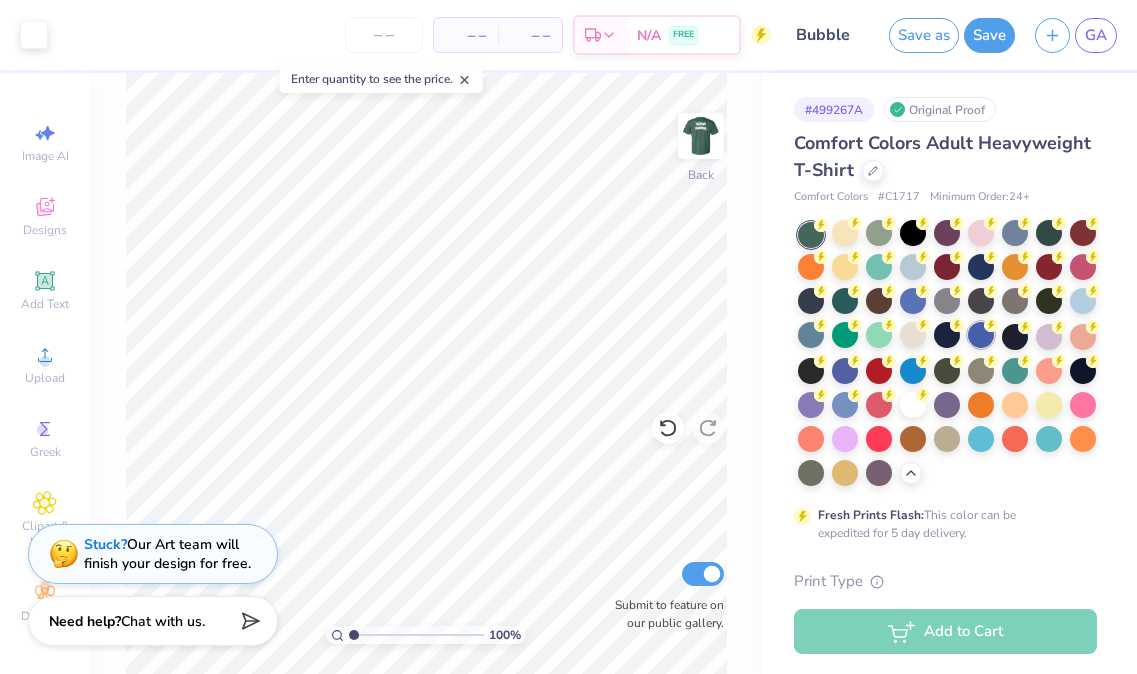 click at bounding box center (981, 335) 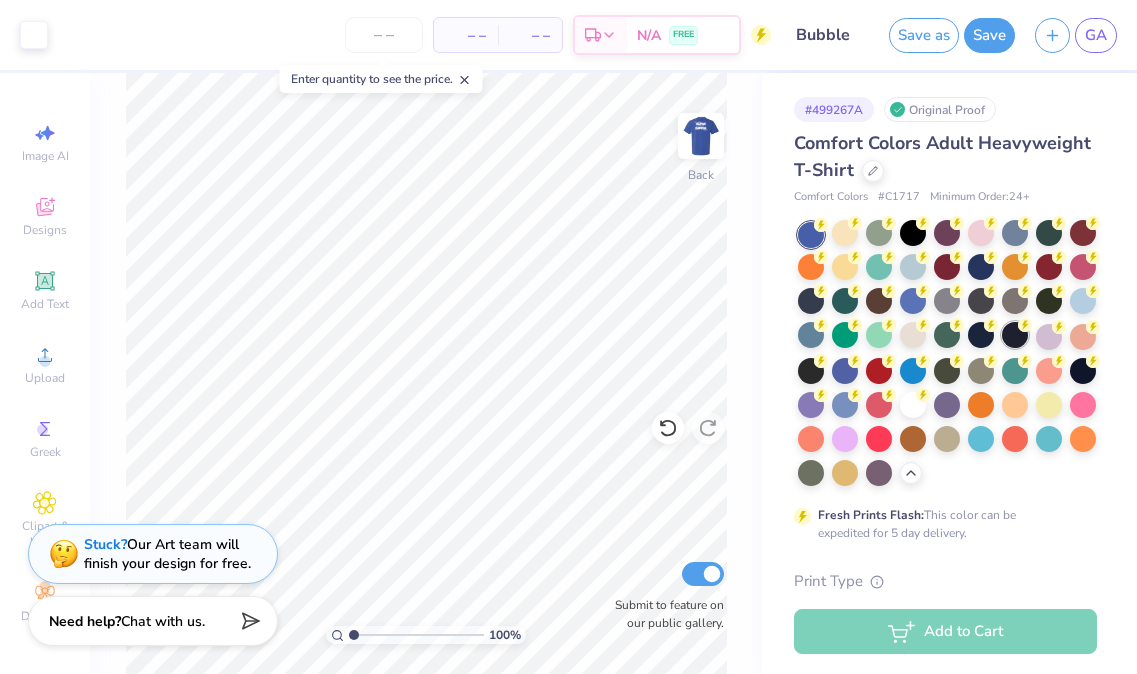 click at bounding box center (1015, 335) 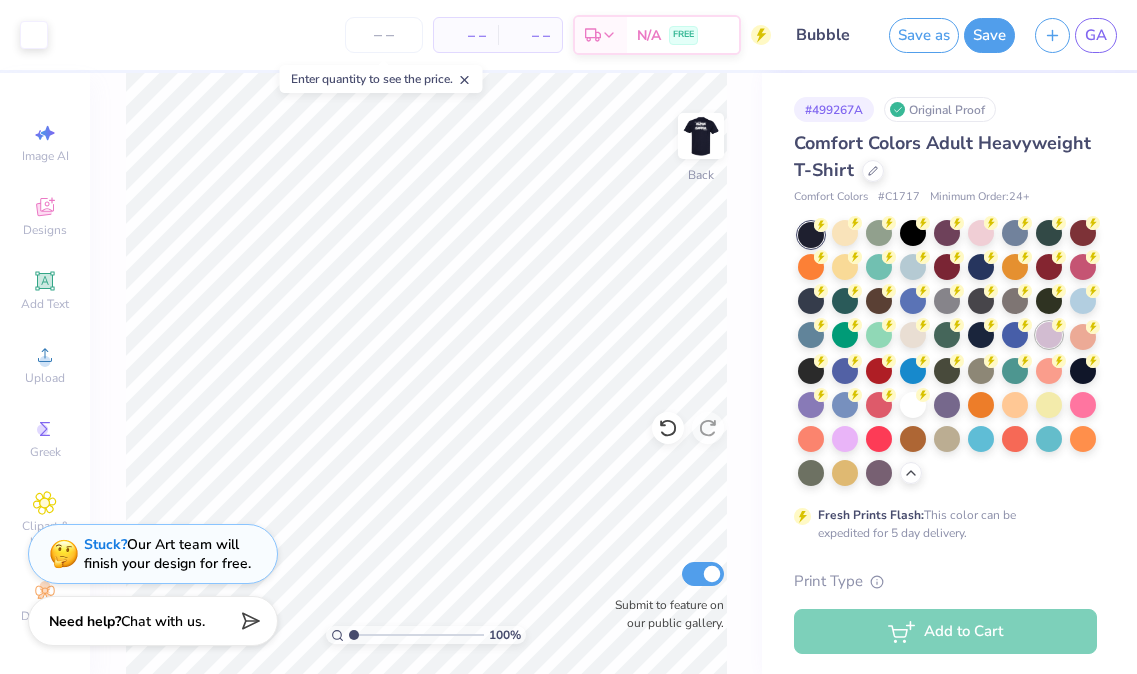 click at bounding box center (1049, 335) 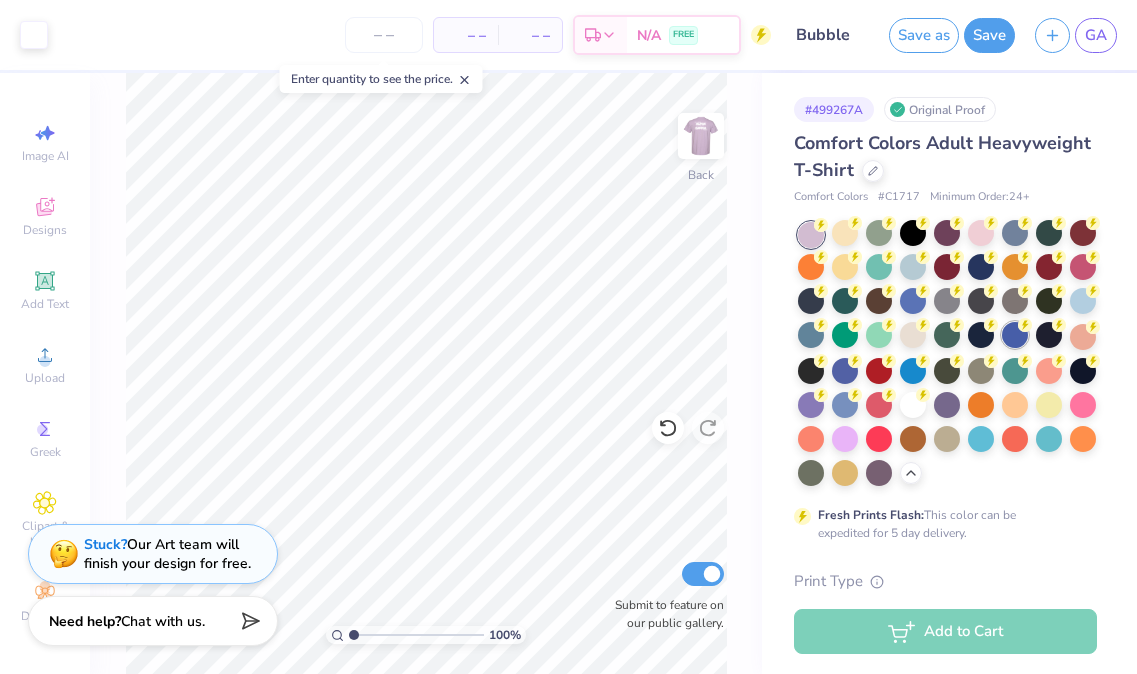 click at bounding box center (1015, 335) 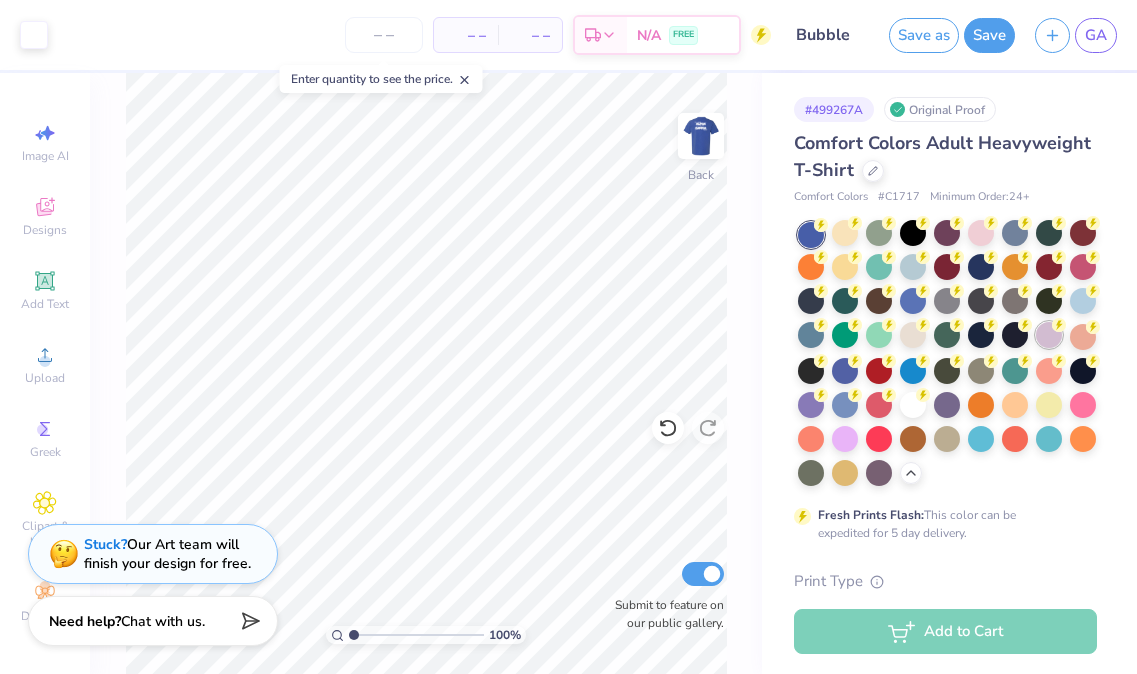 click at bounding box center (1049, 335) 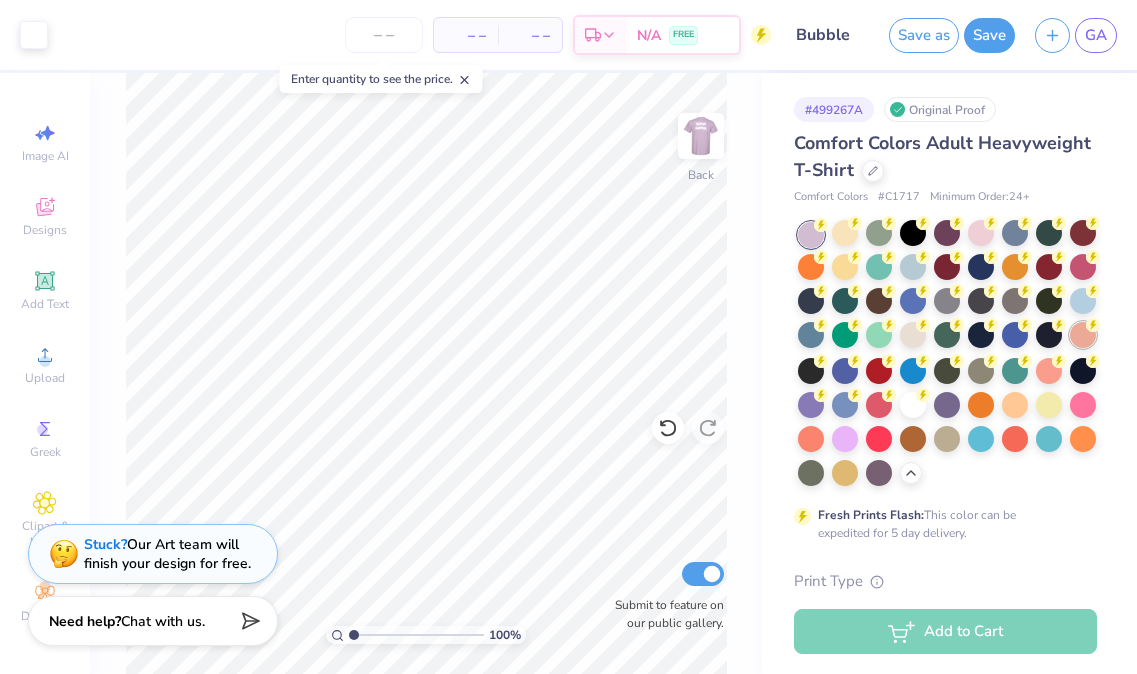 click at bounding box center (1083, 335) 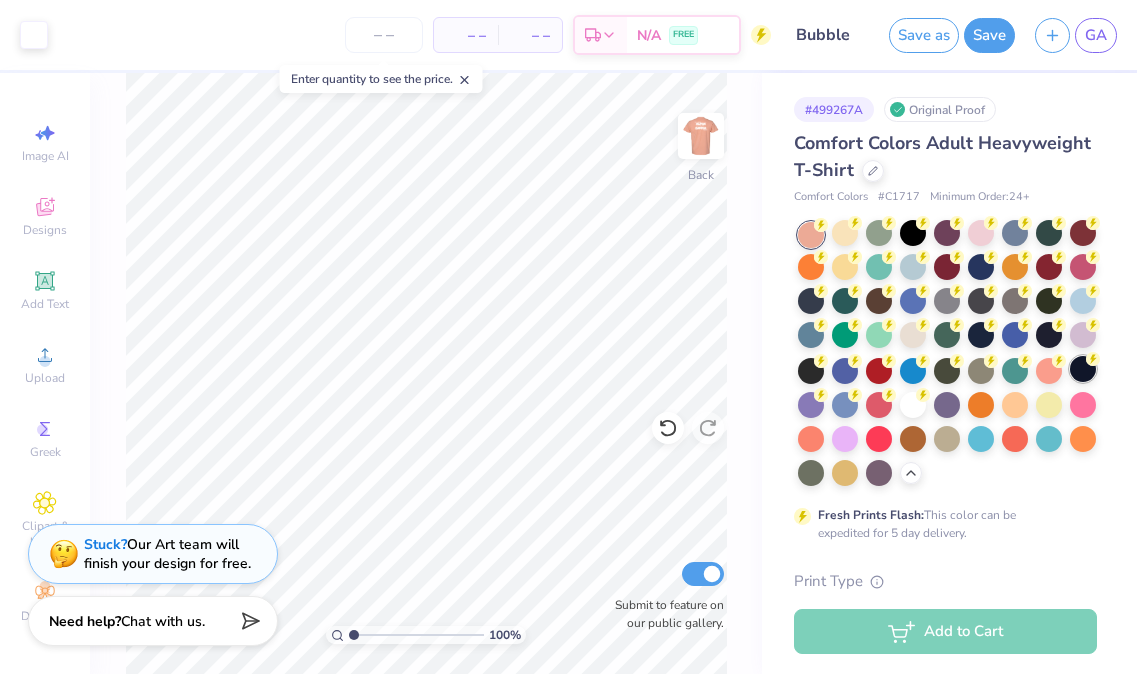 click at bounding box center (1083, 369) 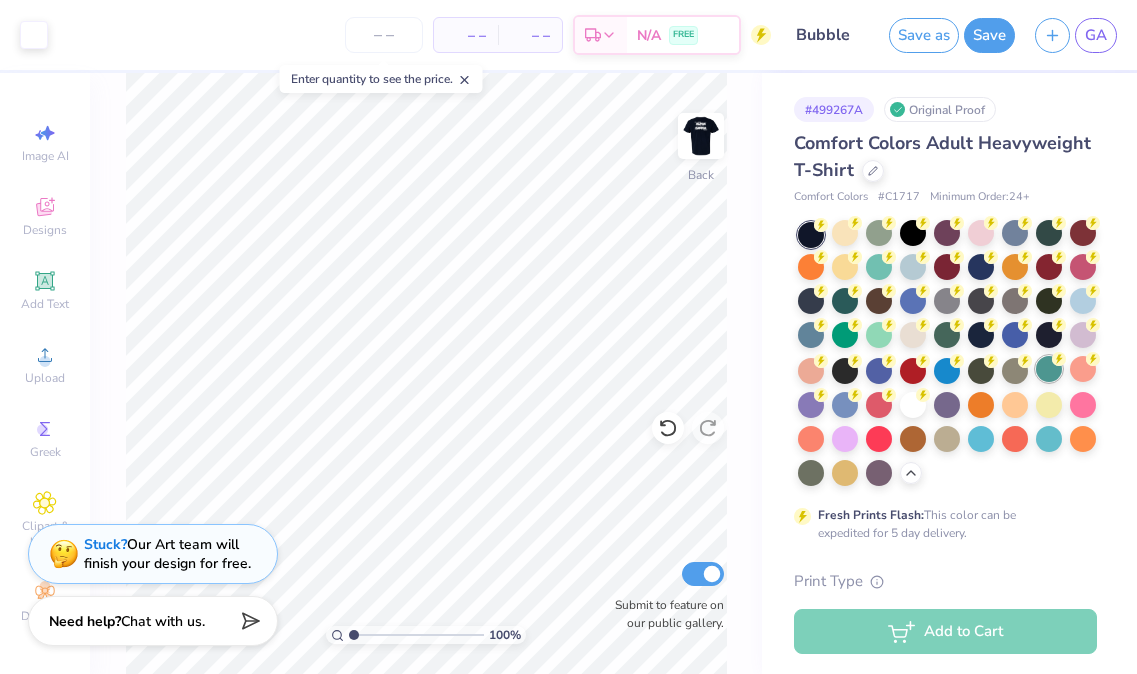 click at bounding box center (1049, 369) 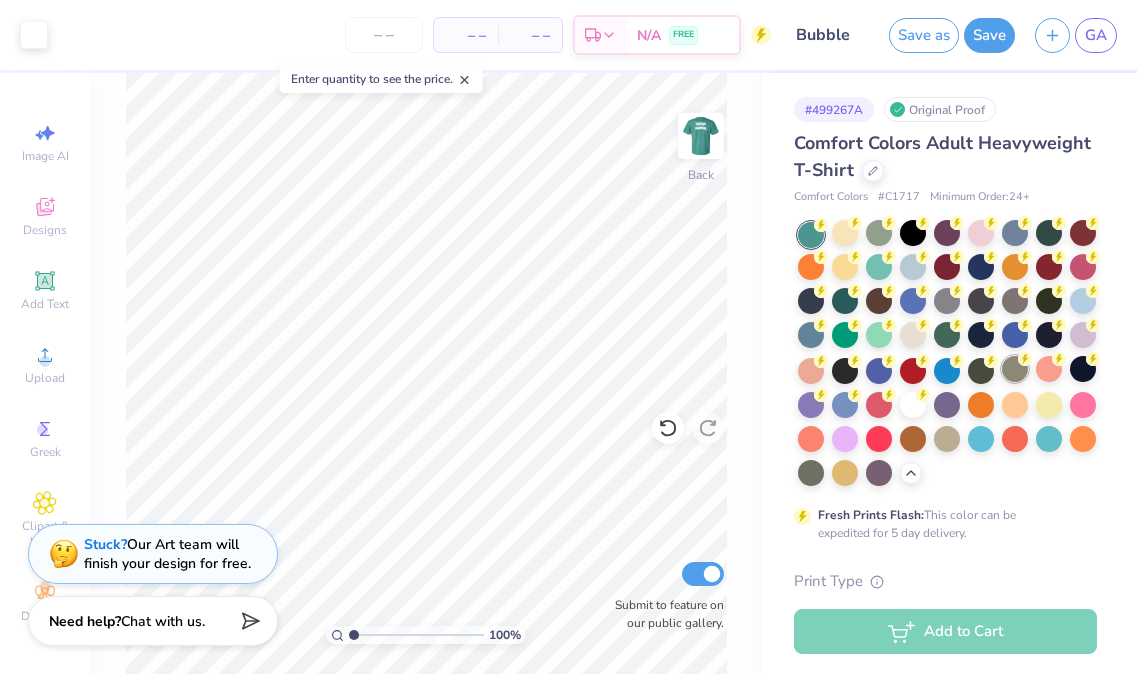click at bounding box center [1015, 369] 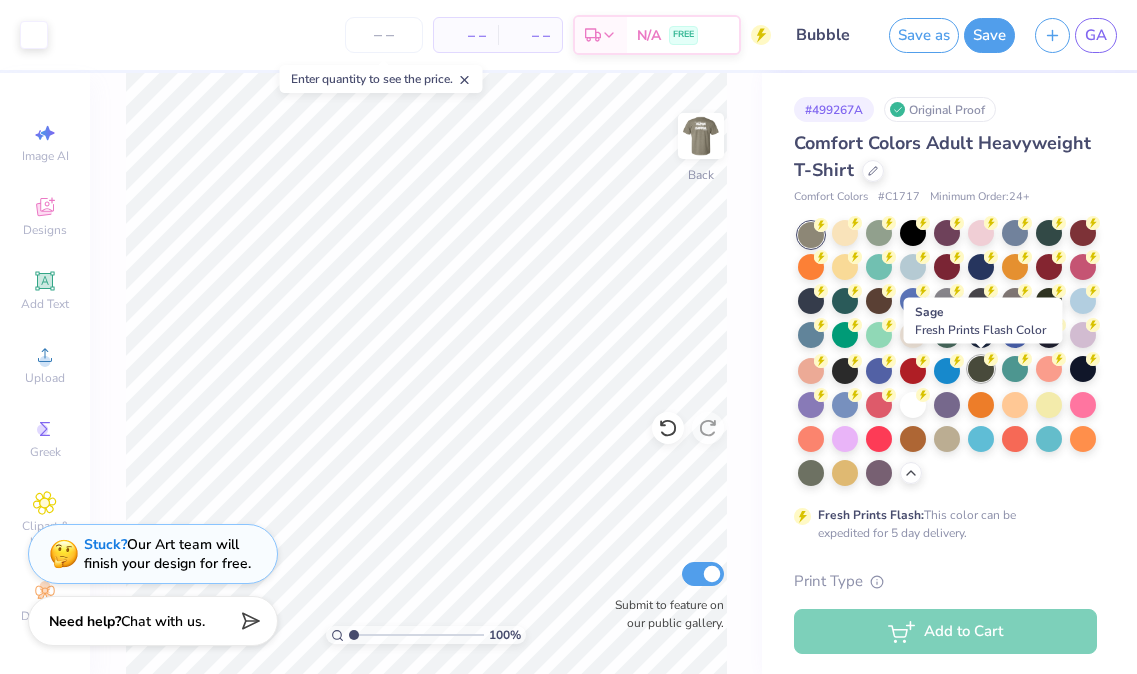 click at bounding box center [981, 369] 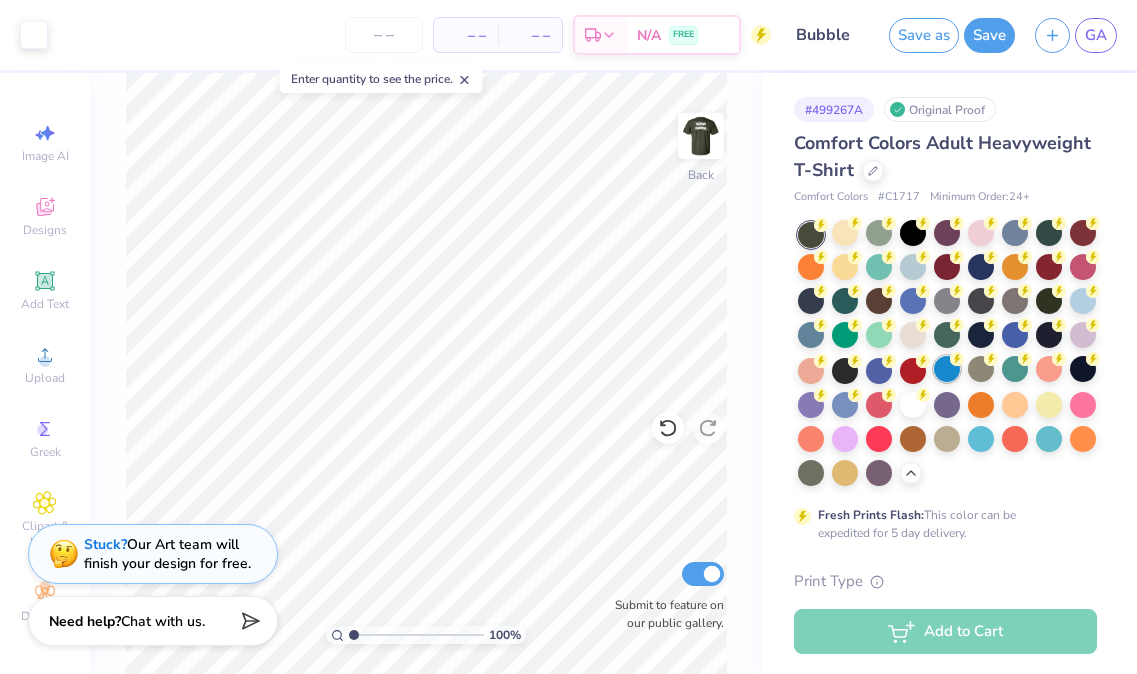 click at bounding box center [947, 369] 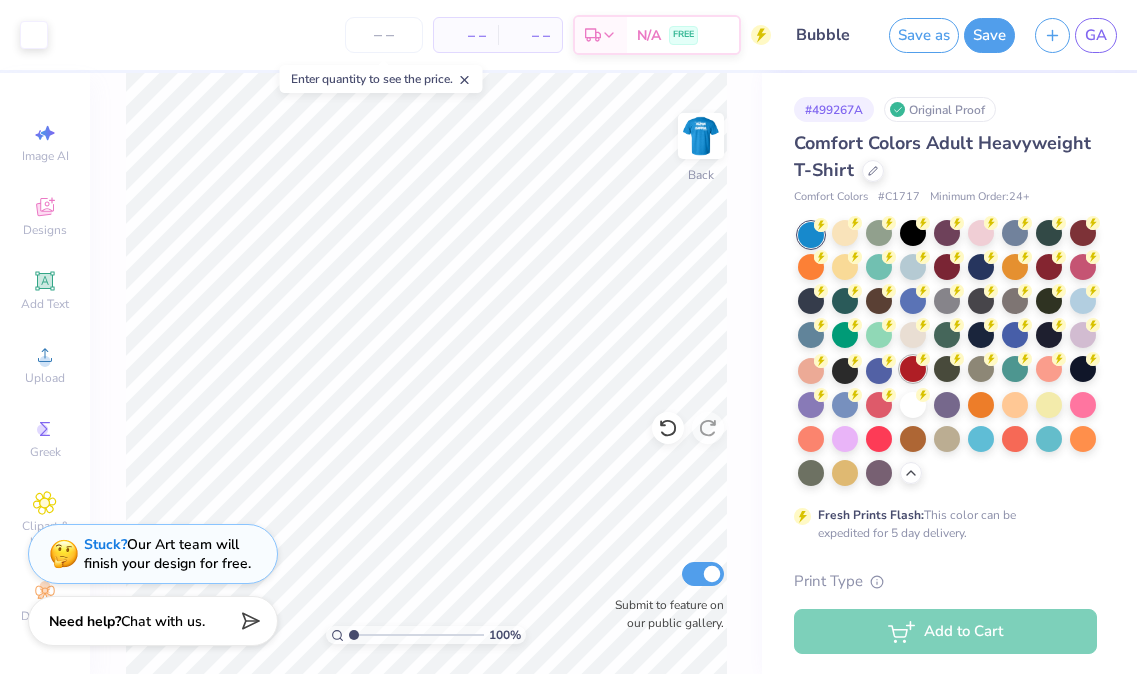 click at bounding box center [913, 369] 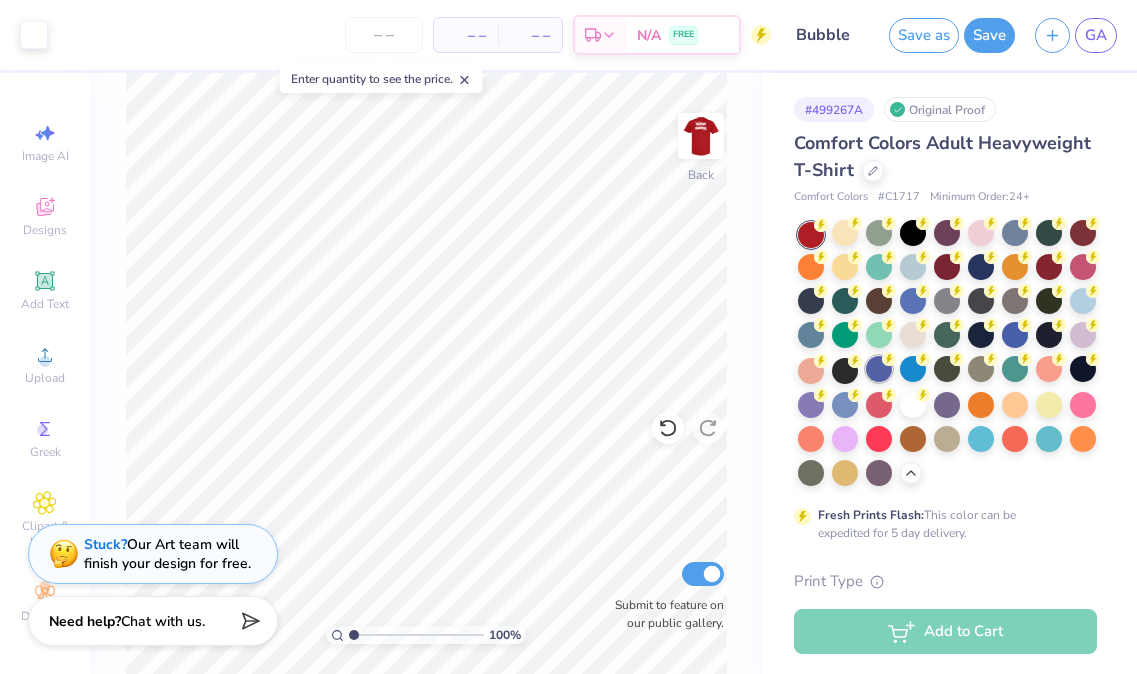 click at bounding box center (879, 369) 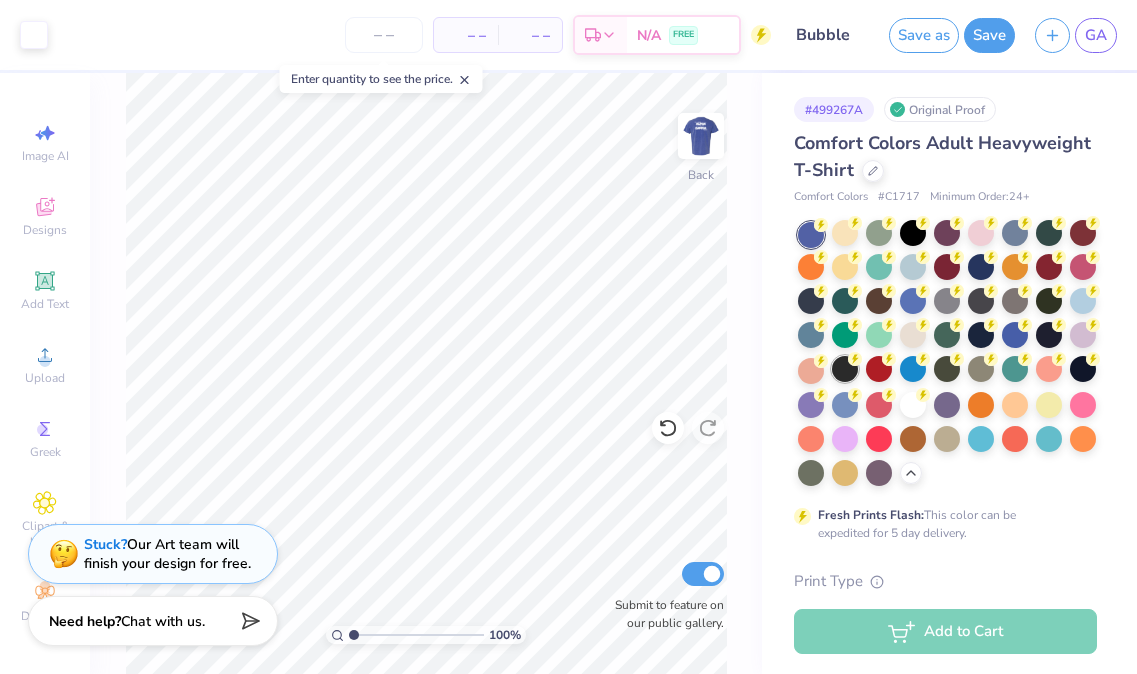 click at bounding box center (845, 369) 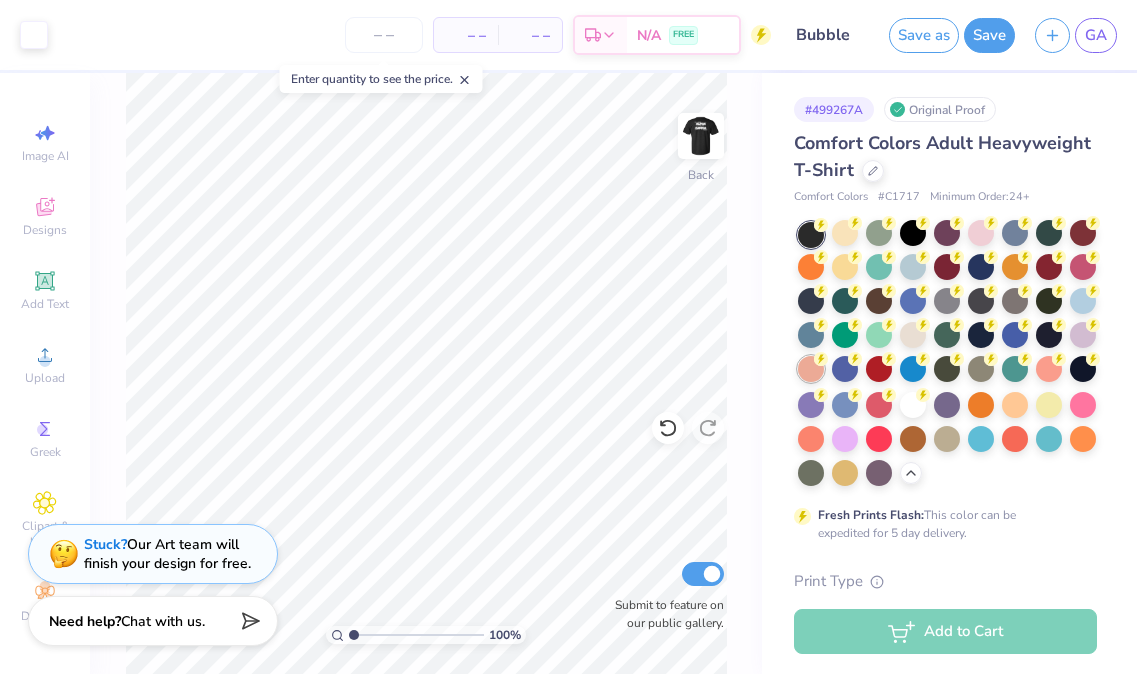 click at bounding box center [811, 369] 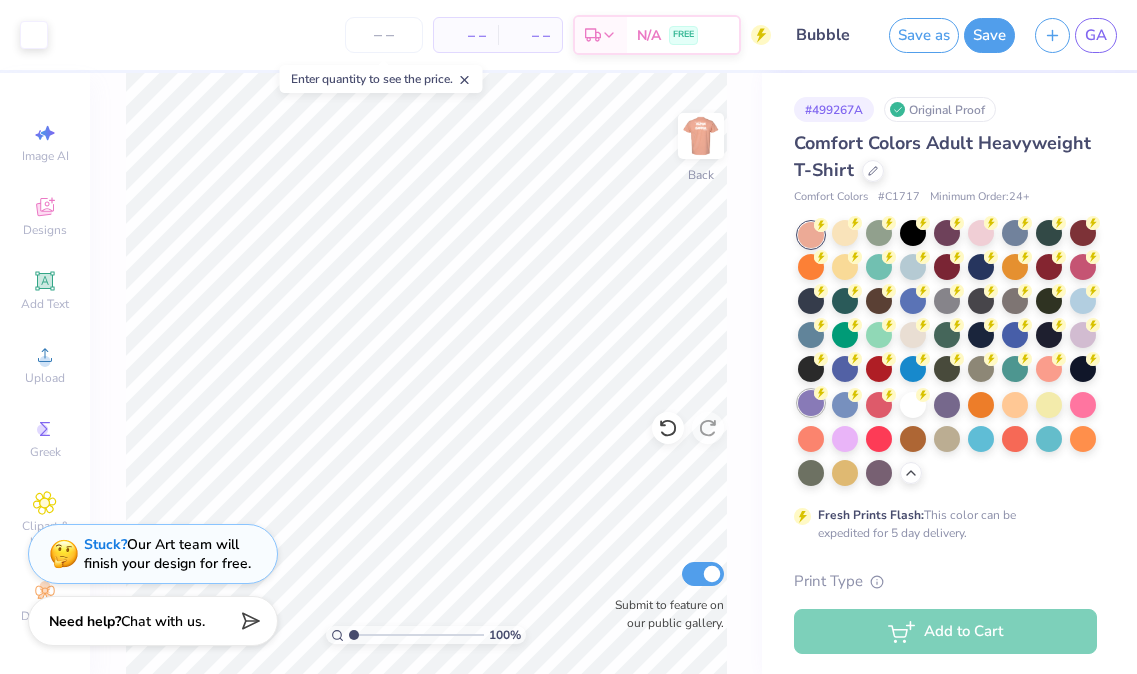 click at bounding box center (811, 403) 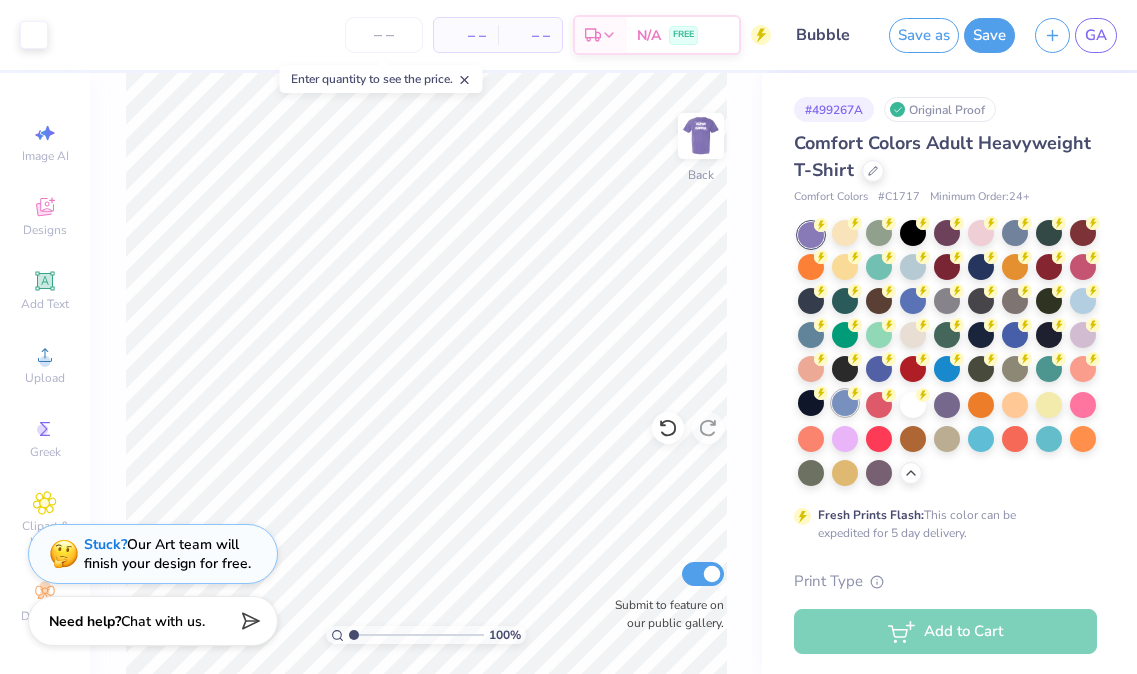 click at bounding box center (845, 403) 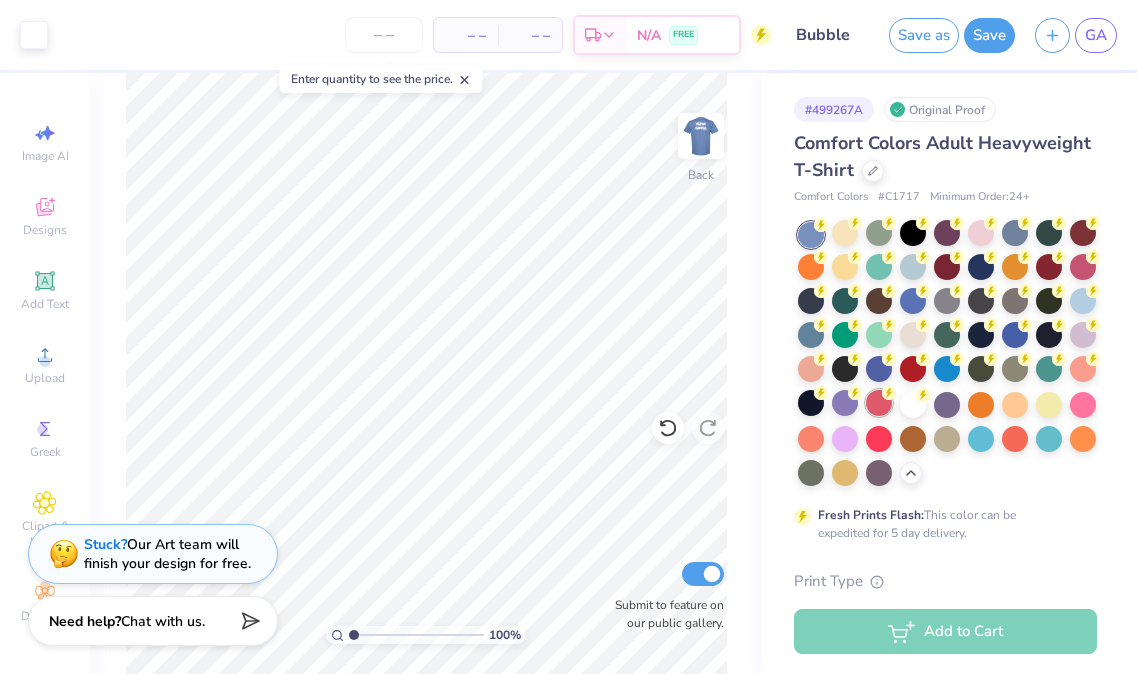 click at bounding box center (879, 403) 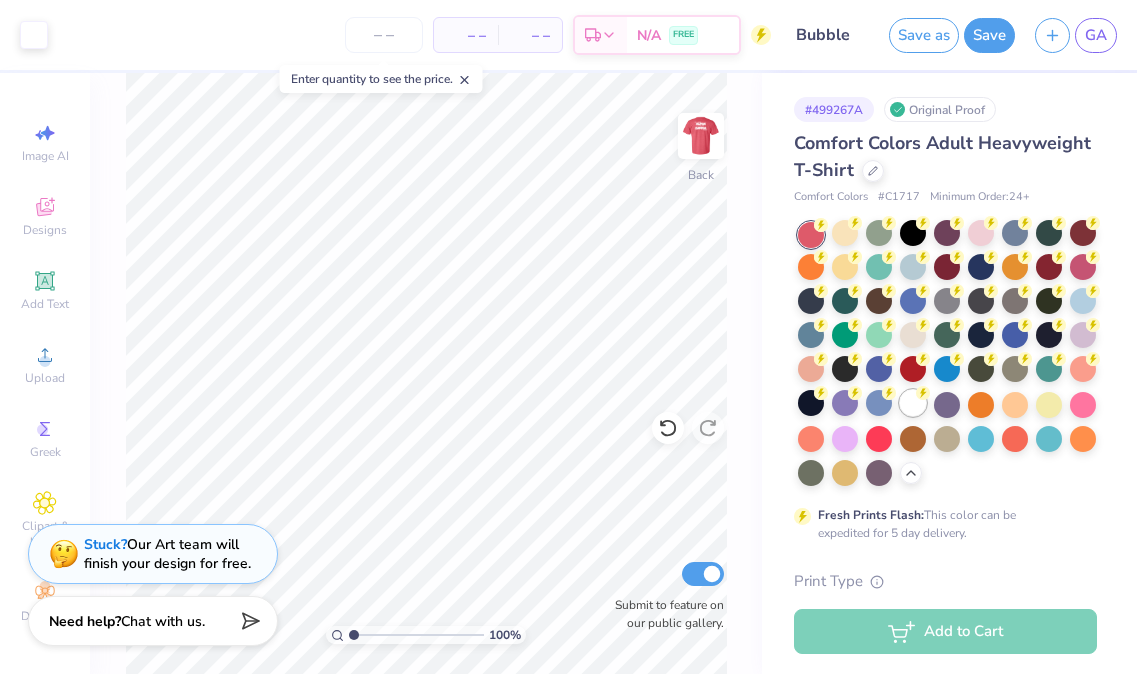 click at bounding box center [913, 403] 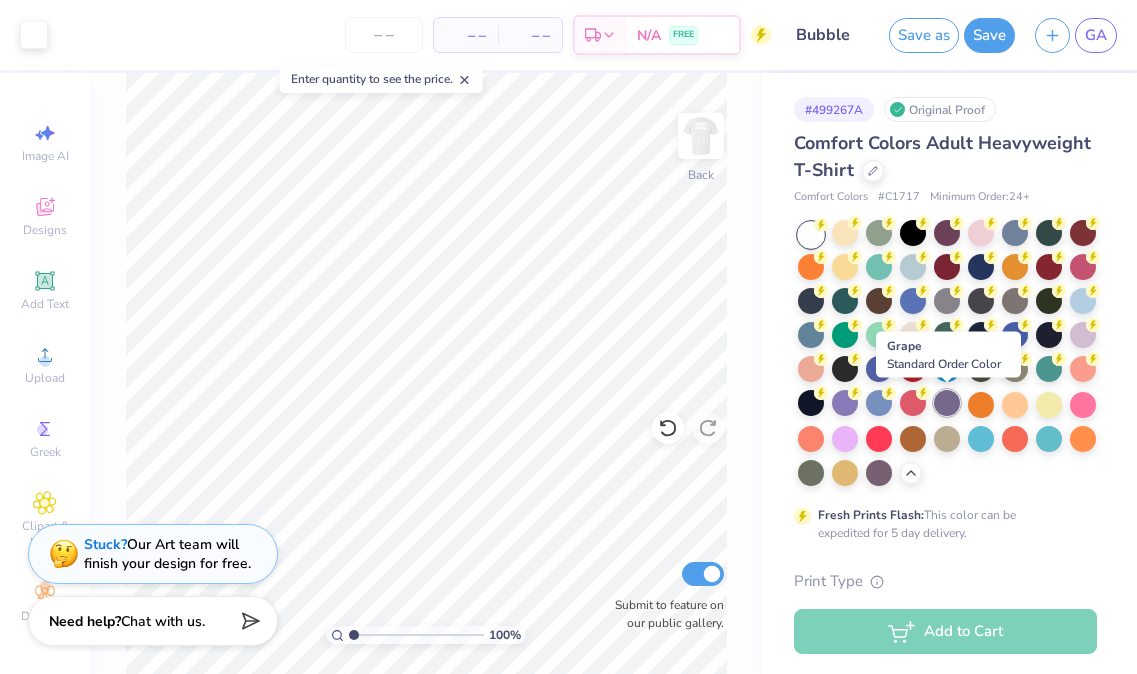 click at bounding box center (947, 403) 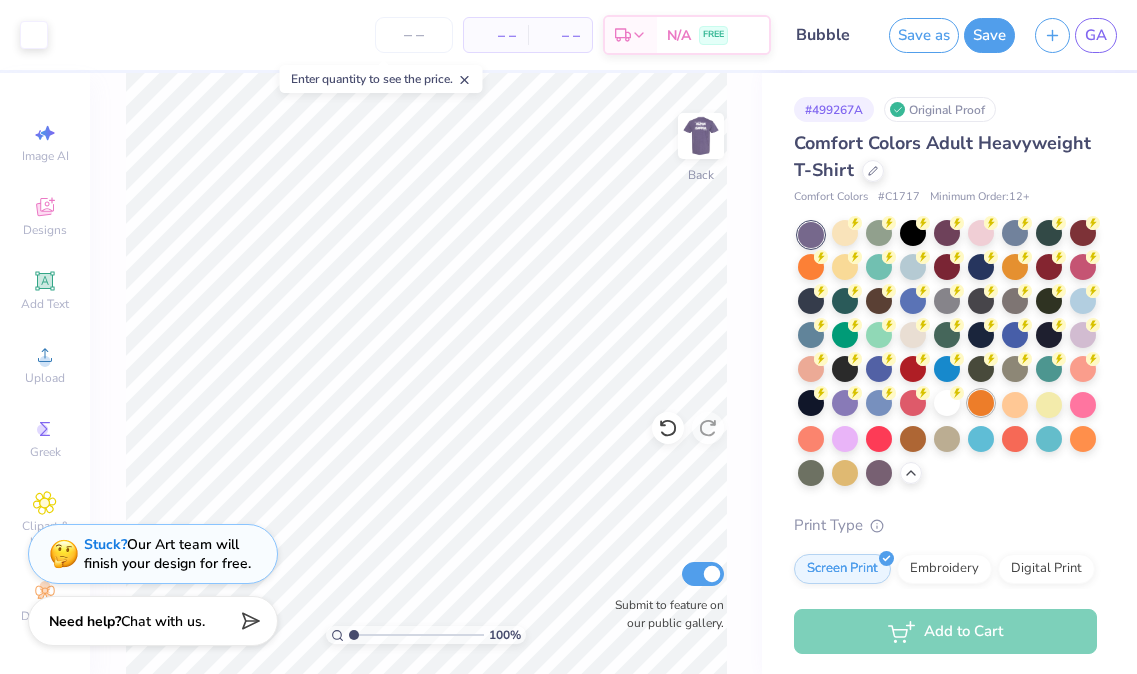click at bounding box center (981, 403) 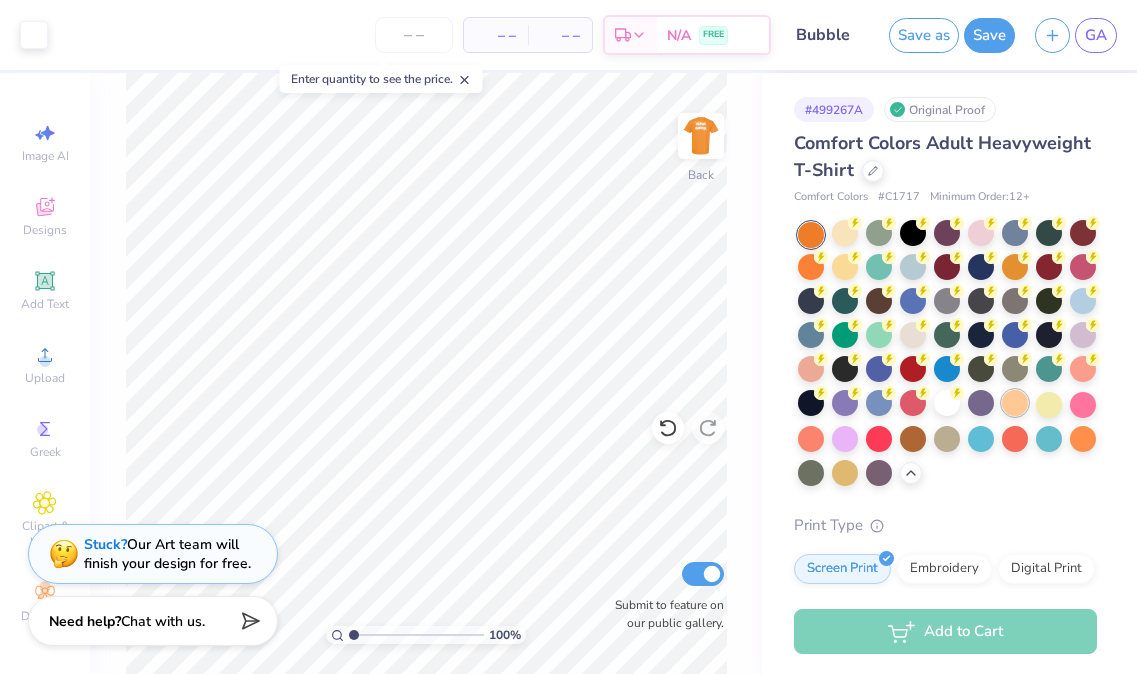 click at bounding box center (1015, 403) 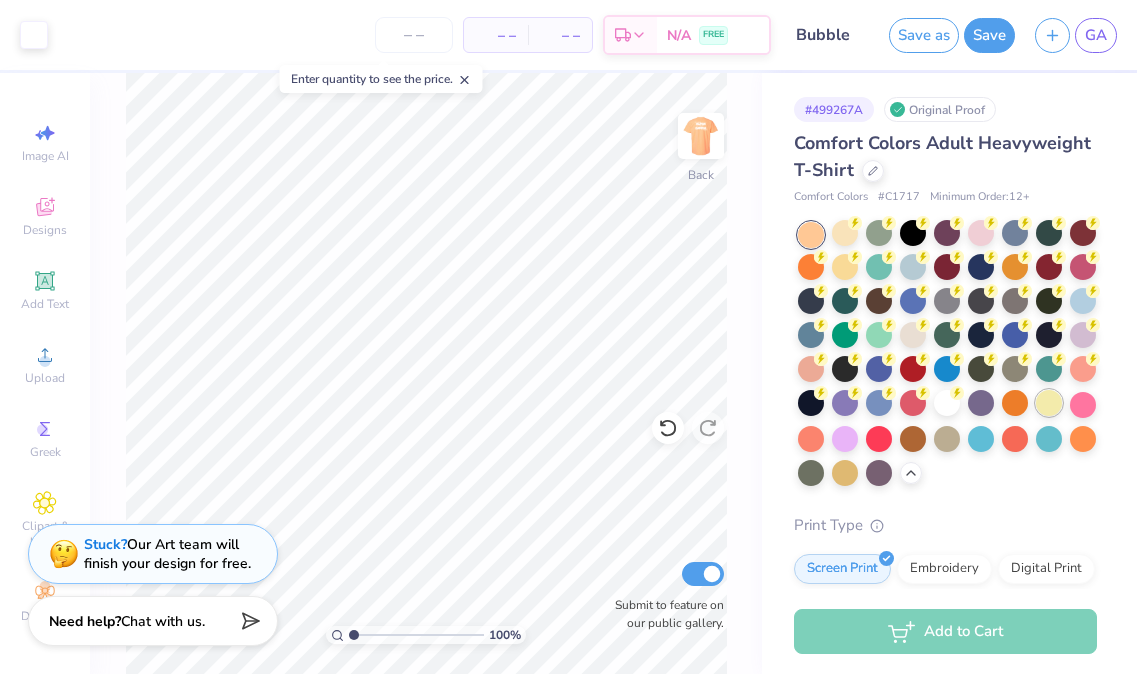 click at bounding box center [1049, 403] 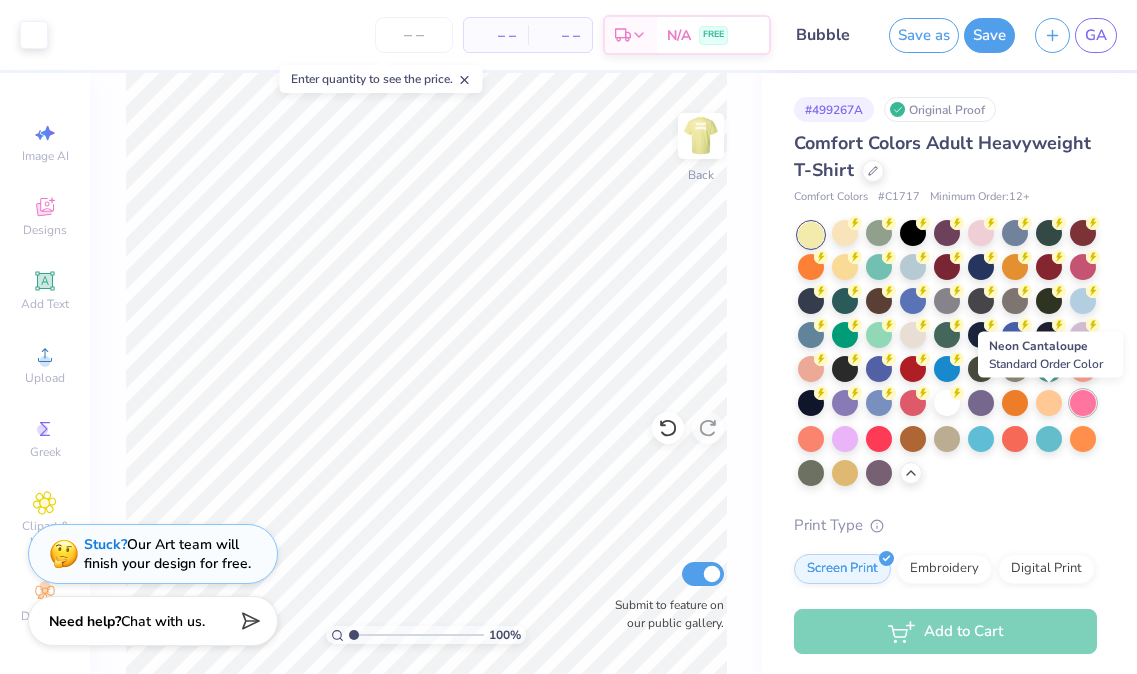 click at bounding box center [1083, 403] 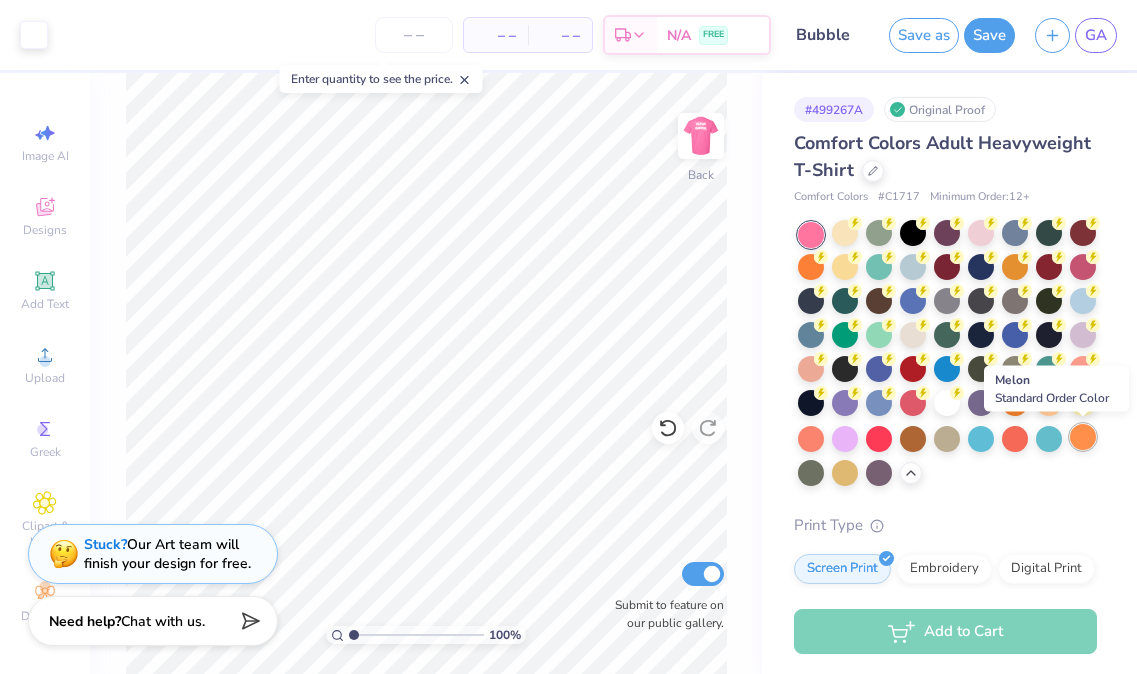 click at bounding box center (1083, 437) 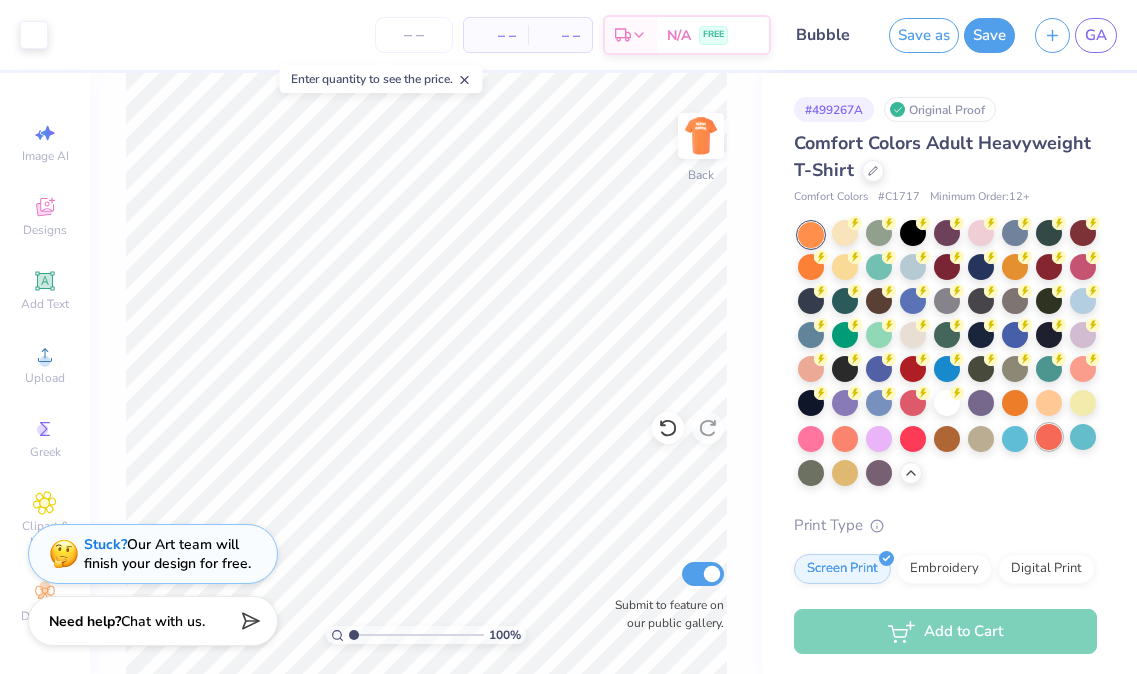 click at bounding box center (1049, 437) 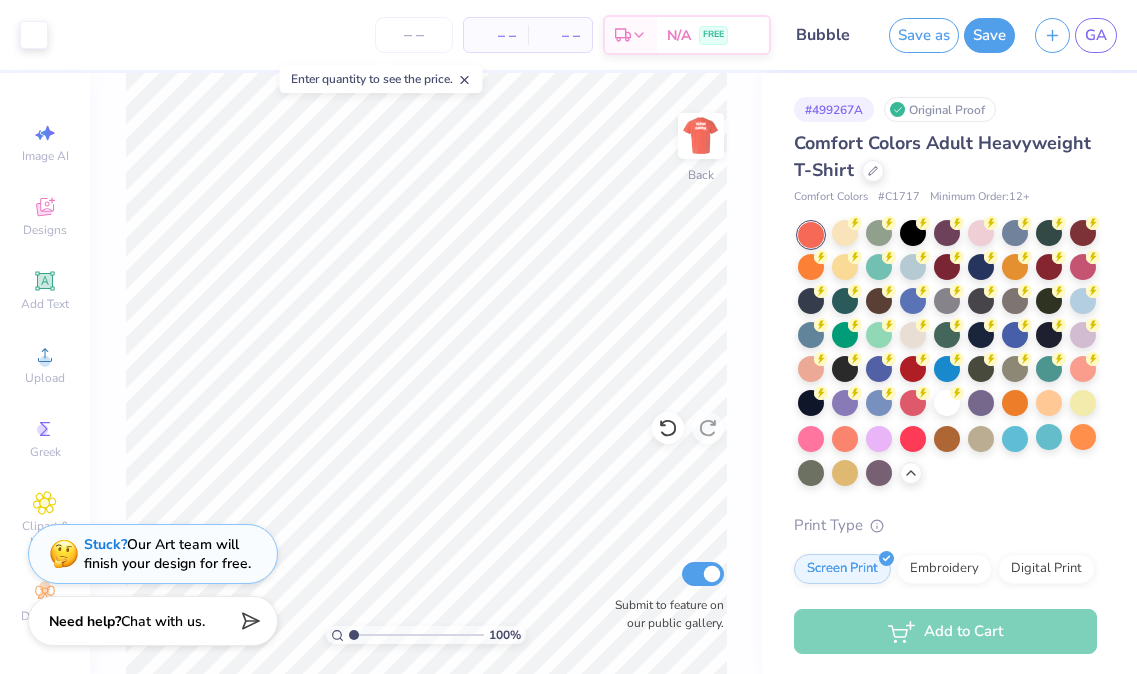 click at bounding box center [947, 354] 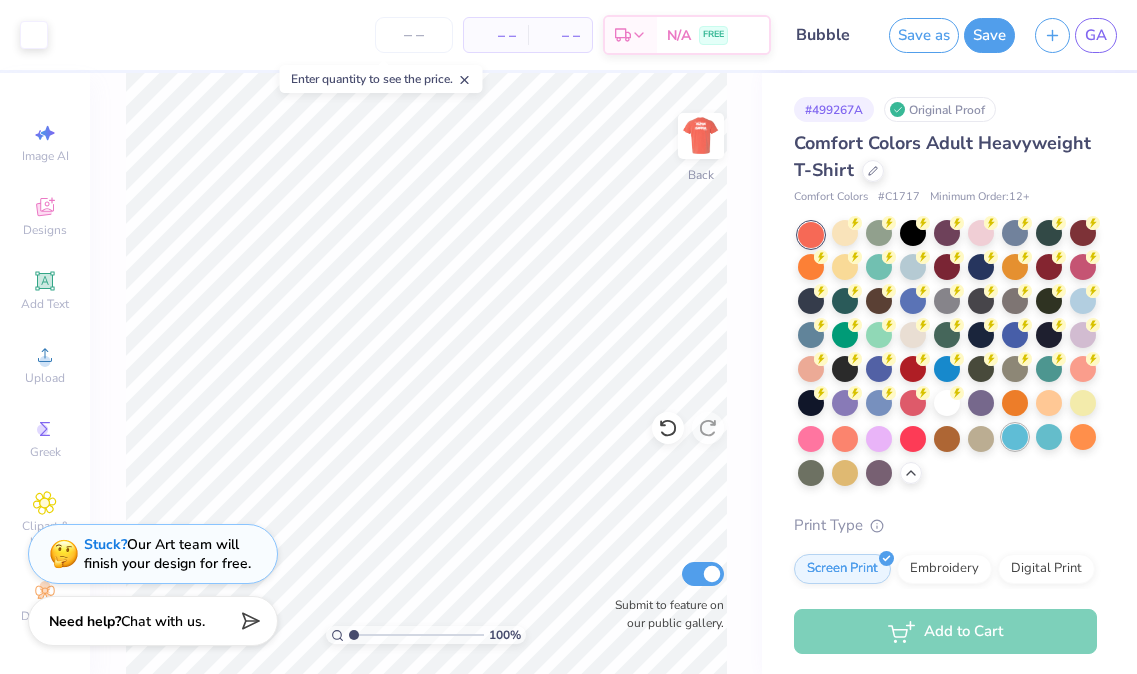 click at bounding box center [1015, 437] 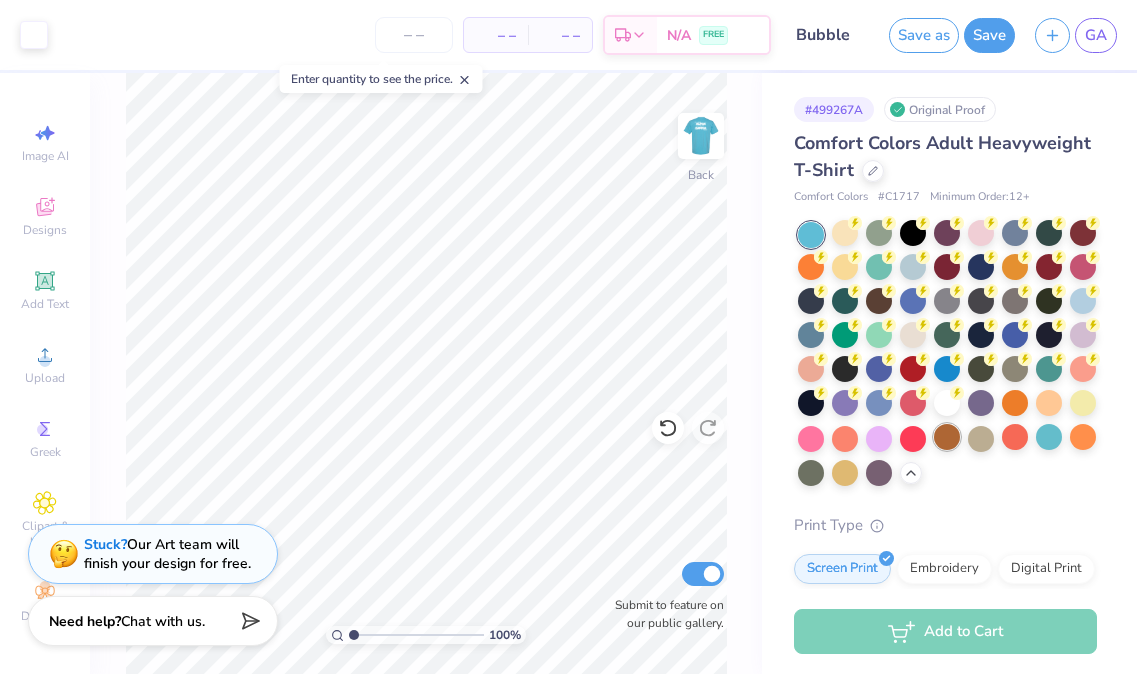 click at bounding box center (947, 437) 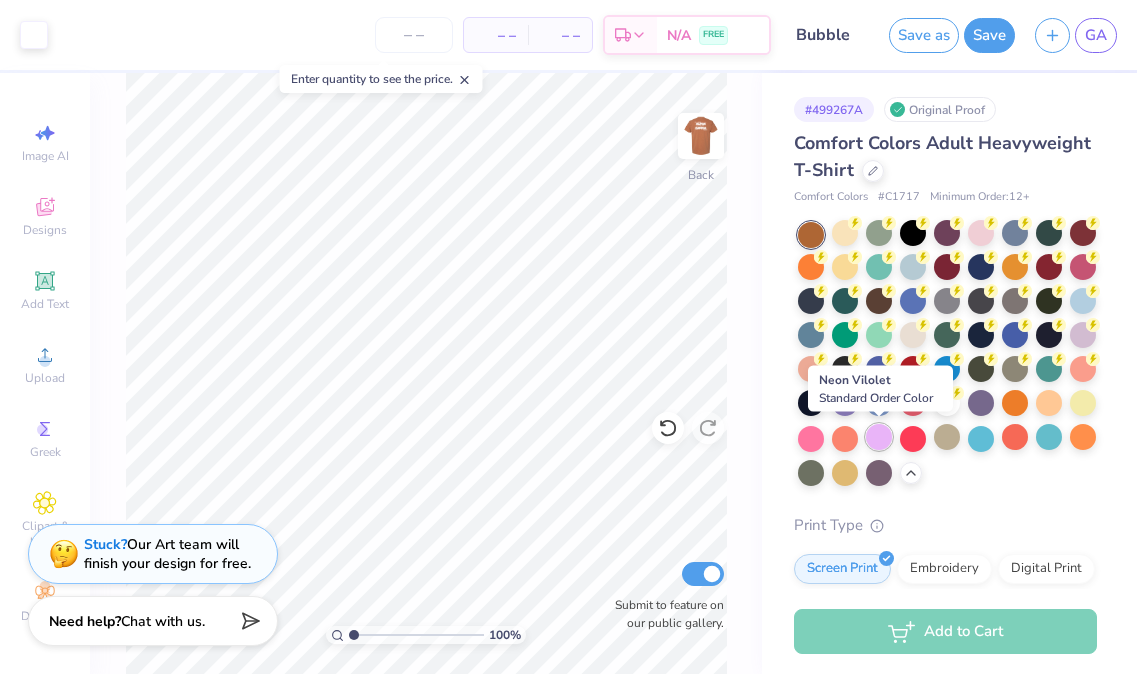 click at bounding box center (879, 437) 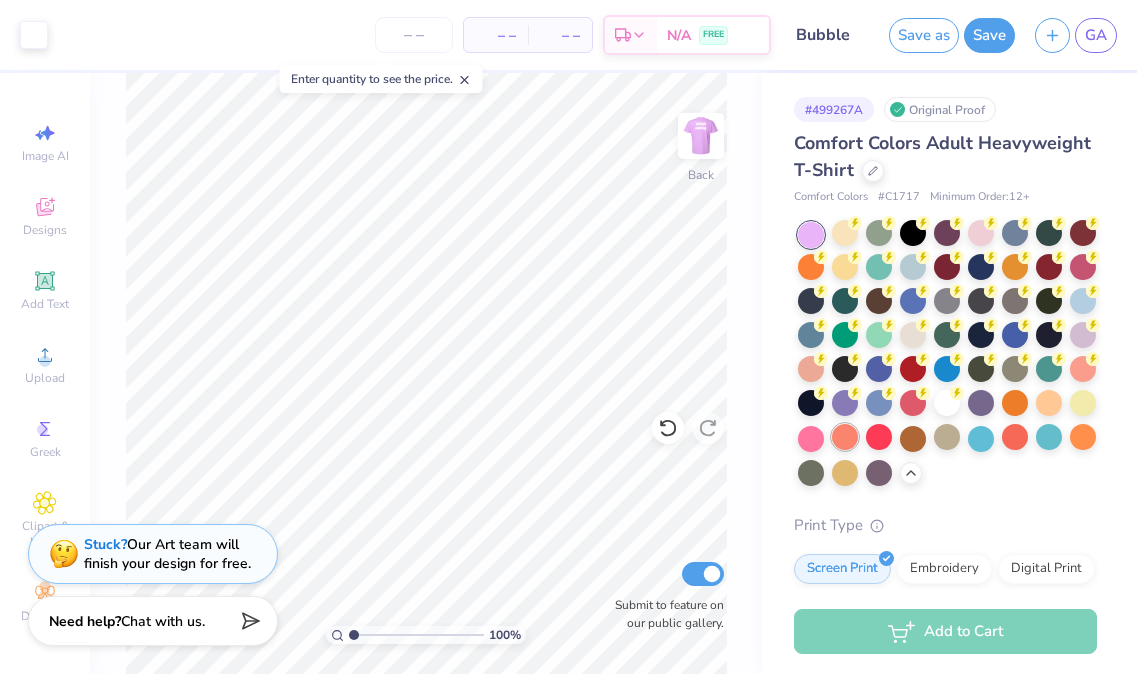 click at bounding box center [845, 437] 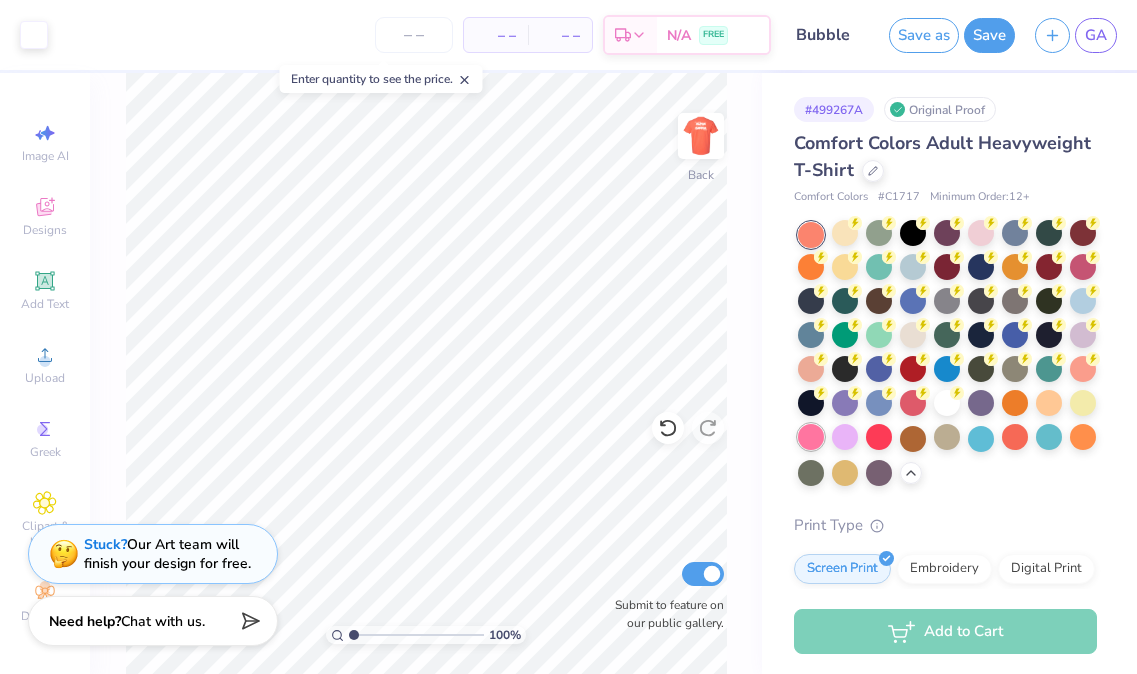 click at bounding box center [811, 437] 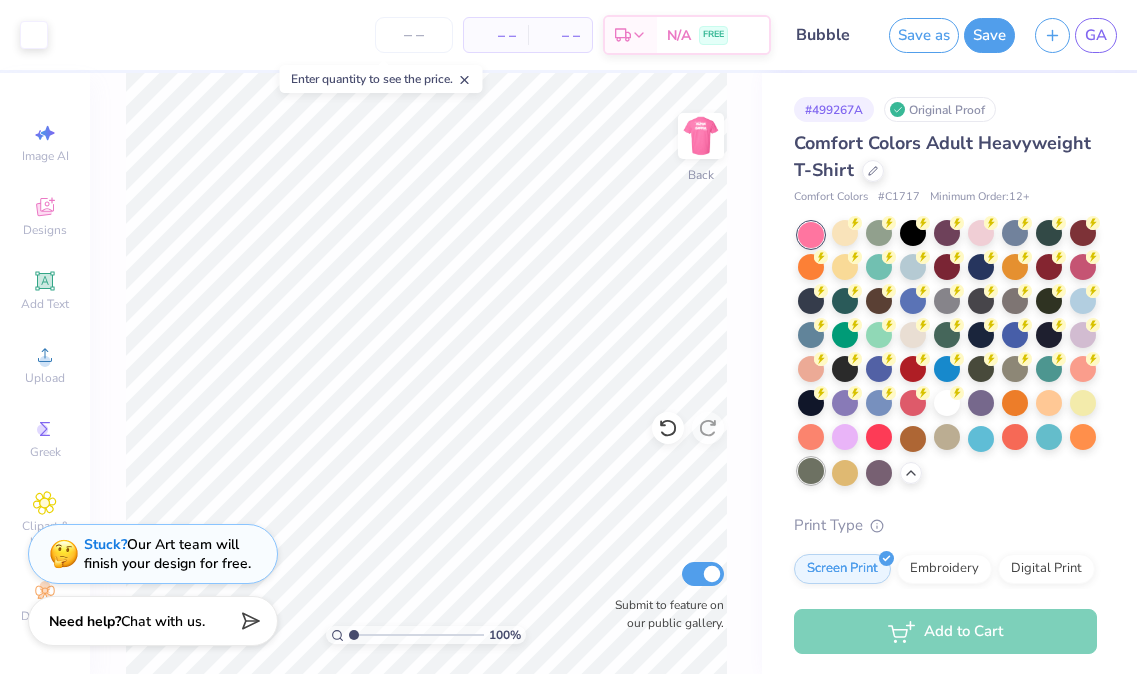 click at bounding box center [811, 471] 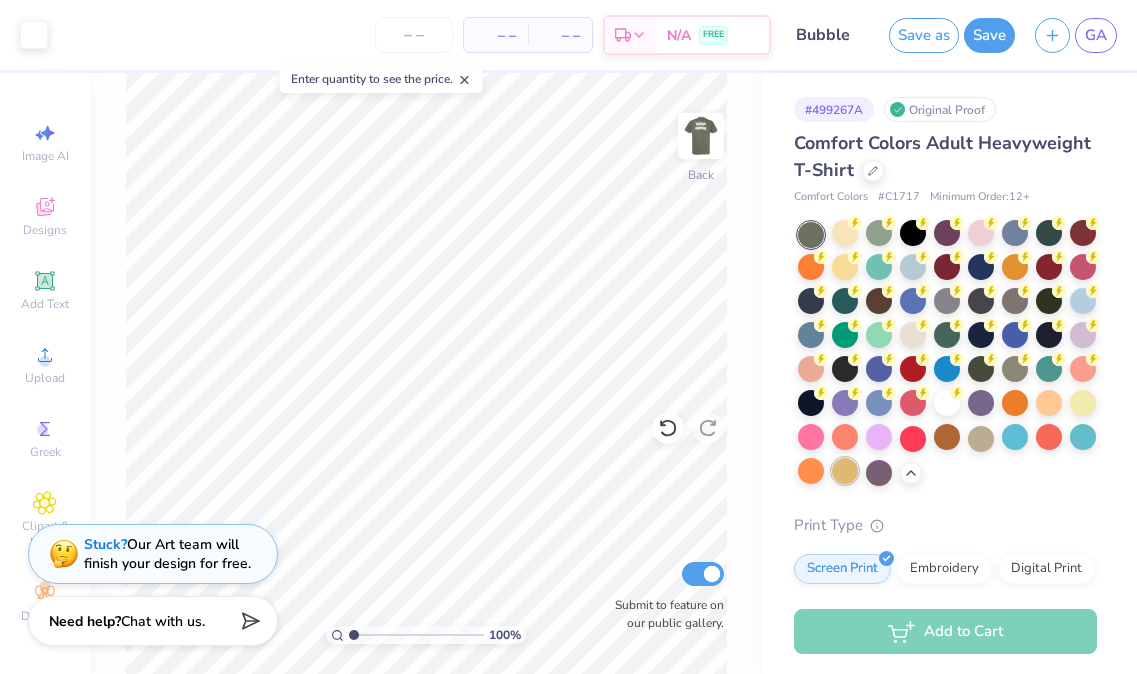 click at bounding box center [845, 471] 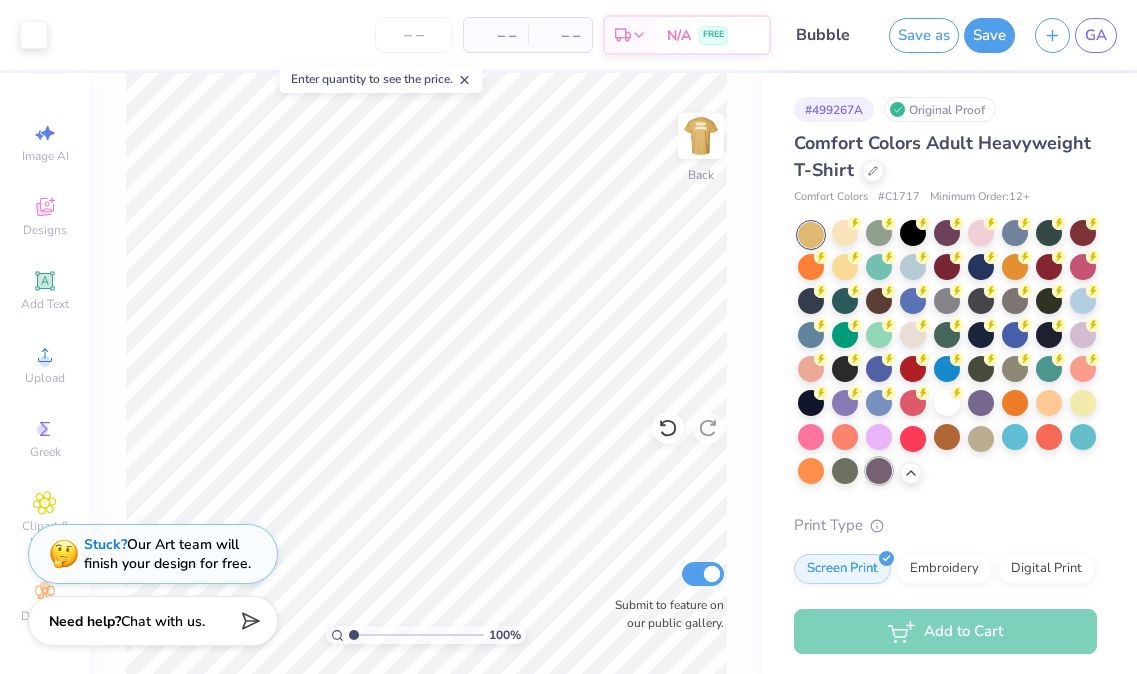 click at bounding box center [879, 471] 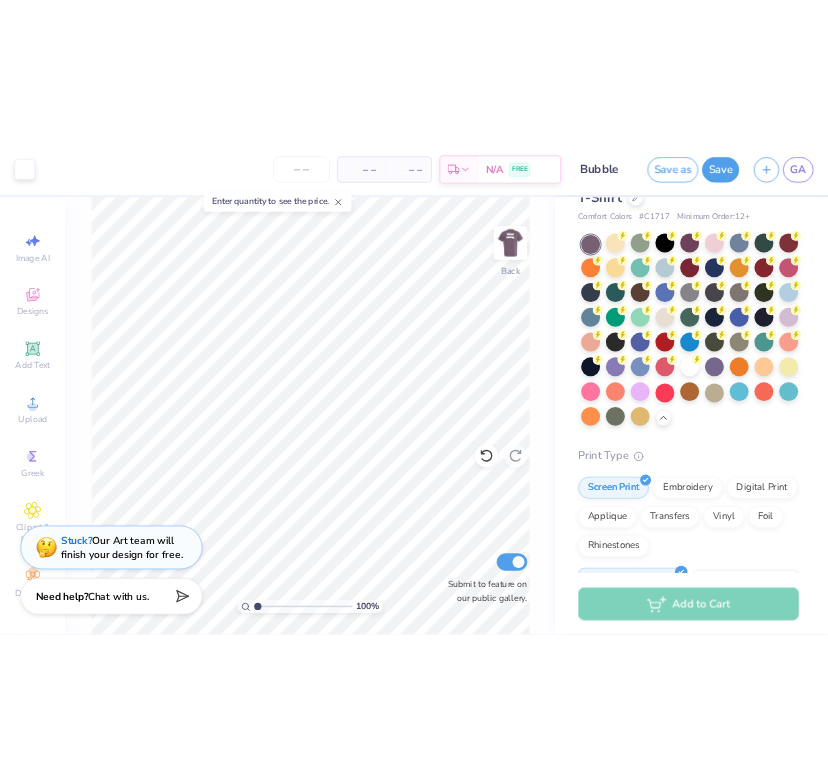 scroll, scrollTop: 0, scrollLeft: 0, axis: both 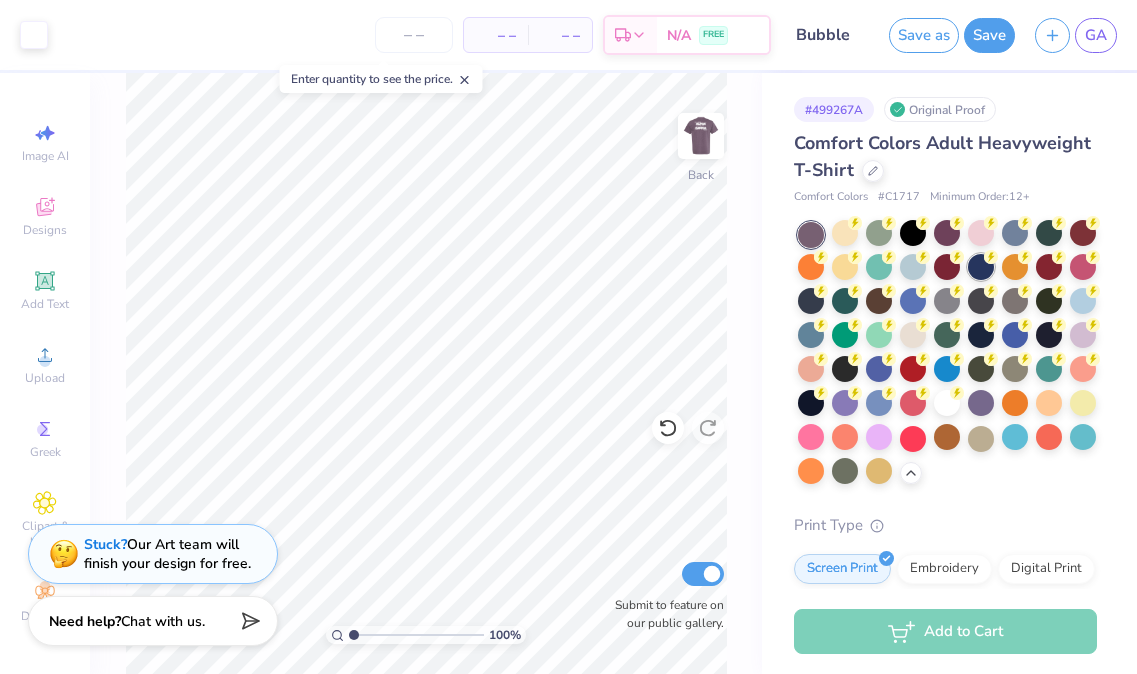 click at bounding box center [981, 267] 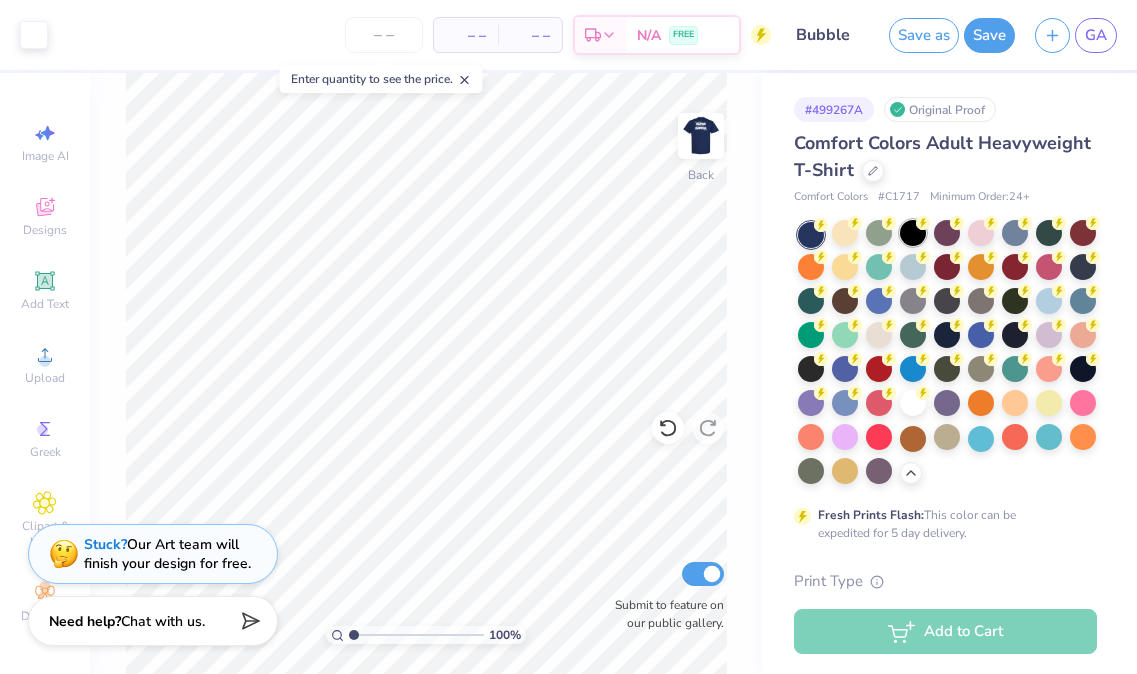 click at bounding box center (913, 233) 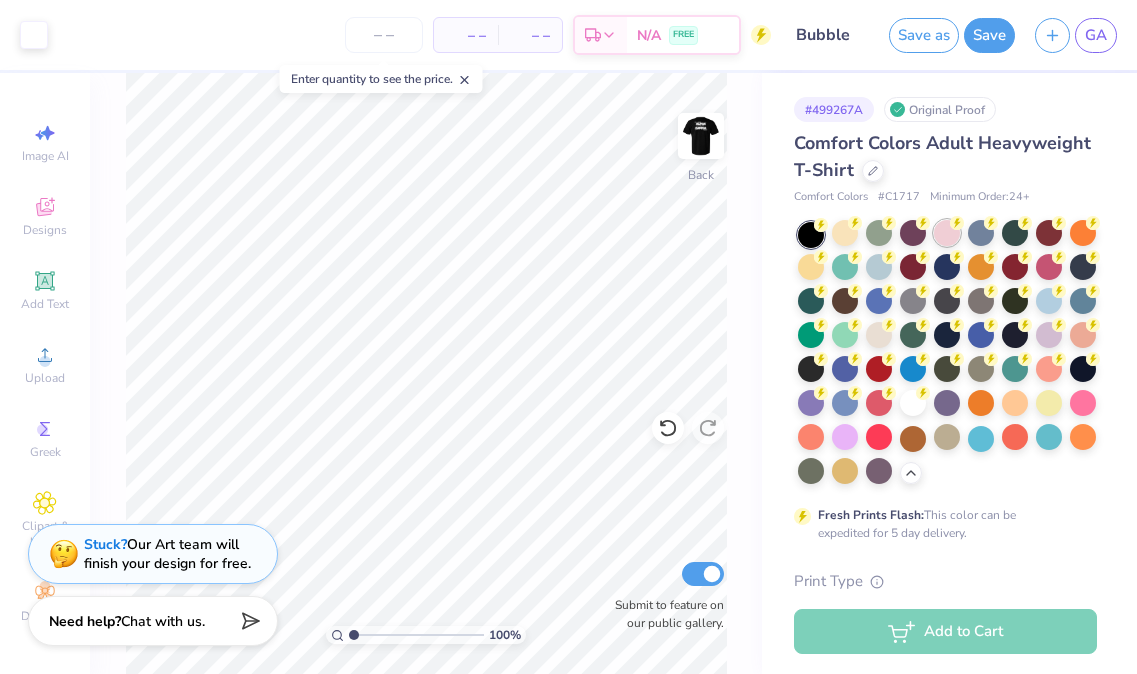 click at bounding box center (947, 233) 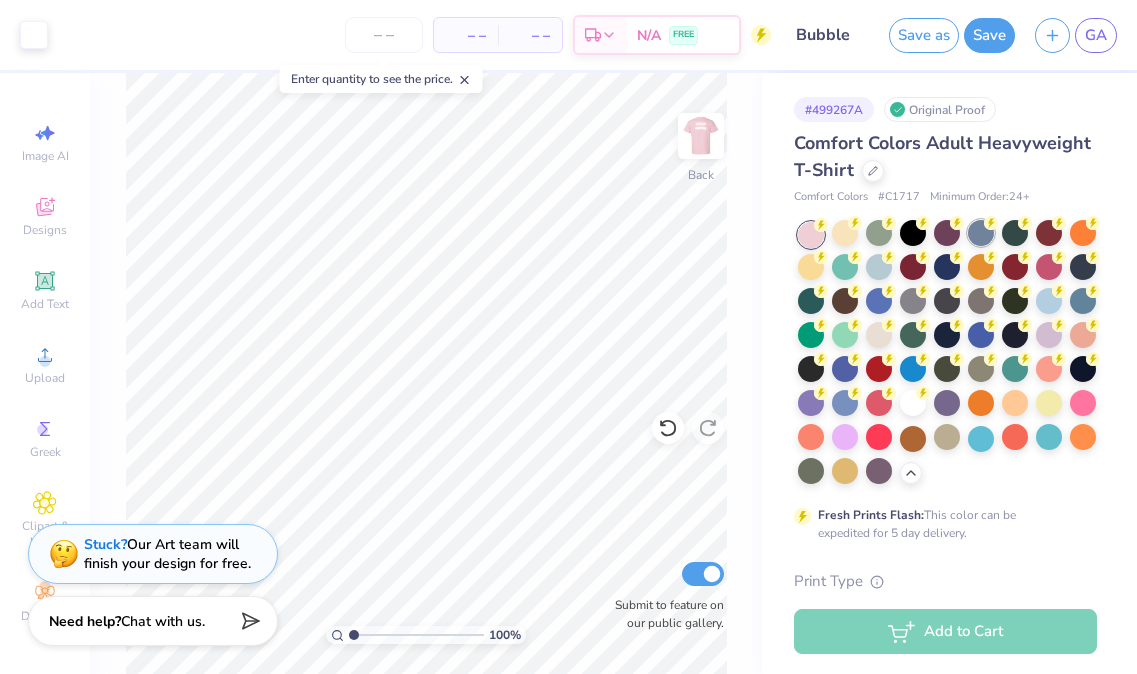 click at bounding box center (981, 233) 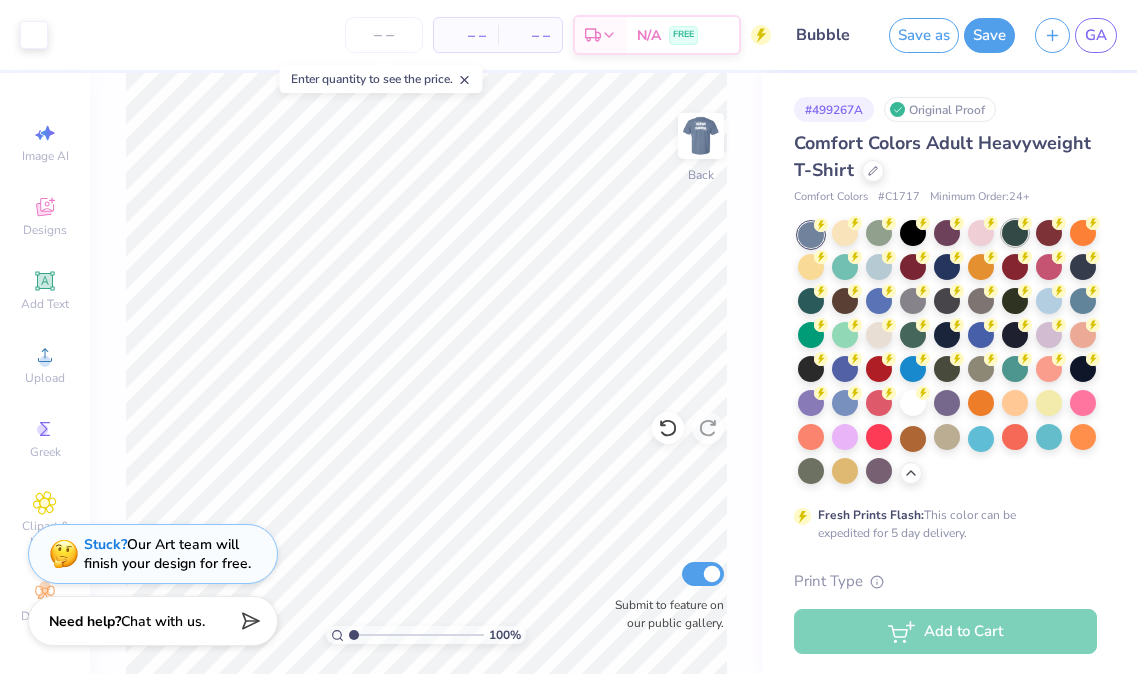 click at bounding box center (1015, 233) 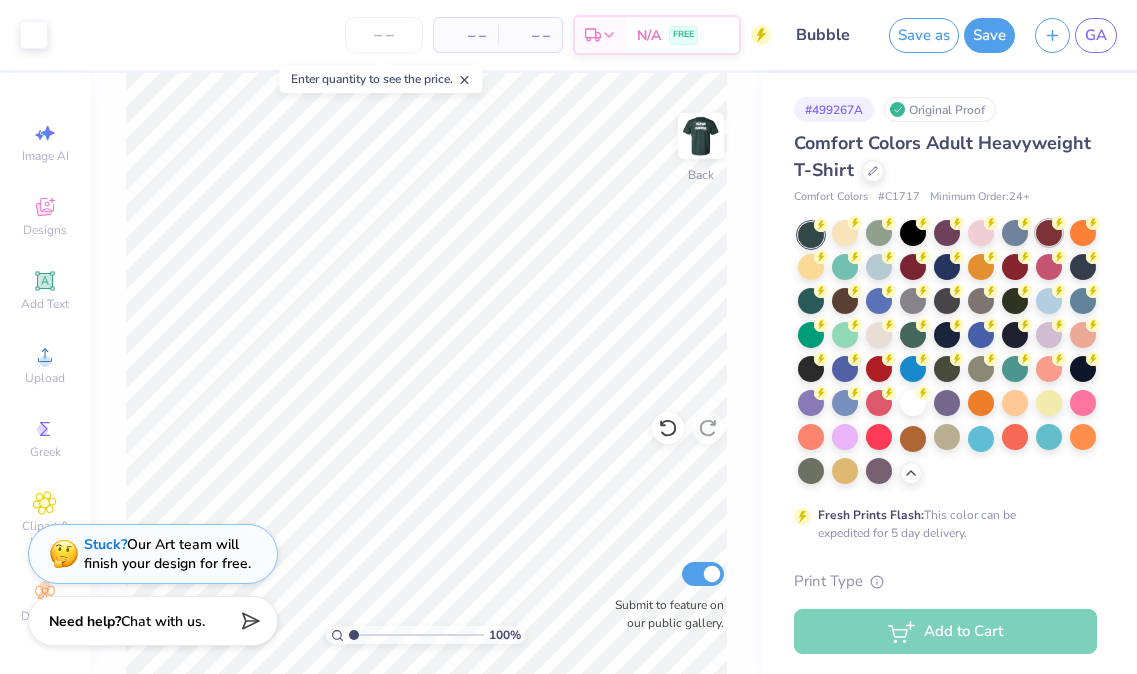 click at bounding box center (1049, 233) 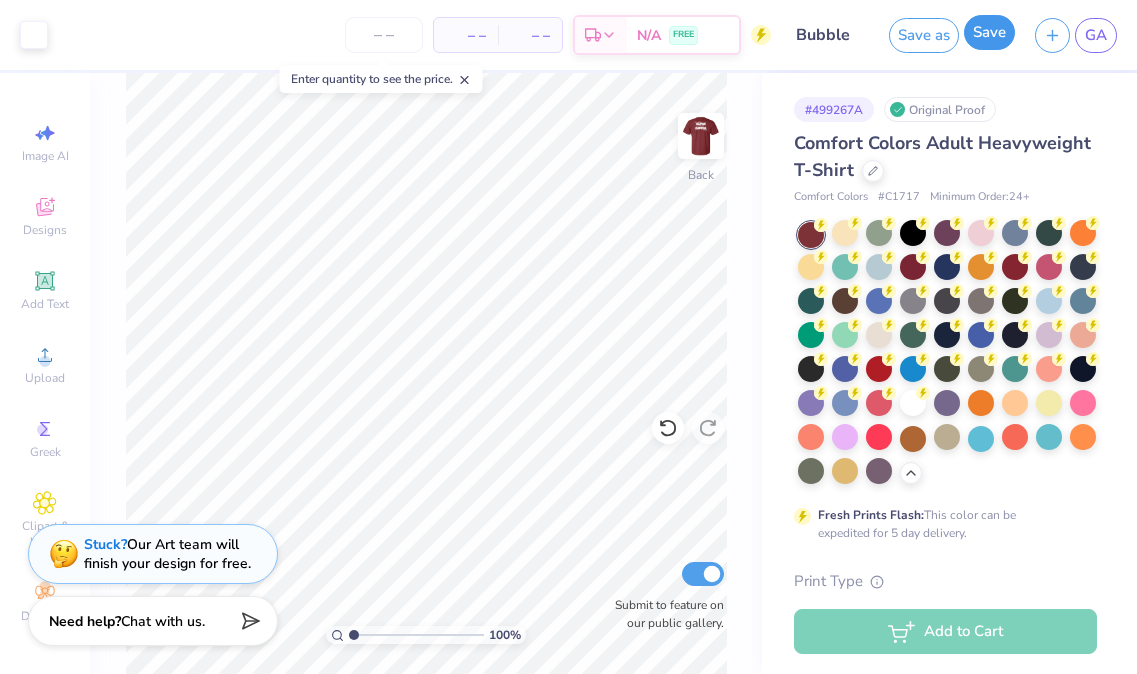 click on "Save" at bounding box center [989, 32] 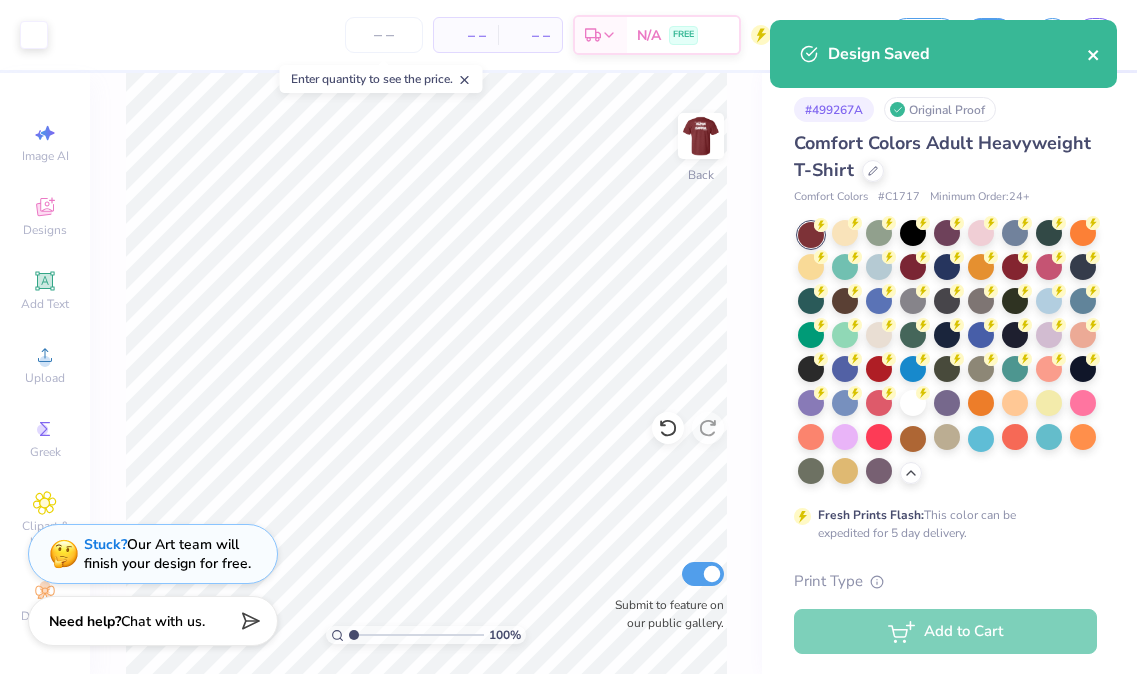 click 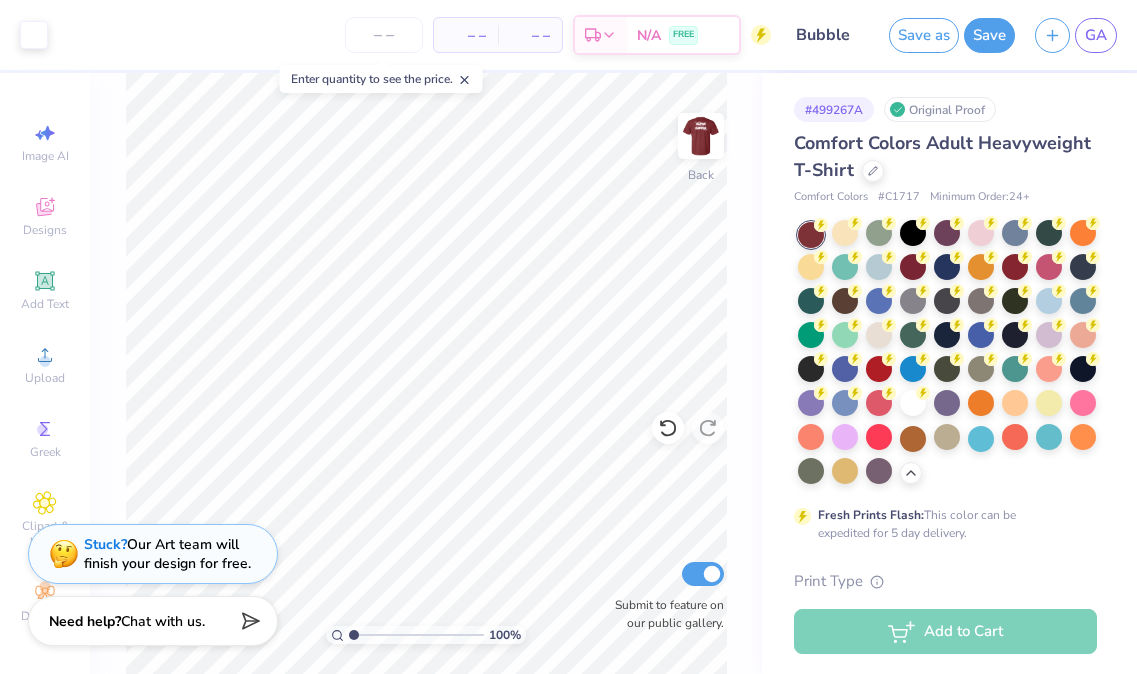 click on "Design Saved" at bounding box center [943, 20] 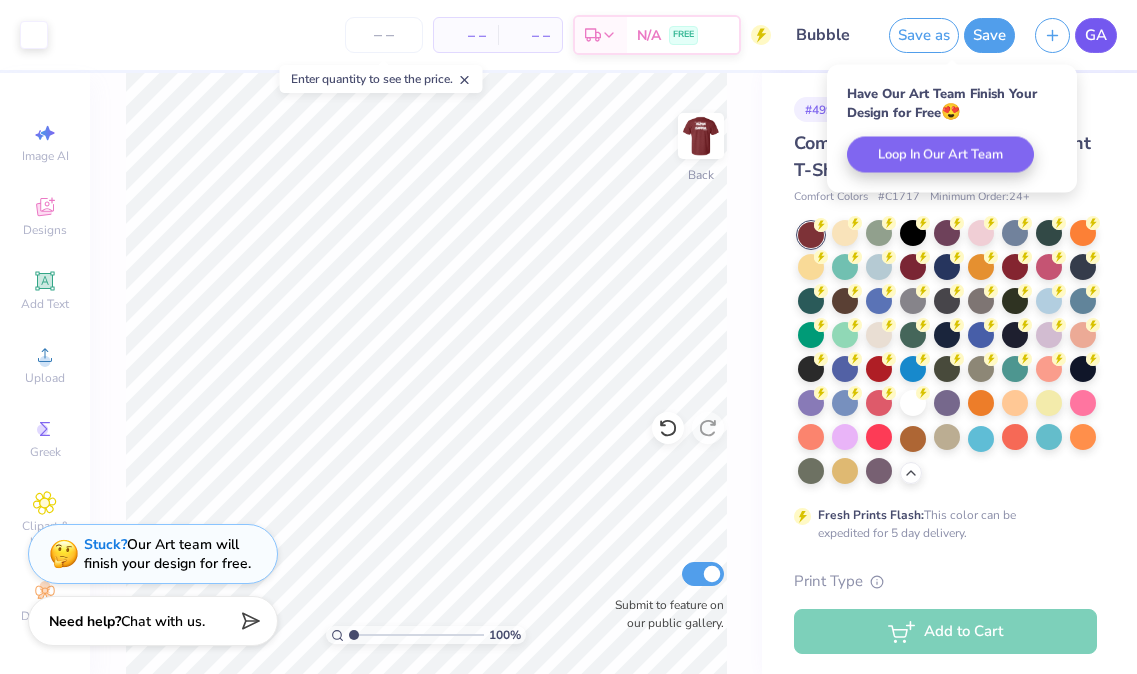 click on "GA" at bounding box center (1096, 35) 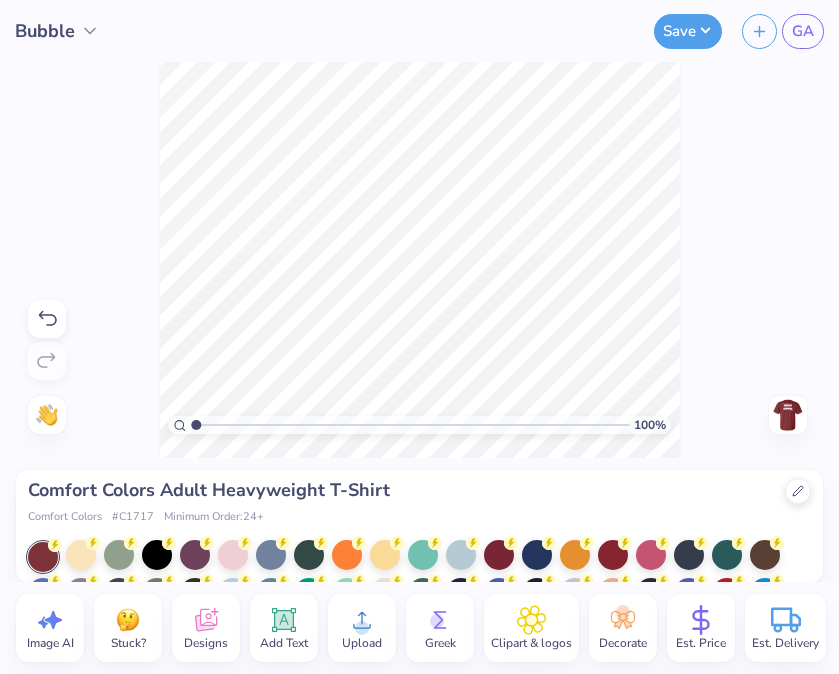 click at bounding box center (613, 555) 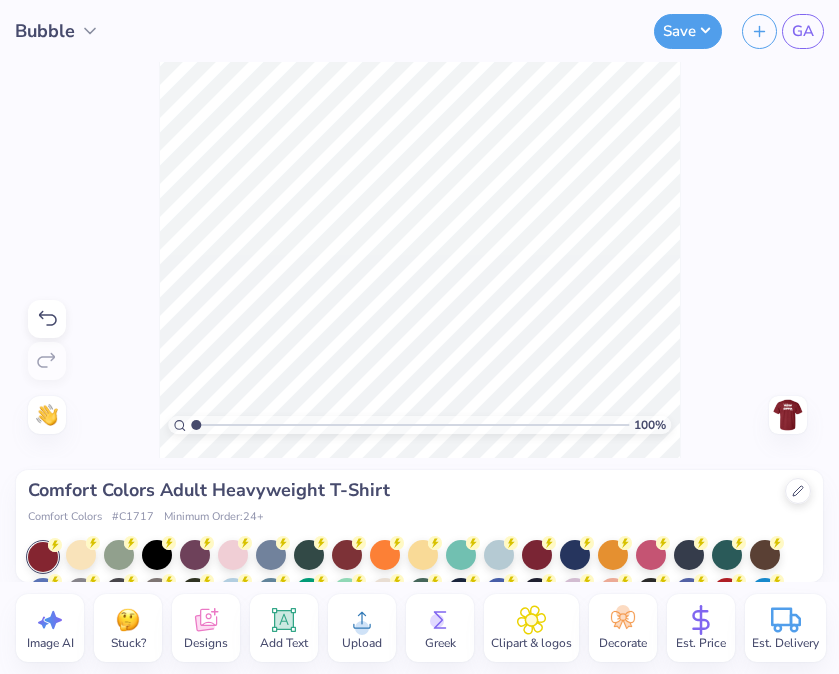 click at bounding box center (537, 555) 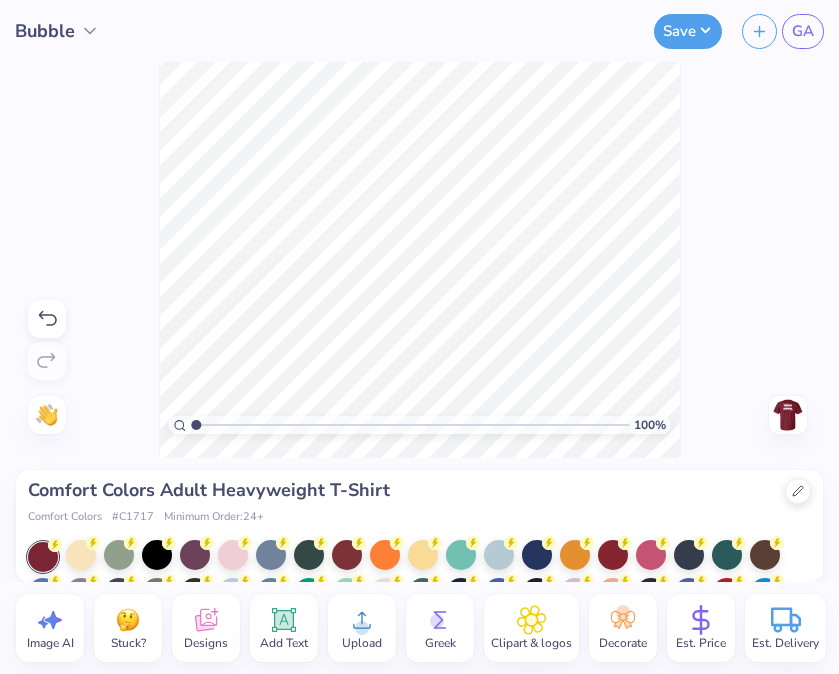 click on "Comfort Colors Adult Heavyweight T-Shirt Comfort Colors # C1717 Minimum Order:  24 +" at bounding box center [419, 501] 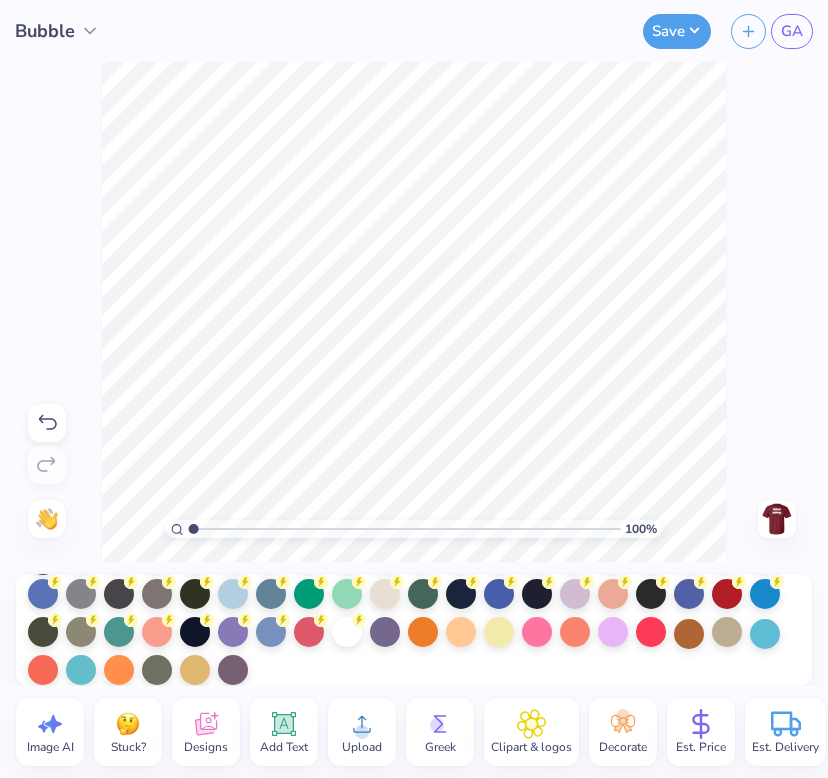 scroll, scrollTop: 110, scrollLeft: 0, axis: vertical 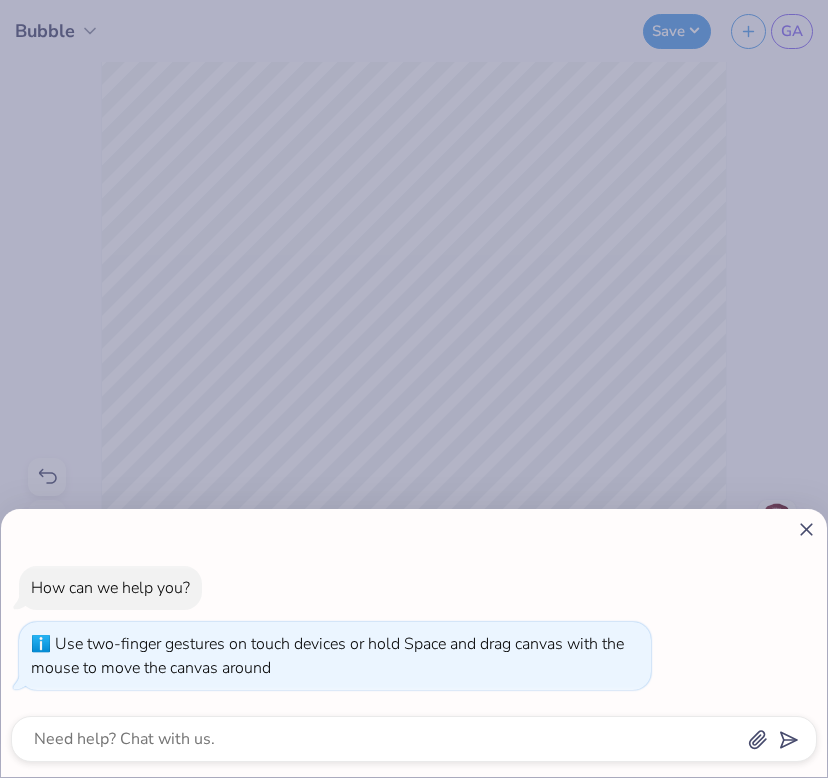 type on "1" 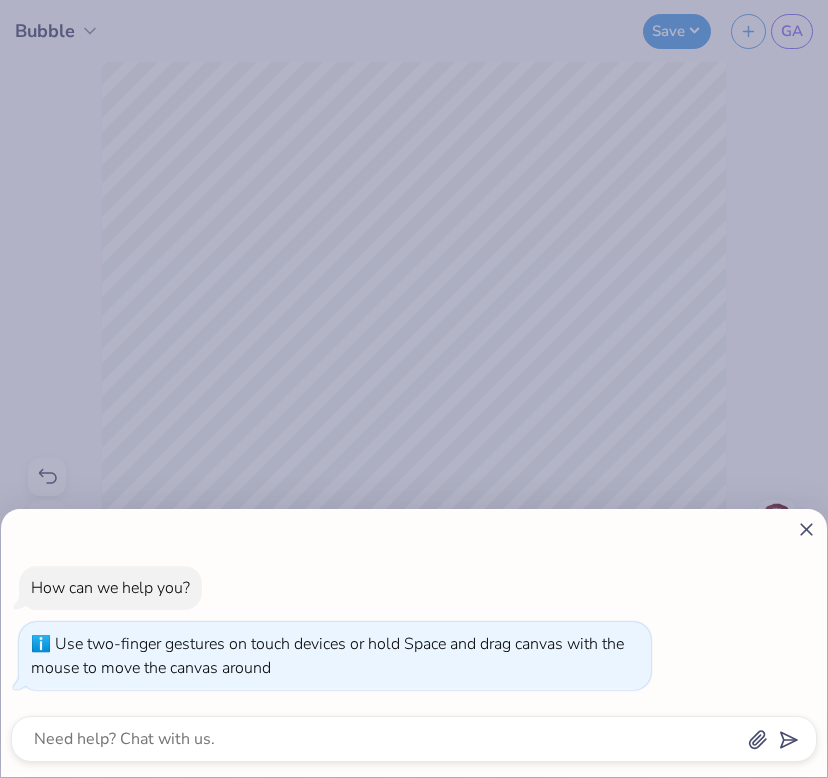 click 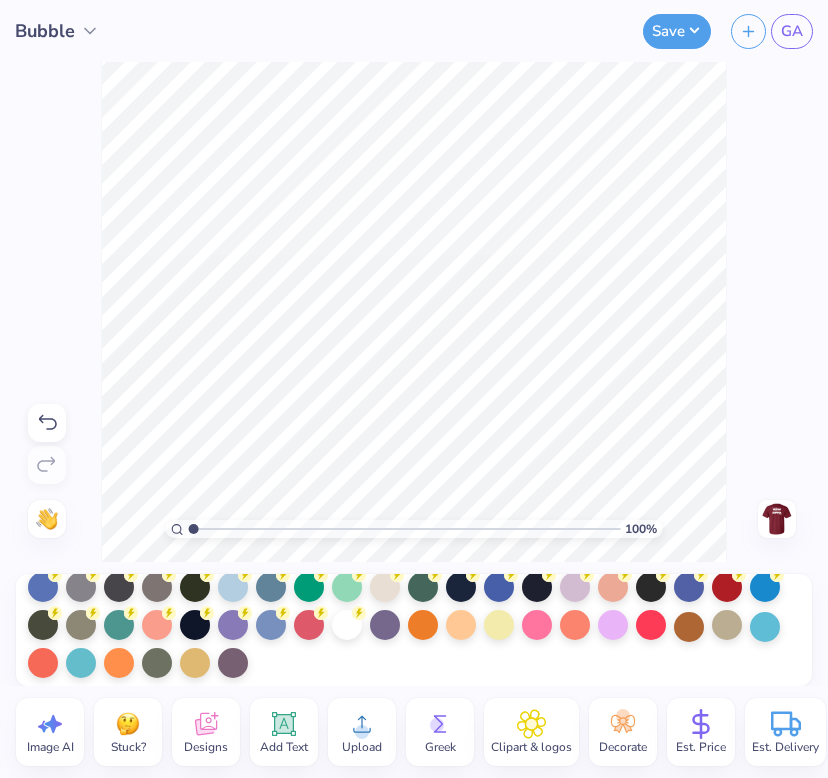 click at bounding box center (575, 625) 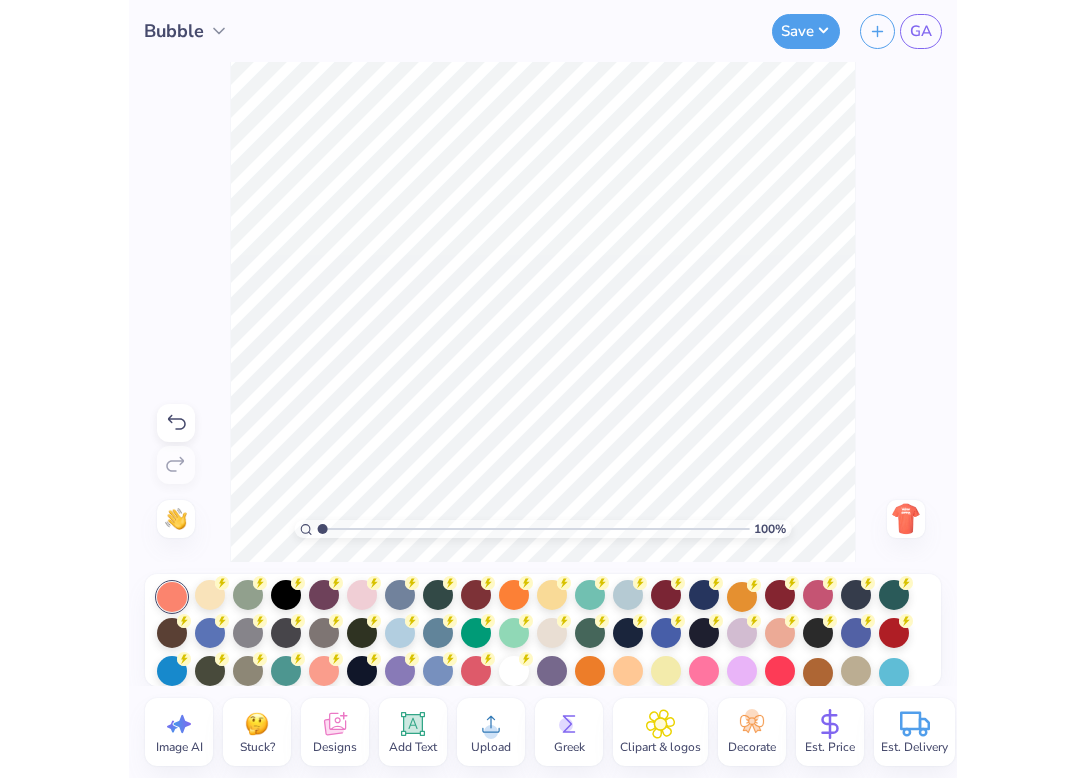 scroll, scrollTop: 55, scrollLeft: 0, axis: vertical 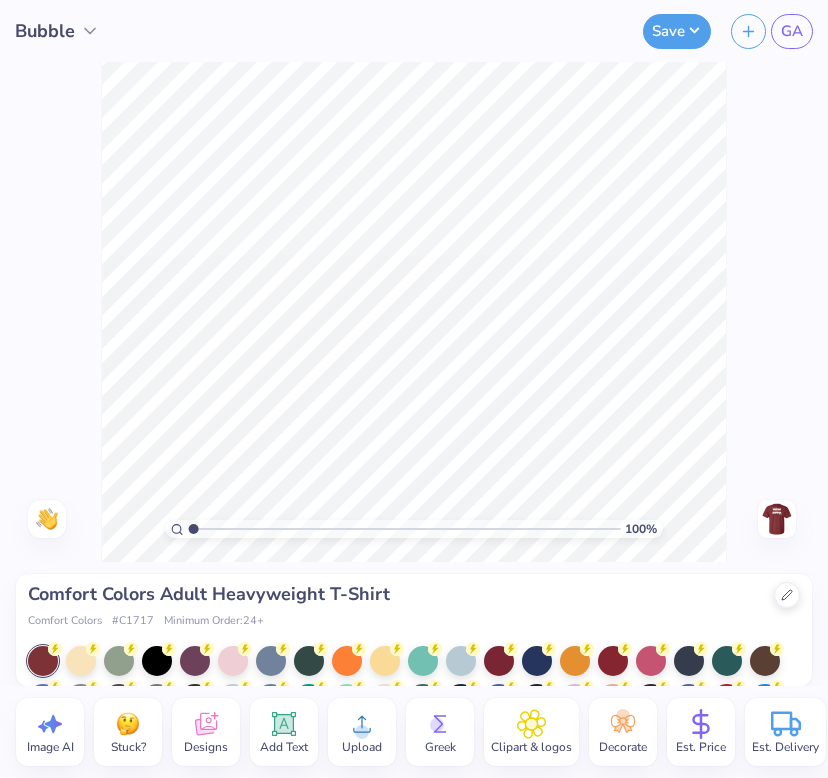 click on "Bubble" at bounding box center (57, 31) 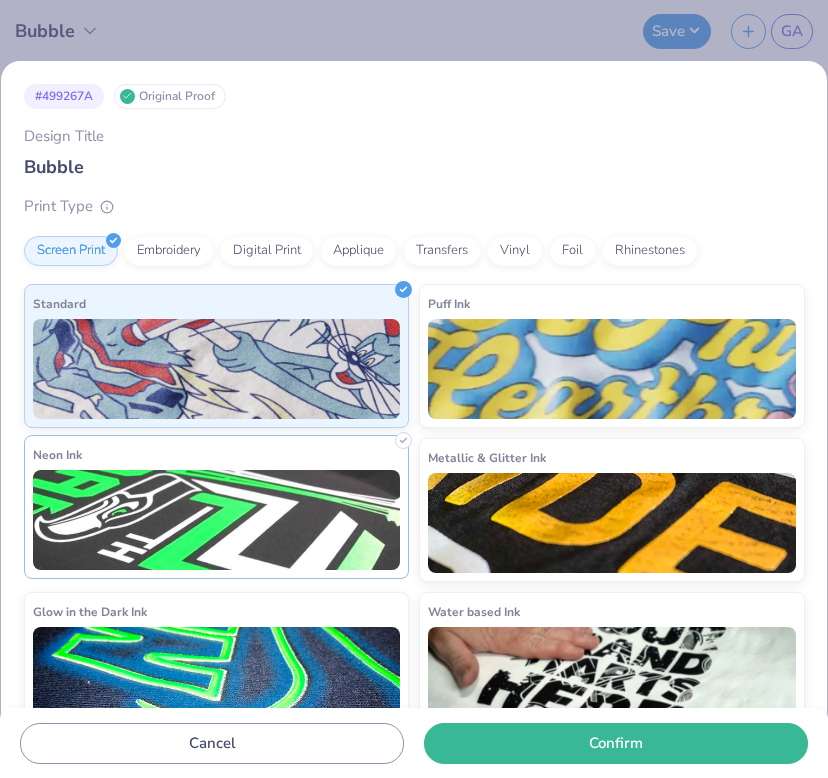scroll, scrollTop: 51, scrollLeft: 0, axis: vertical 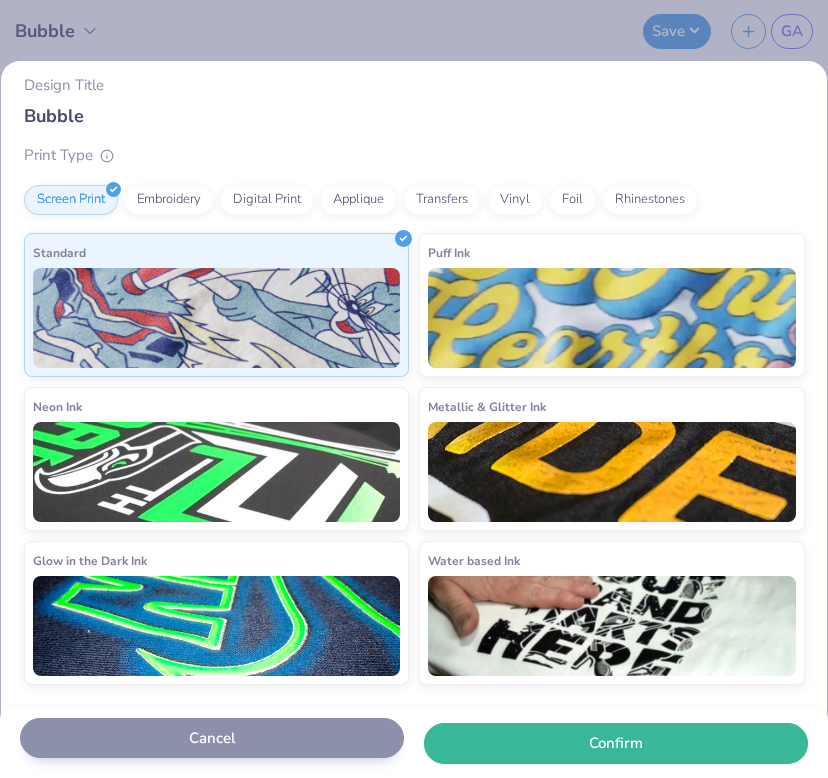 click on "Cancel" at bounding box center (212, 738) 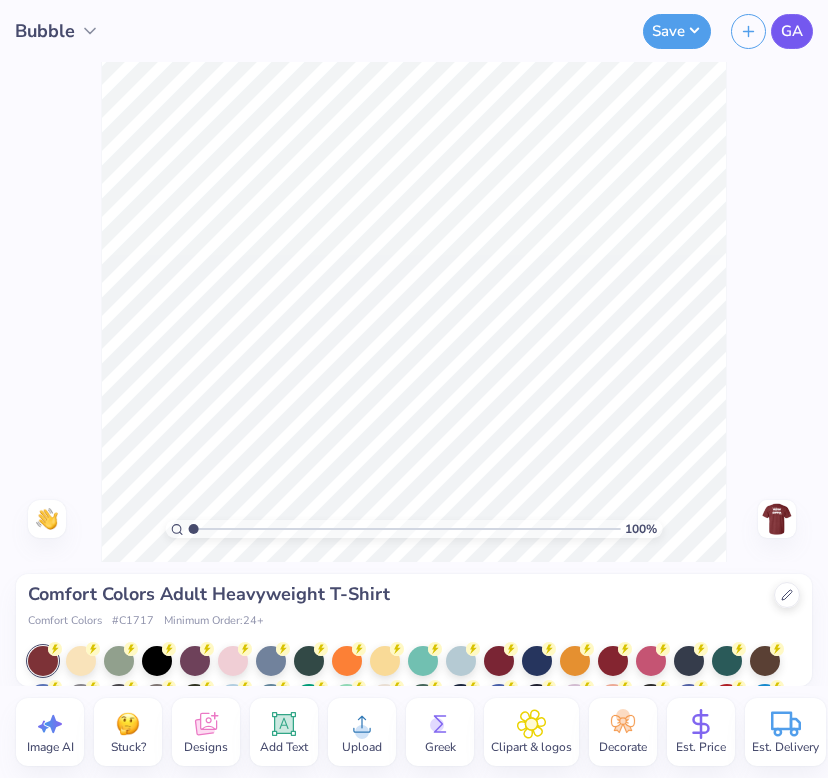 click on "GA" at bounding box center [792, 31] 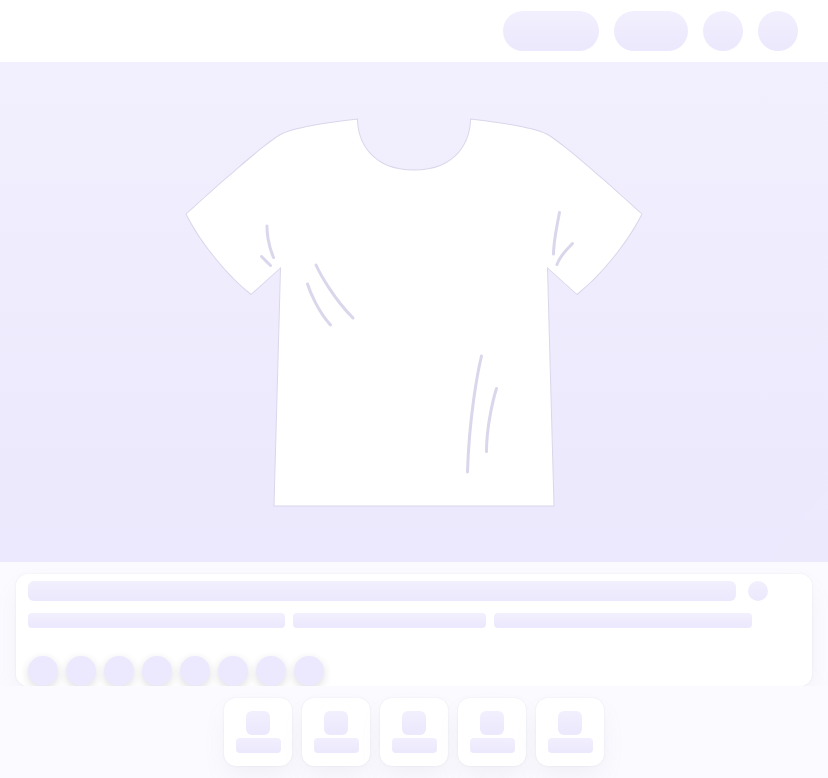 scroll, scrollTop: 0, scrollLeft: 0, axis: both 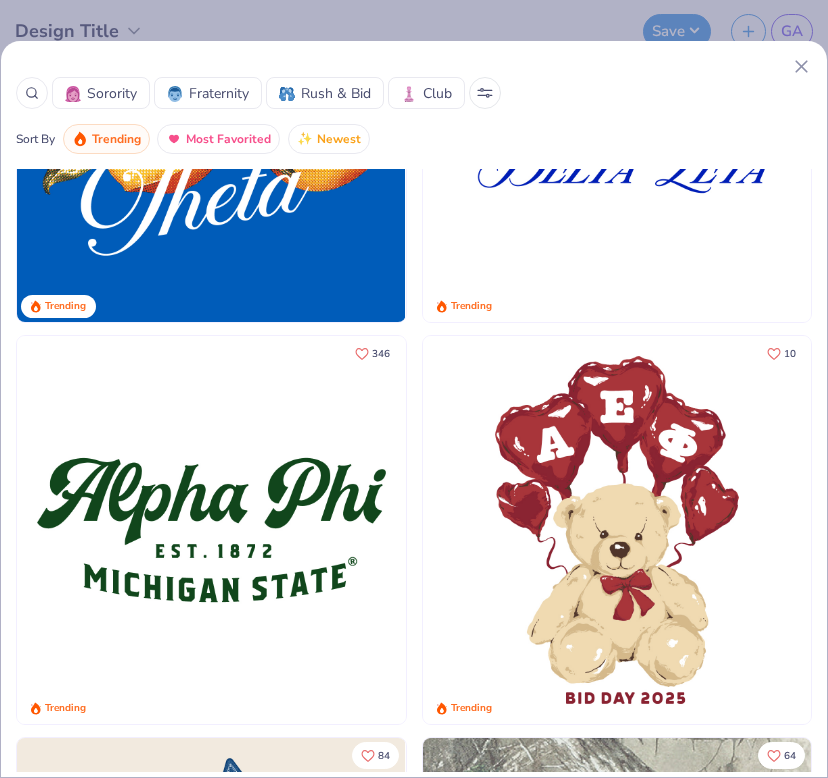 click 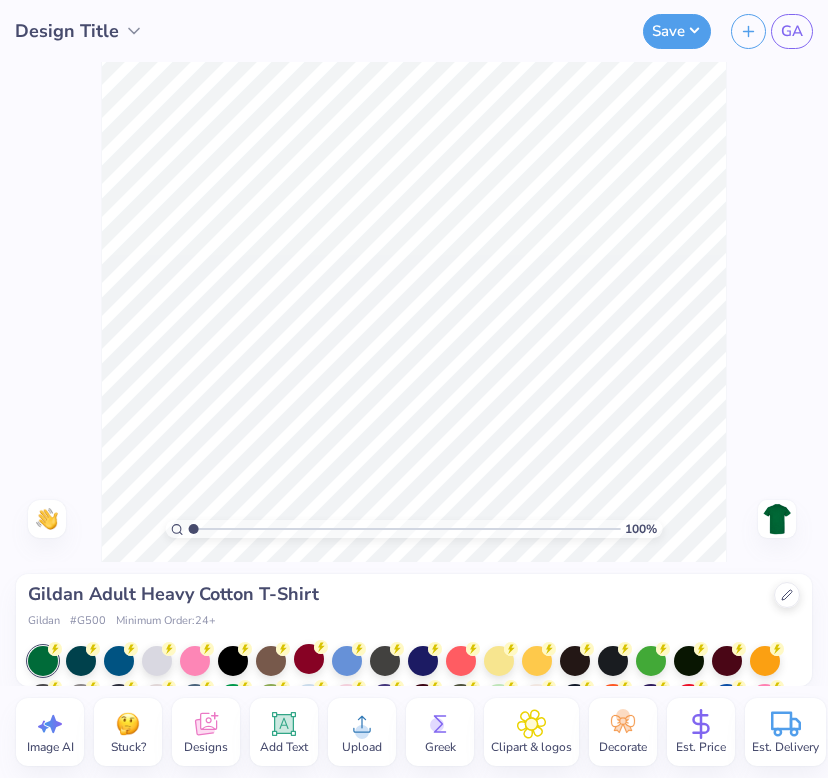 click at bounding box center [309, 659] 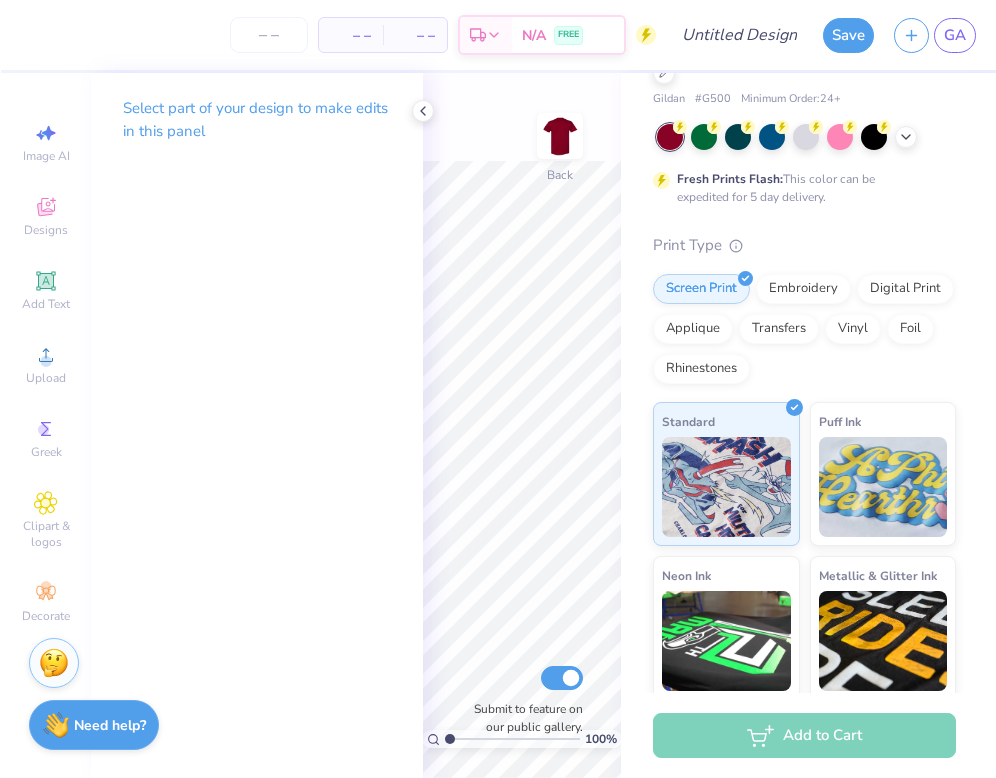 scroll, scrollTop: 0, scrollLeft: 0, axis: both 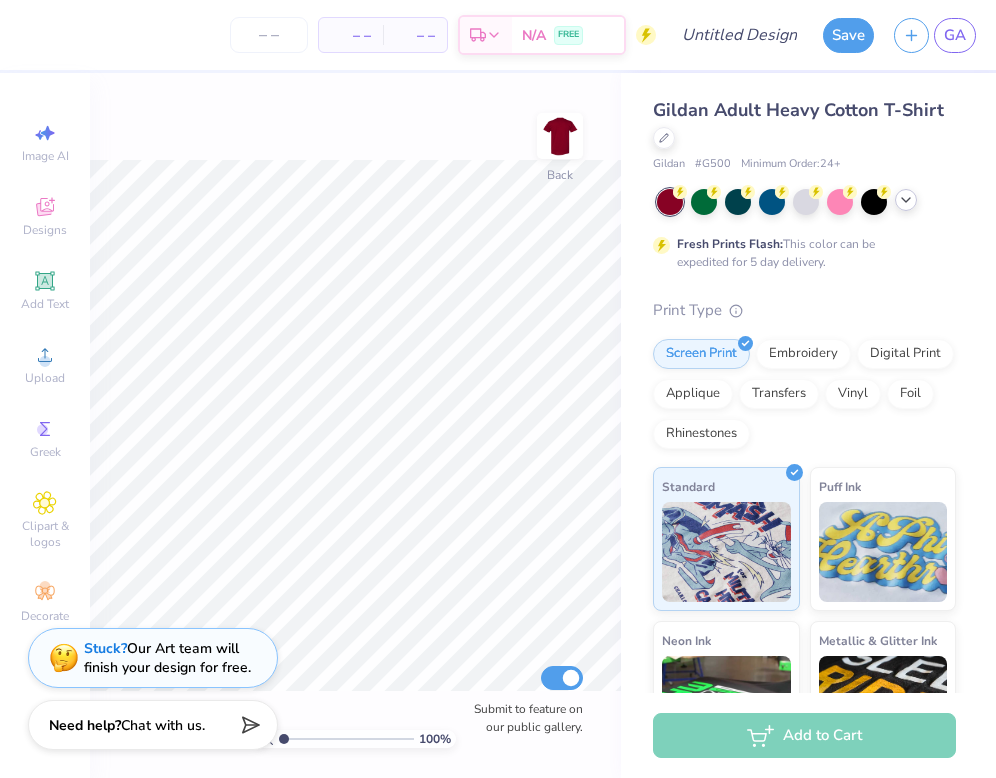 click at bounding box center [906, 200] 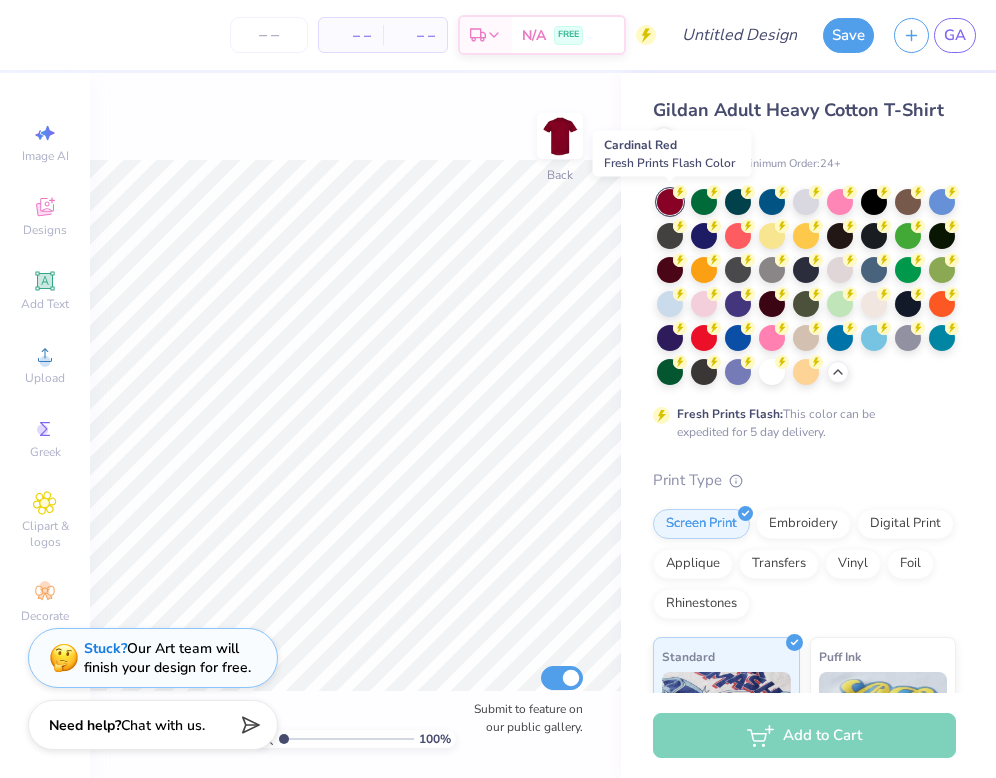 click at bounding box center [670, 202] 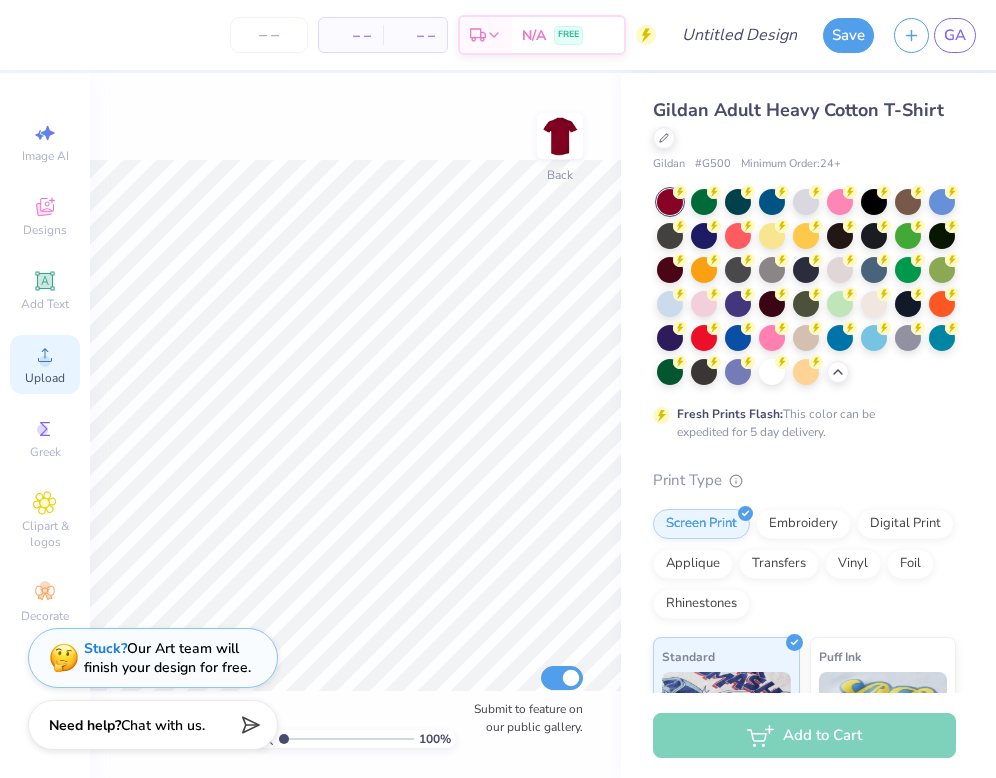 click on "Upload" at bounding box center [45, 378] 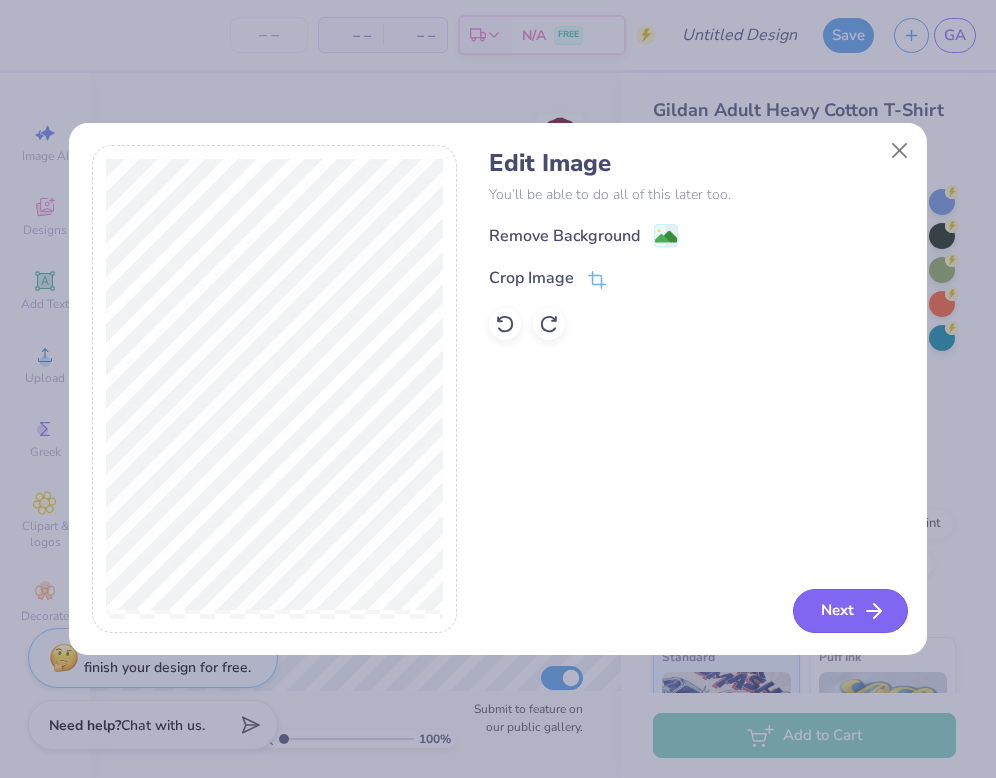 click 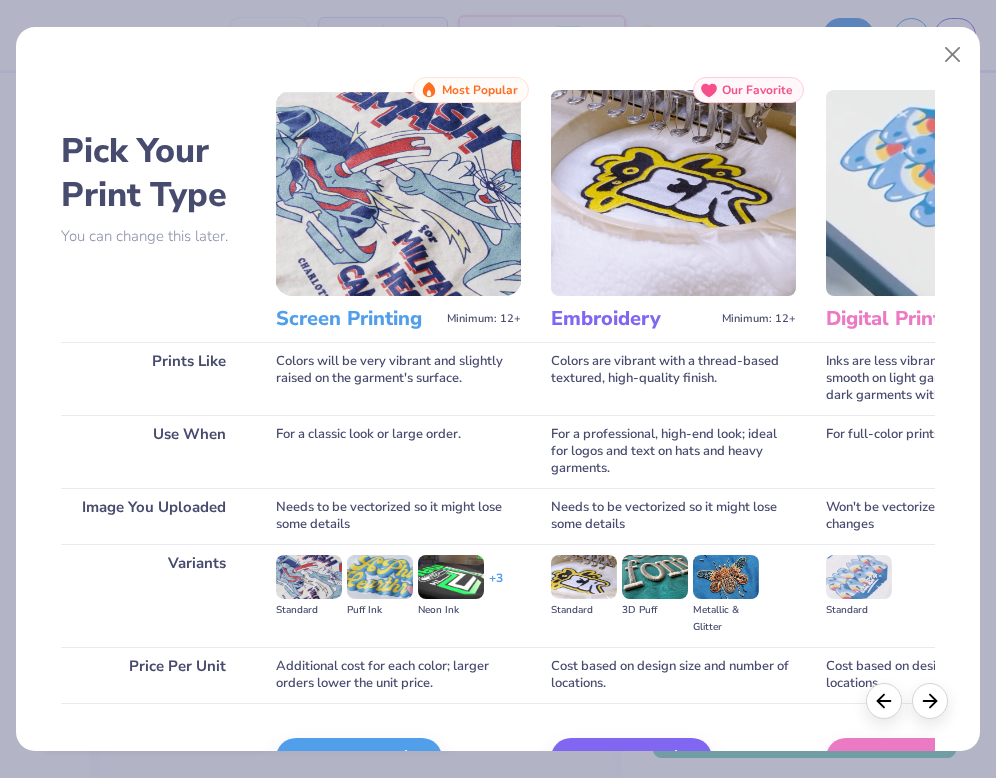 scroll, scrollTop: 119, scrollLeft: 0, axis: vertical 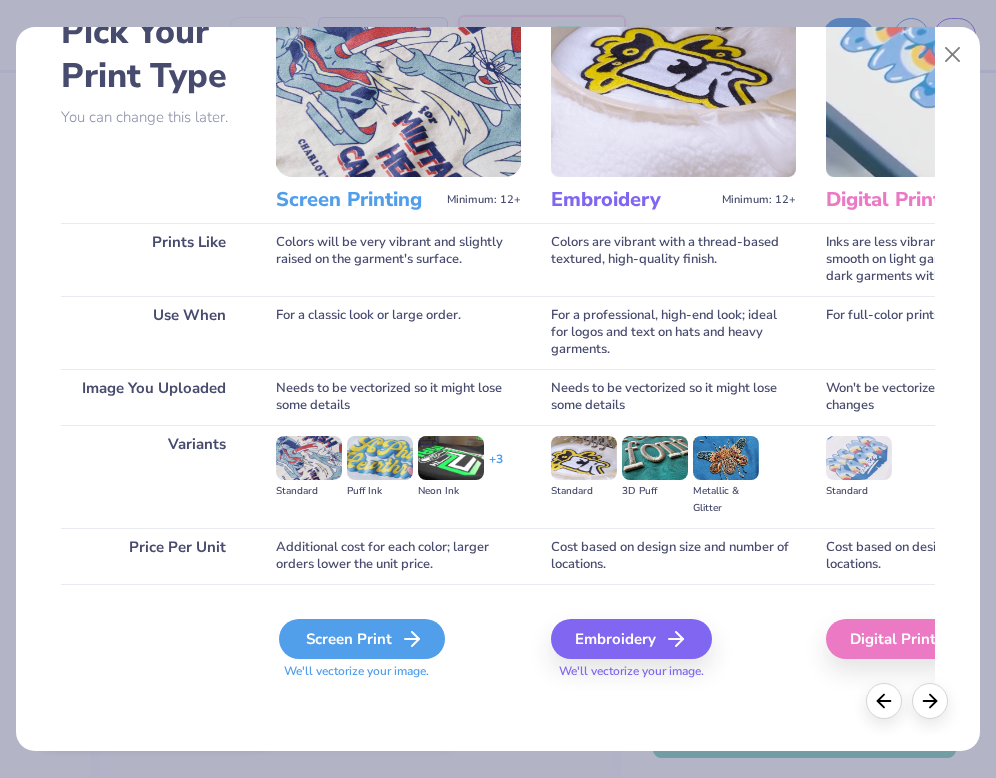 click on "Screen Print" at bounding box center (362, 639) 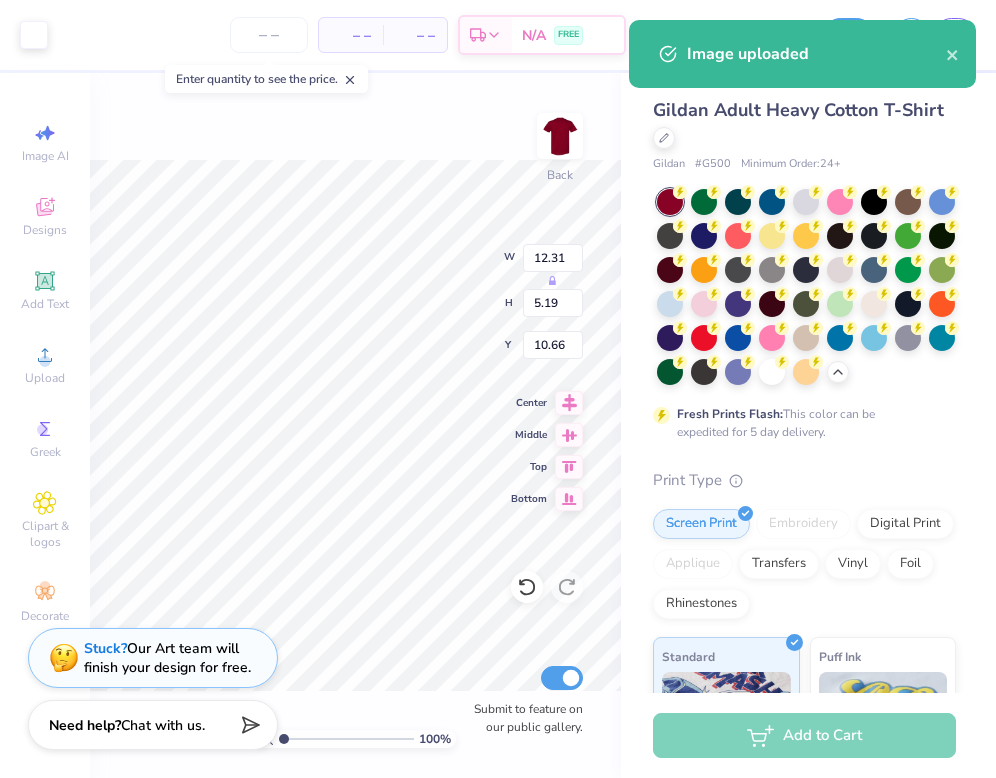 type on "3.00" 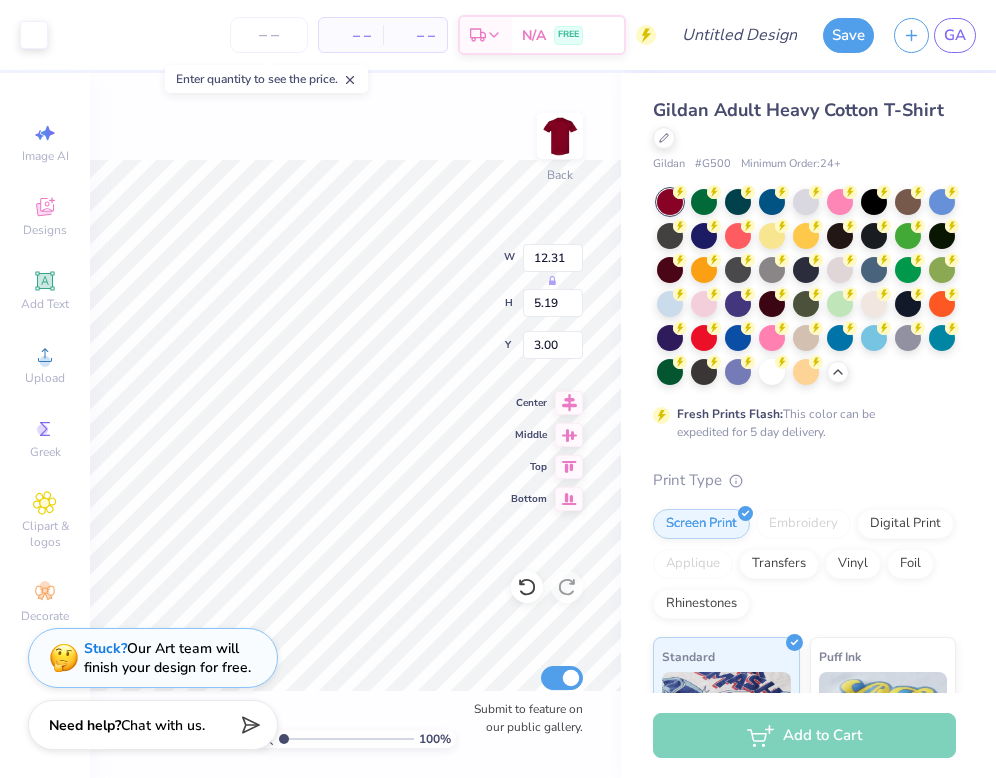 type on "3.99" 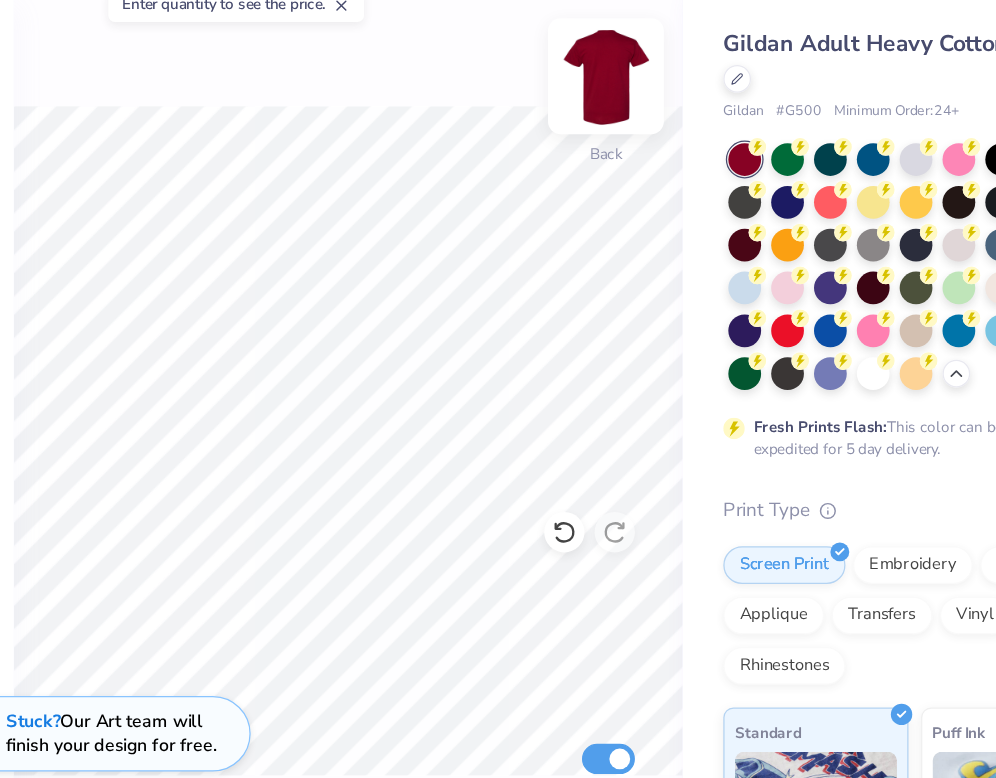 click at bounding box center (560, 136) 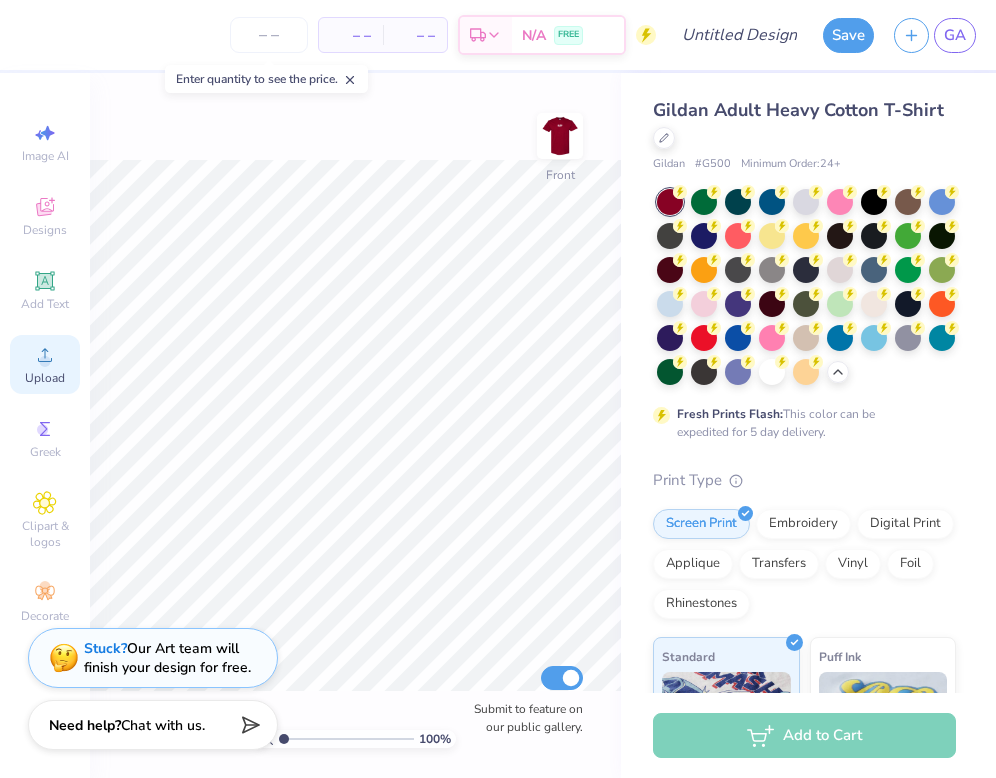 click on "Upload" at bounding box center (45, 364) 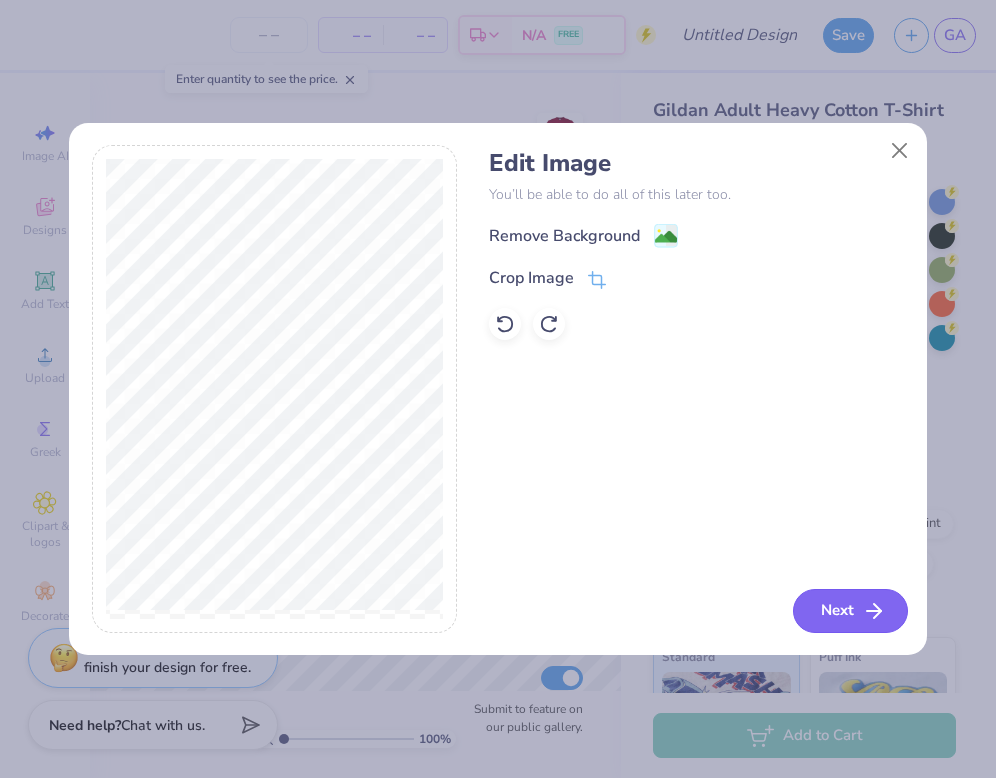 click 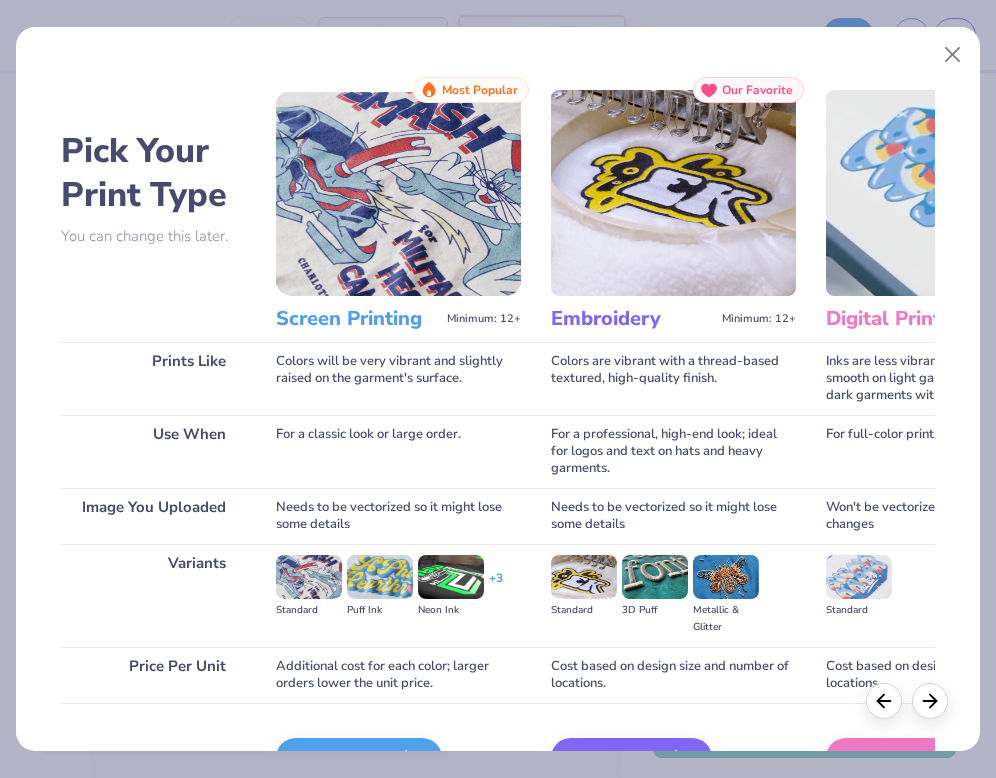 scroll, scrollTop: 119, scrollLeft: 0, axis: vertical 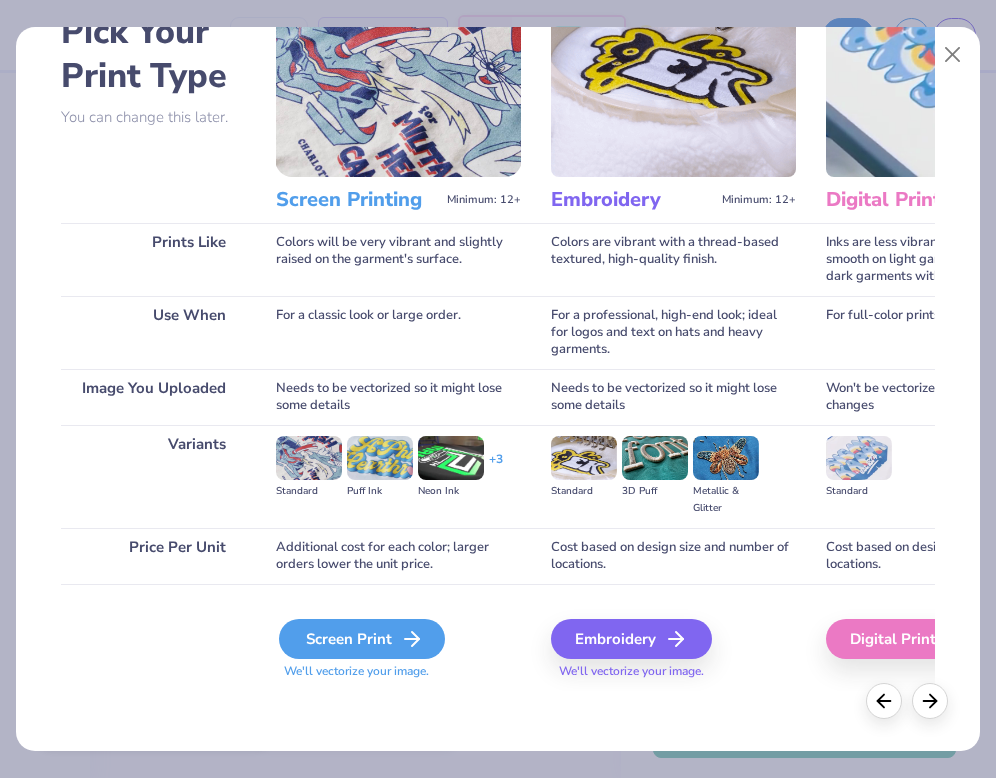 click on "Screen Print" at bounding box center [362, 639] 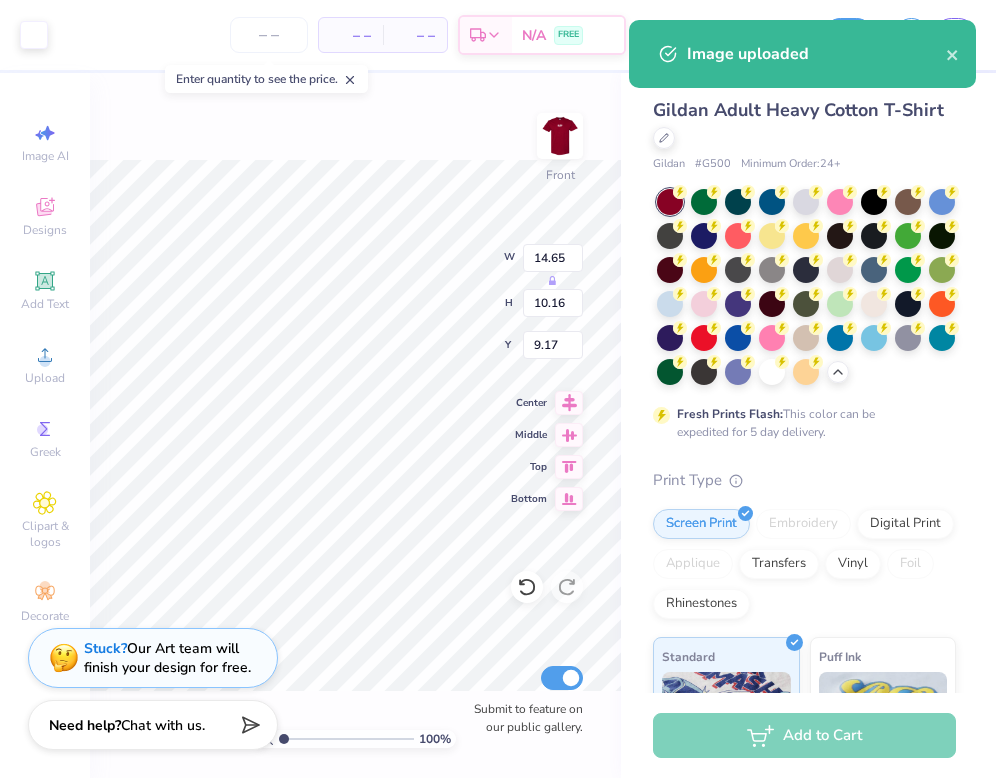 click on "Art colors – – Per Item – – Total Est. Delivery N/A FREE Design Title Save GA Image AI Designs Add Text Upload Greek Clipart & logos Decorate 100  % Front W 14.65 H 10.16 Y 9.17 Center Middle Top Bottom Submit to feature on our public gallery. Gildan Adult Heavy Cotton T-Shirt Gildan # G500 Minimum Order:  24 +   Fresh Prints Flash:  This color can be expedited for 5 day delivery. Print Type Screen Print Embroidery Digital Print Applique Transfers Vinyl Foil Rhinestones Standard Puff Ink Neon Ink Metallic & Glitter Ink Glow in the Dark Ink Water based Ink Add to Cart Stuck?  Our Art team will finish your design for free. Need help?  Chat with us. Image uploaded
Enter quantity to see the price." at bounding box center (498, 389) 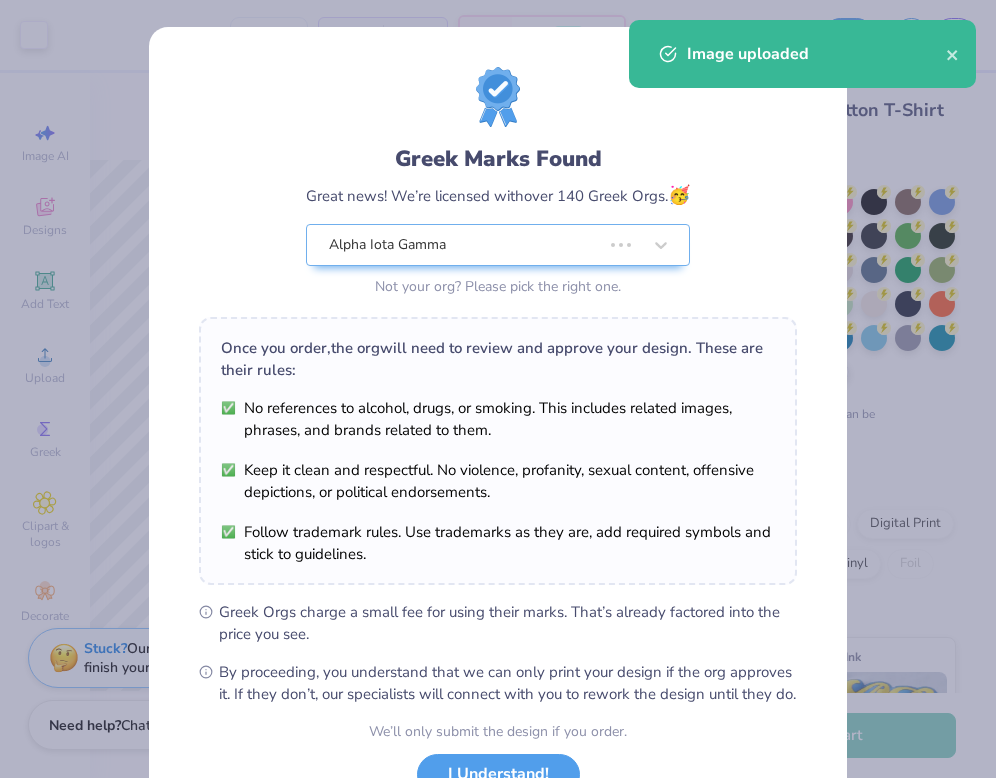 type on "4.09" 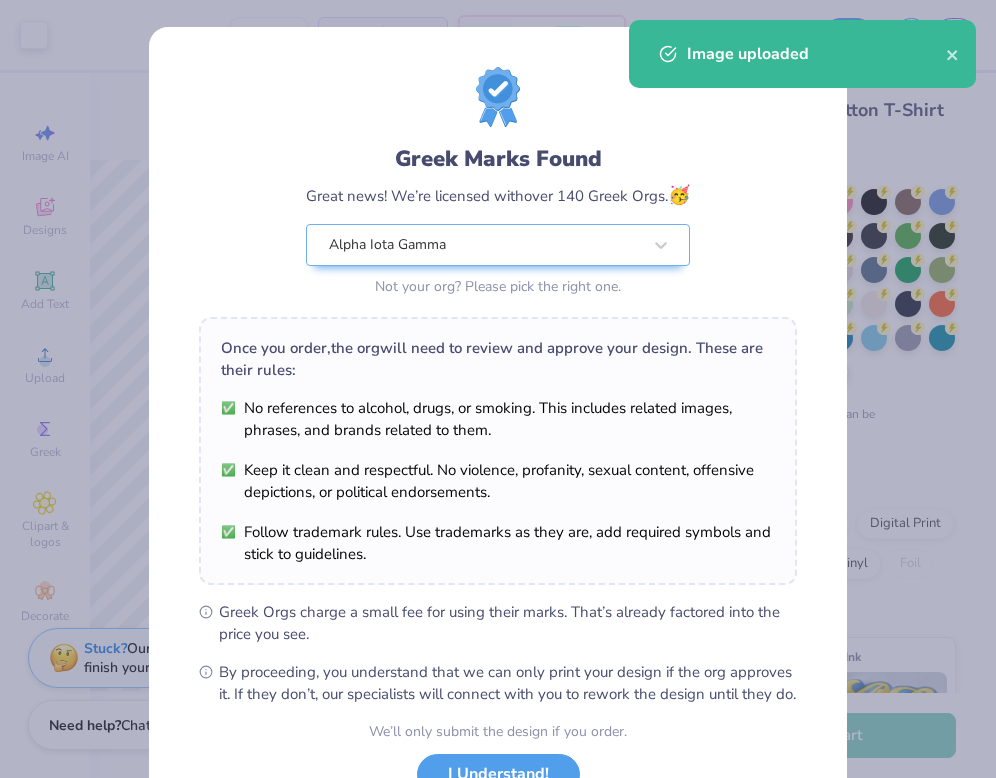 scroll, scrollTop: 158, scrollLeft: 0, axis: vertical 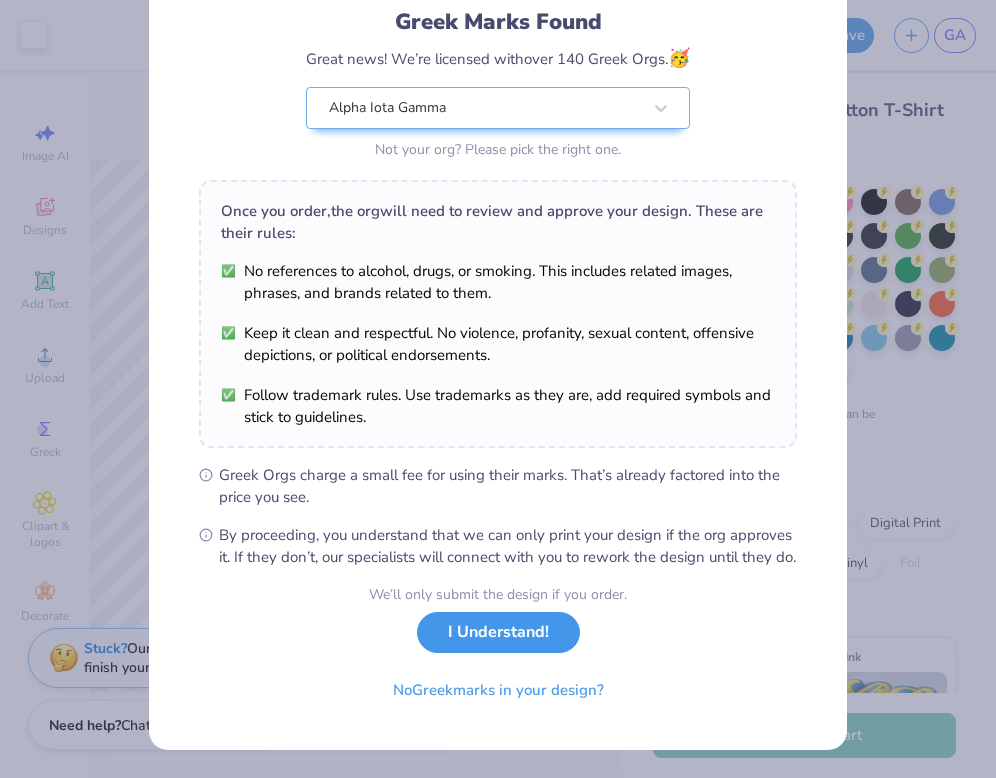 click on "I Understand!" at bounding box center (498, 632) 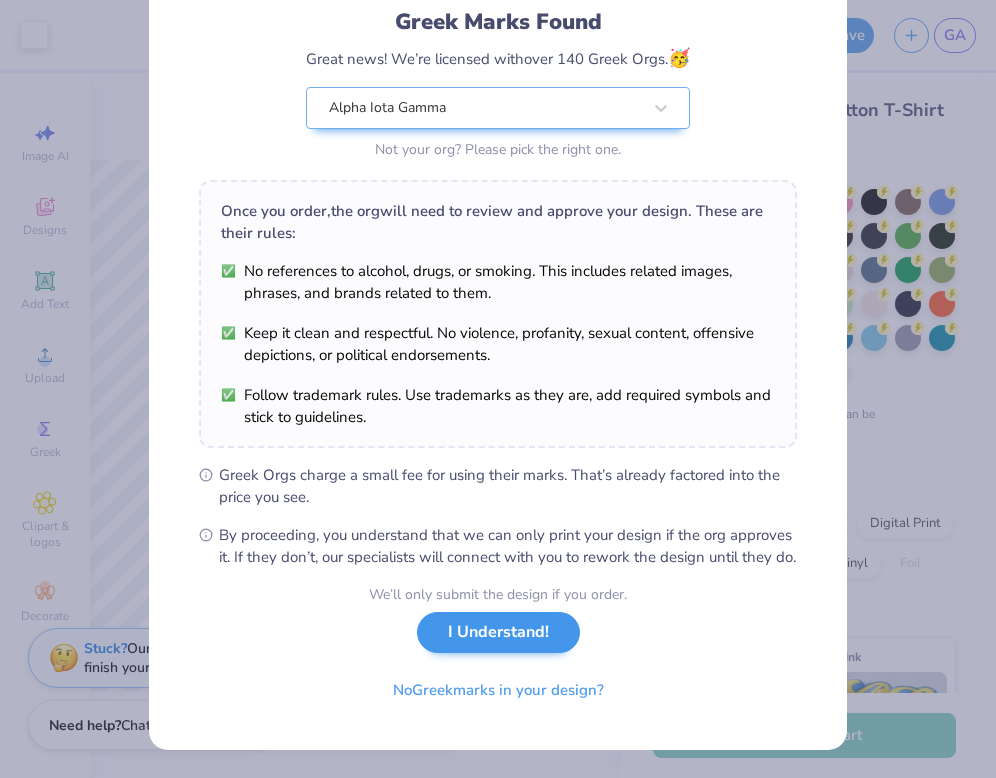 scroll, scrollTop: 0, scrollLeft: 0, axis: both 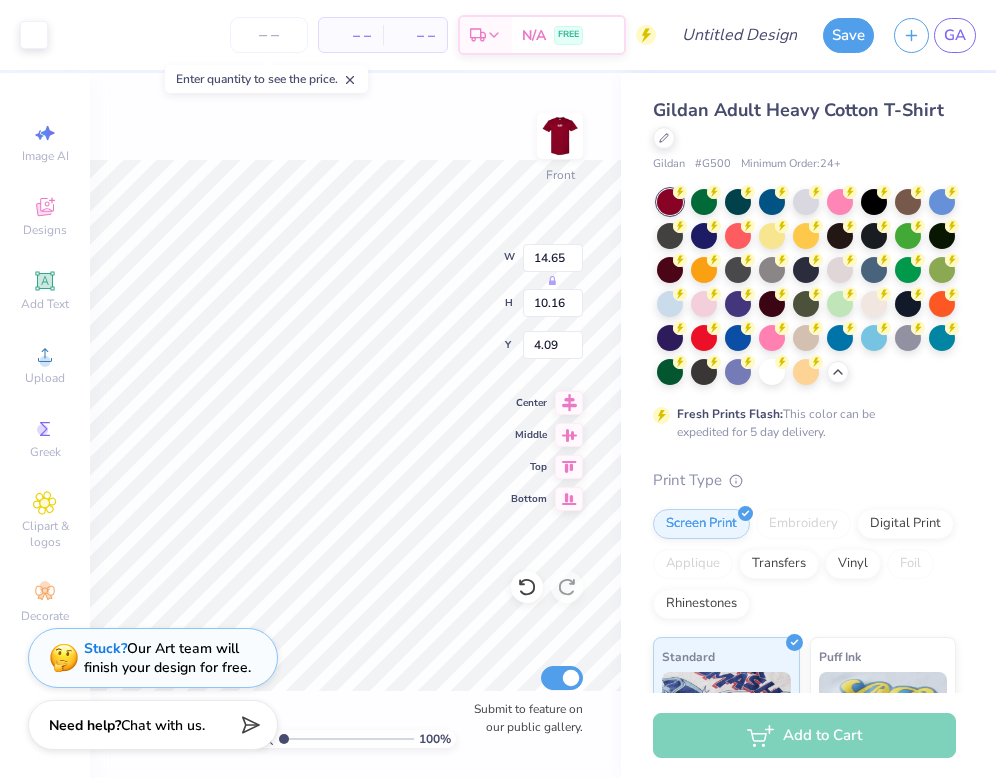 type on "7.38" 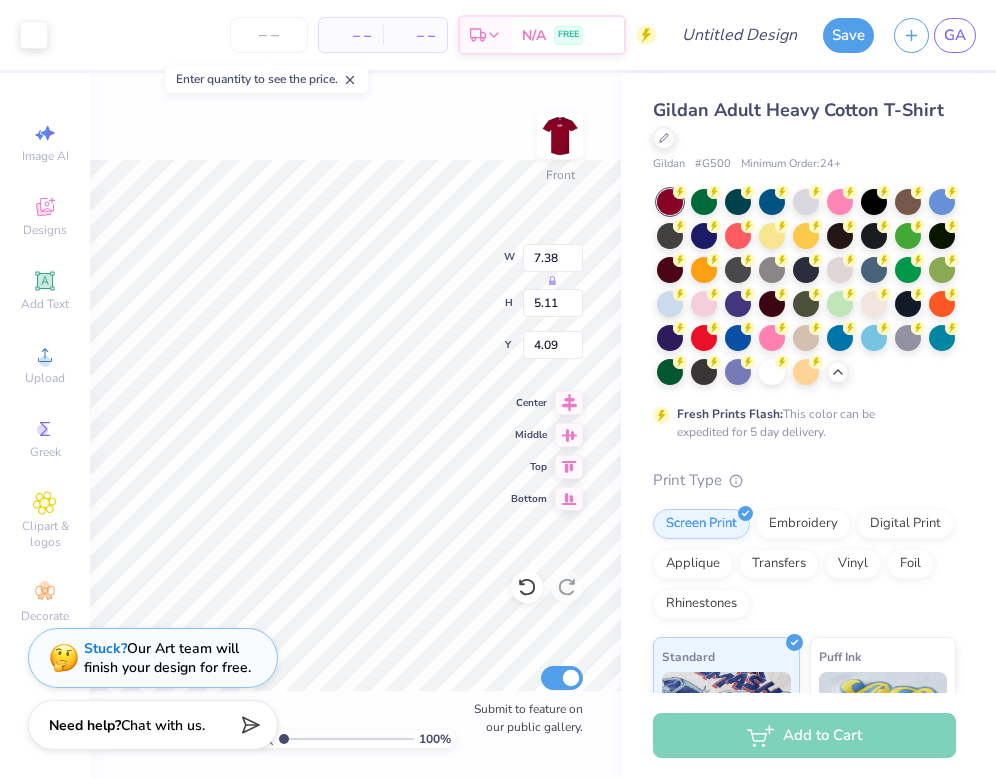 type on "3.00" 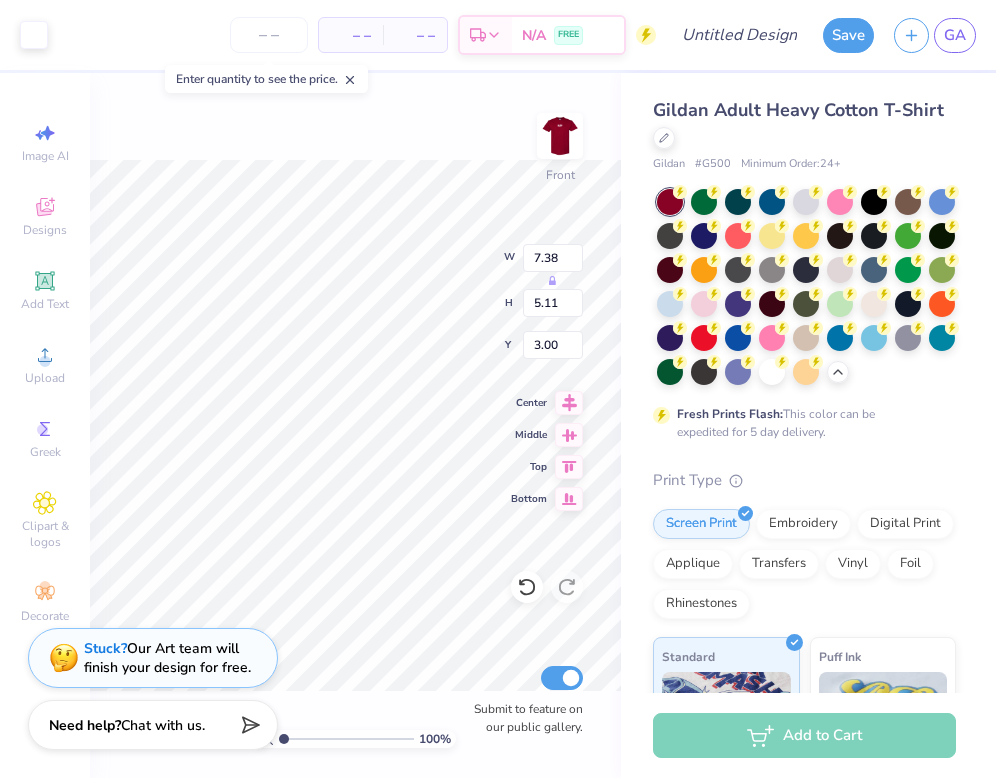type on "8.30" 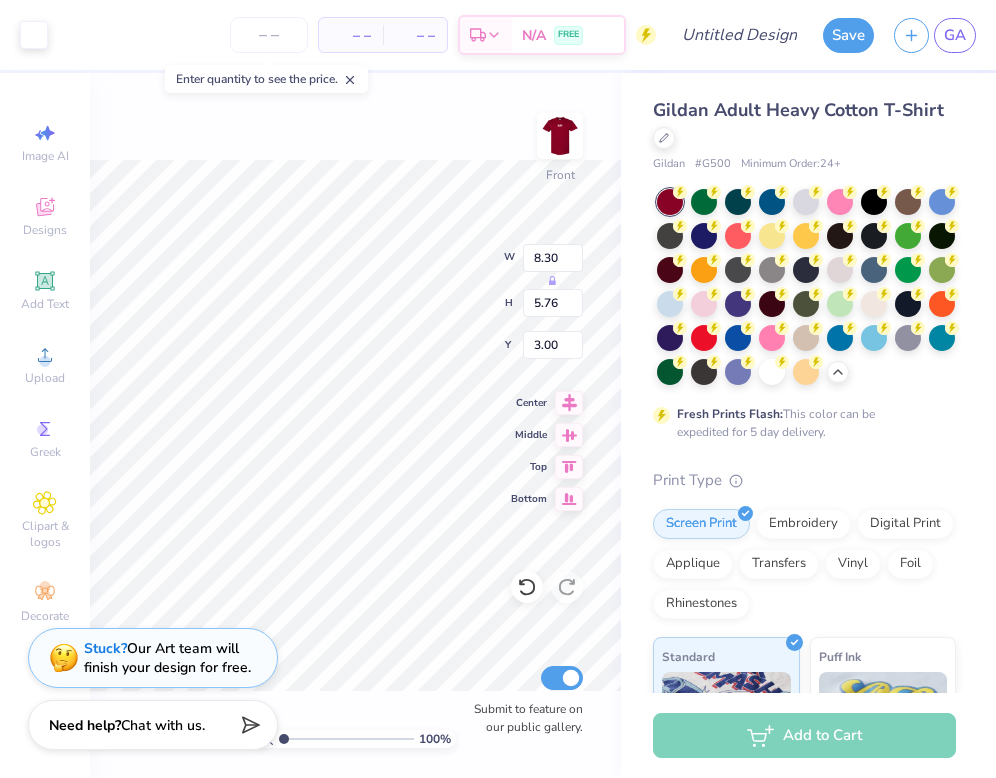 type on "9.01" 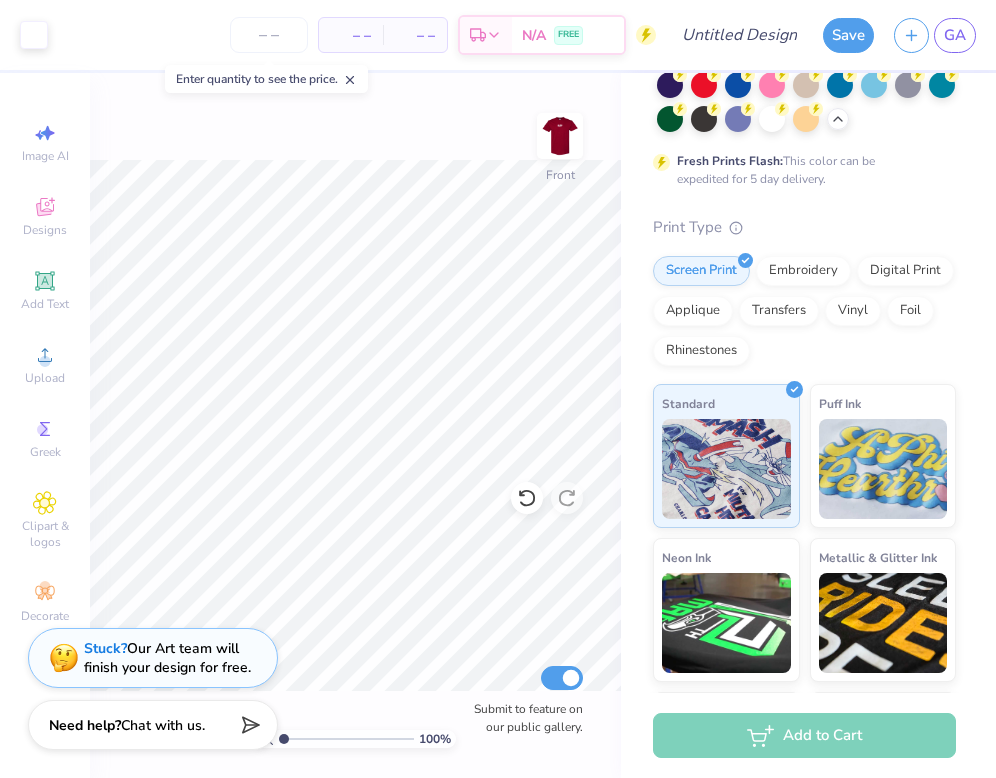 scroll, scrollTop: 343, scrollLeft: 0, axis: vertical 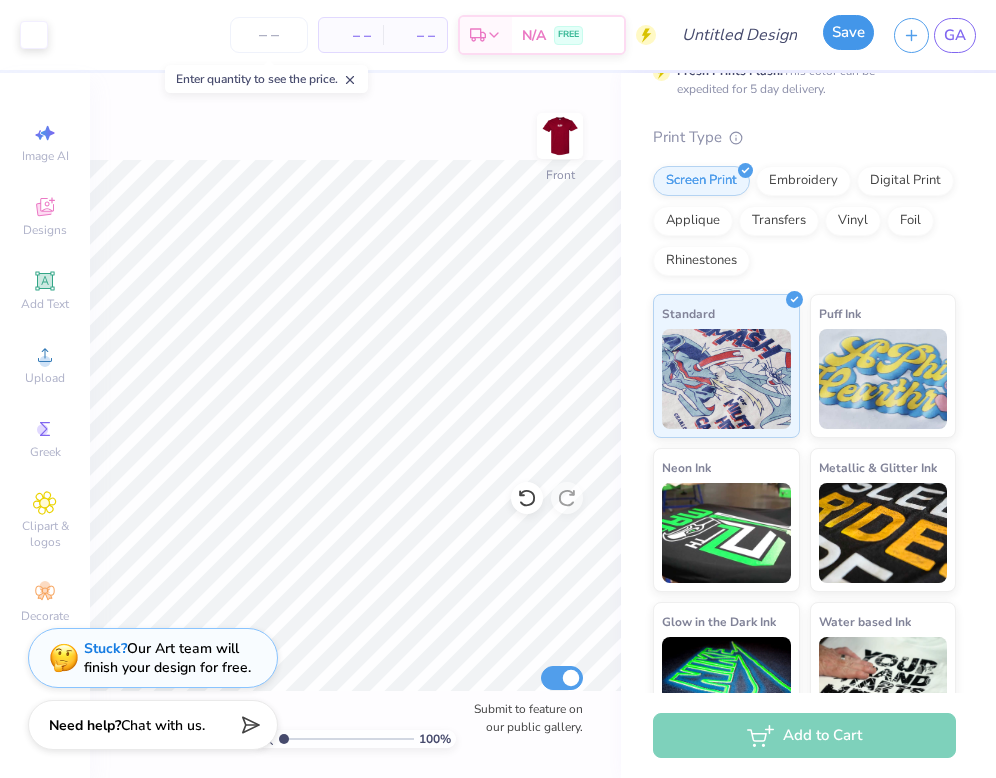 click on "Save" at bounding box center (848, 32) 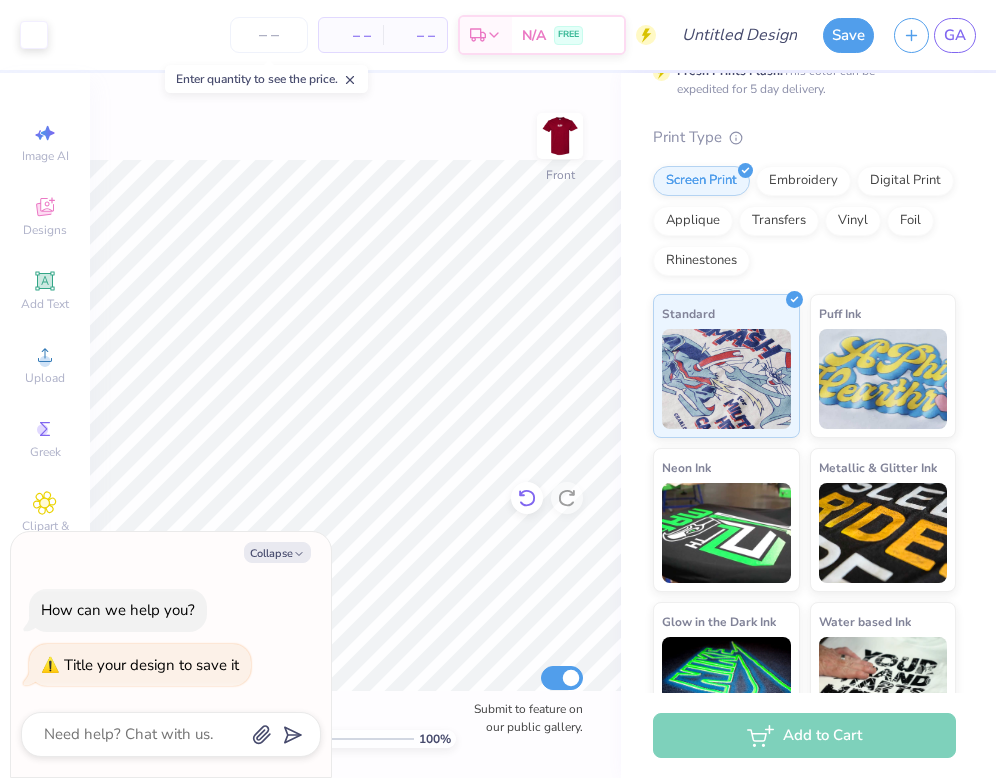 type on "x" 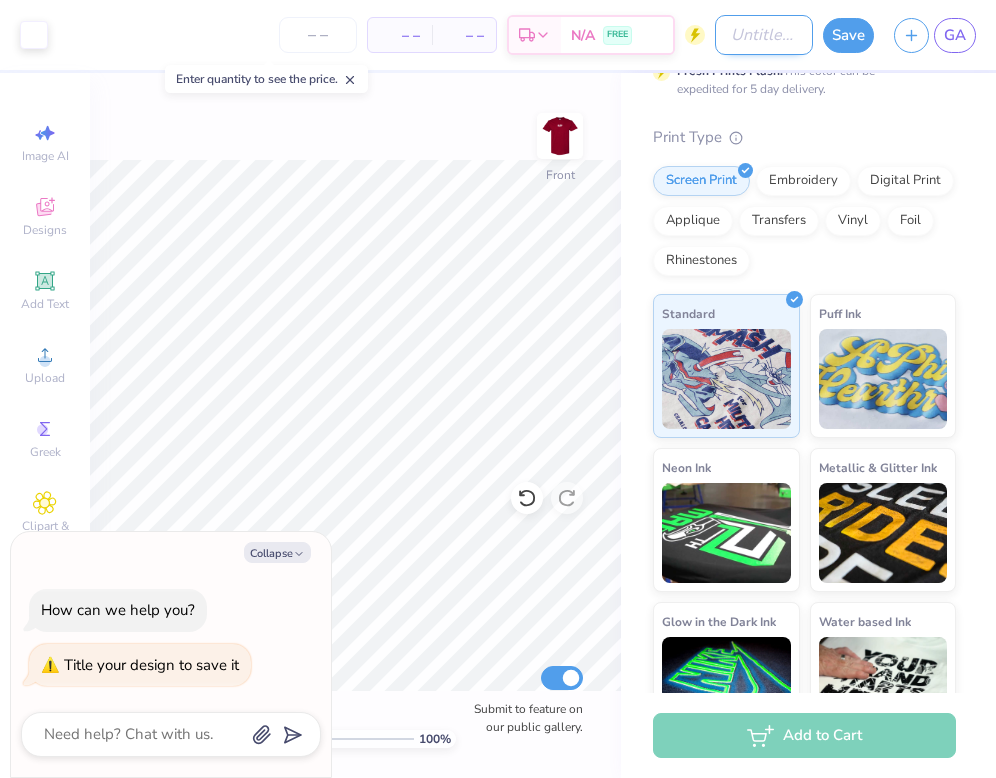 click on "Design Title" at bounding box center (764, 35) 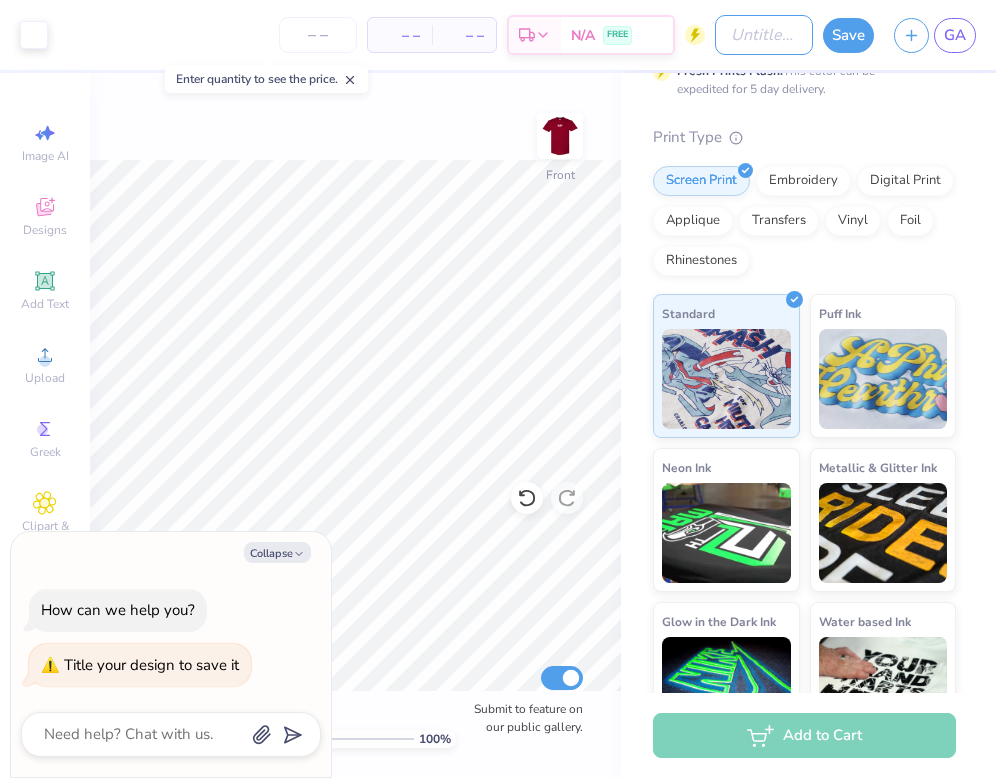 type on "F" 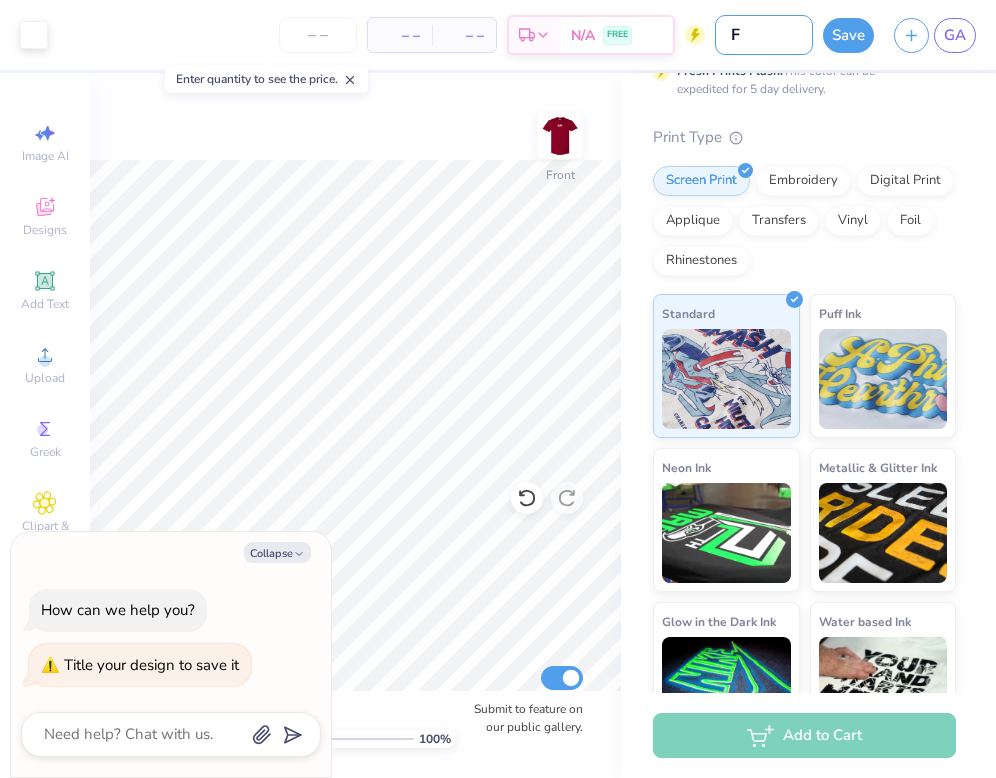 type 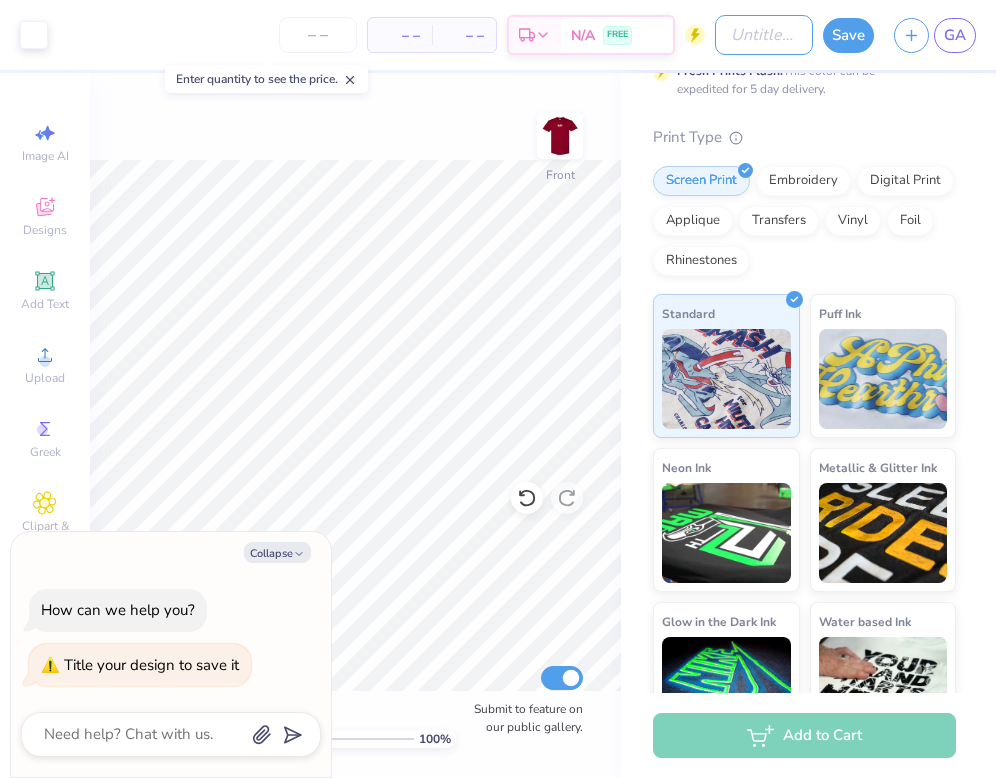 type on "U" 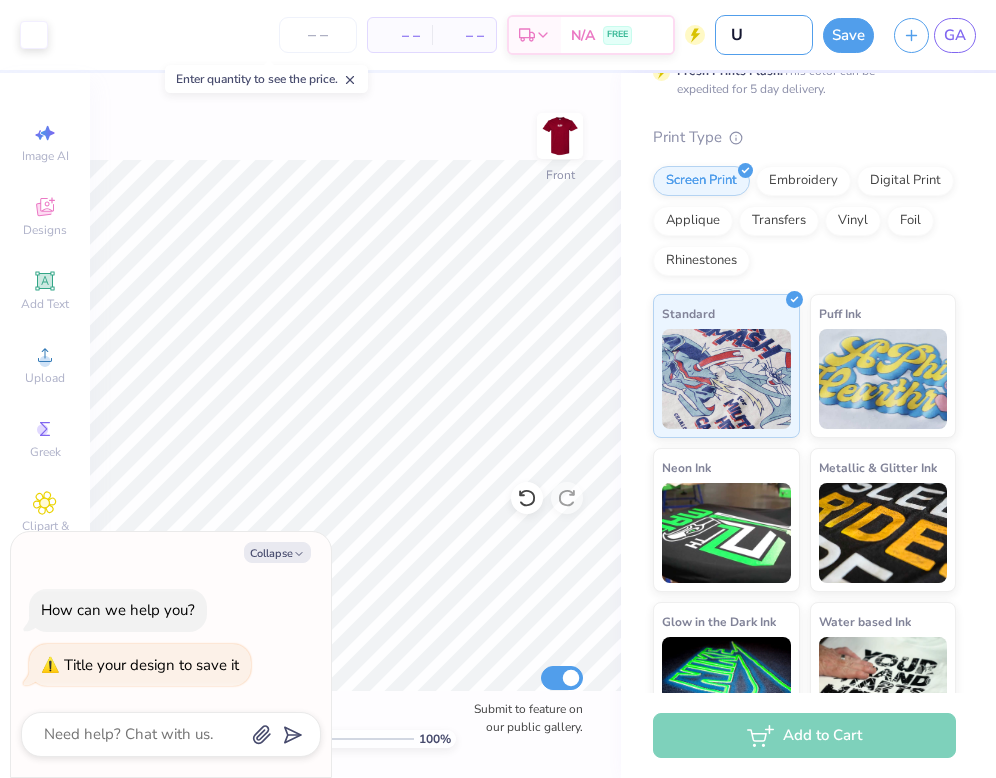type 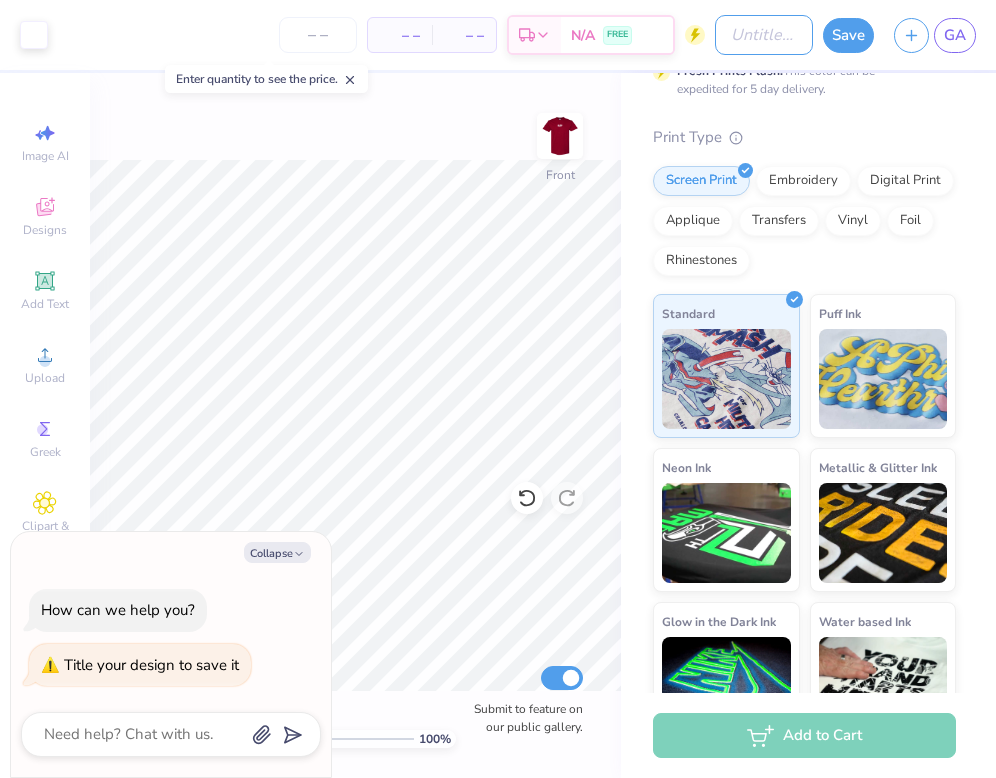 type on "B" 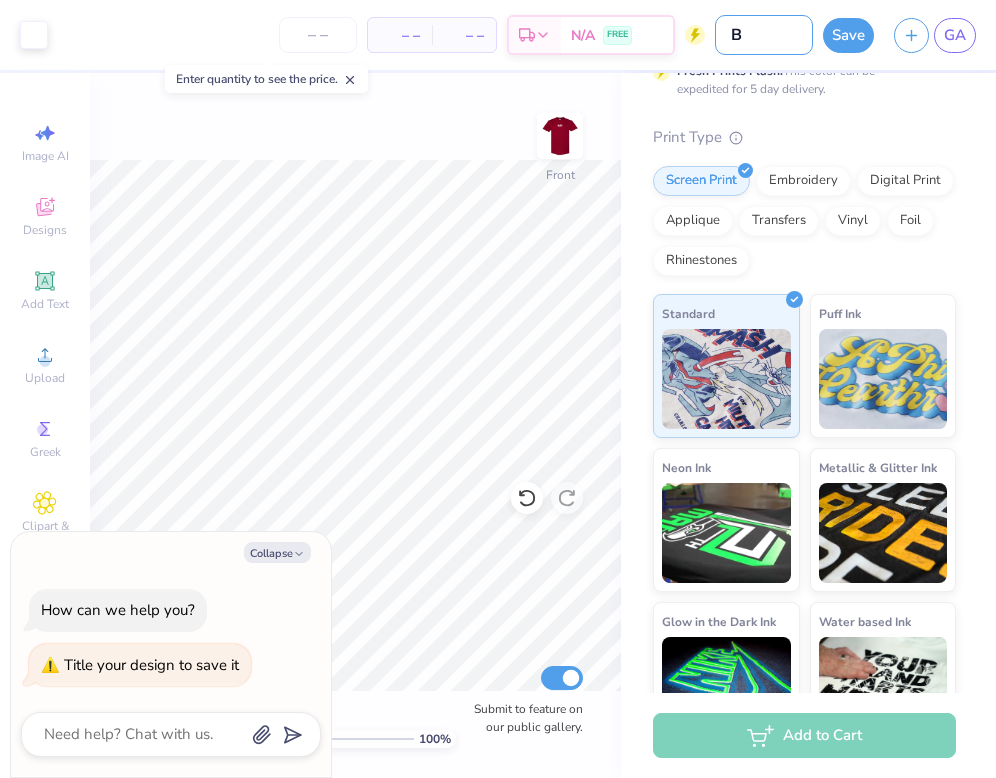 type on "Bu" 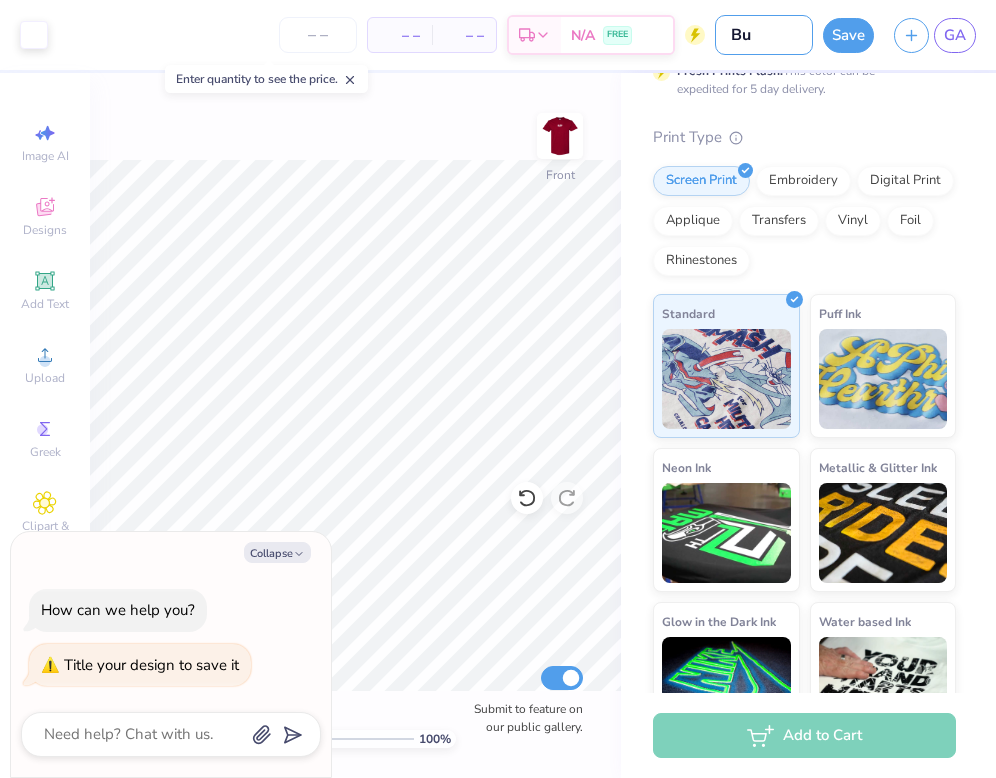 type on "Bub" 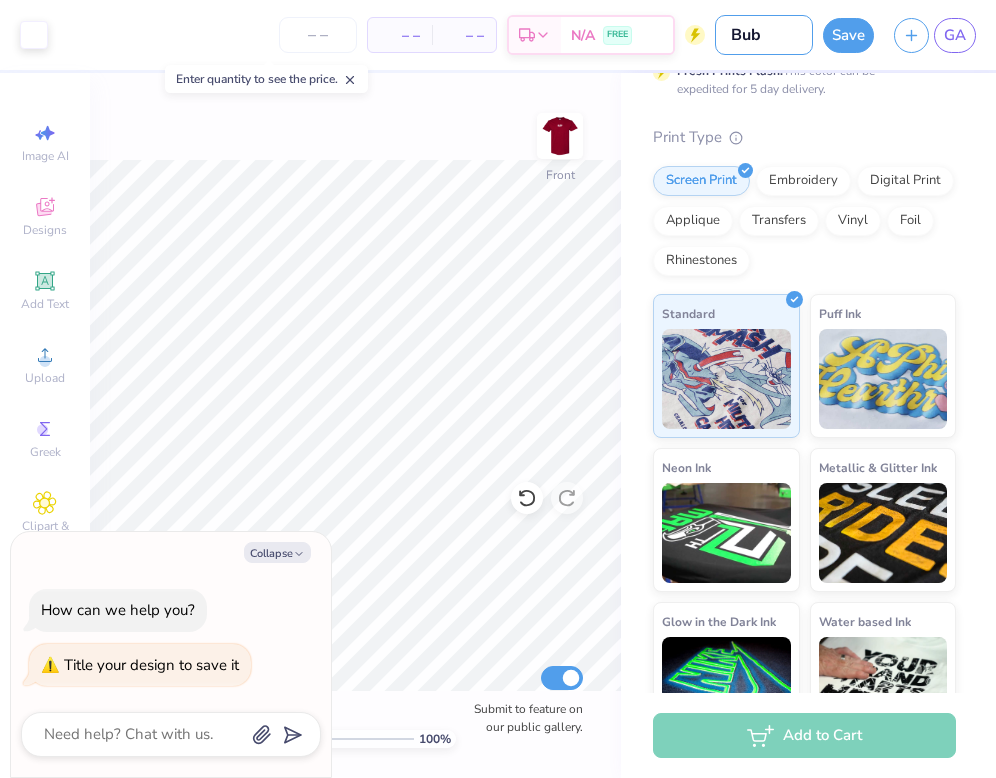 type on "[PERSON_NAME]" 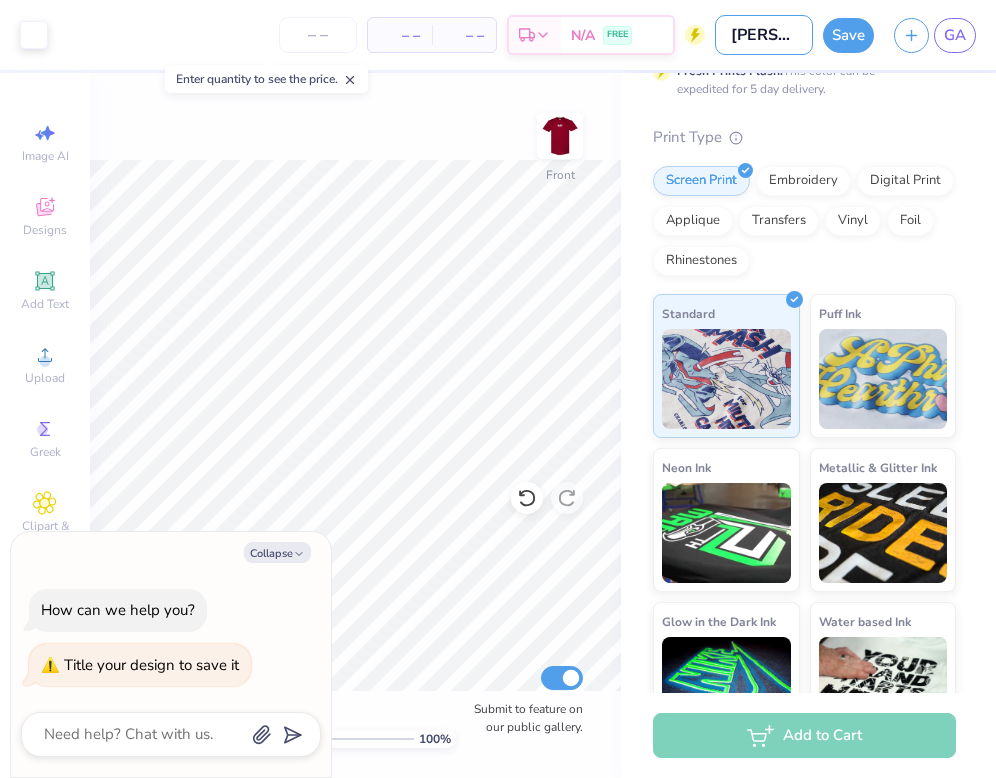 type on "Bubbl" 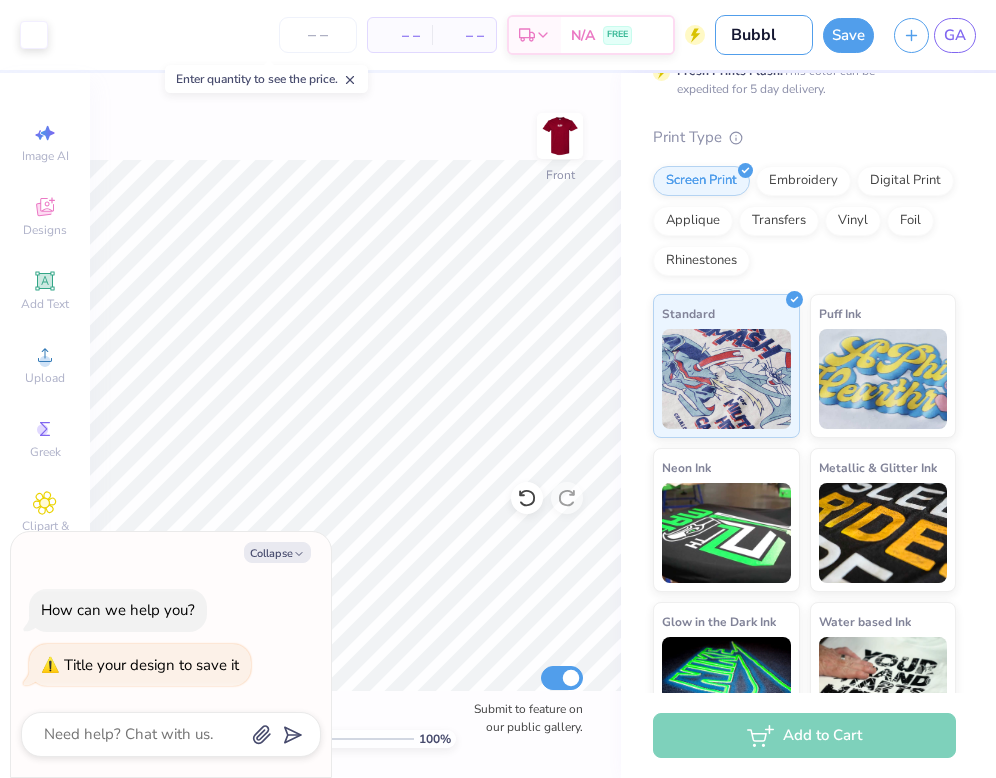 type on "Bubble" 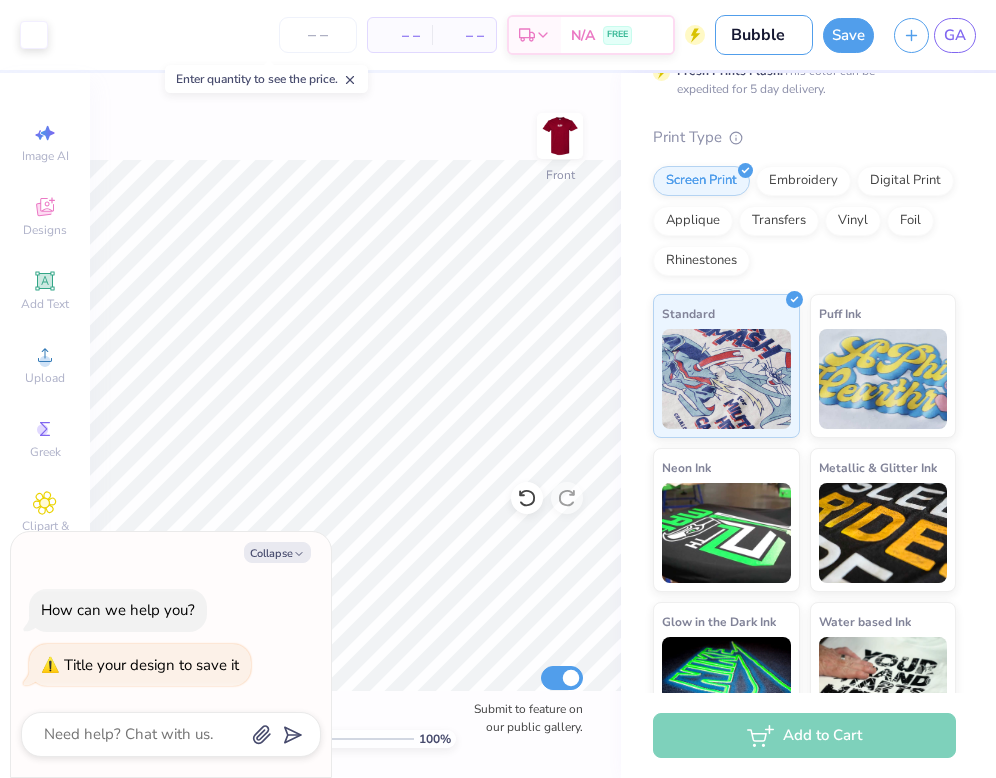 type on "Bubble" 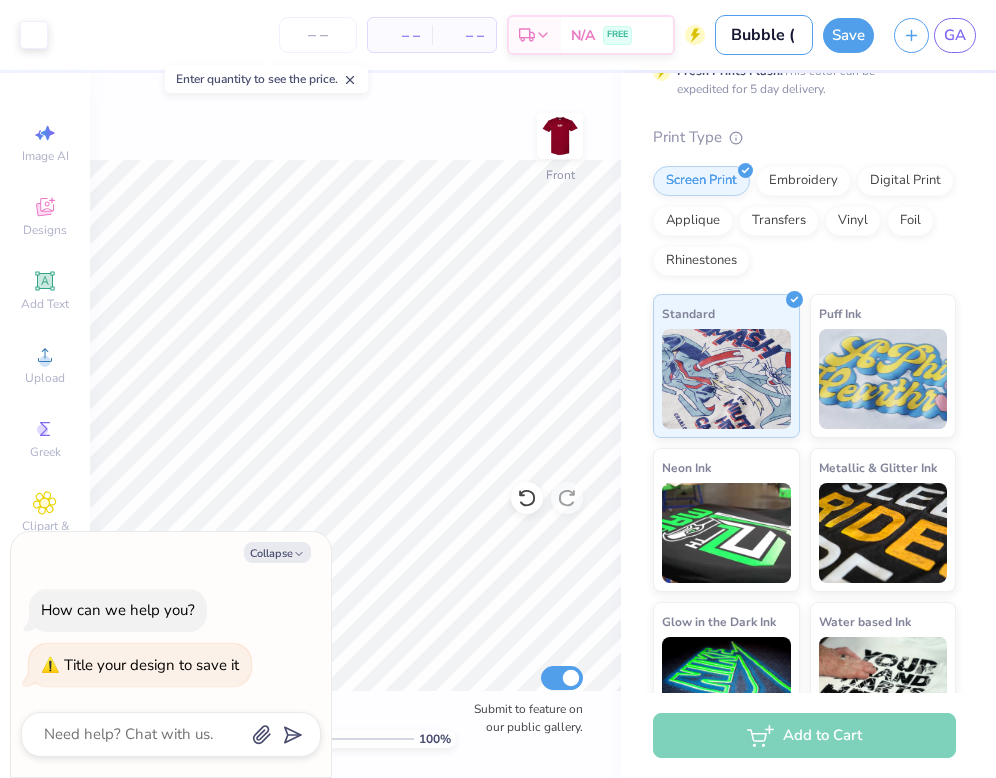 type on "Bubble (F" 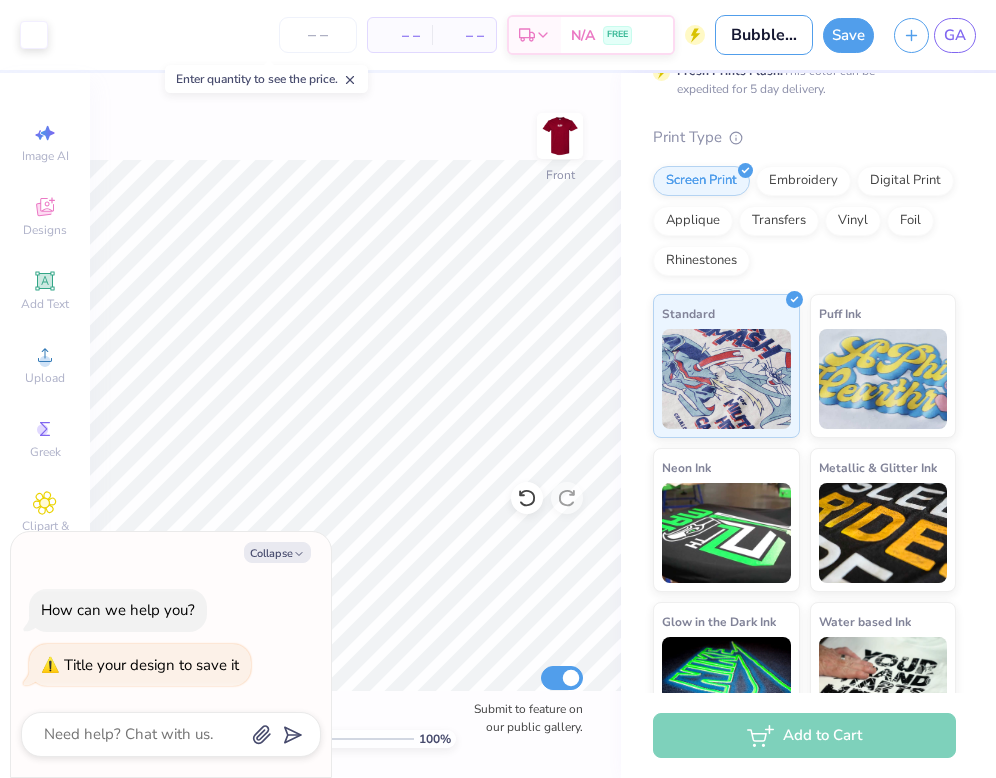 type on "x" 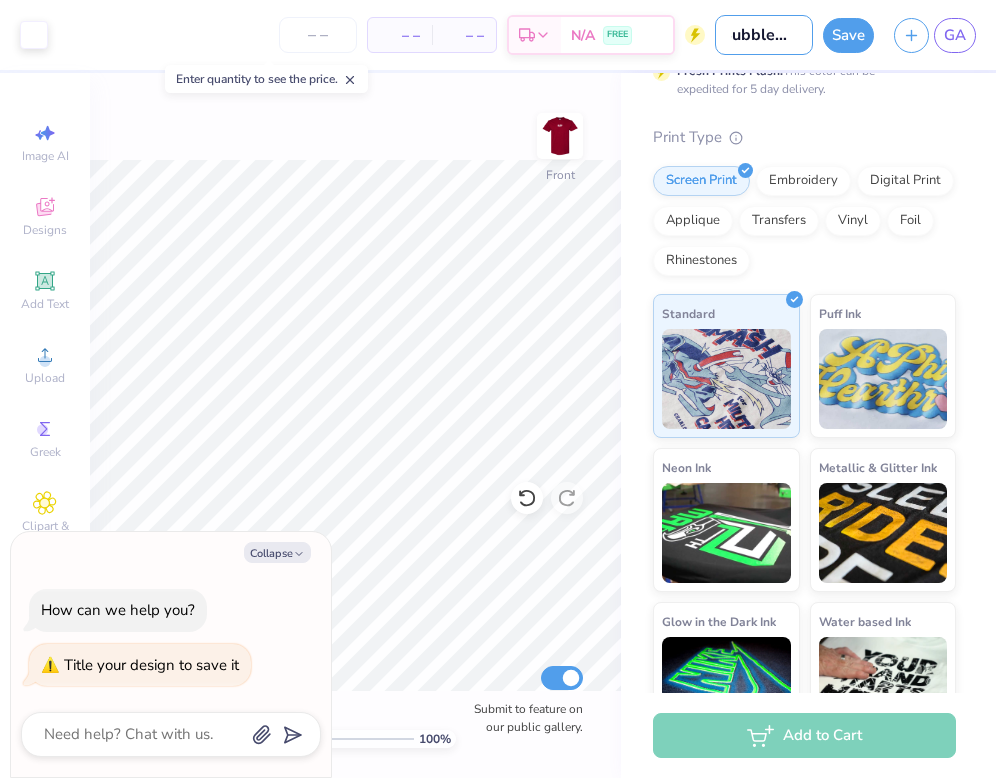 type on "Bubble (Fin" 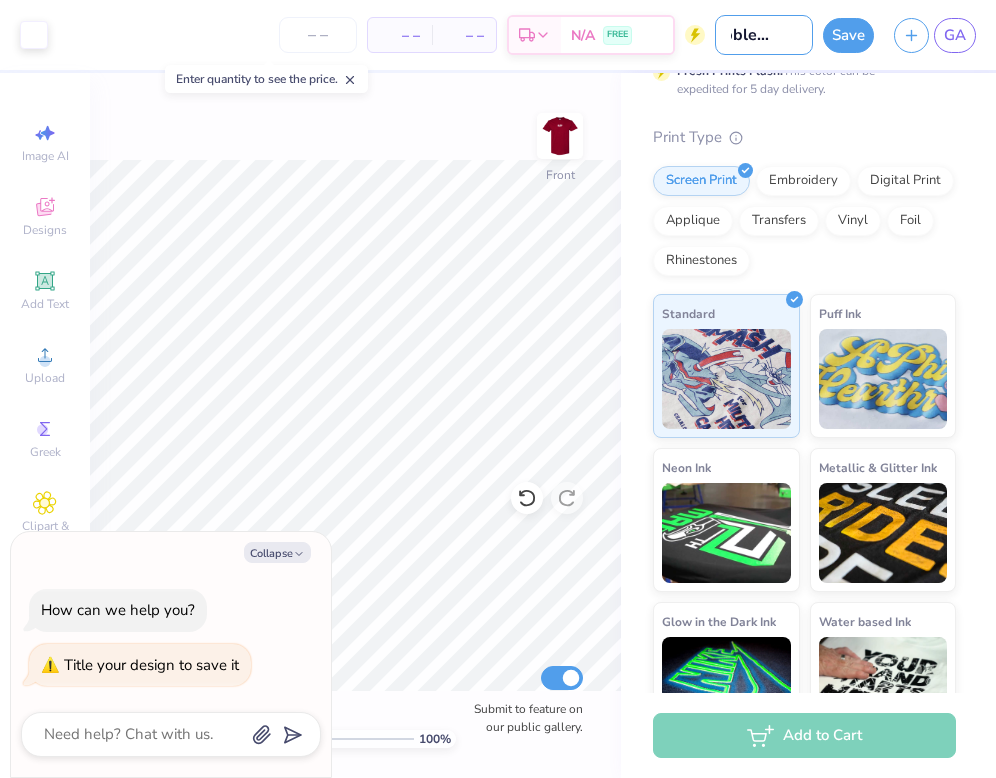 type on "Bubble (Final" 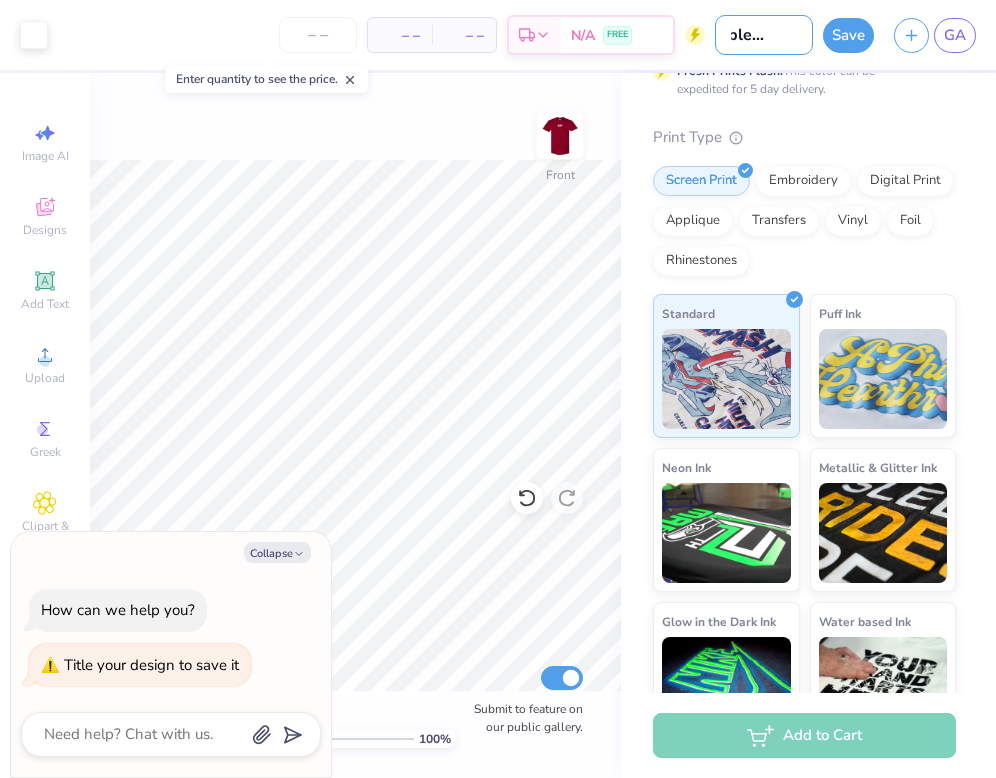 type on "Bubble (Final)" 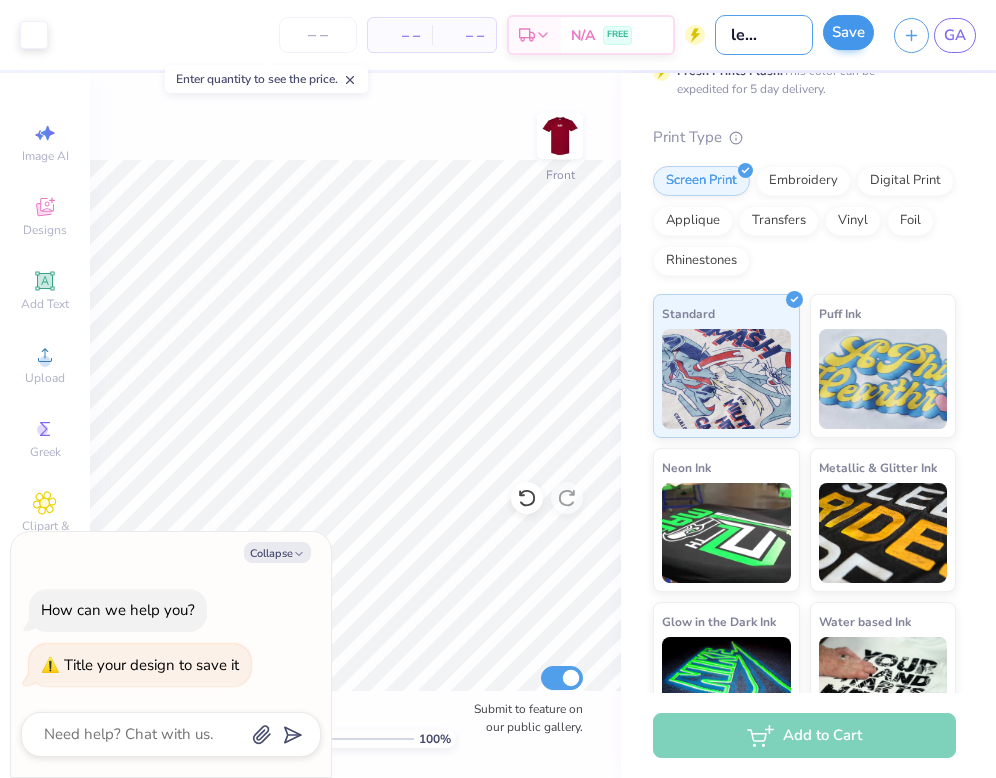 type on "Bubble (Final)" 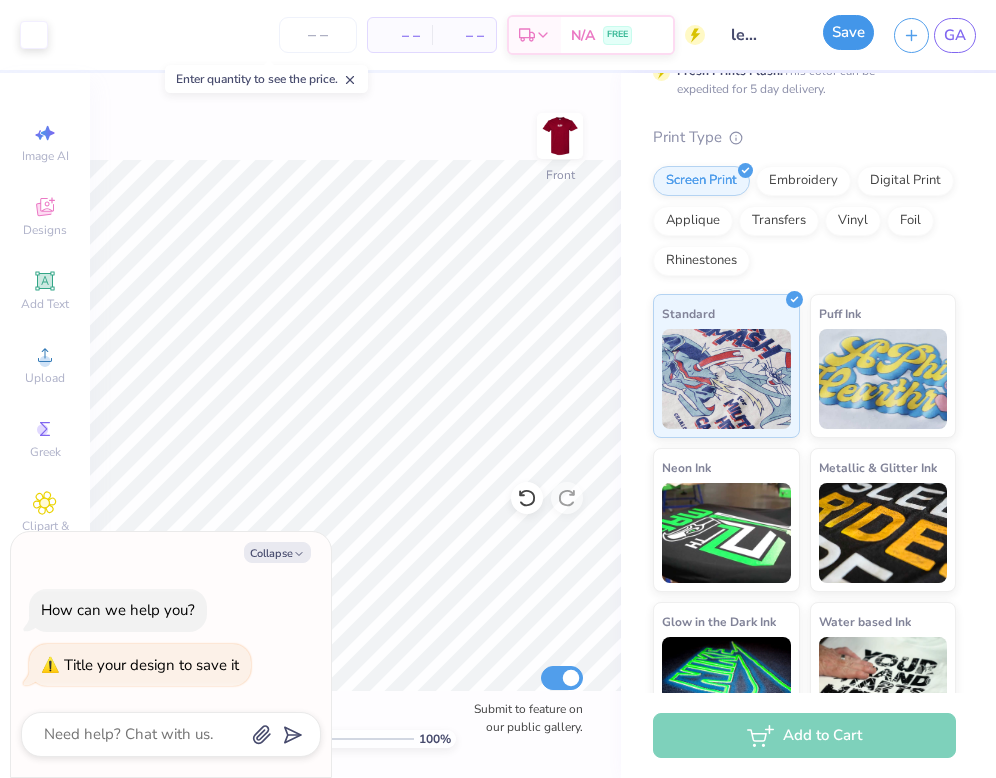 click on "Save" at bounding box center (848, 32) 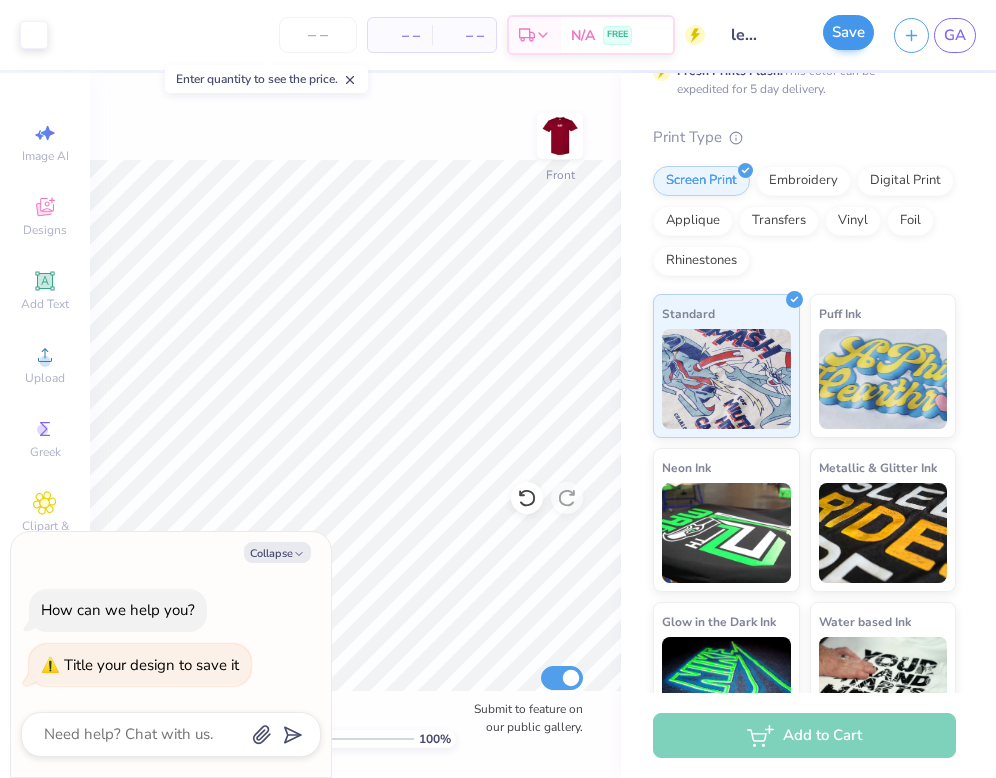 scroll, scrollTop: 0, scrollLeft: 0, axis: both 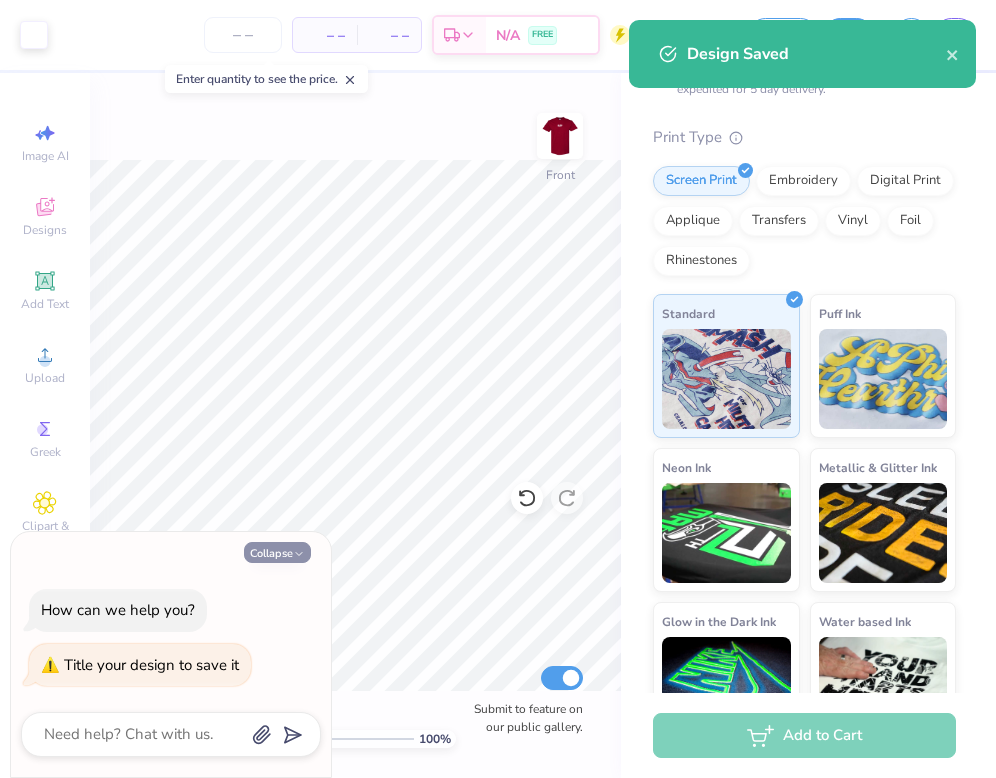 click 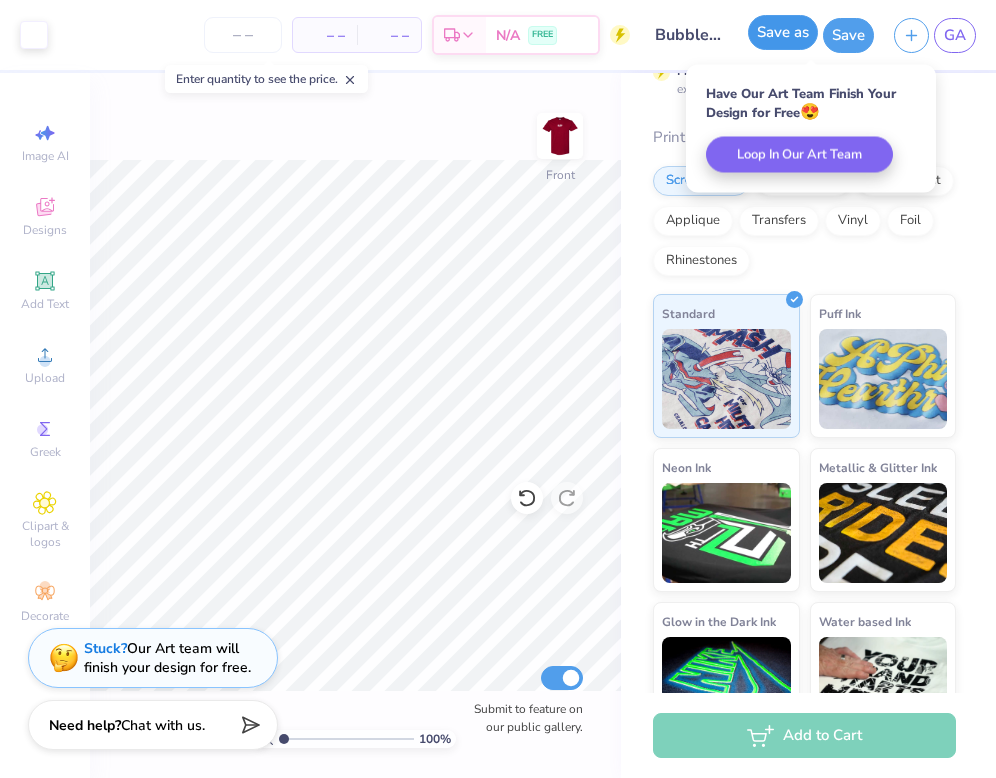 click on "Save as" at bounding box center [783, 32] 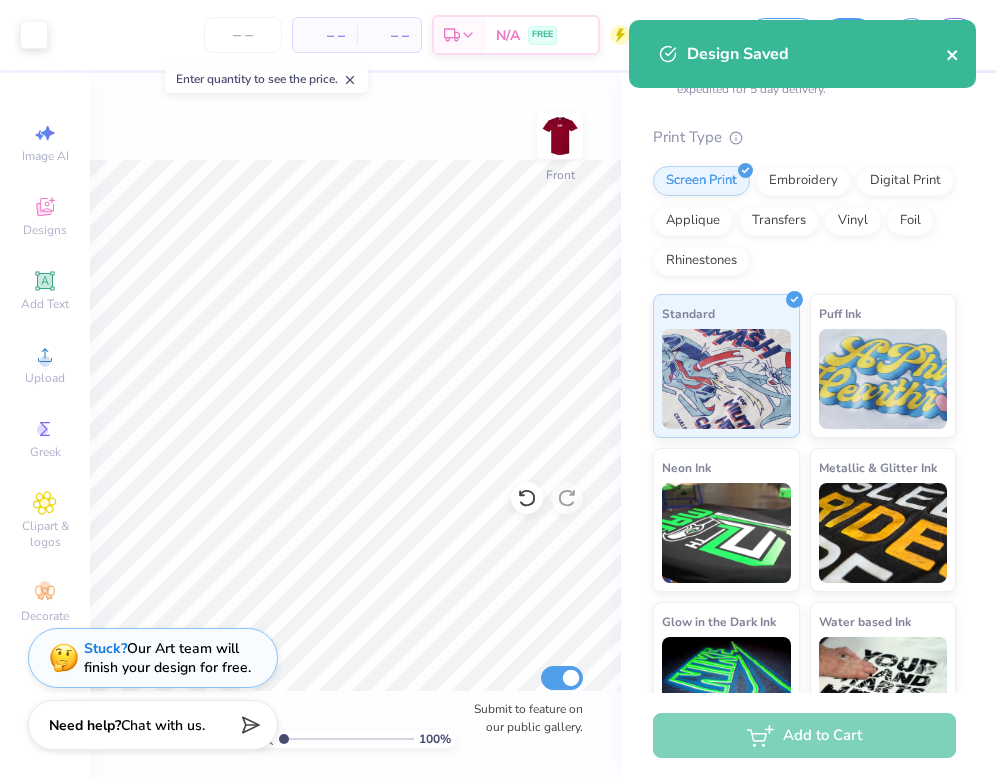 click 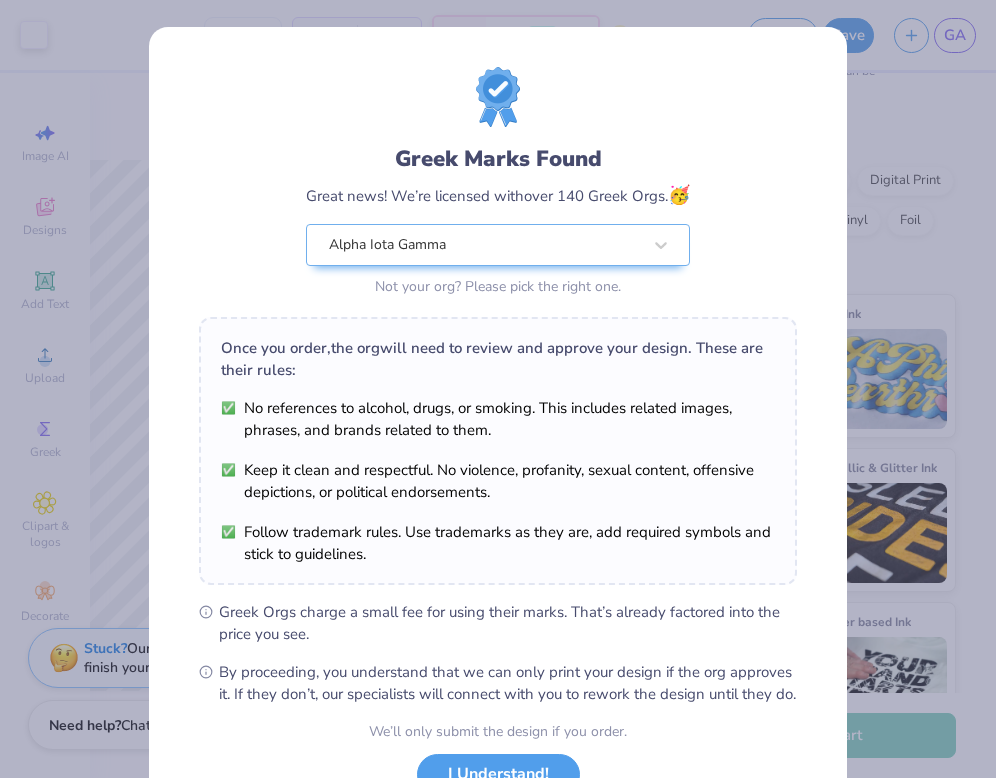 scroll, scrollTop: 158, scrollLeft: 0, axis: vertical 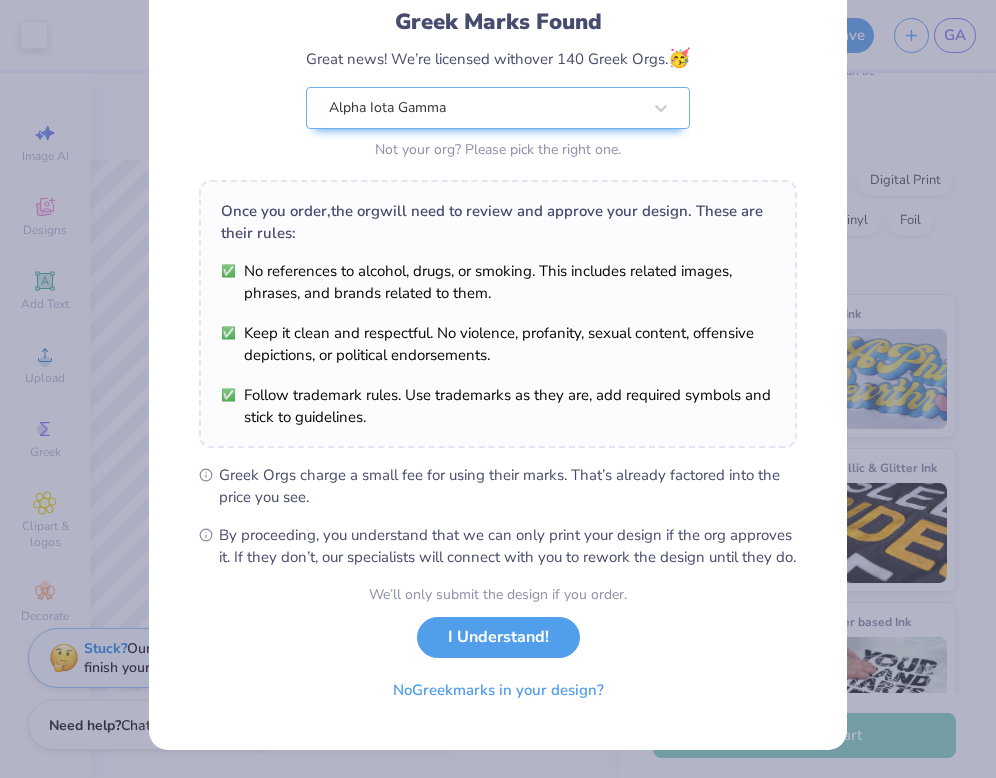 click on "Greek Marks Found Great news! We’re licensed with  over 140 Greek Orgs. 🥳 Alpha Iota Gamma Not your org? Please pick the right one. Once you order,  the org  will need to review and approve your design. These are their rules: No references to alcohol, drugs, or smoking. This includes related images, phrases, and brands related to them. Keep it clean and respectful. No violence, profanity, sexual content, offensive depictions, or political endorsements. Follow trademark rules. Use trademarks as they are, add required symbols and stick to guidelines. Greek Orgs charge a small fee for using their marks. That’s already factored into the price you see. By proceeding, you understand that we can only print your design if the org approves it. If they don’t, our specialists will connect with you to rework the design until they do. We’ll only submit the design if you order. I Understand! No  Greek  marks in your design?" at bounding box center [498, 320] 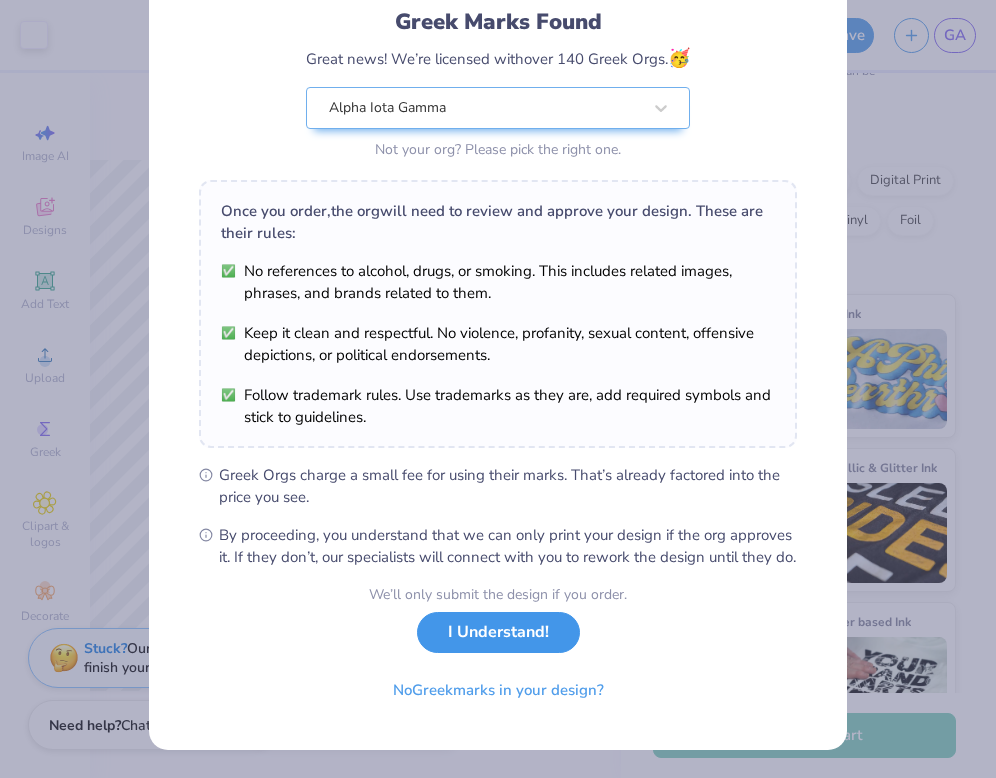 click on "I Understand!" at bounding box center [498, 632] 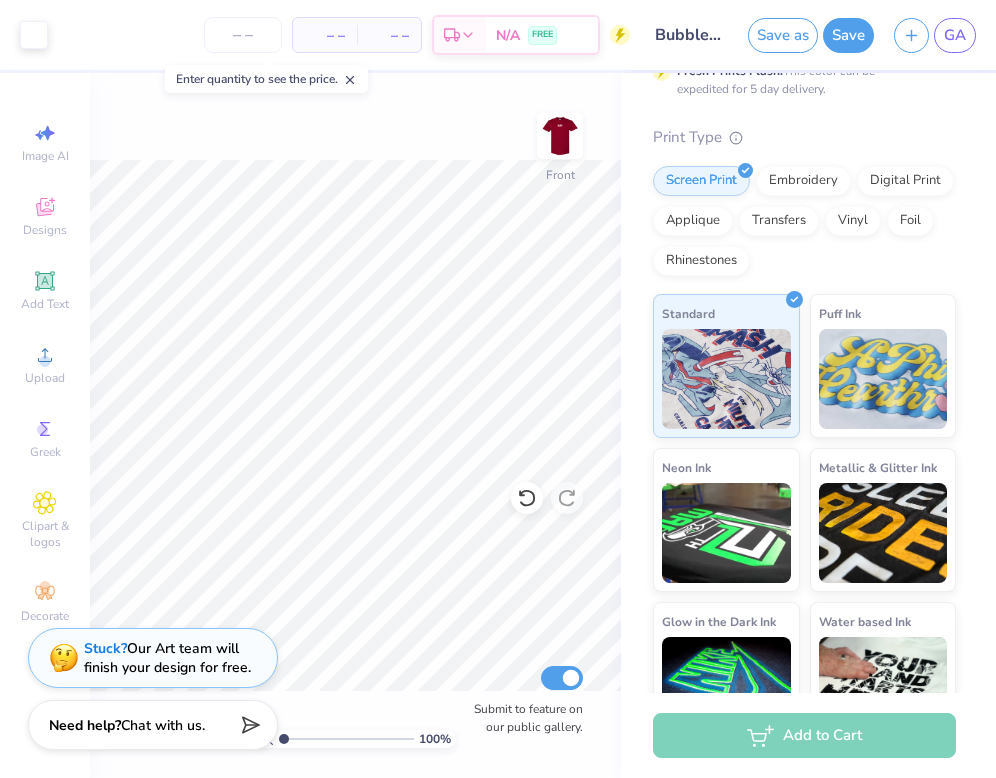 scroll, scrollTop: 0, scrollLeft: 0, axis: both 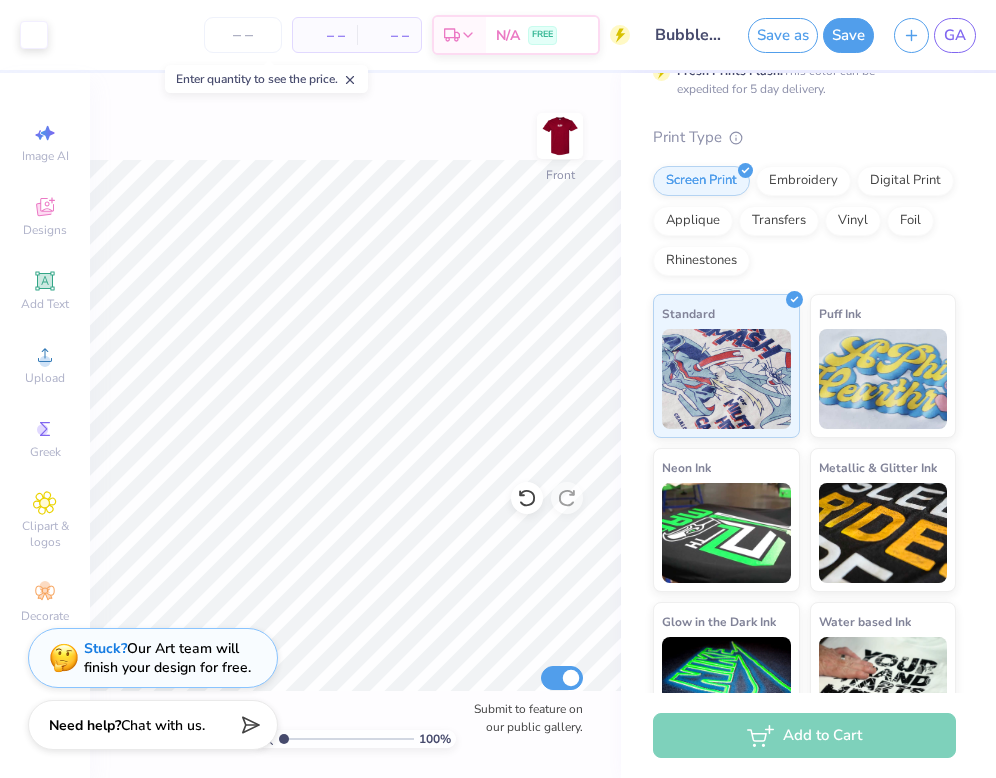 click 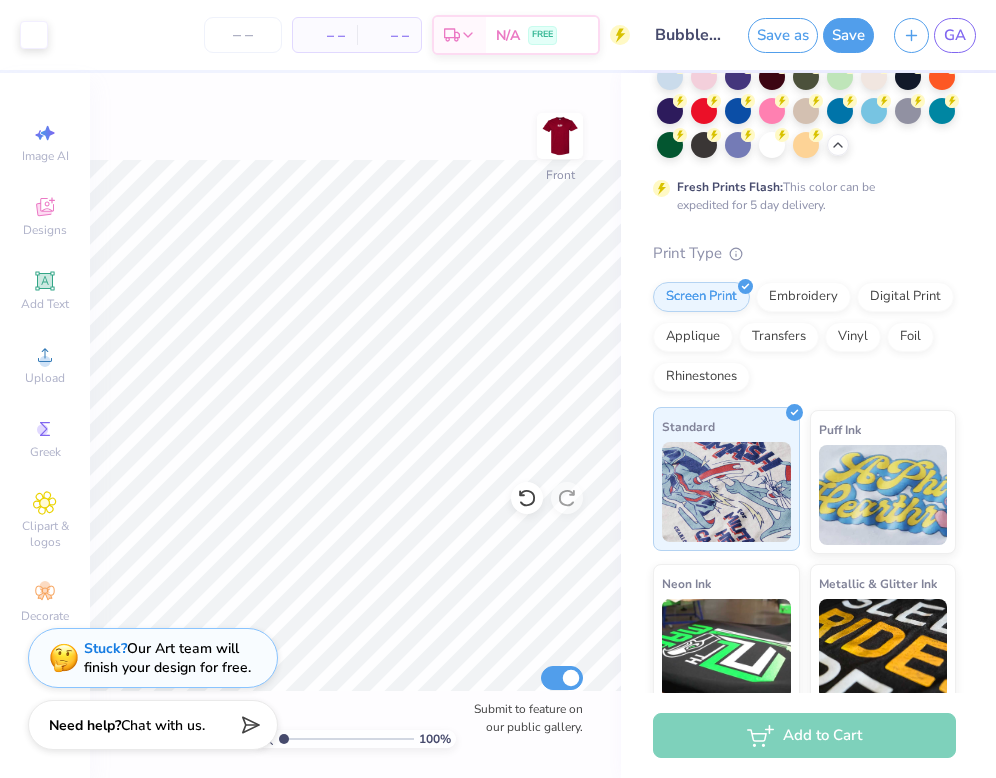 scroll, scrollTop: 0, scrollLeft: 0, axis: both 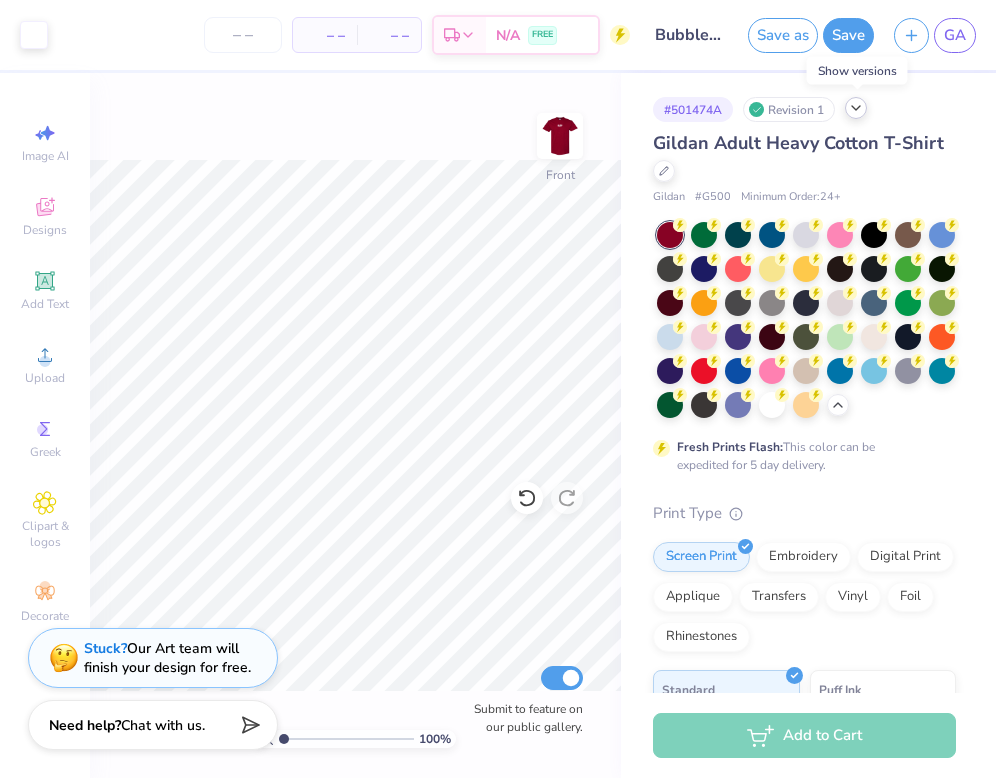 click 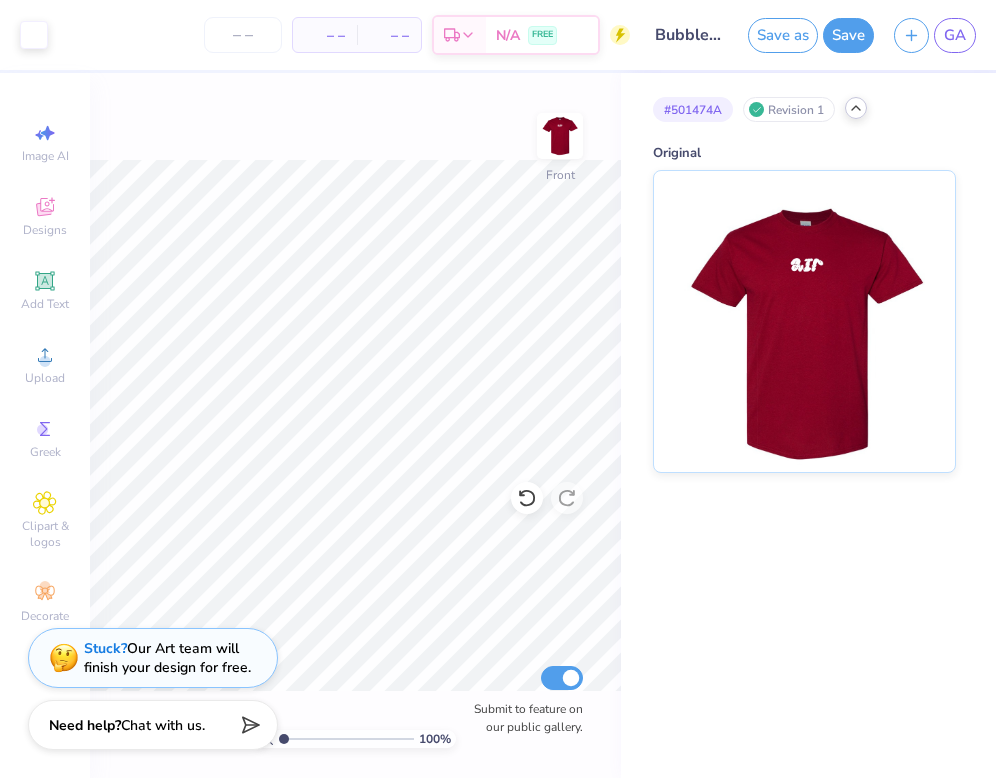 click 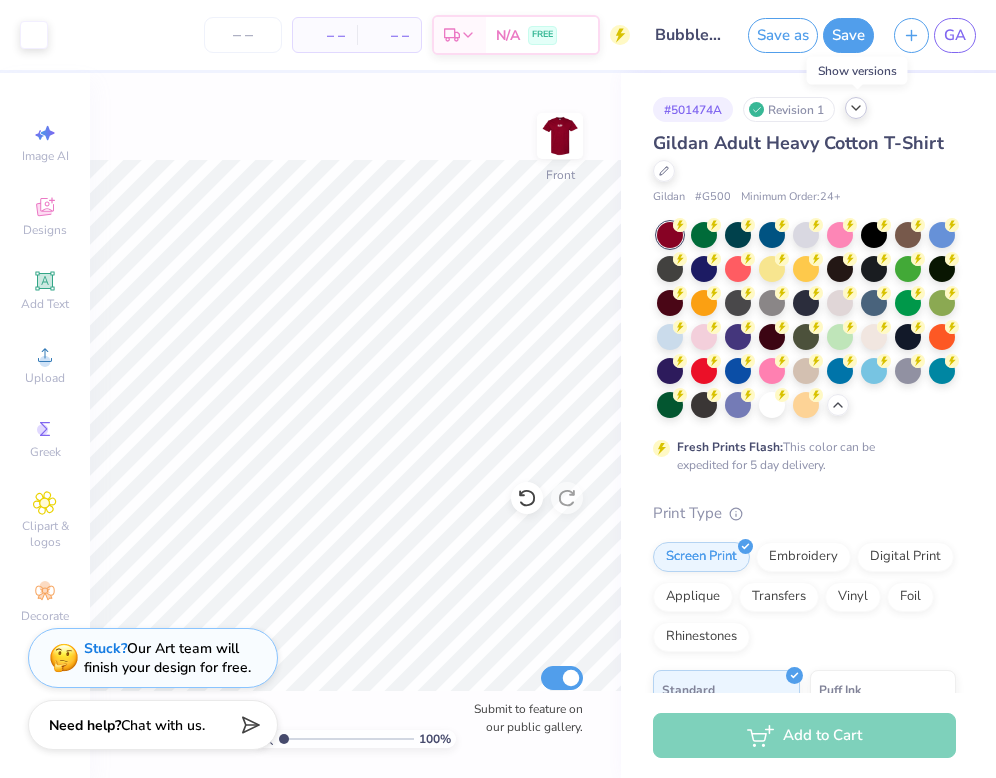 click 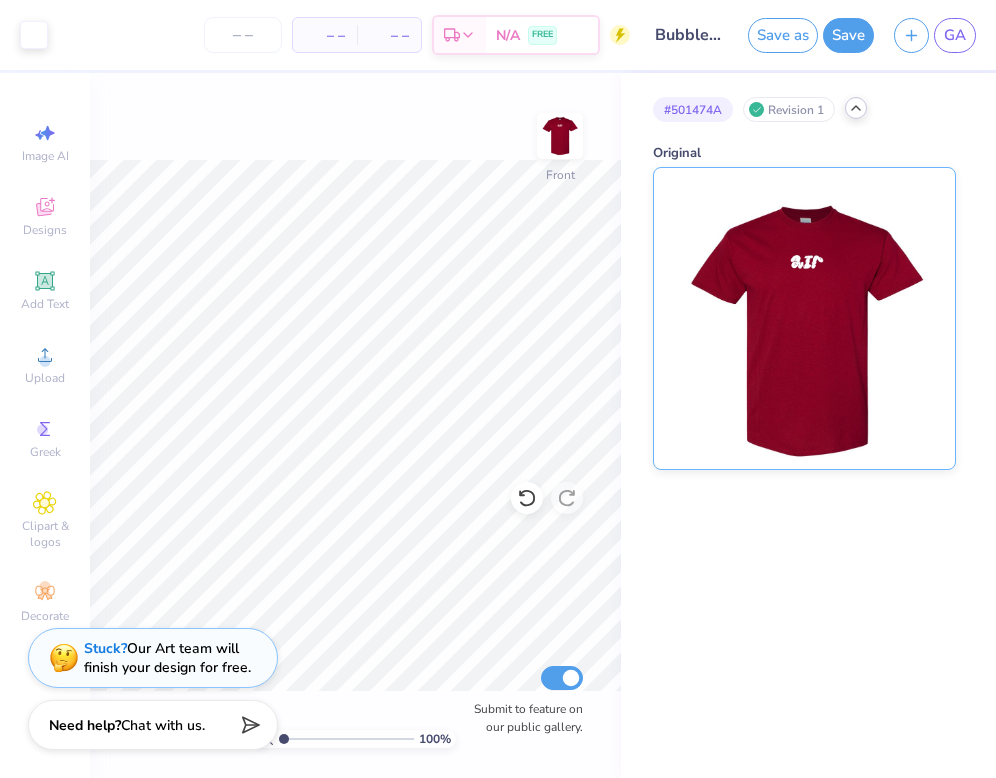 click at bounding box center [804, 318] 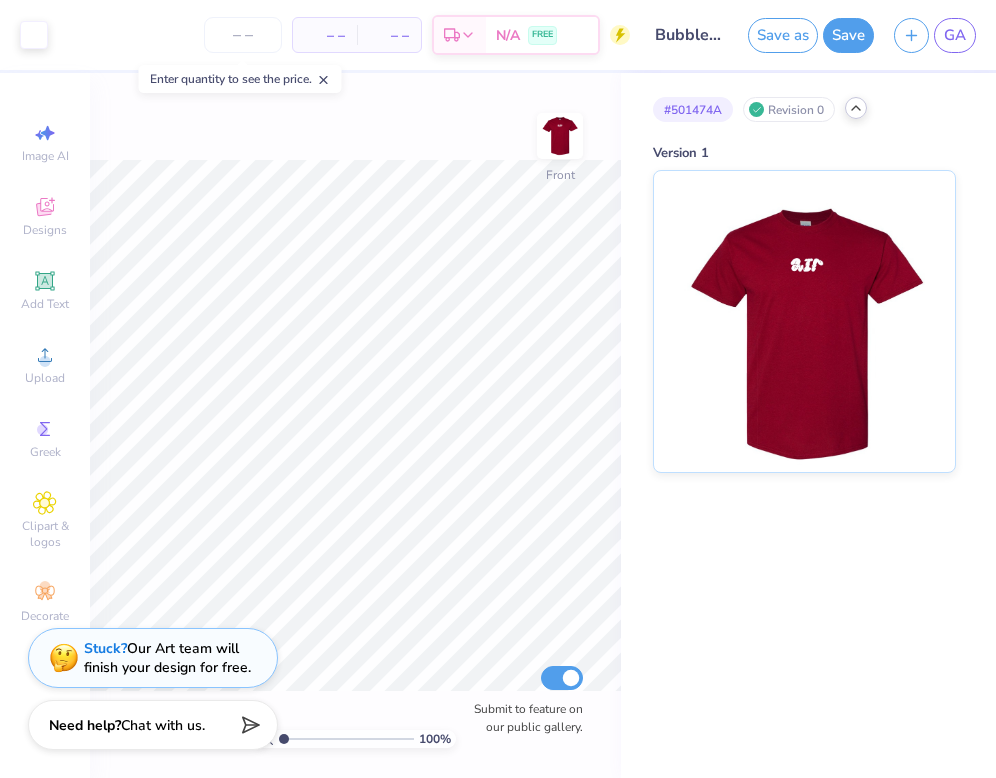 click 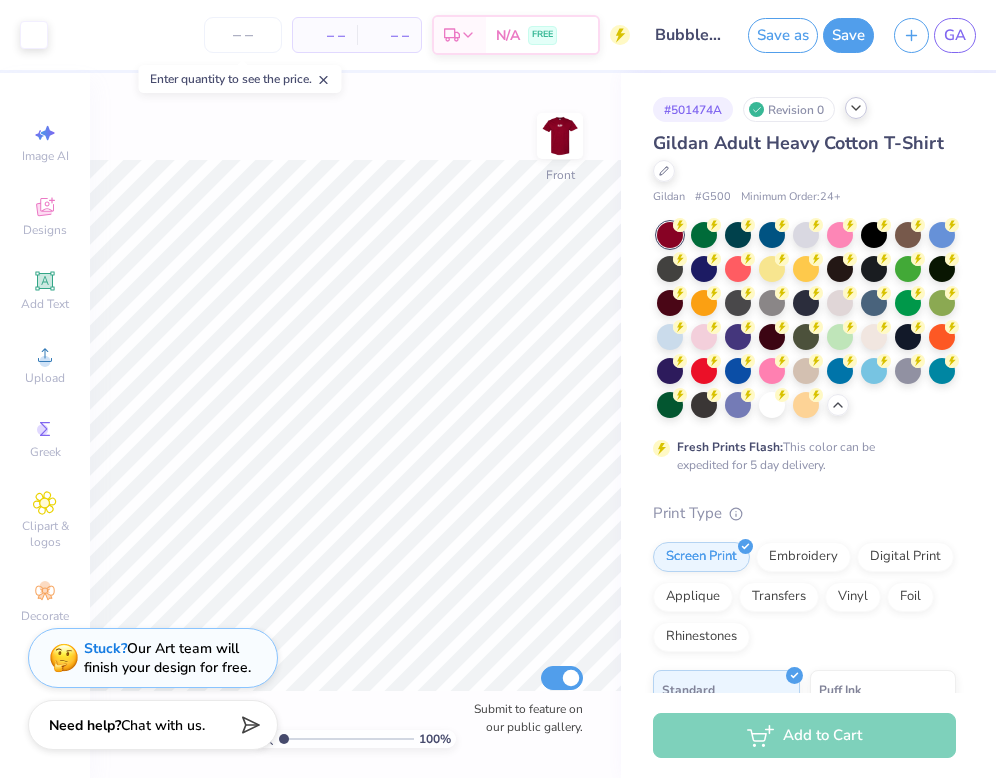 click 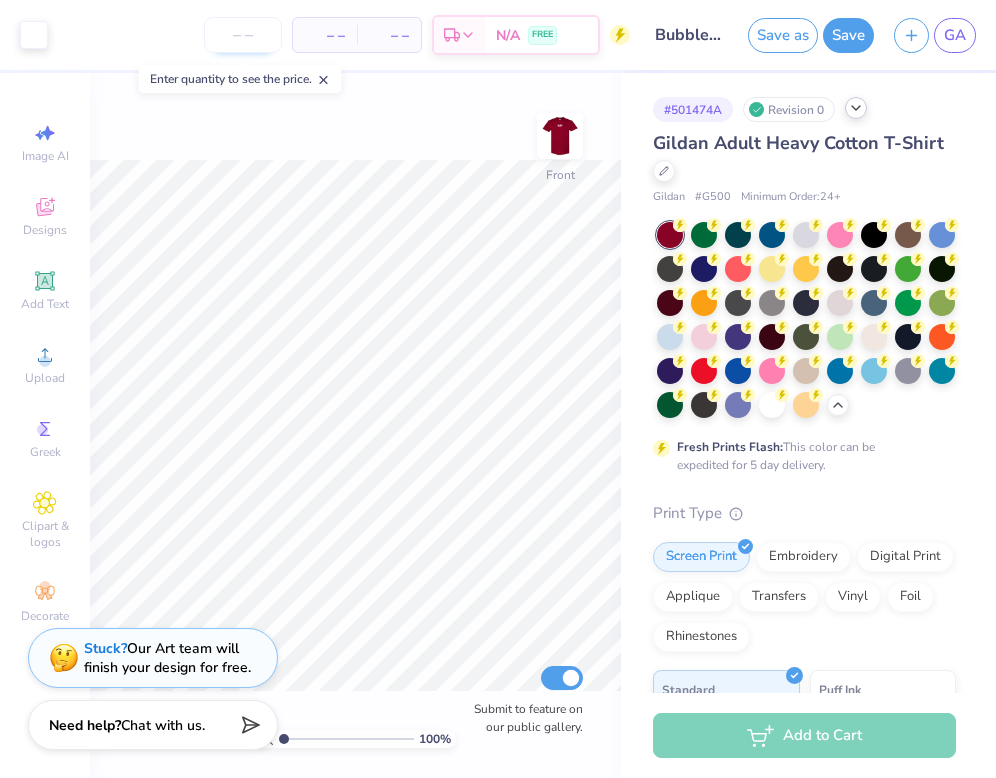 click at bounding box center [243, 35] 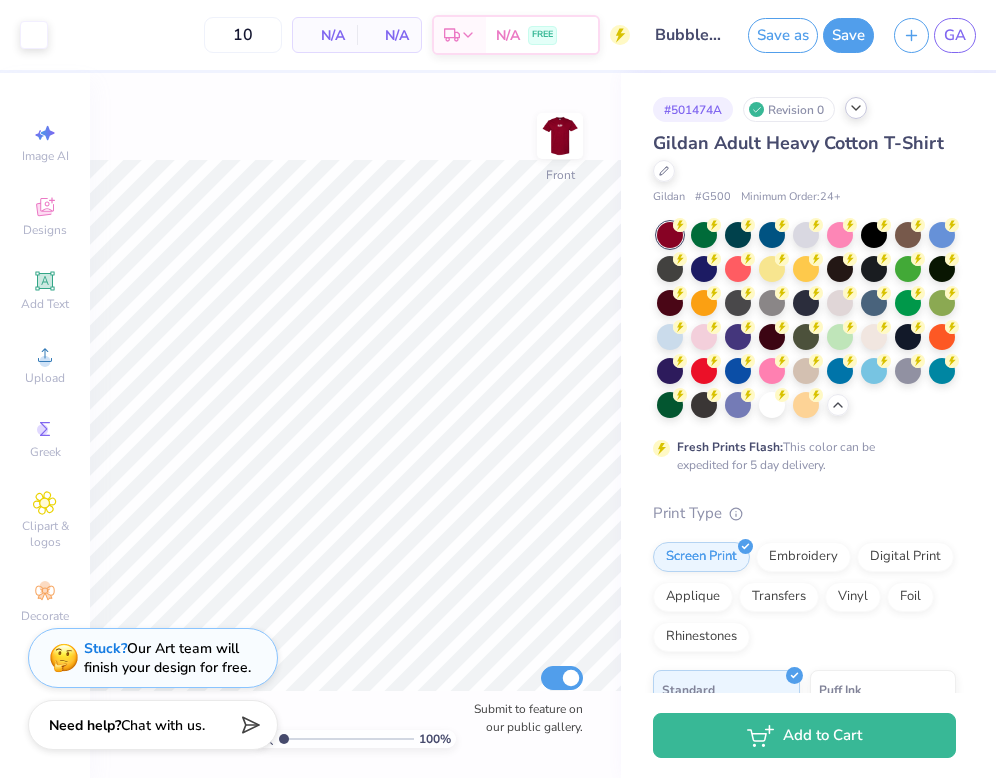 click on "100  % Front Submit to feature on our public gallery." at bounding box center [355, 425] 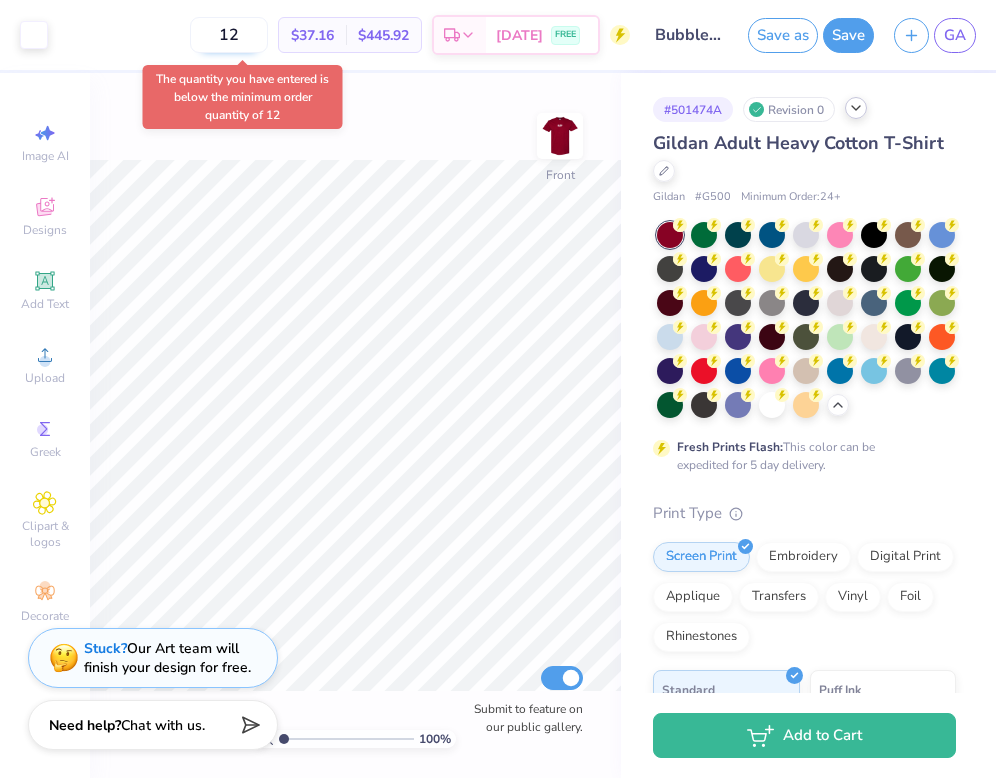 click on "12" at bounding box center [229, 35] 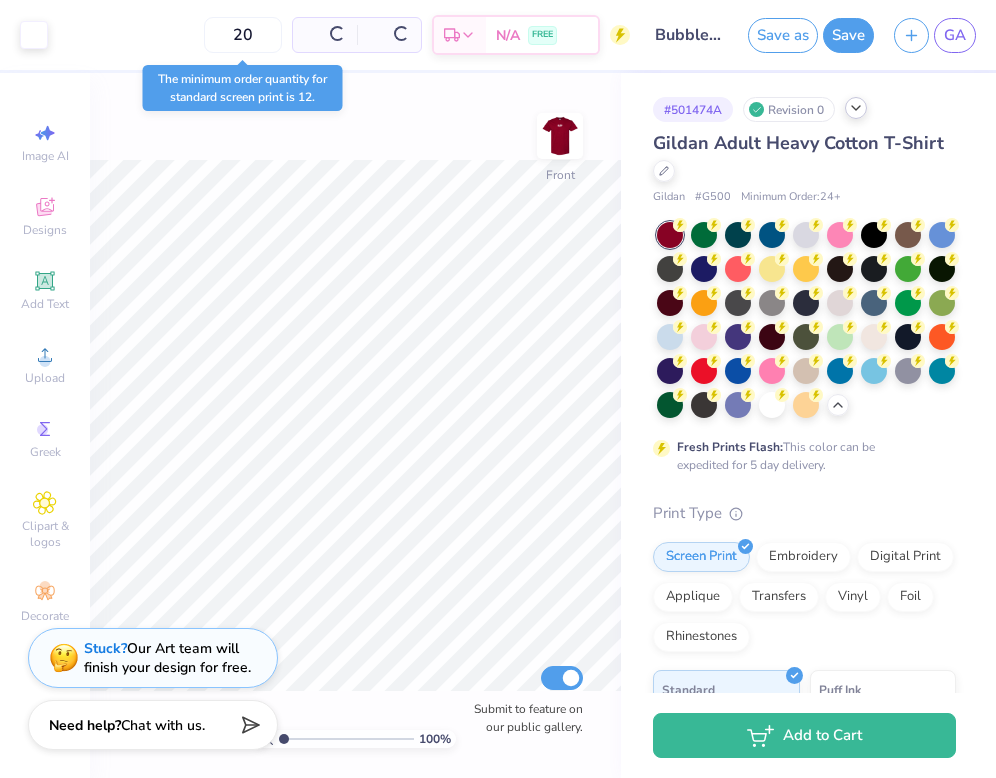click on "The minimum order quantity for standard screen print is 12." at bounding box center [243, 88] 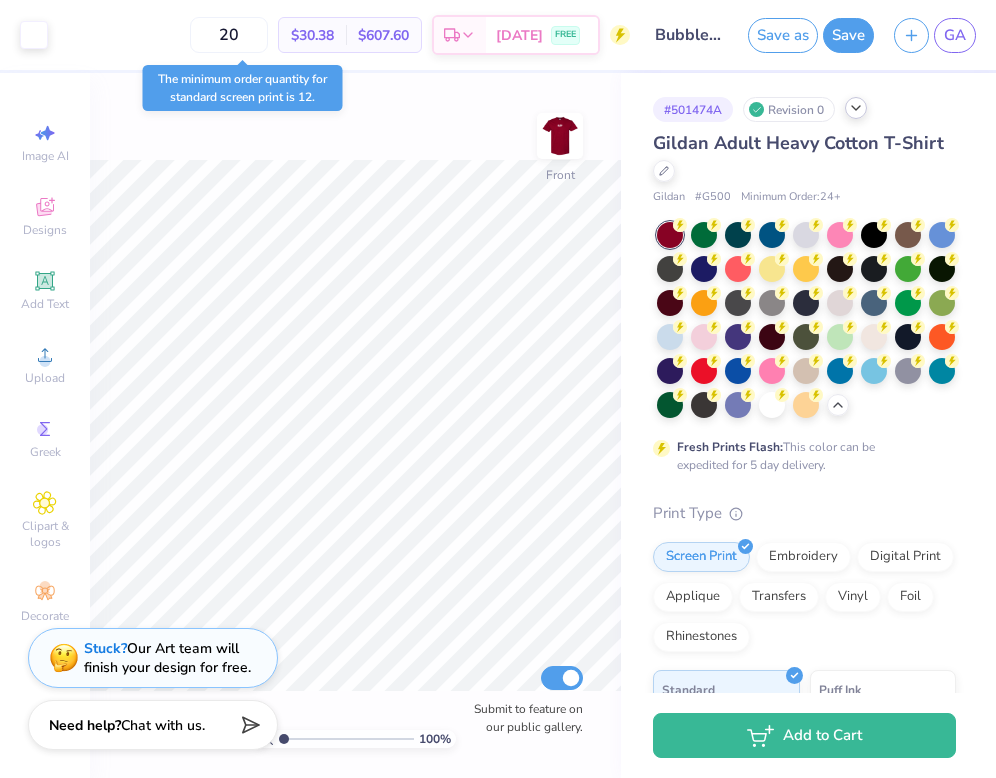 click on "100  % Front Submit to feature on our public gallery." at bounding box center [355, 425] 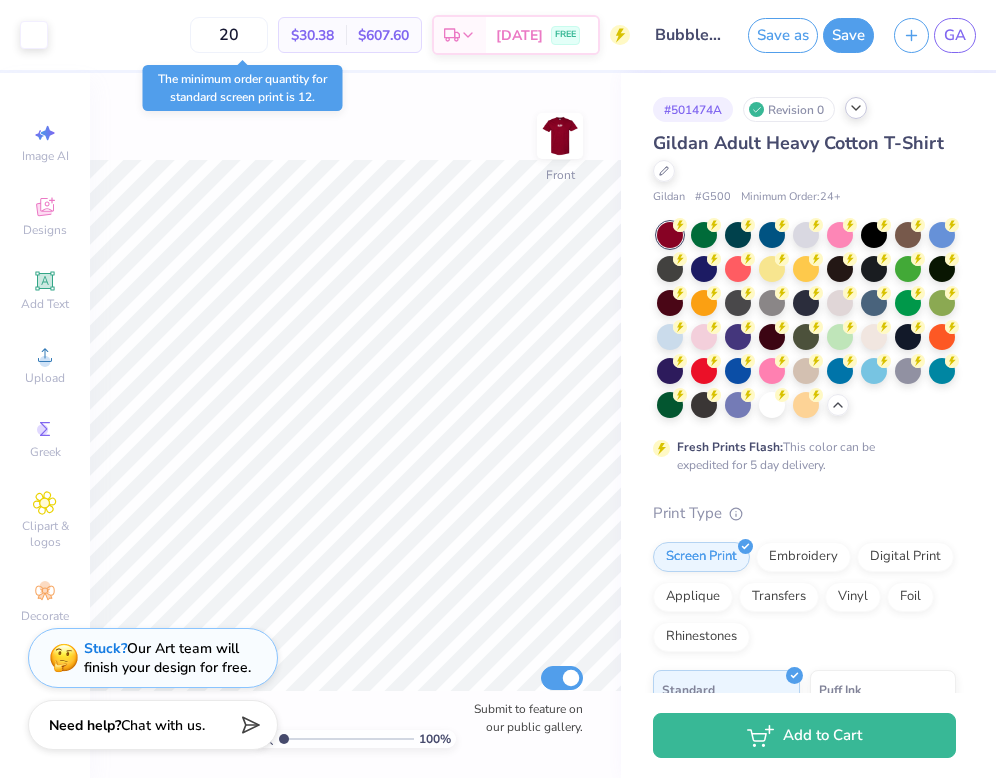 click on "100  % Front Submit to feature on our public gallery." at bounding box center (355, 425) 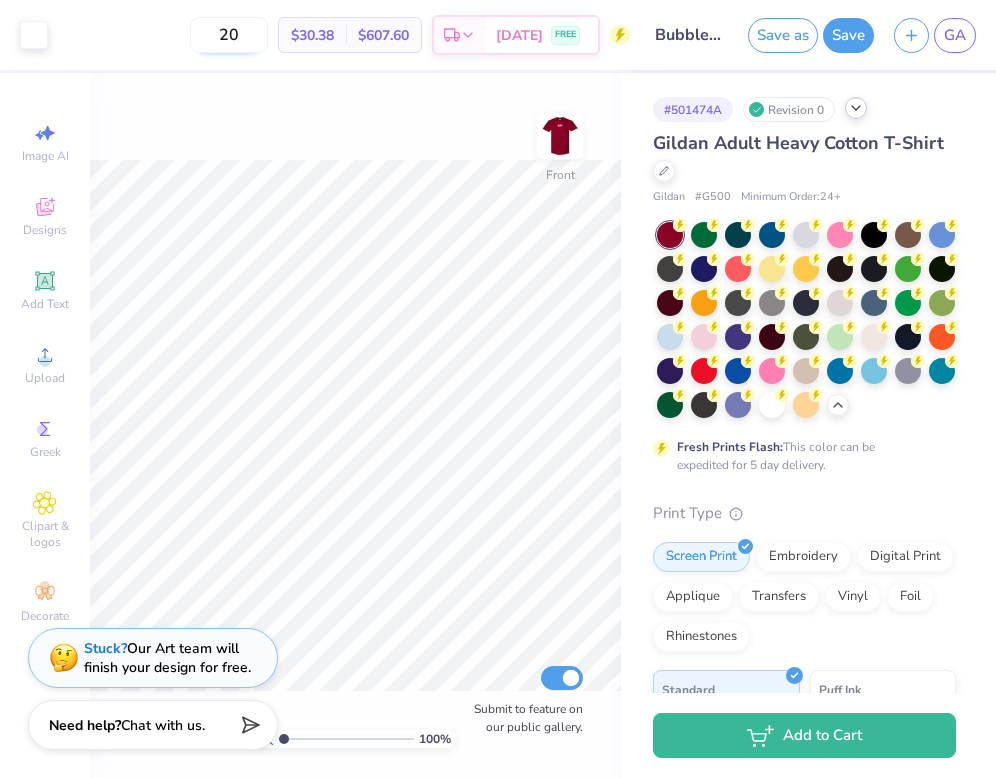 click on "20" at bounding box center [229, 35] 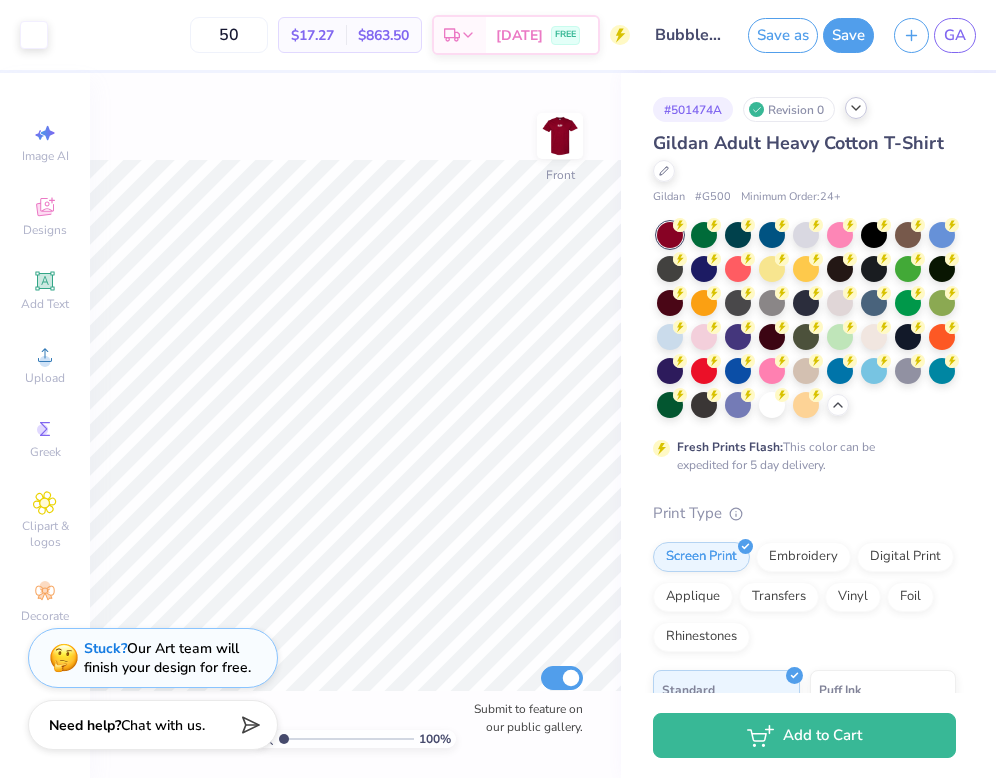 type on "50" 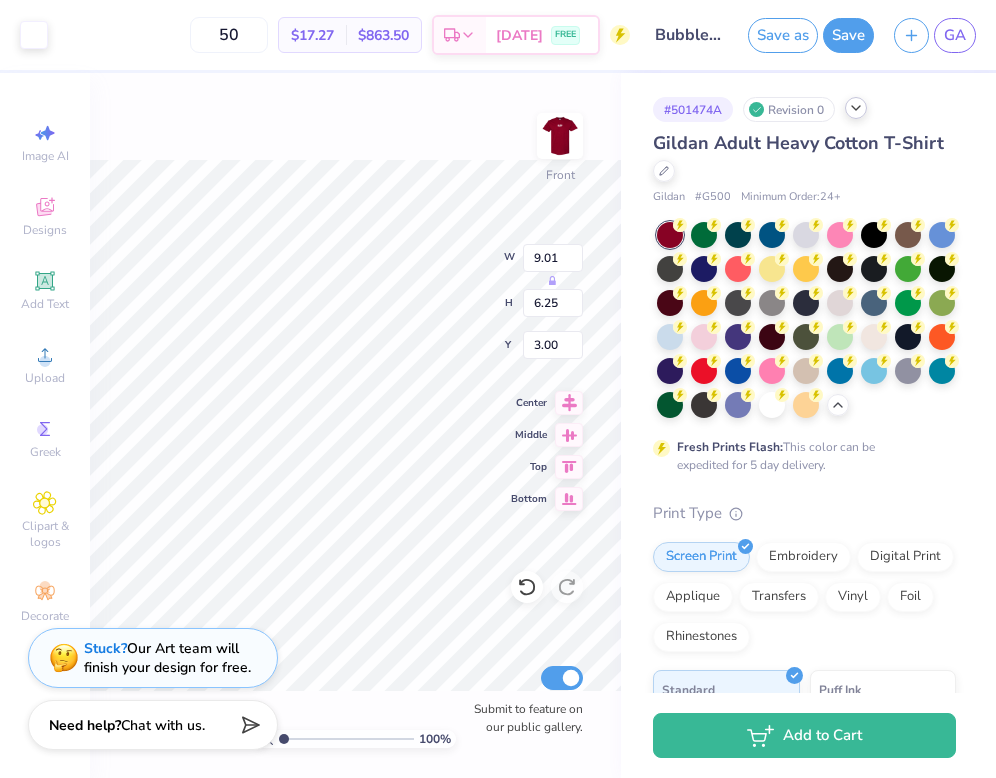 type on "10.03" 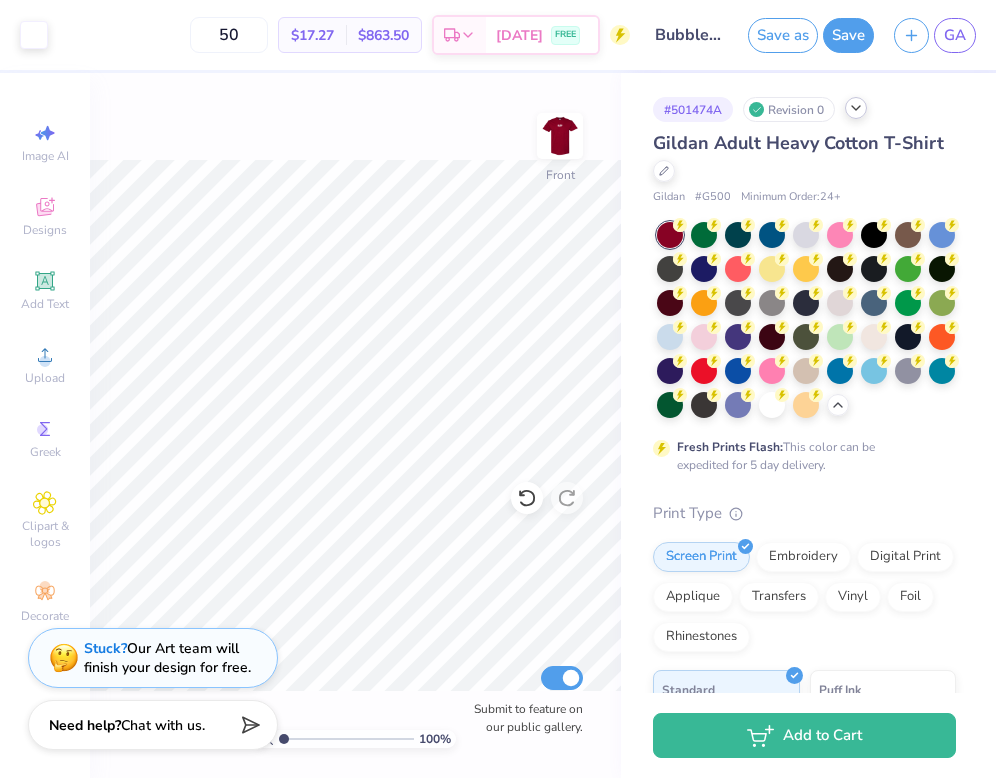 click on "100  % Front Submit to feature on our public gallery." at bounding box center [355, 425] 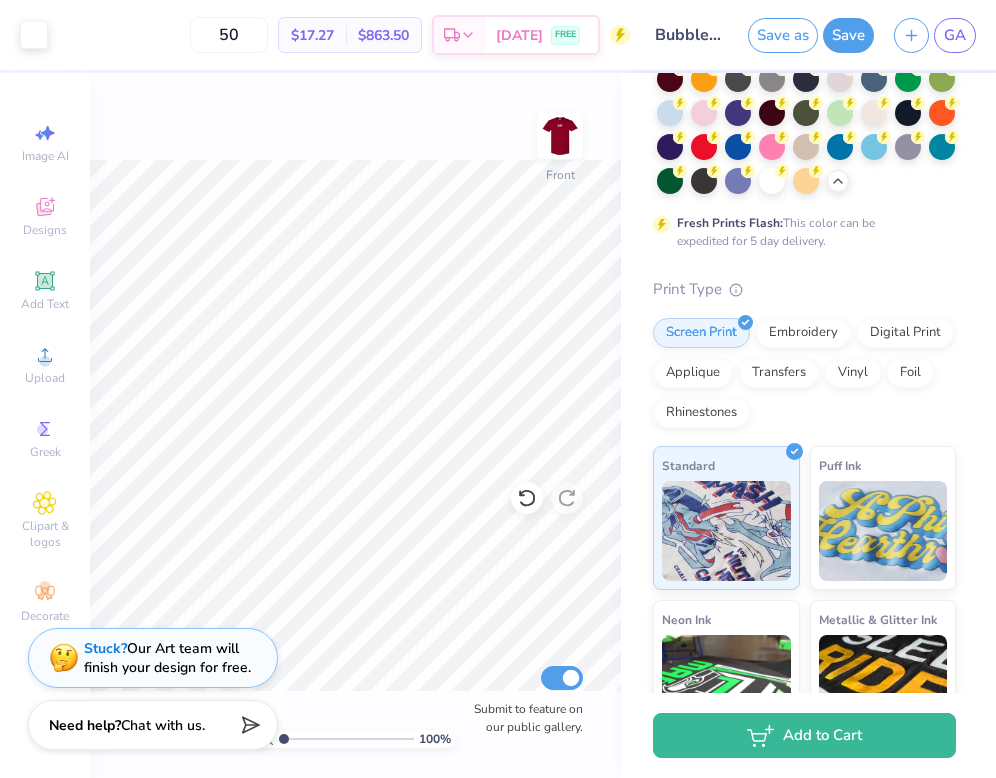 scroll, scrollTop: 237, scrollLeft: 0, axis: vertical 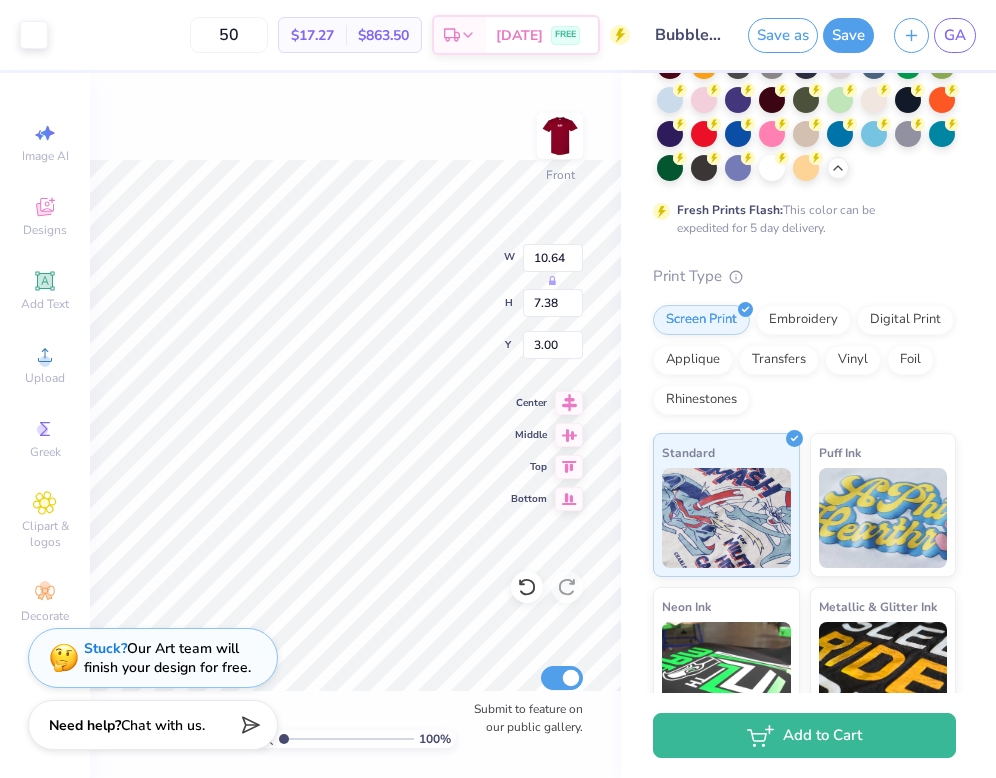 type on "10.64" 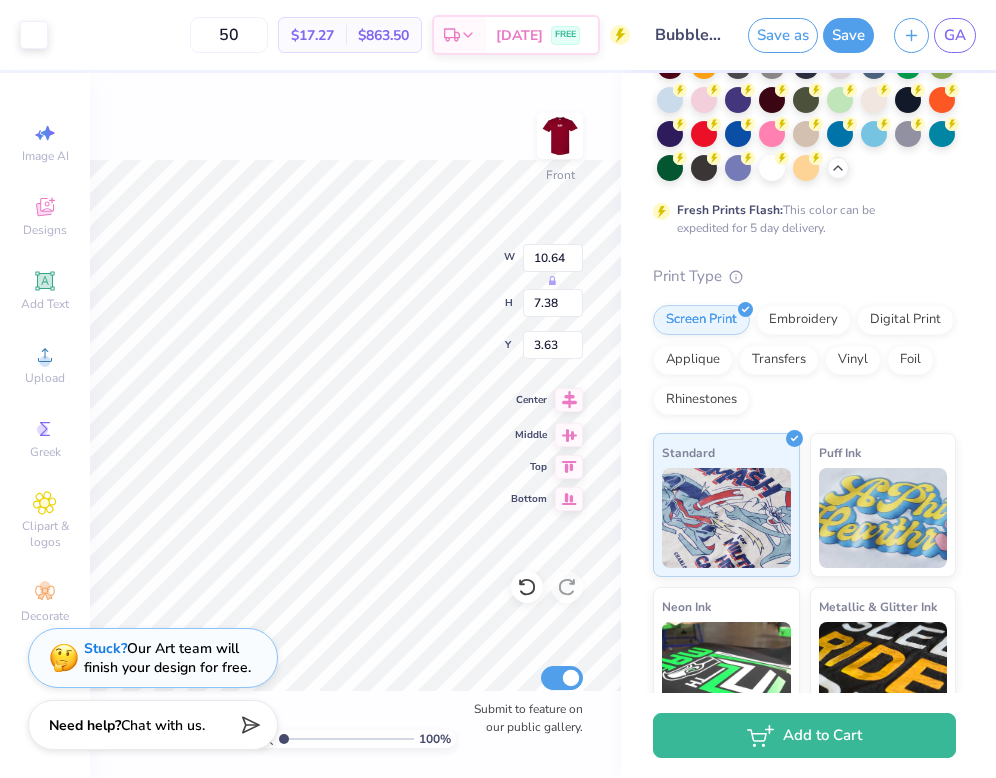click 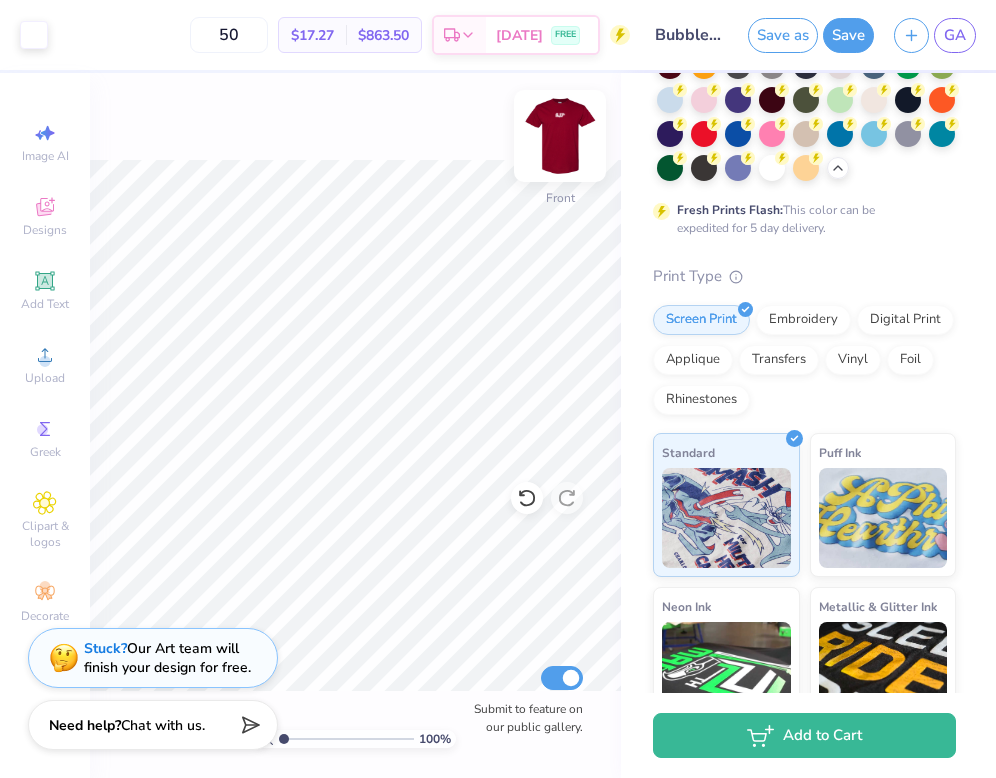 click at bounding box center (560, 136) 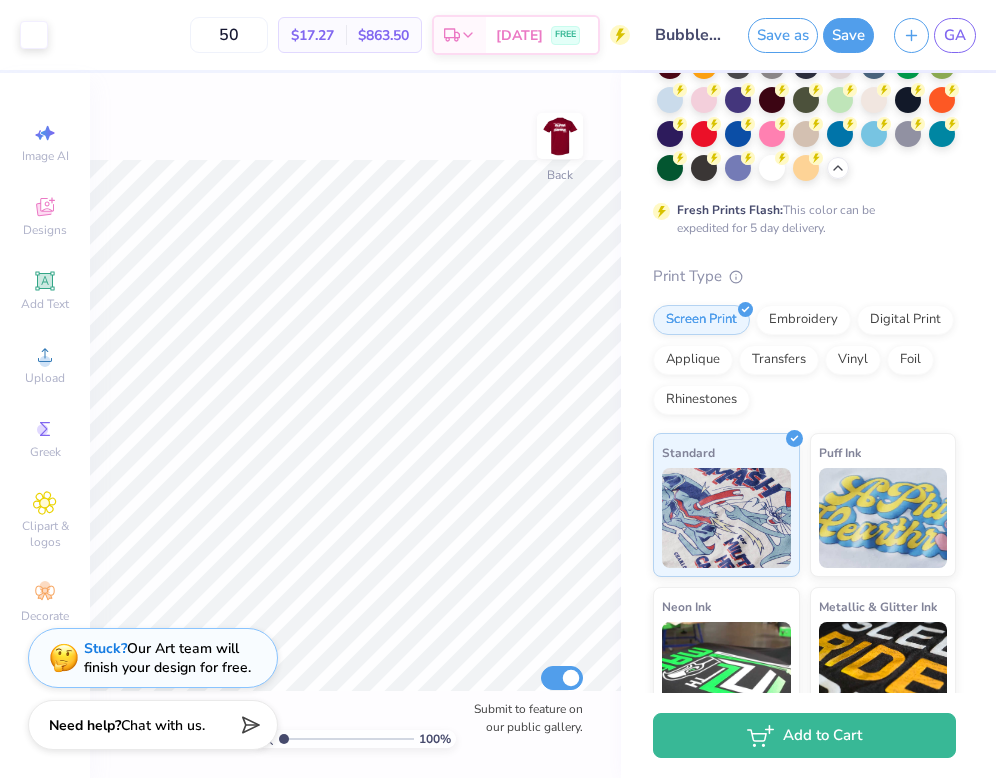click at bounding box center [560, 136] 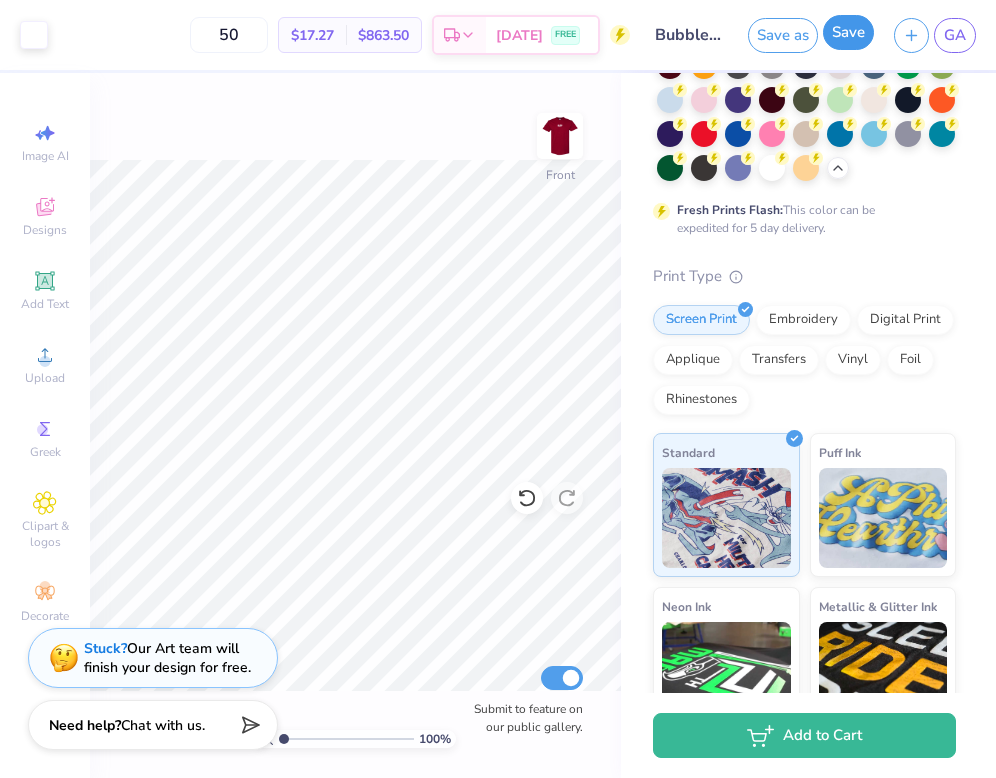 click on "Save" at bounding box center [848, 32] 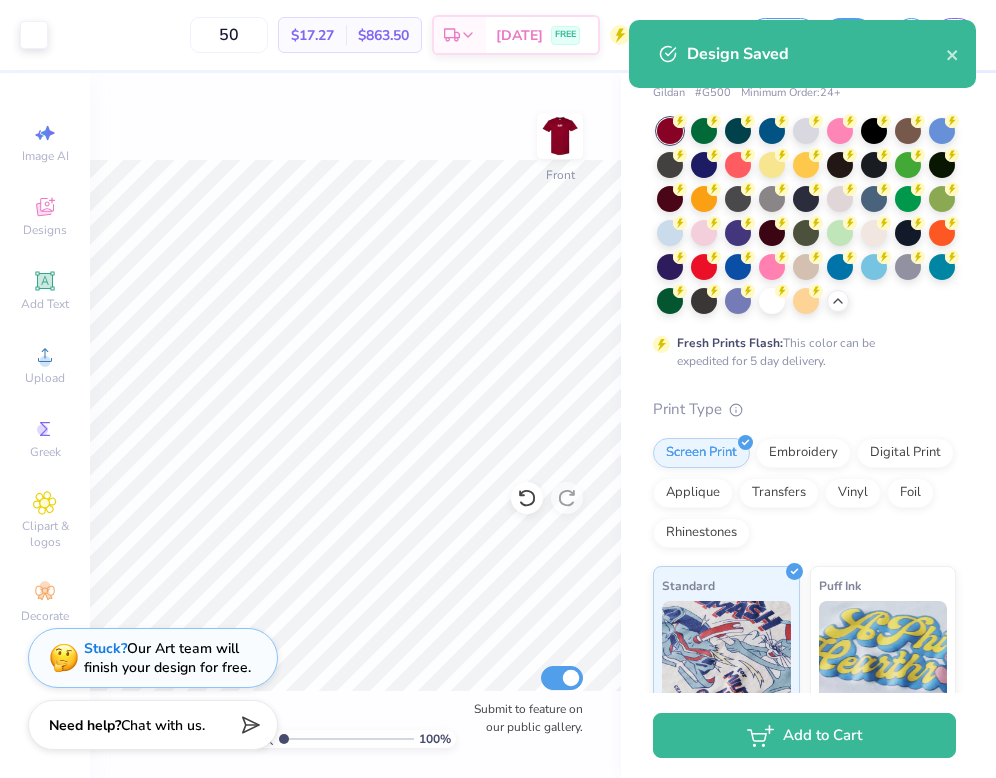 scroll, scrollTop: 82, scrollLeft: 0, axis: vertical 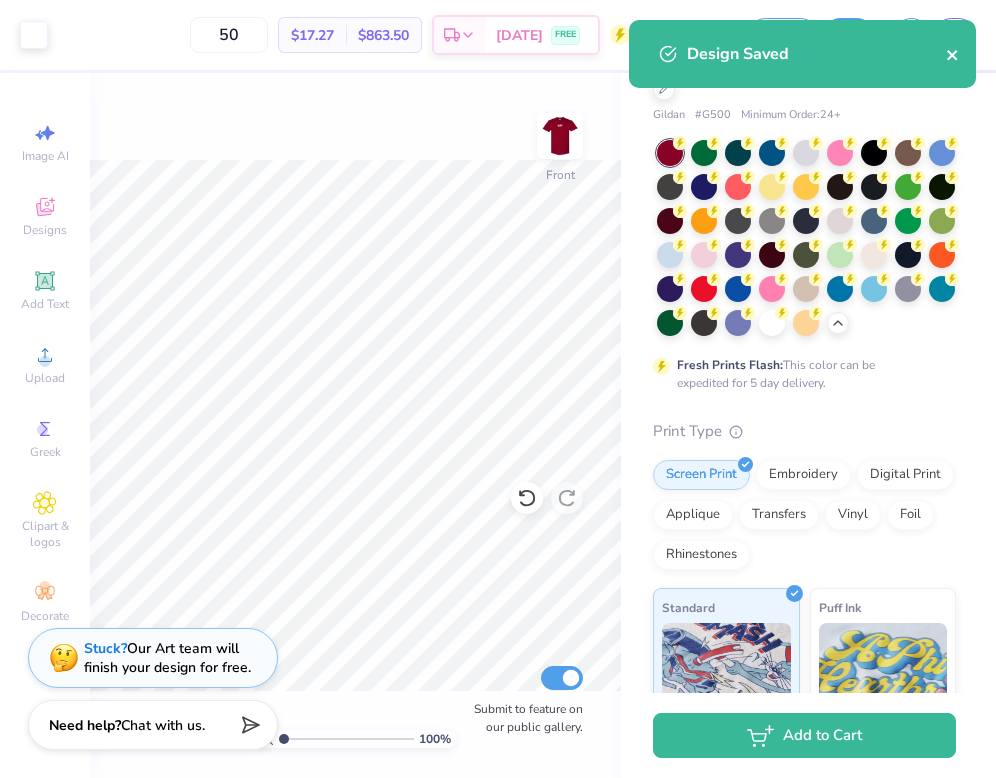 click 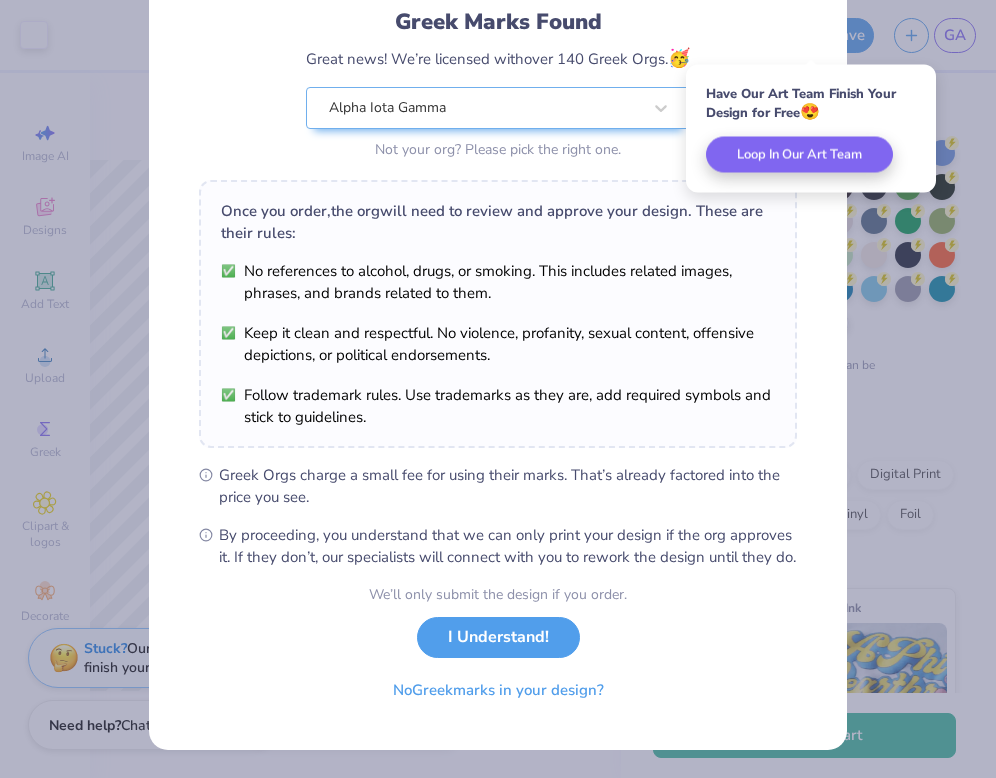 scroll, scrollTop: 158, scrollLeft: 0, axis: vertical 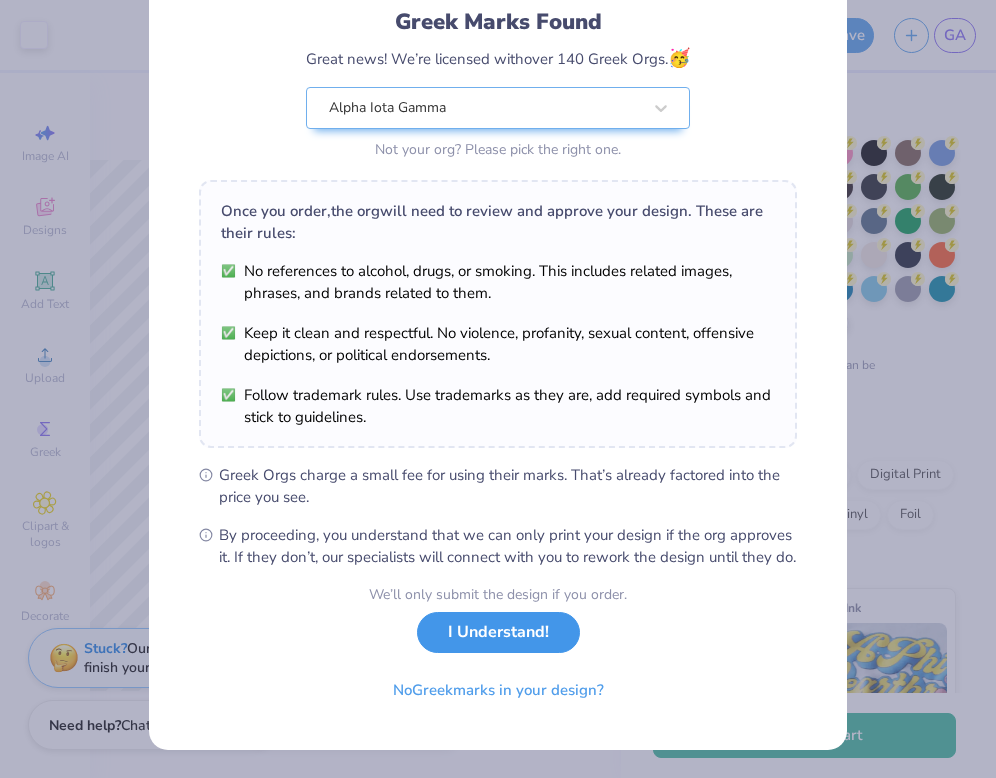 click on "I Understand!" at bounding box center (498, 632) 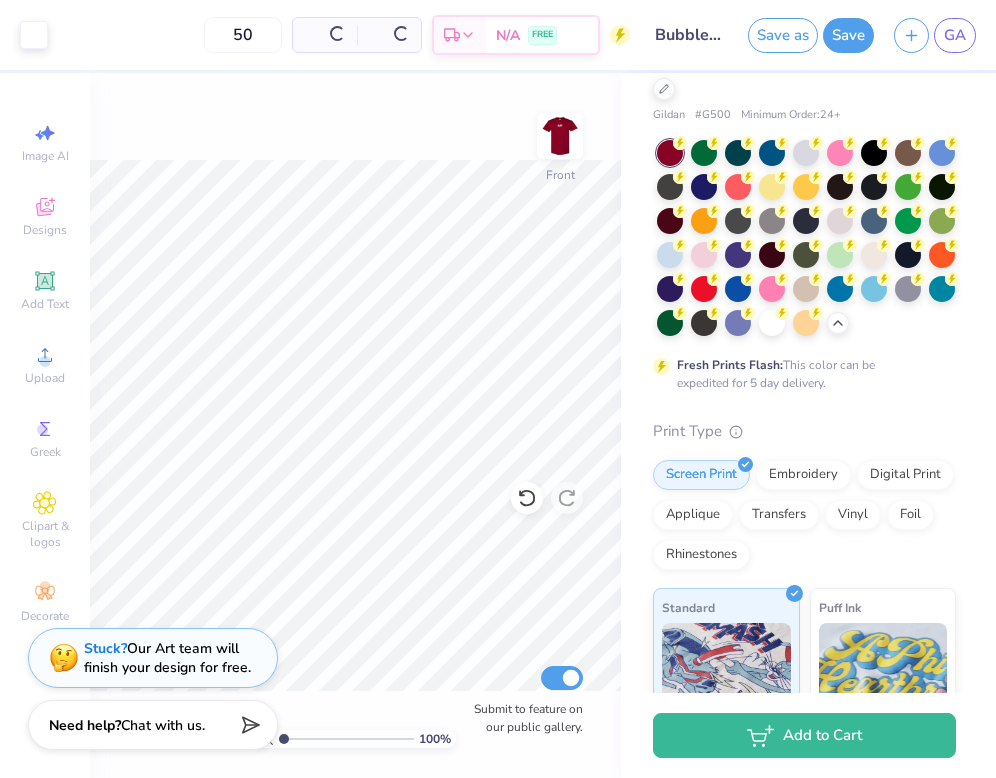 scroll, scrollTop: 0, scrollLeft: 0, axis: both 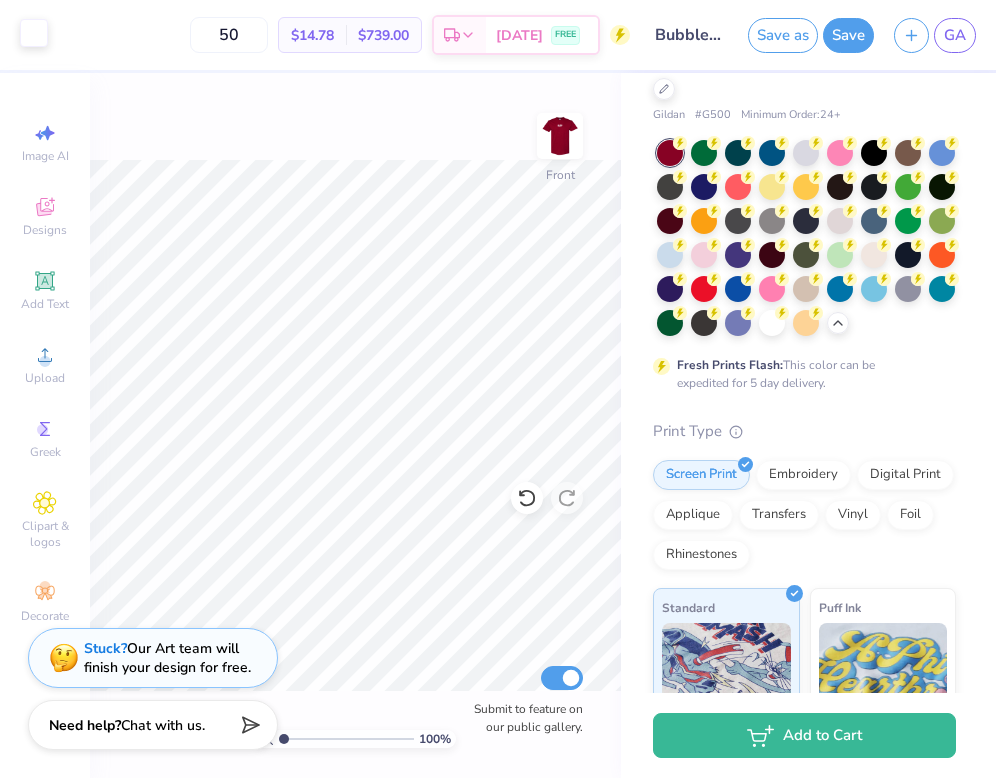click at bounding box center [34, 33] 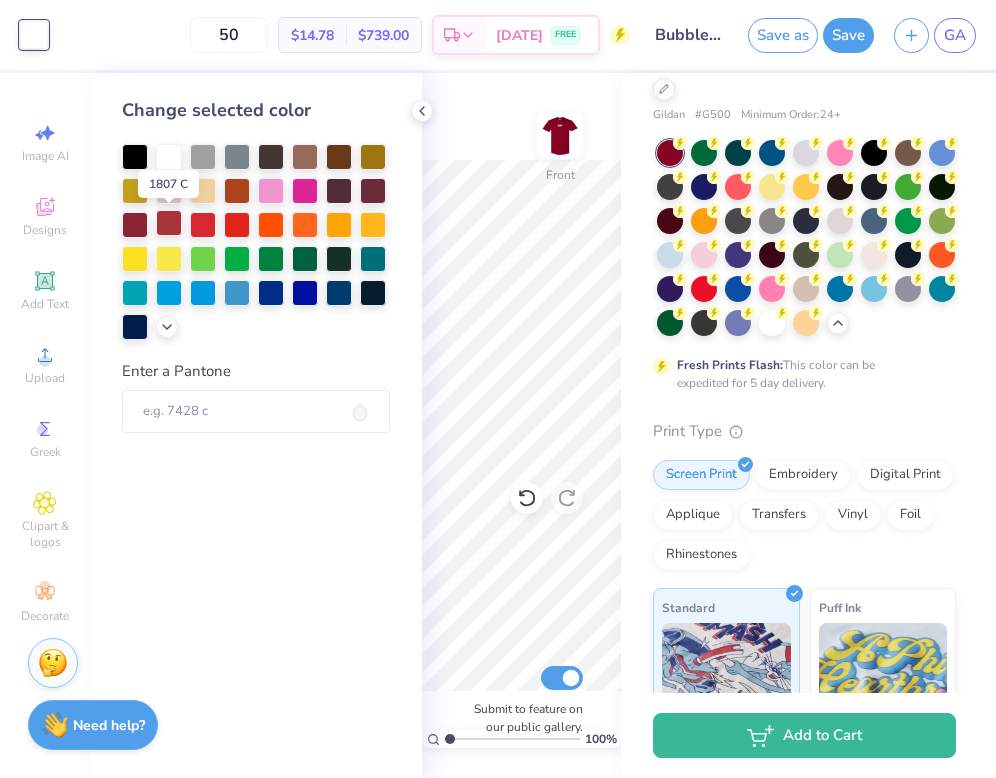 click at bounding box center (169, 223) 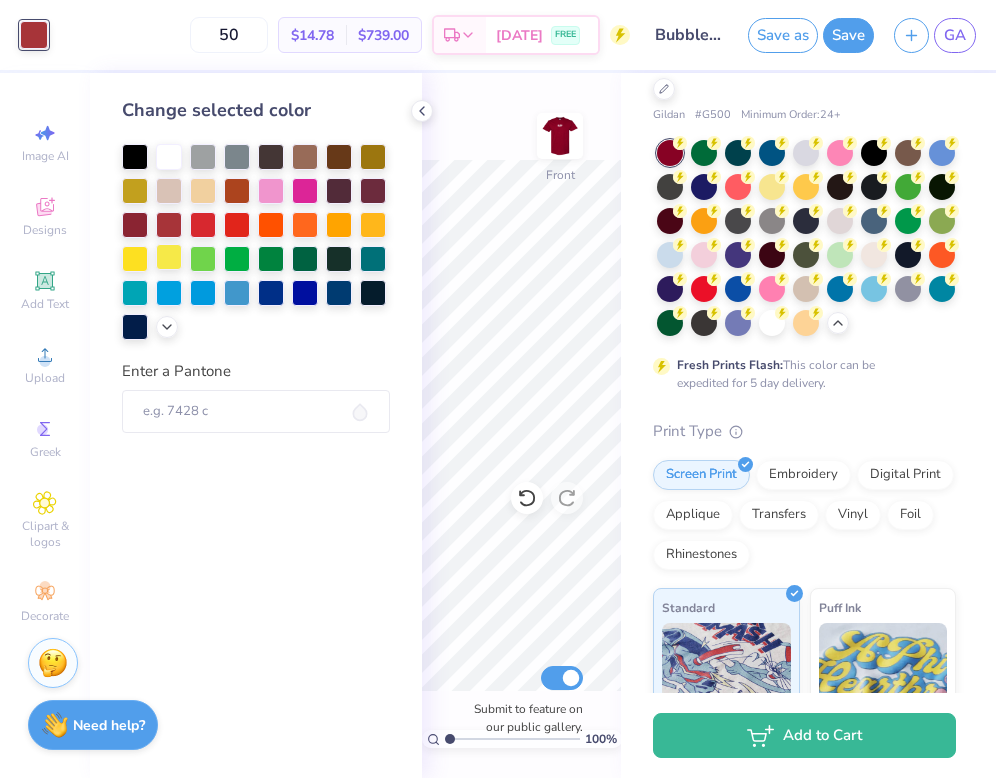 click at bounding box center (169, 257) 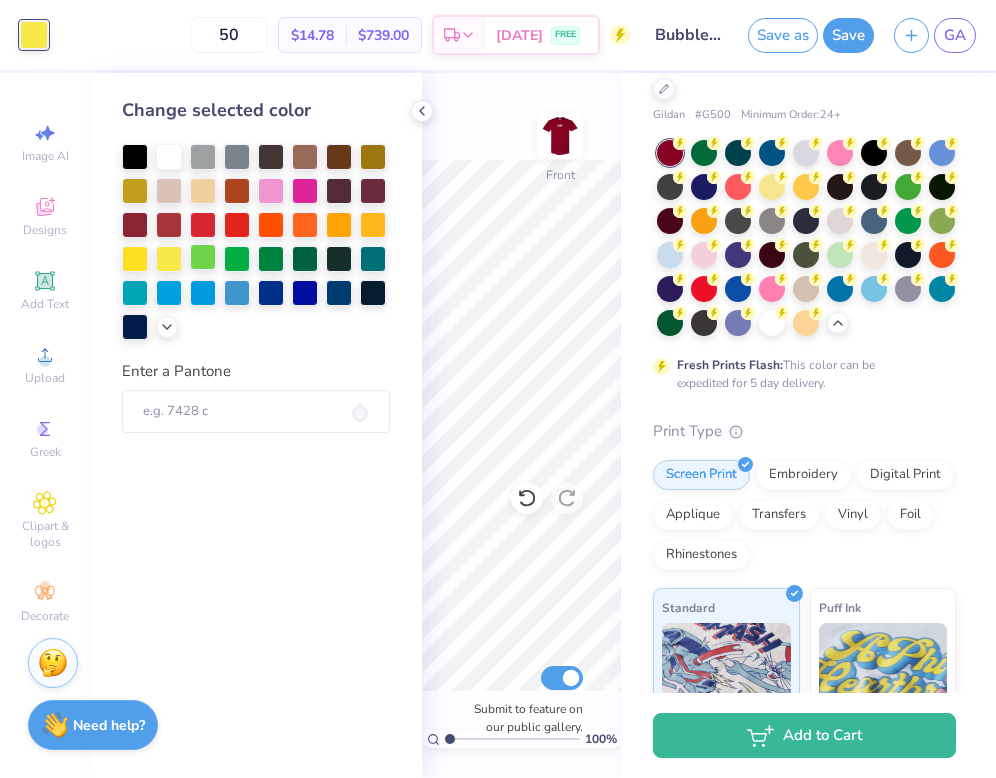 click at bounding box center [203, 257] 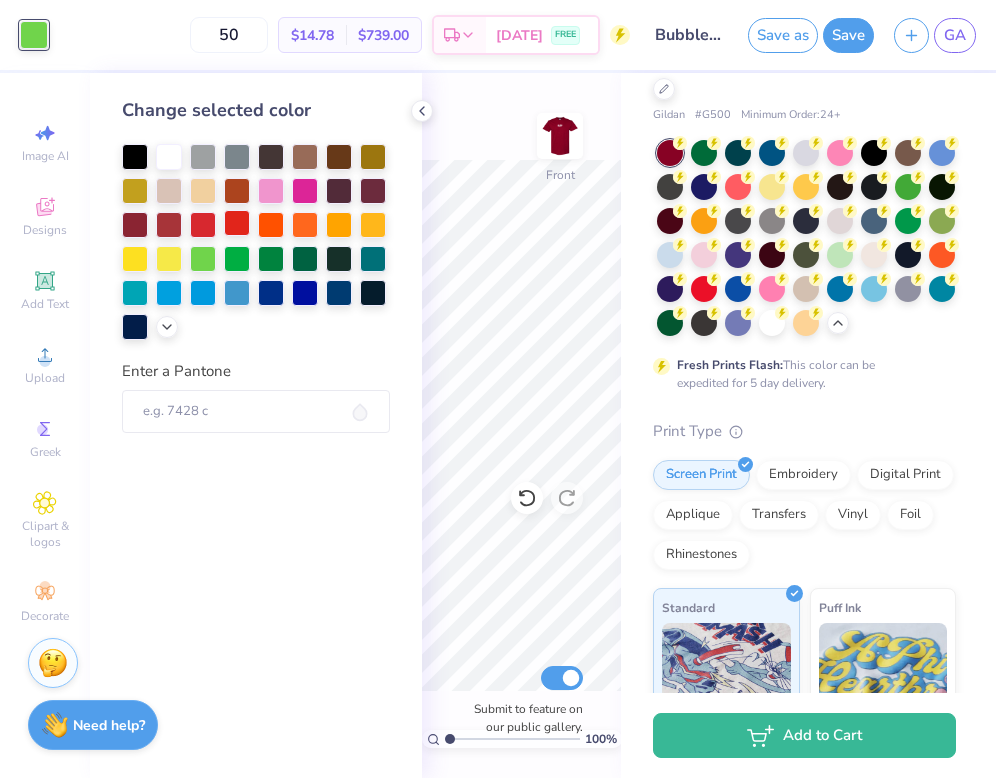 click at bounding box center (237, 223) 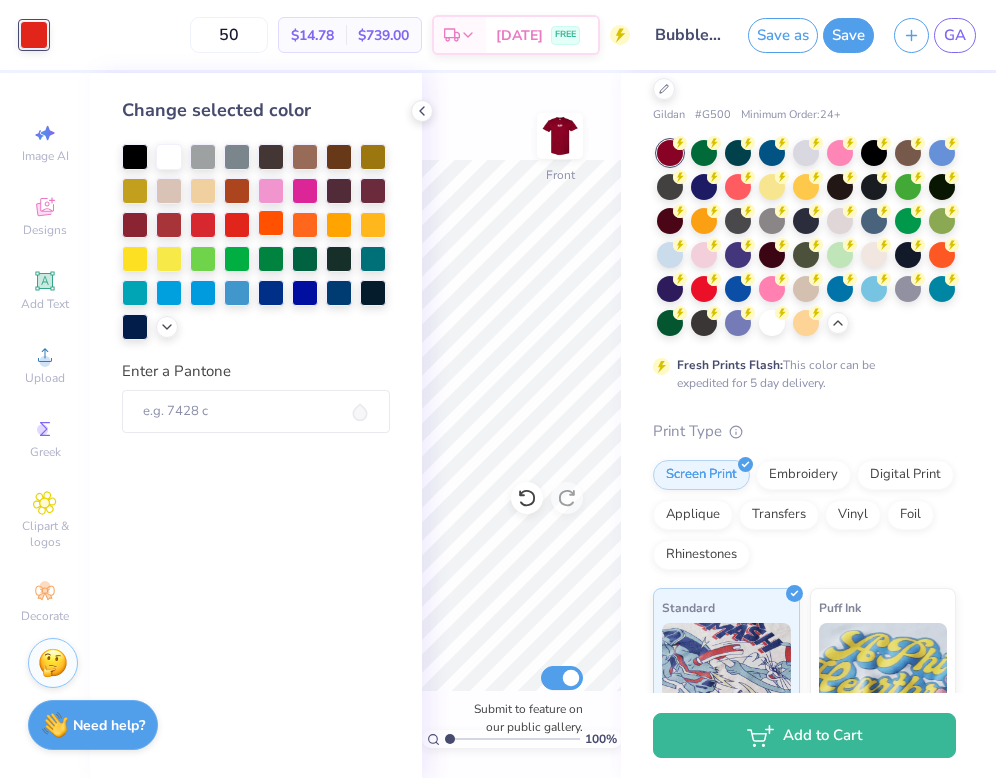 click at bounding box center (271, 223) 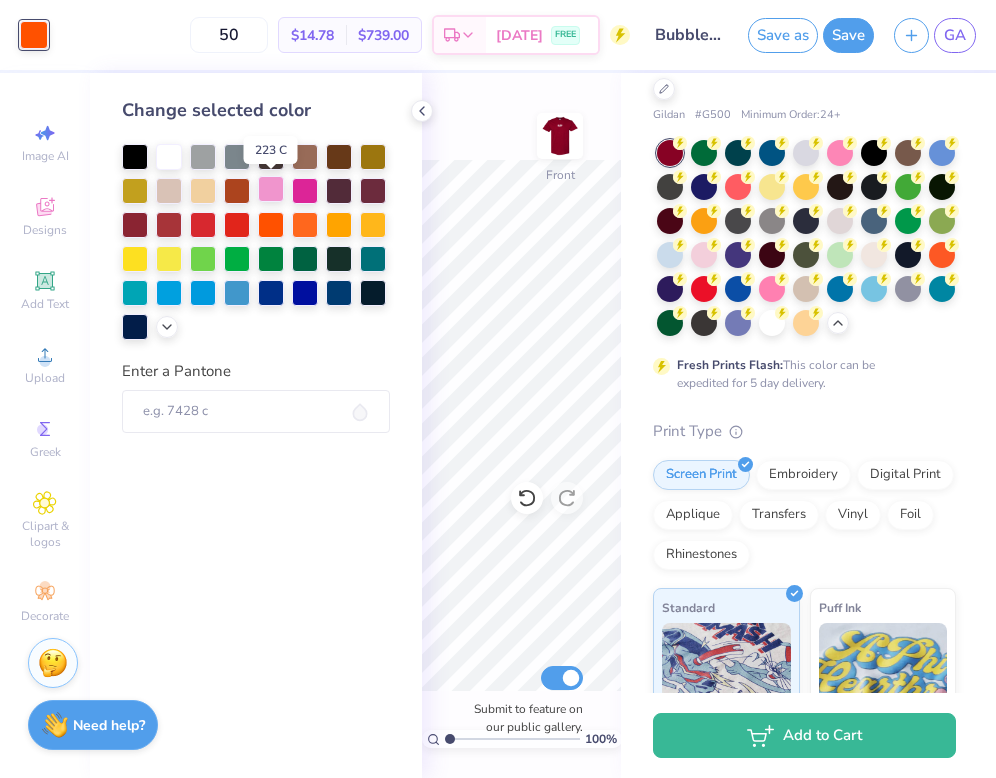 click at bounding box center [271, 189] 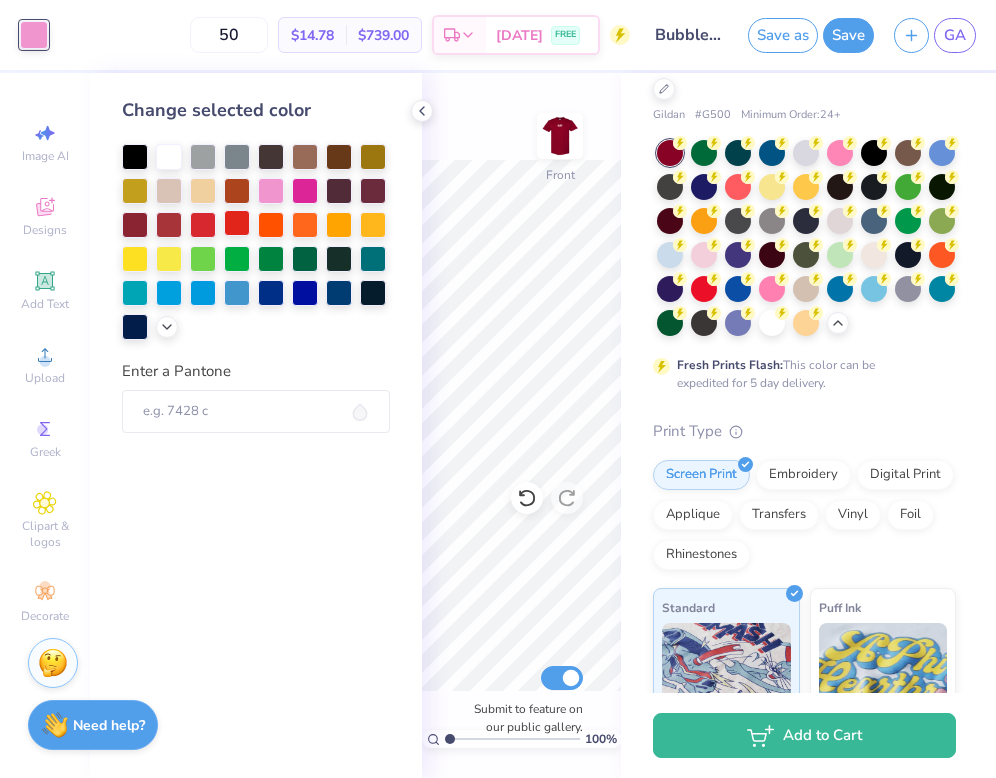 click at bounding box center [237, 223] 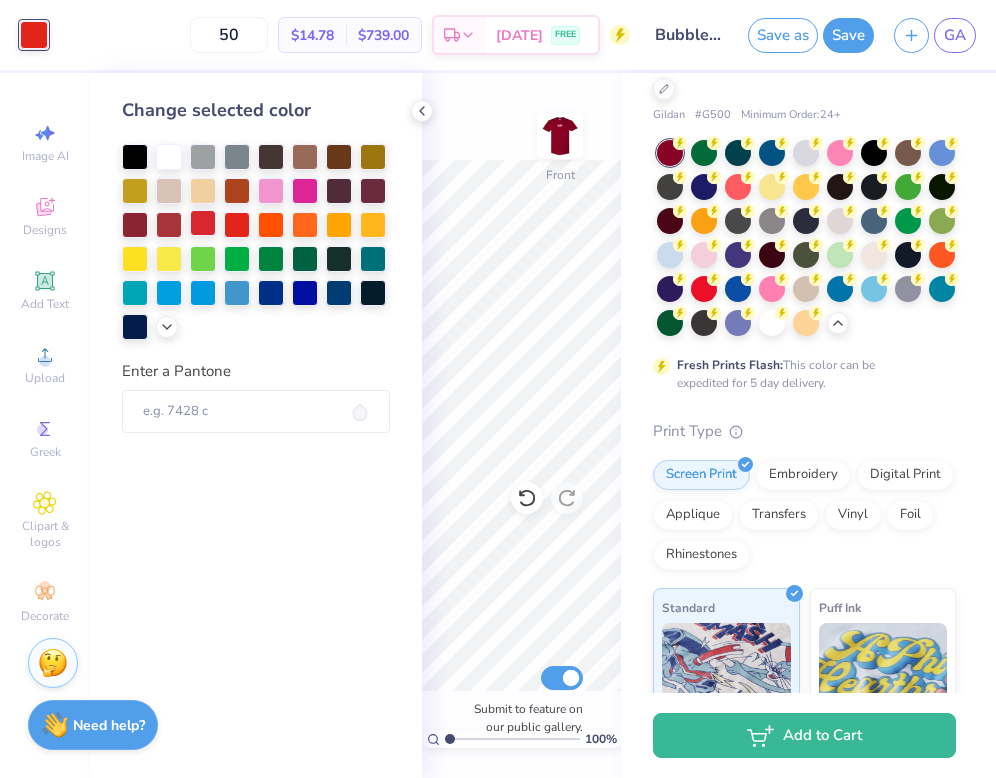 click at bounding box center (203, 223) 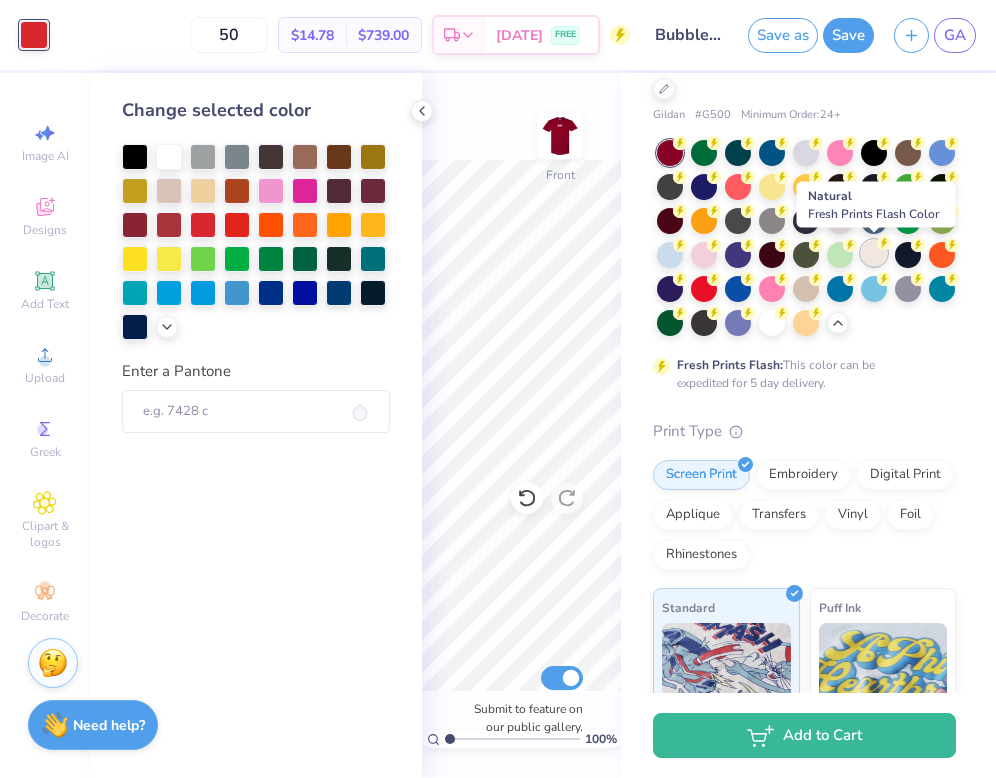 click at bounding box center (874, 253) 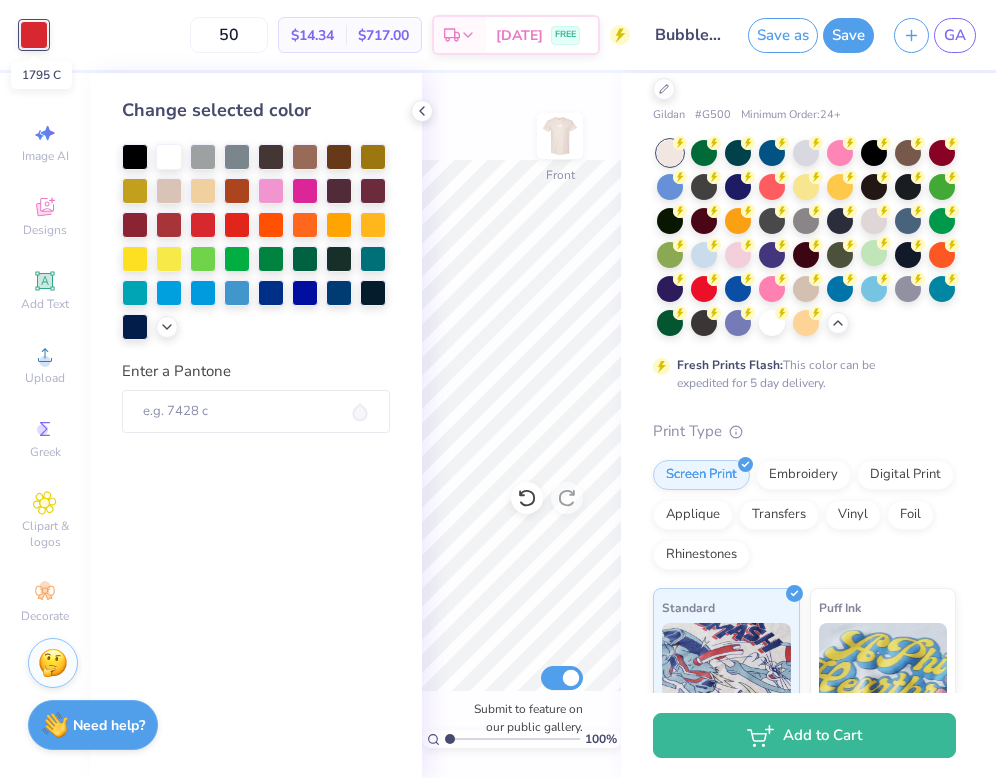click at bounding box center [34, 35] 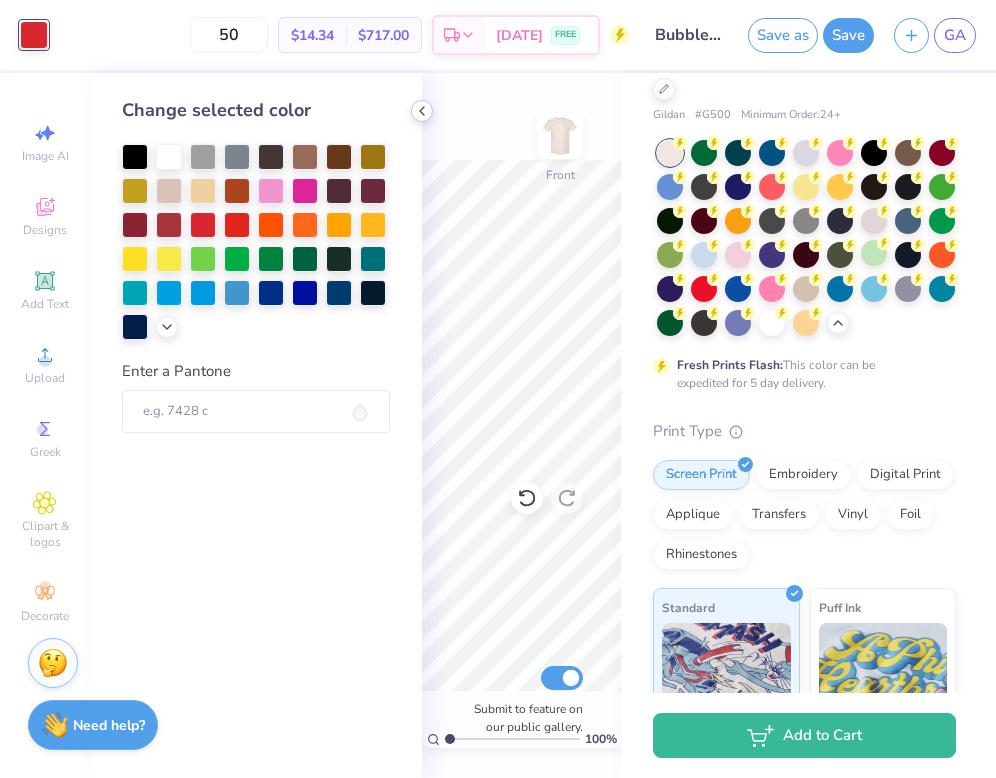 click 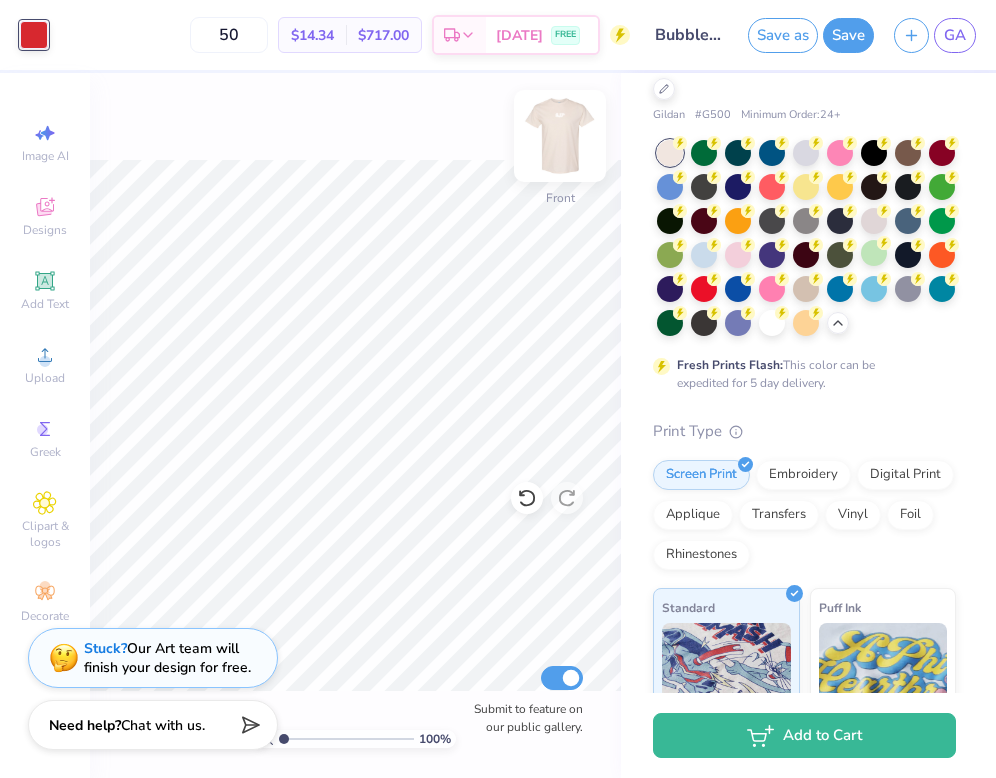 click at bounding box center (560, 136) 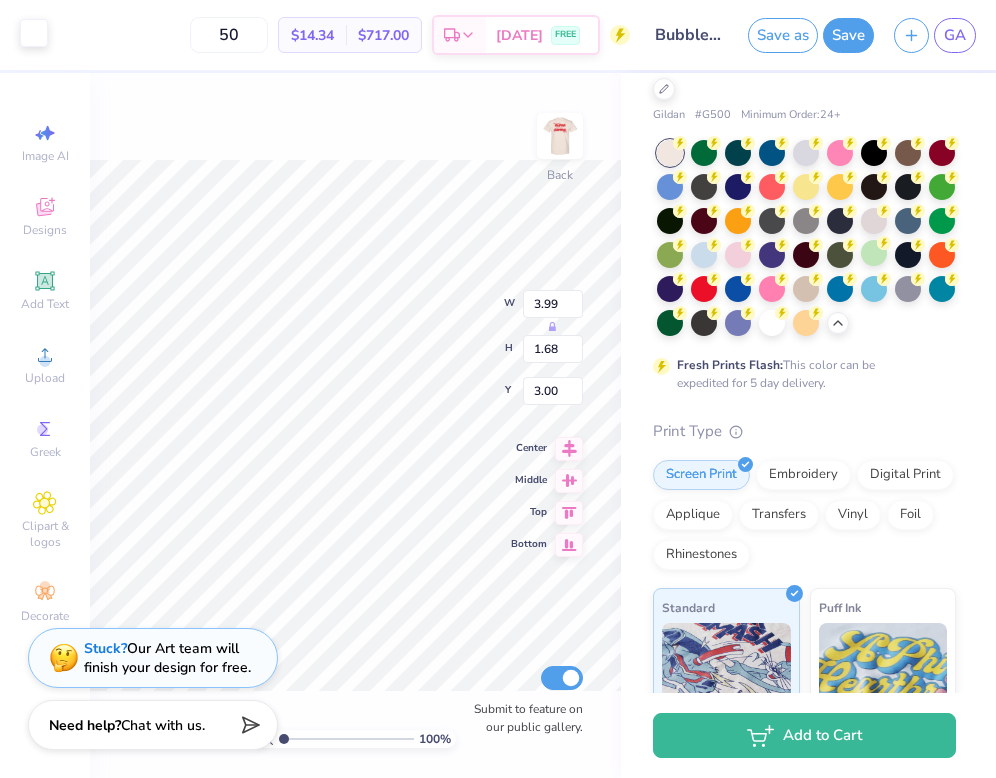click at bounding box center (34, 33) 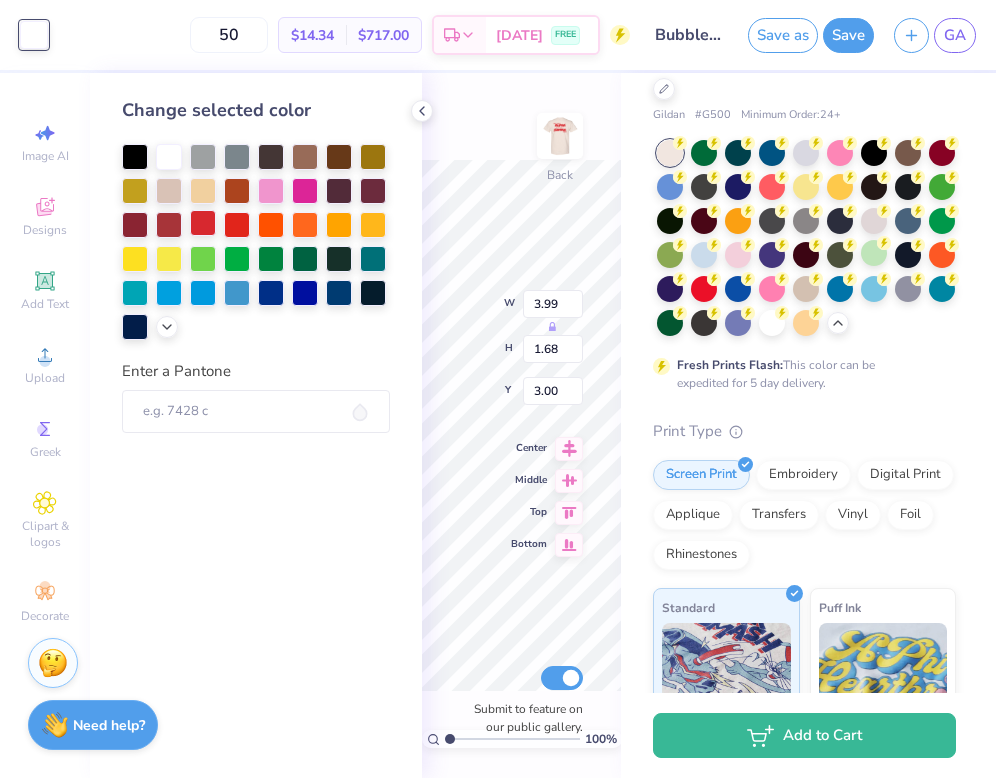 click at bounding box center [203, 223] 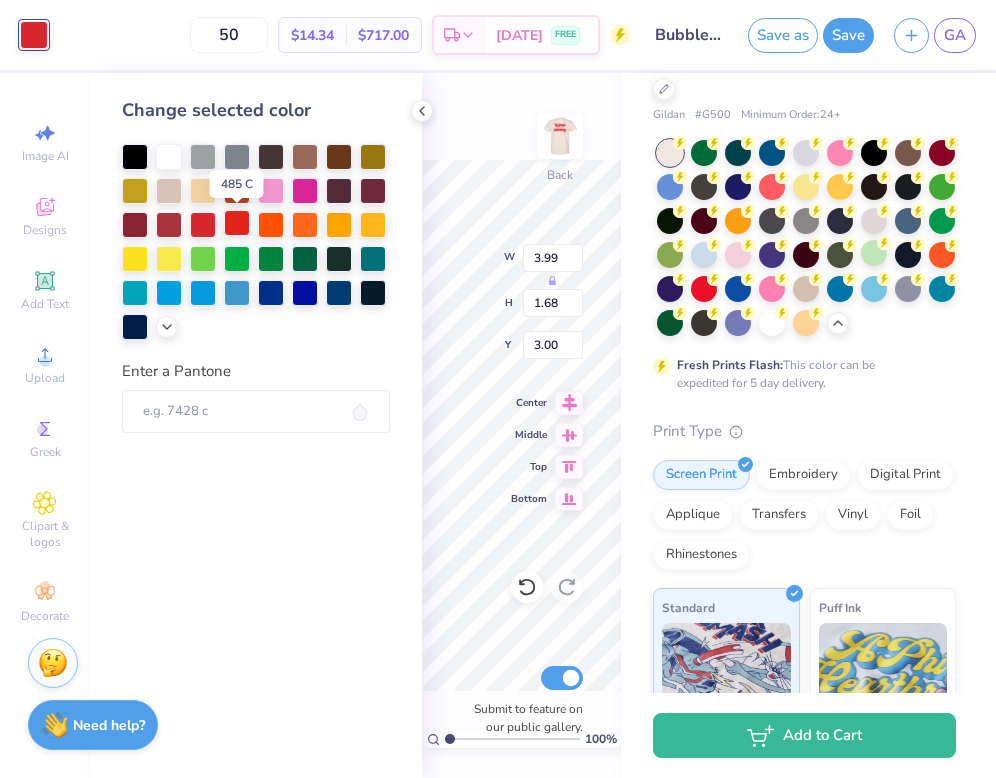 click at bounding box center (237, 223) 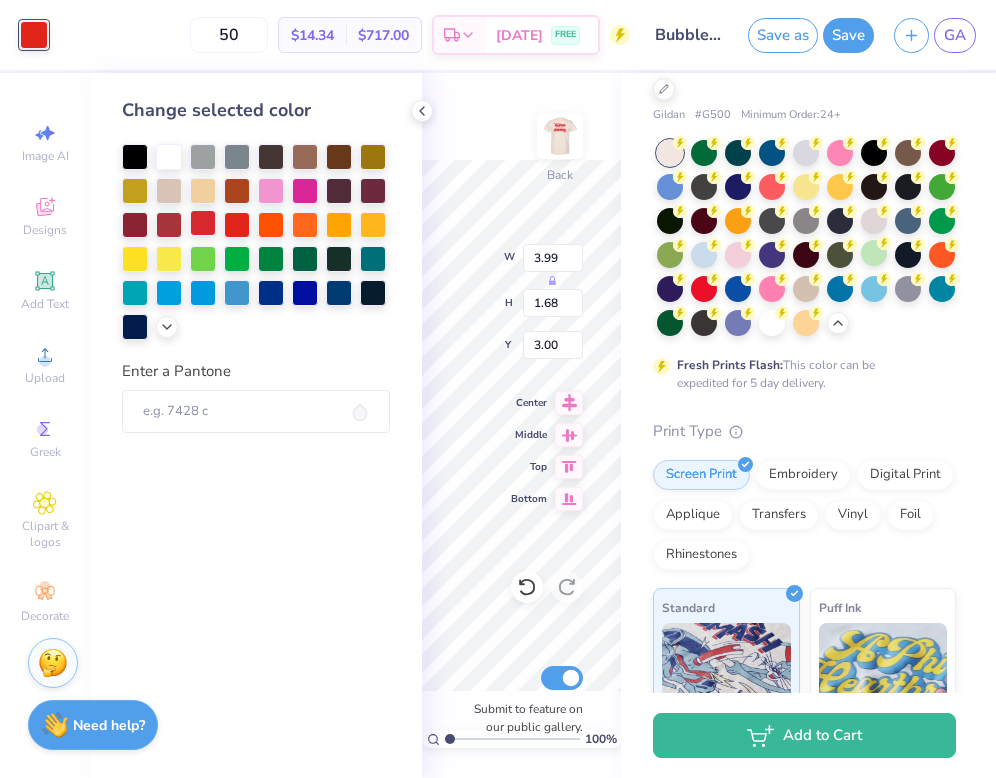 click at bounding box center [203, 223] 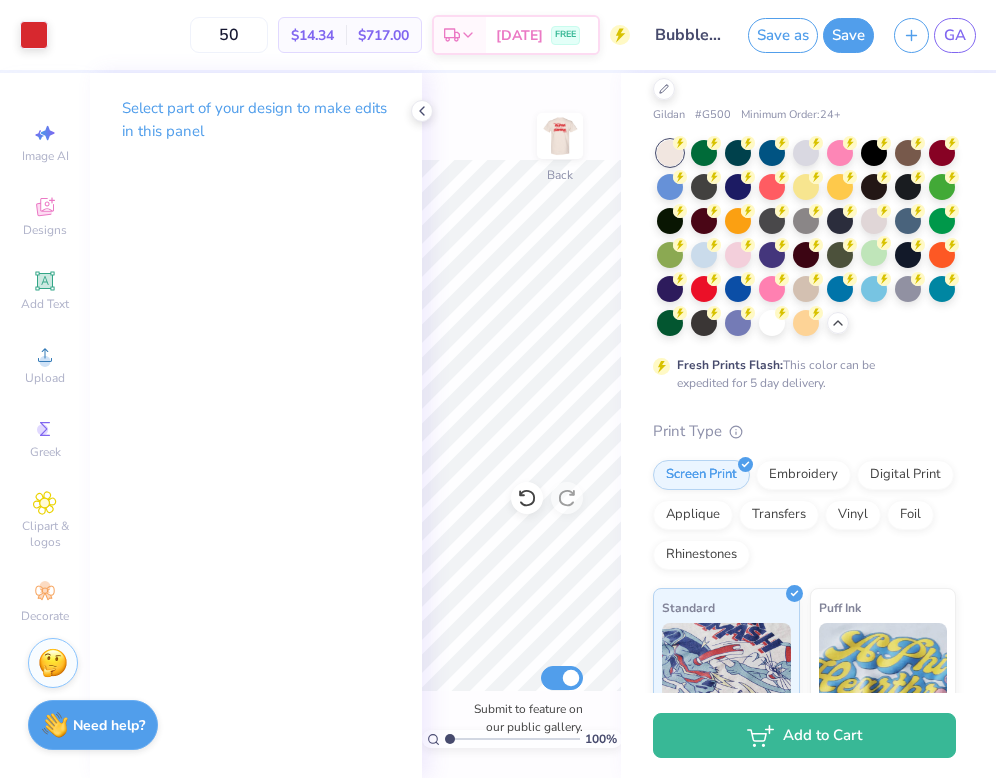 click on "100  % Back Submit to feature on our public gallery." at bounding box center [521, 425] 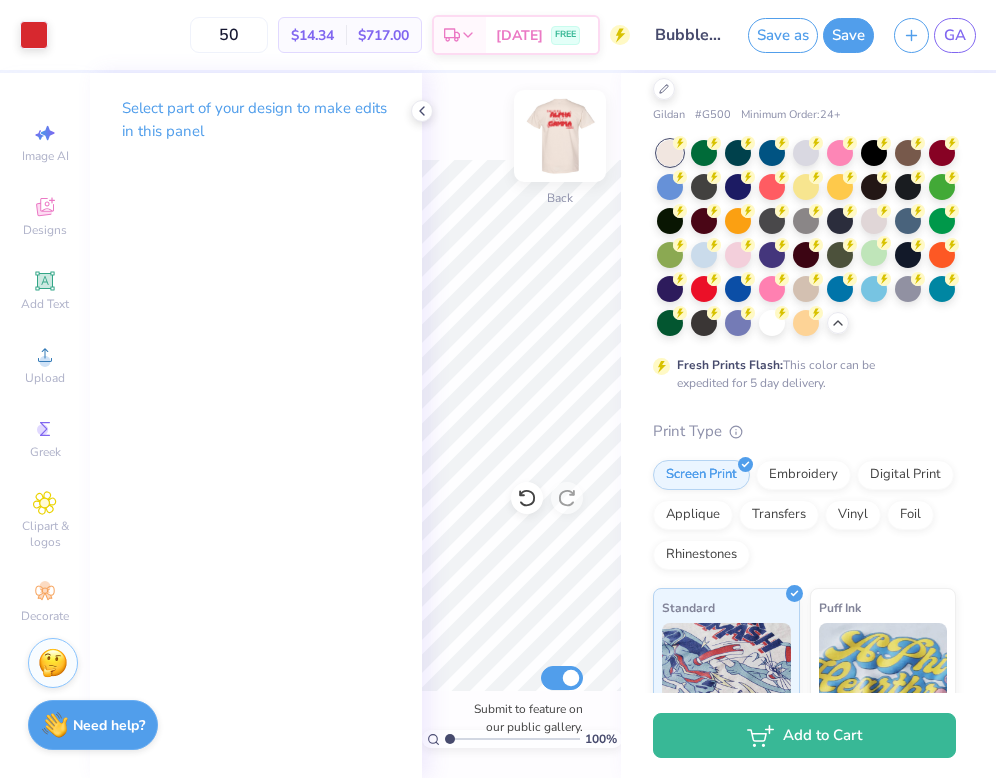 click at bounding box center (560, 136) 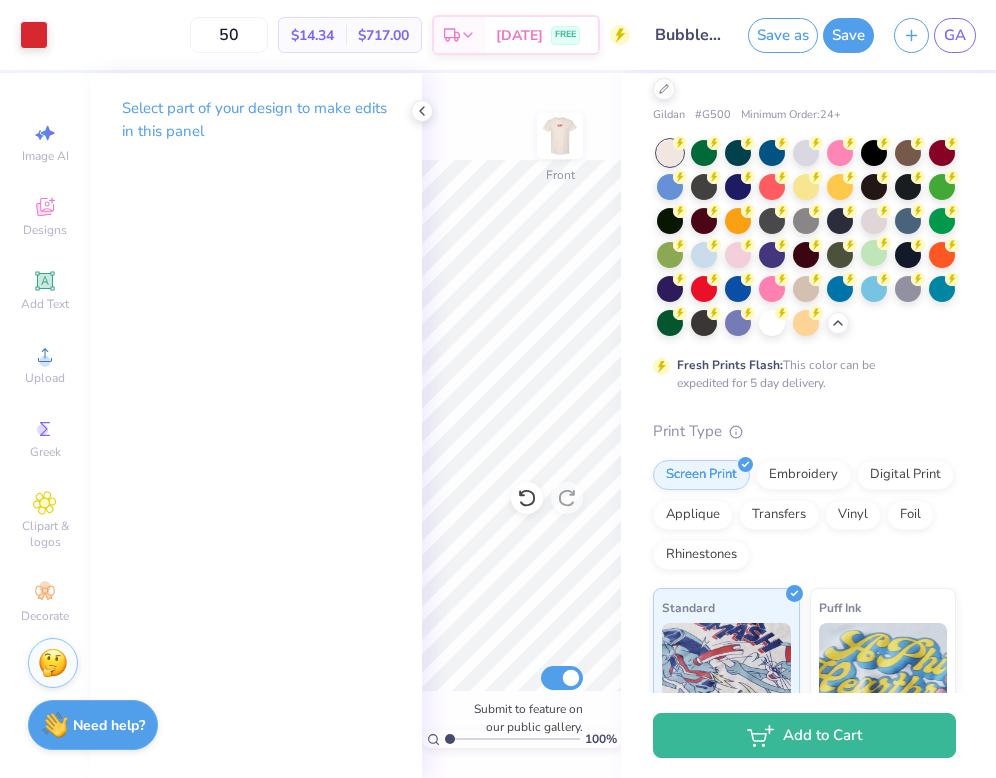 click on "100  % Front Submit to feature on our public gallery." at bounding box center (521, 425) 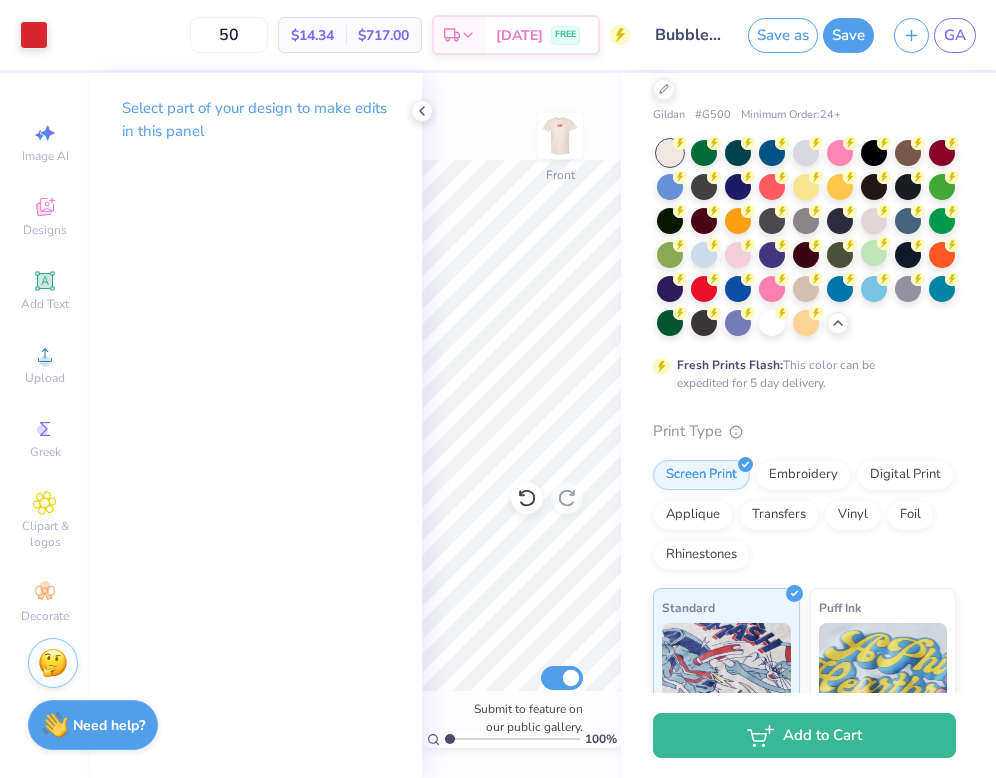 click on "Select part of your design to make edits in this panel" at bounding box center [256, 127] 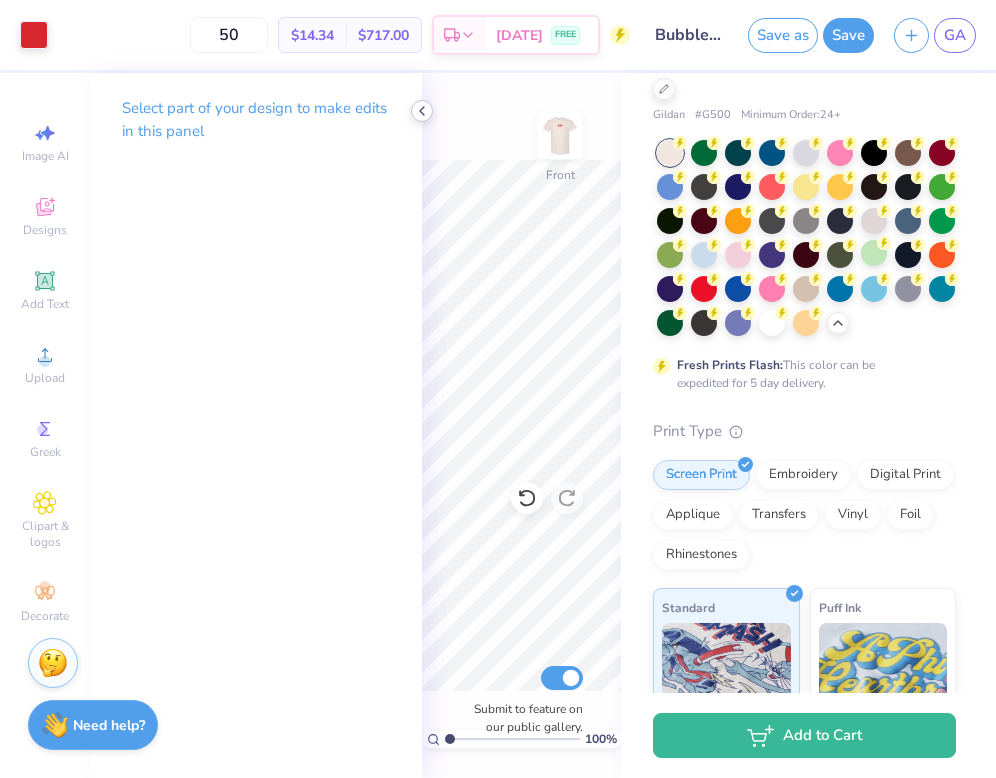 click 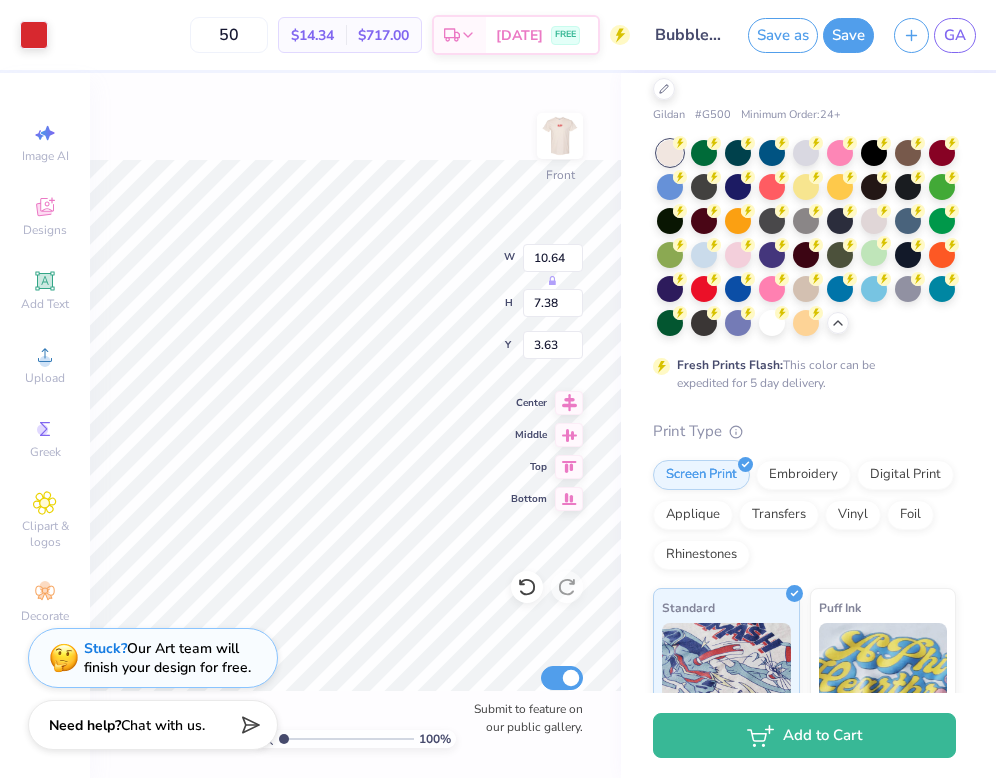 type on "11.09" 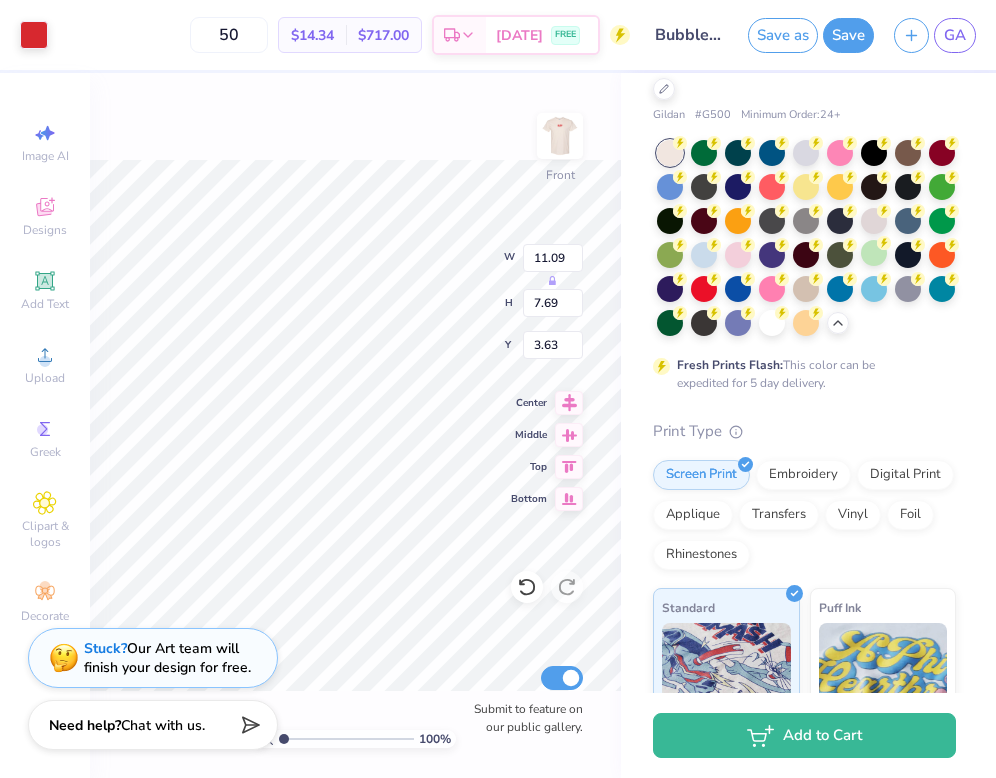 type on "3.38" 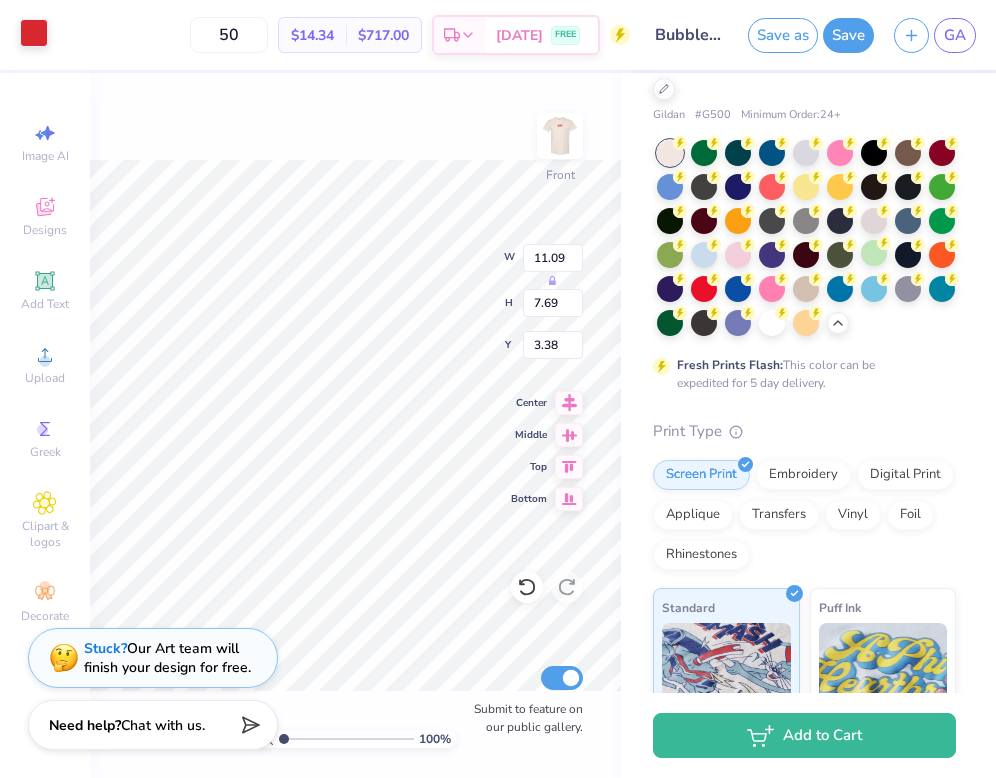 click at bounding box center (34, 33) 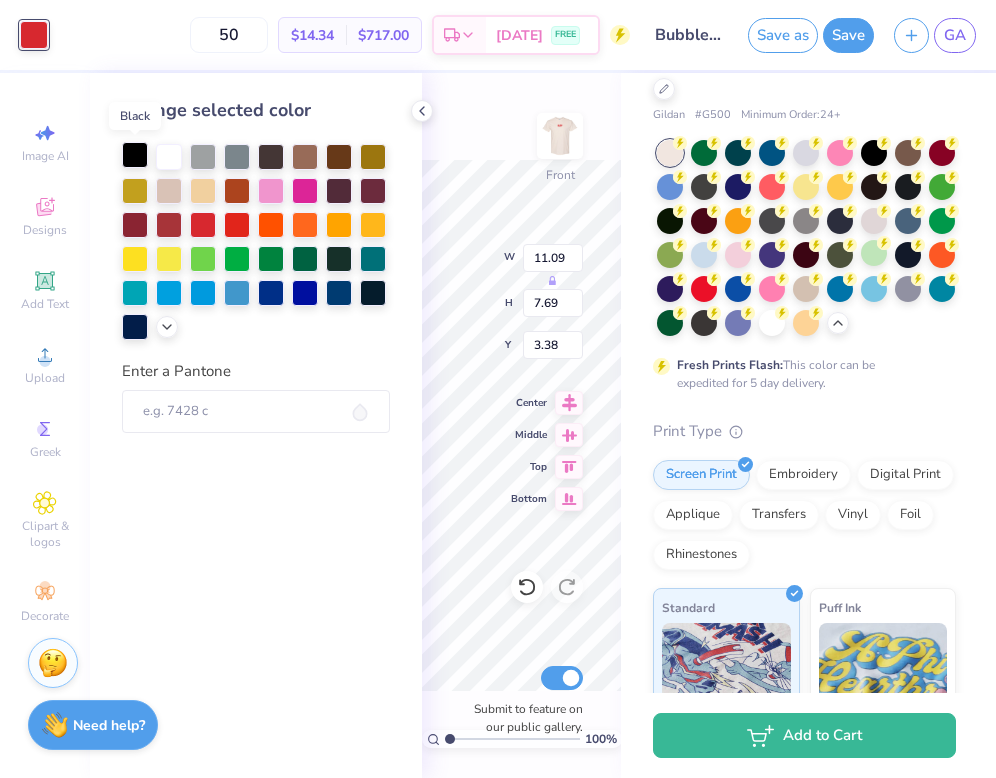 click at bounding box center (135, 155) 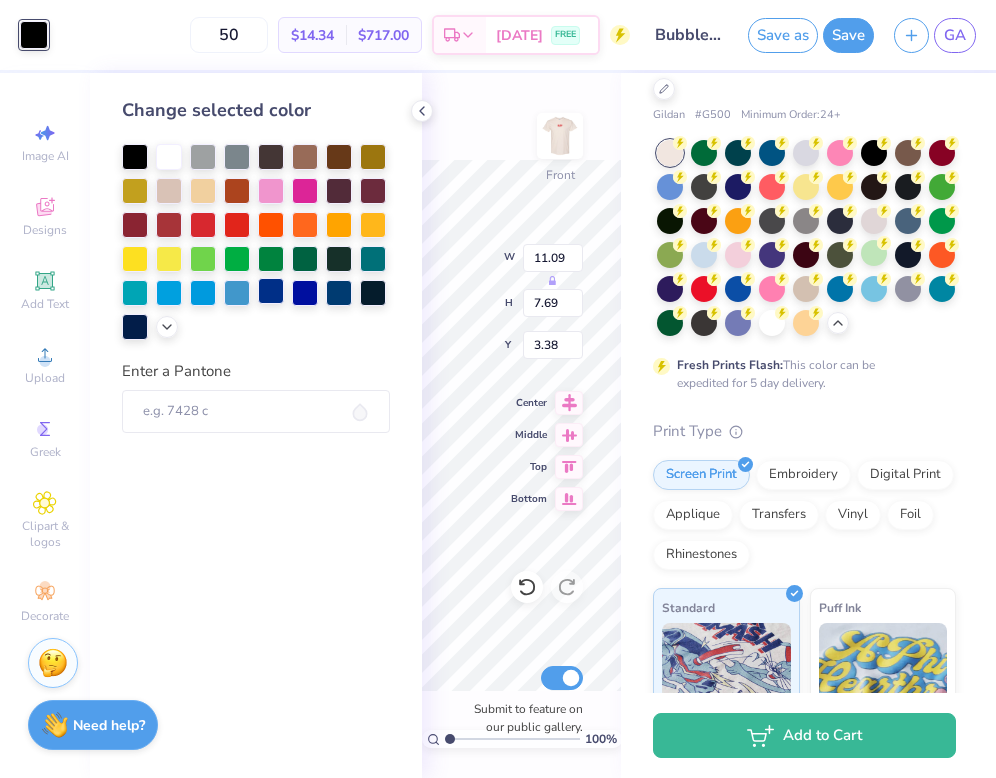 click at bounding box center [271, 291] 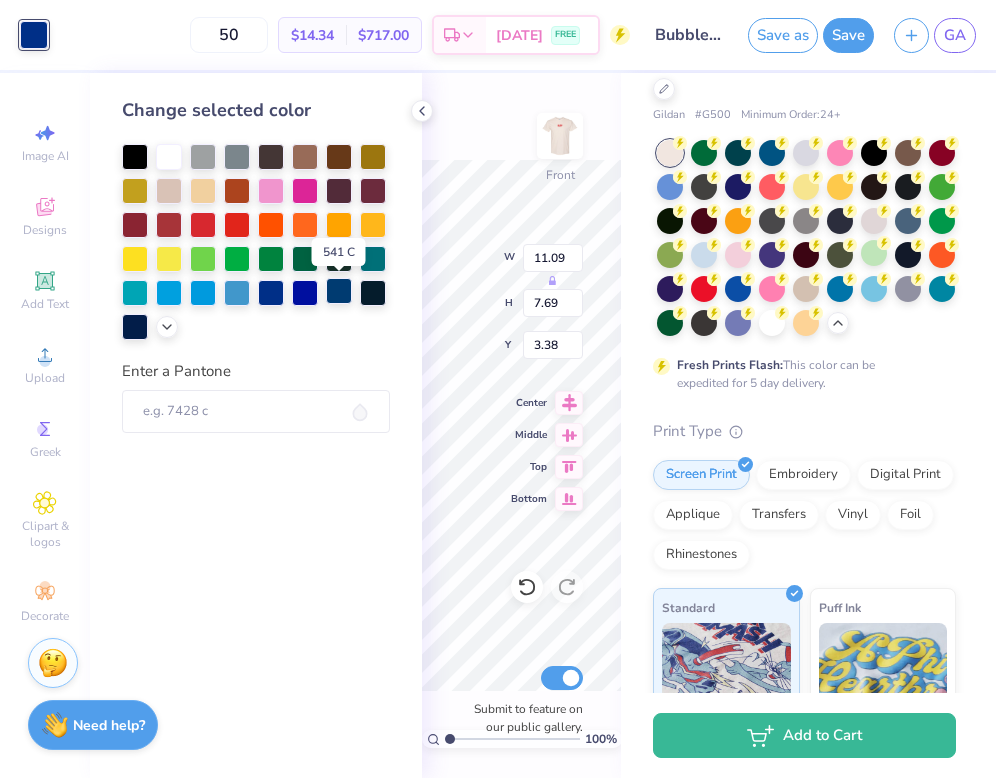 click at bounding box center (339, 291) 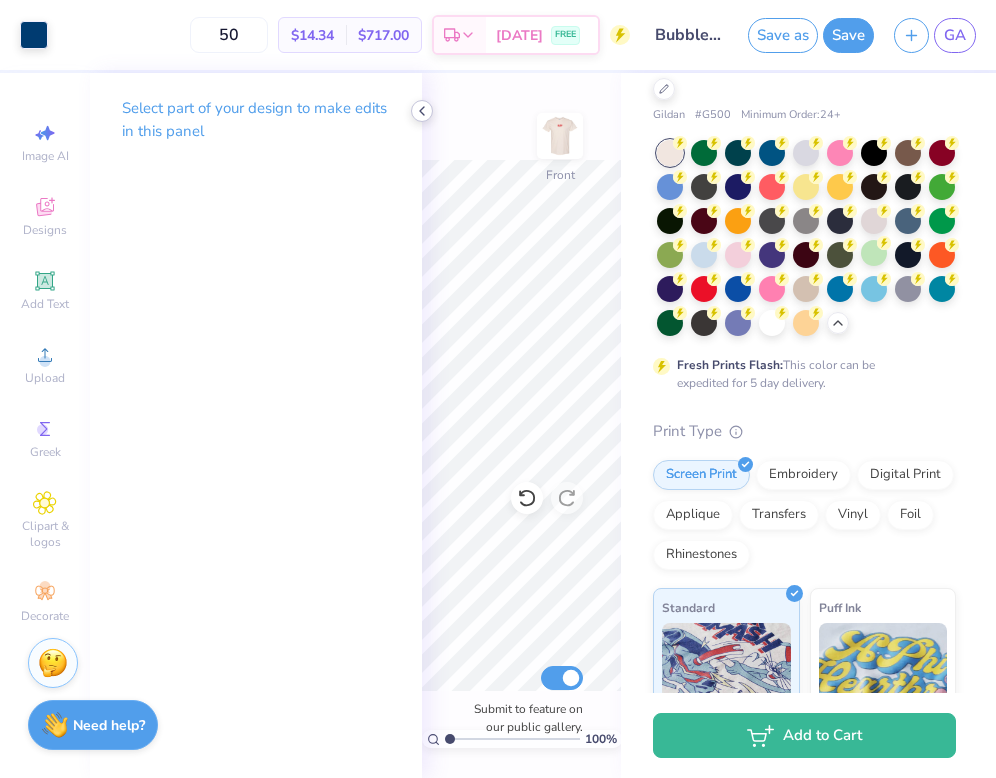 click 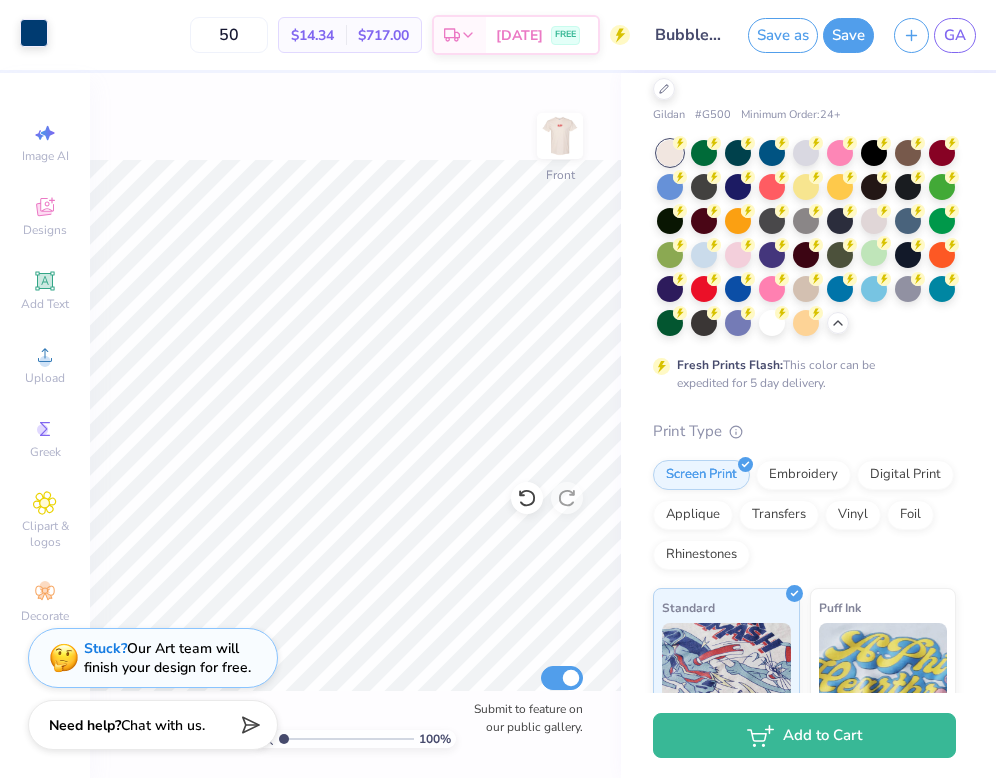 click at bounding box center (34, 33) 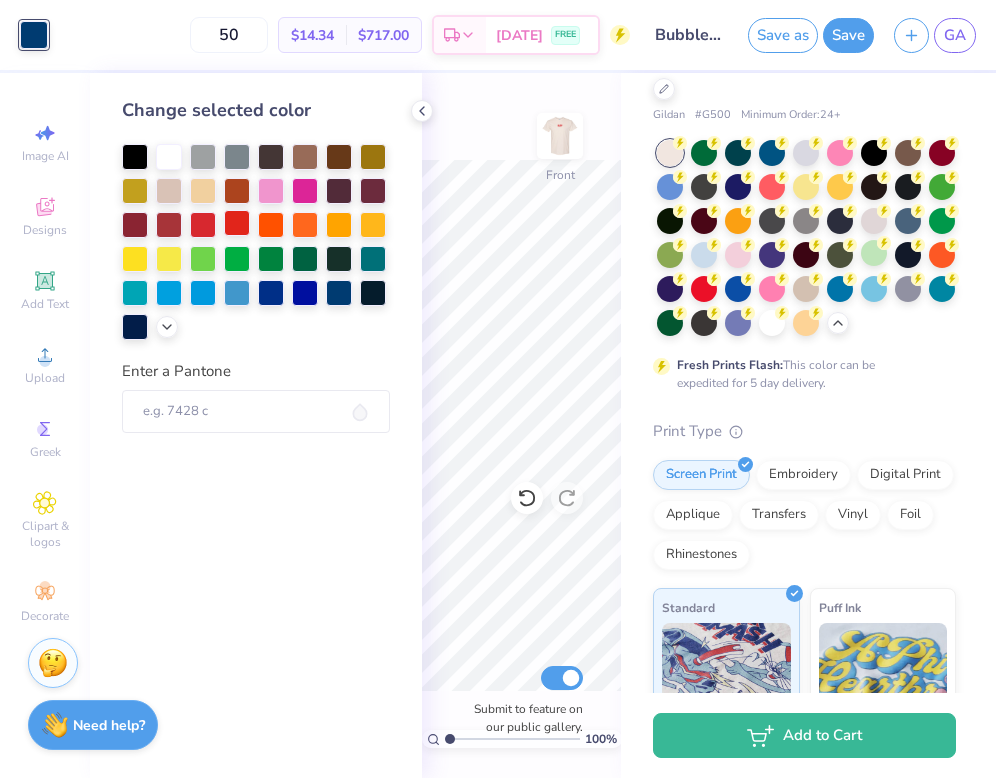 click at bounding box center [237, 223] 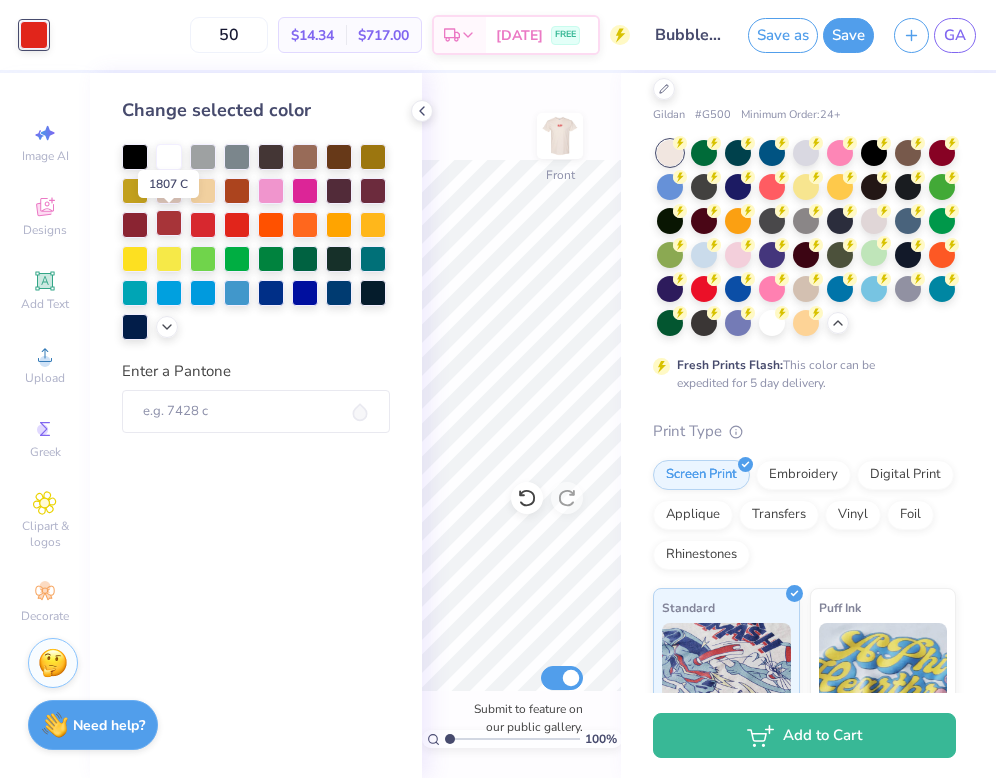 click at bounding box center [169, 223] 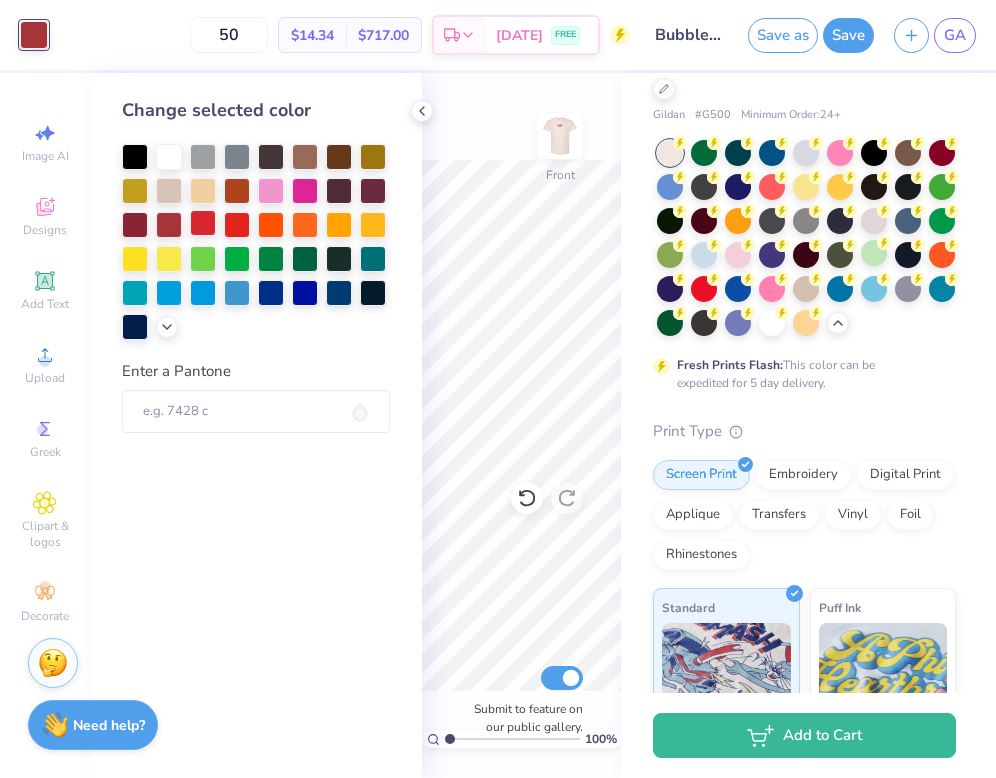 click at bounding box center [203, 223] 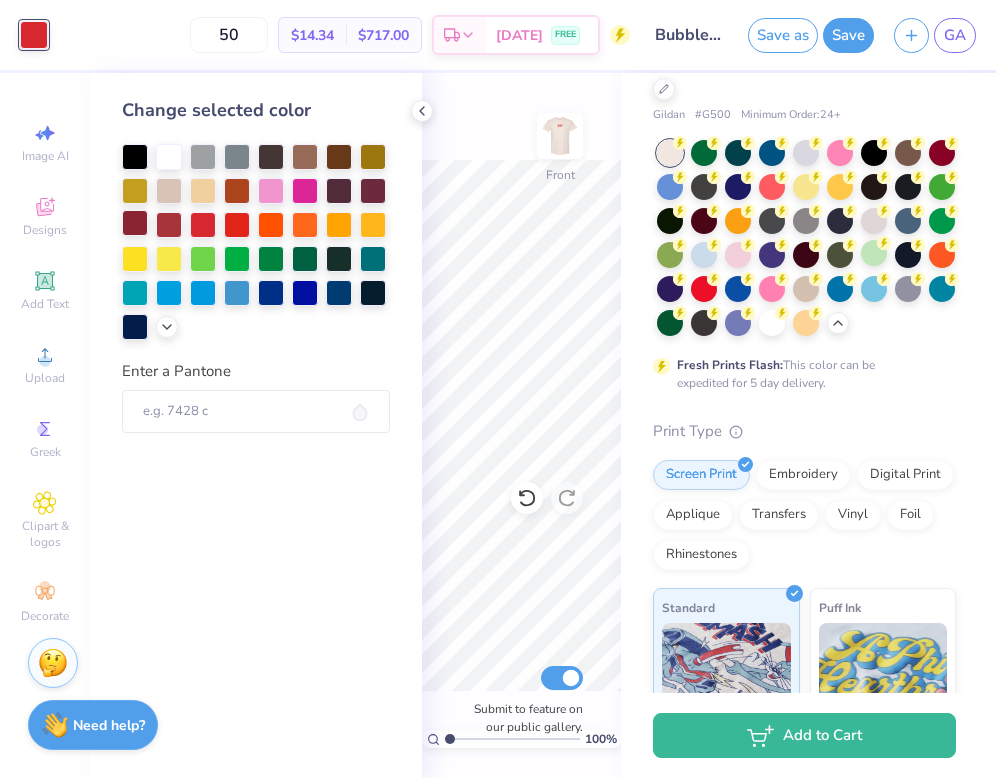click at bounding box center [135, 223] 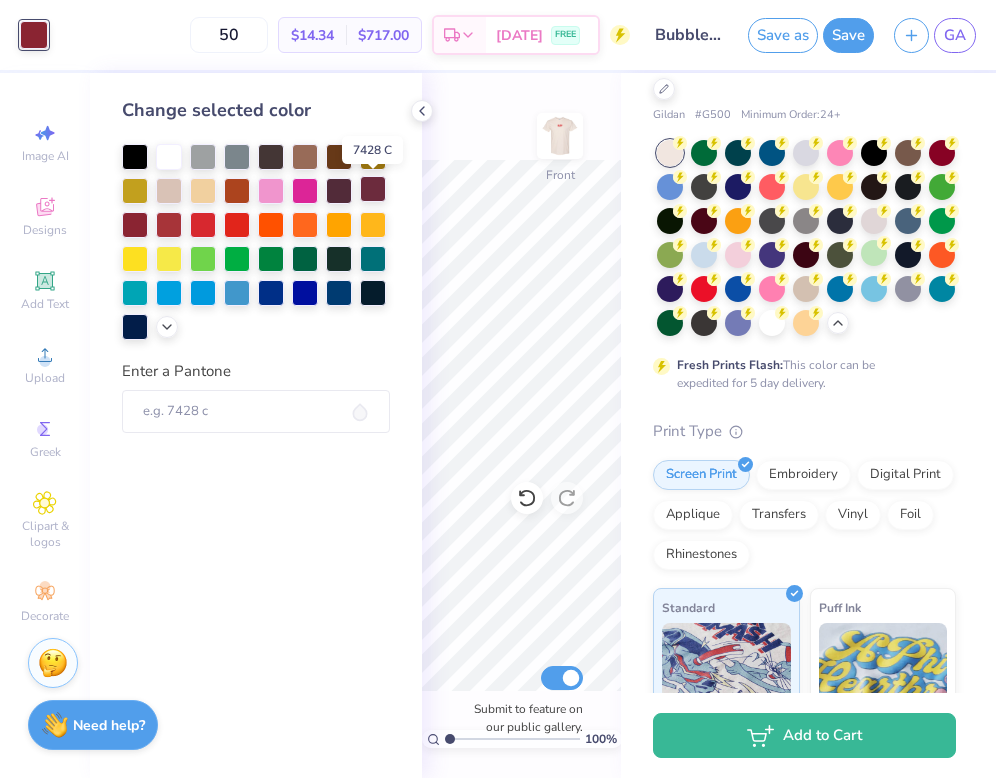 click at bounding box center [373, 189] 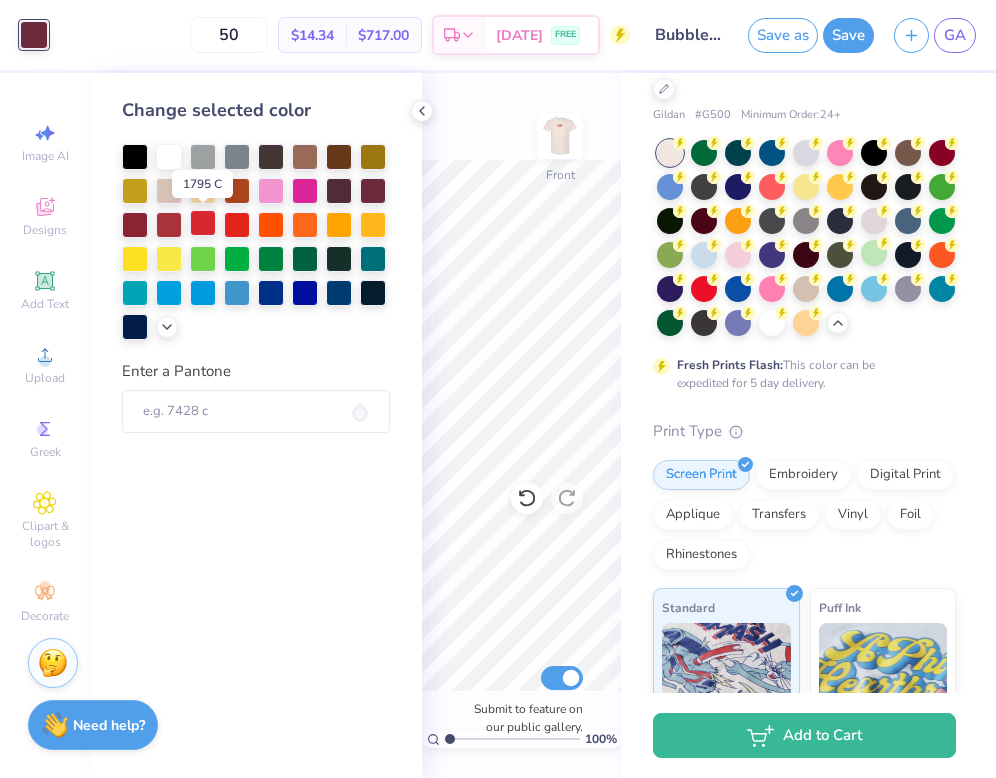 click at bounding box center [203, 223] 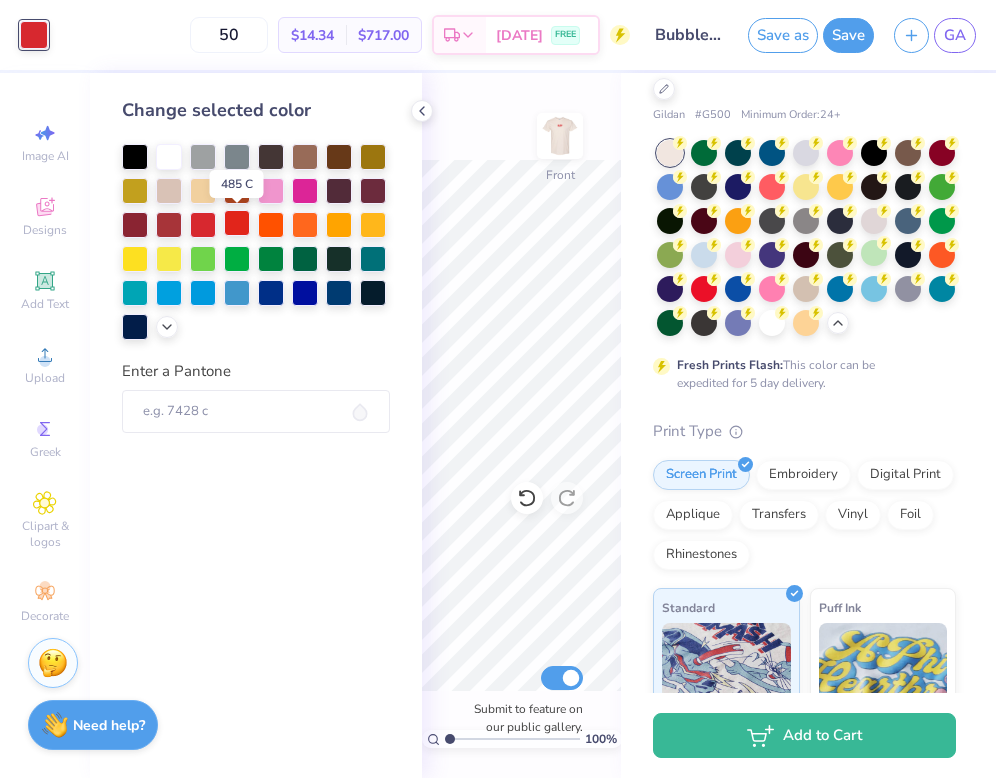 click at bounding box center [237, 223] 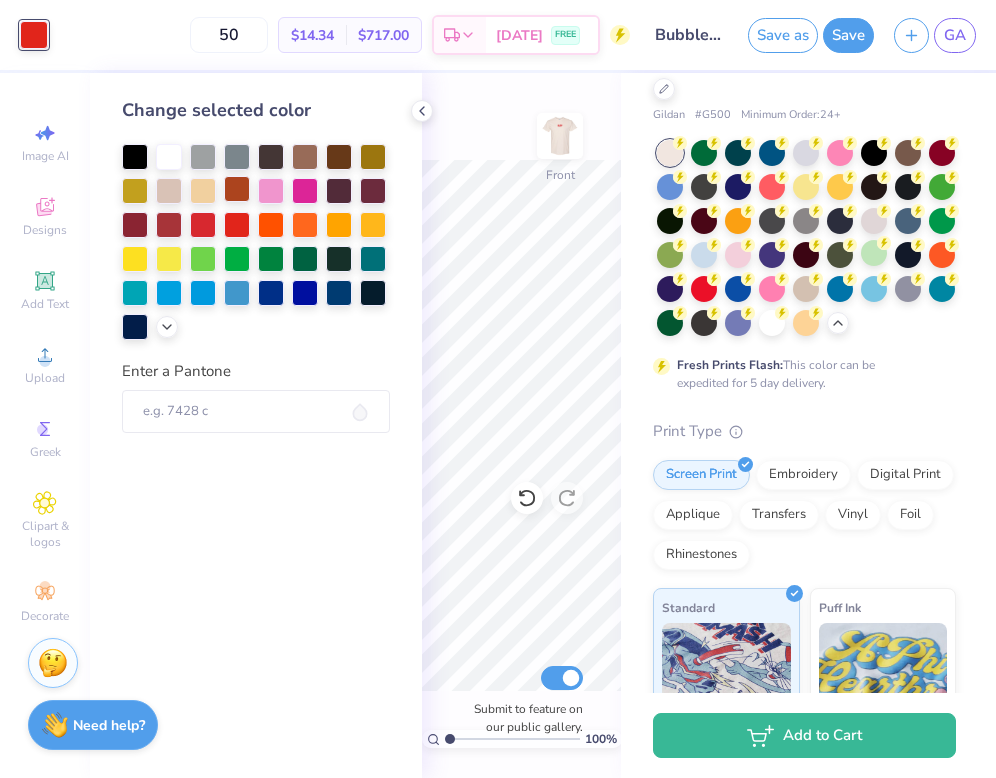 click at bounding box center (237, 189) 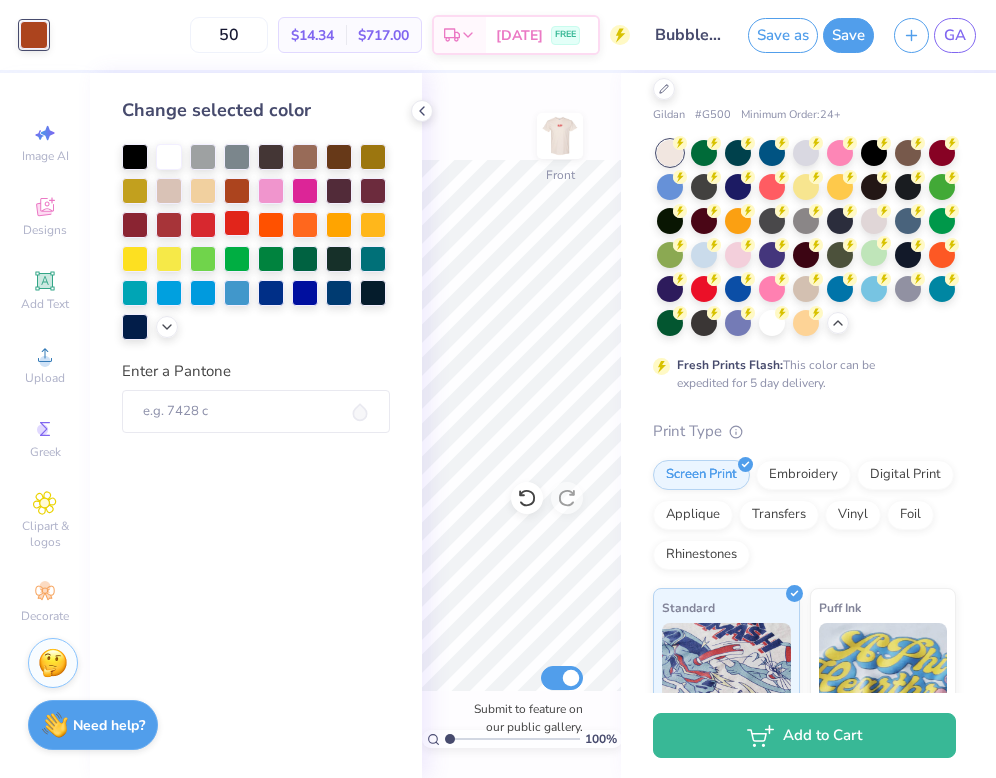 click at bounding box center [237, 223] 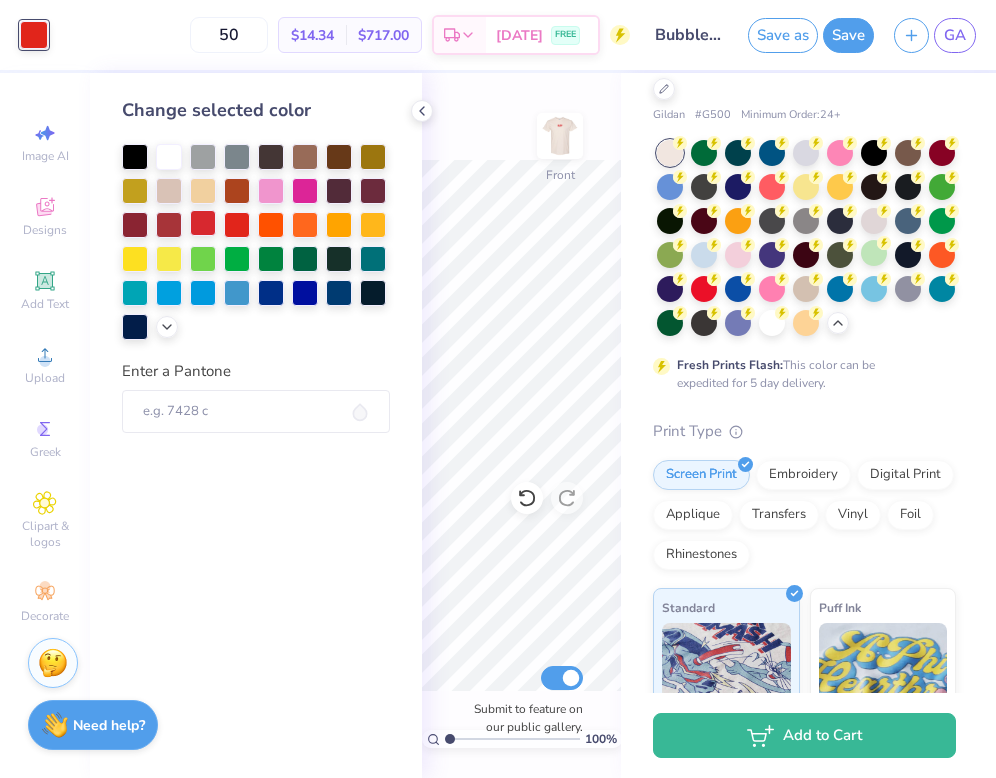 click at bounding box center [203, 223] 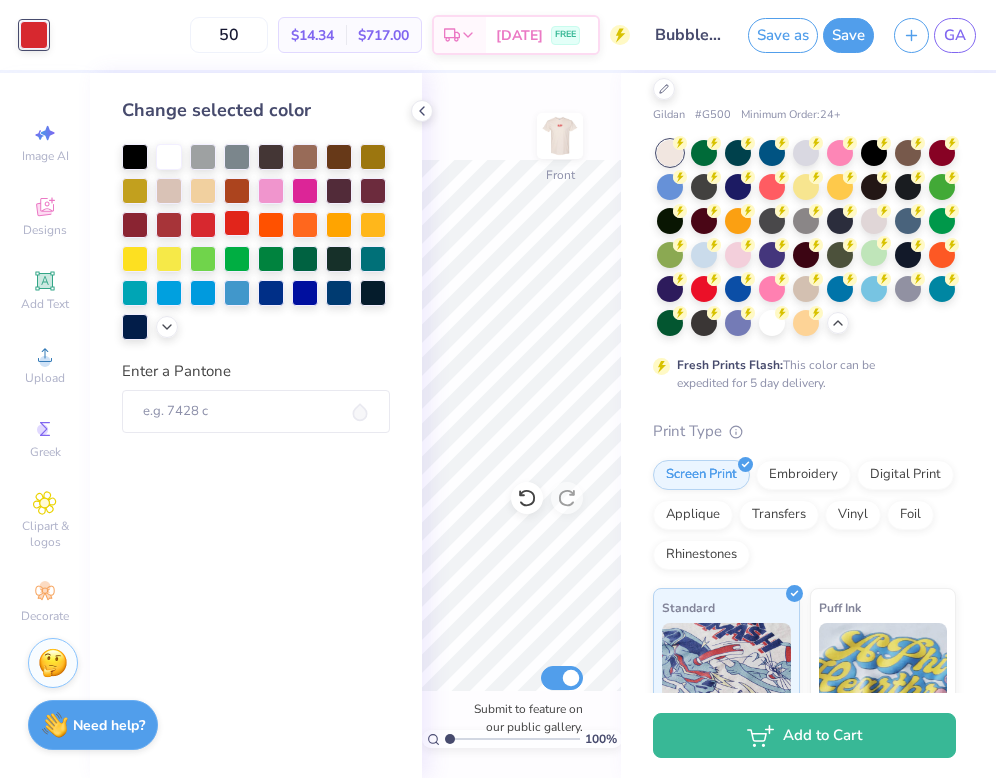 click at bounding box center [237, 223] 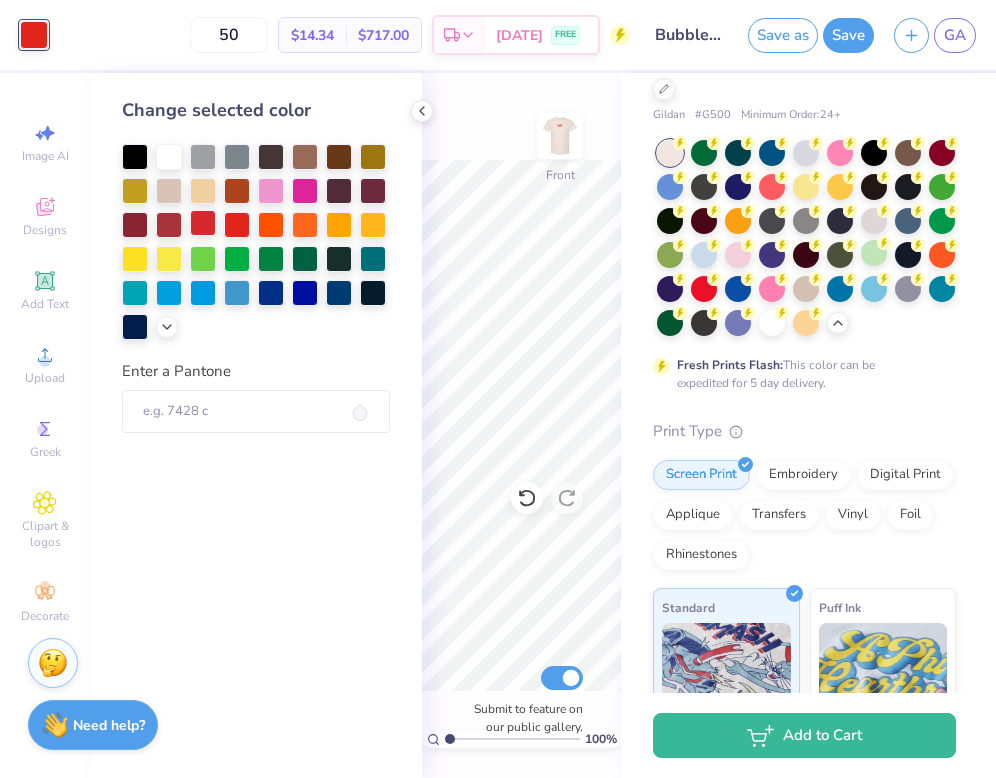 click at bounding box center [203, 223] 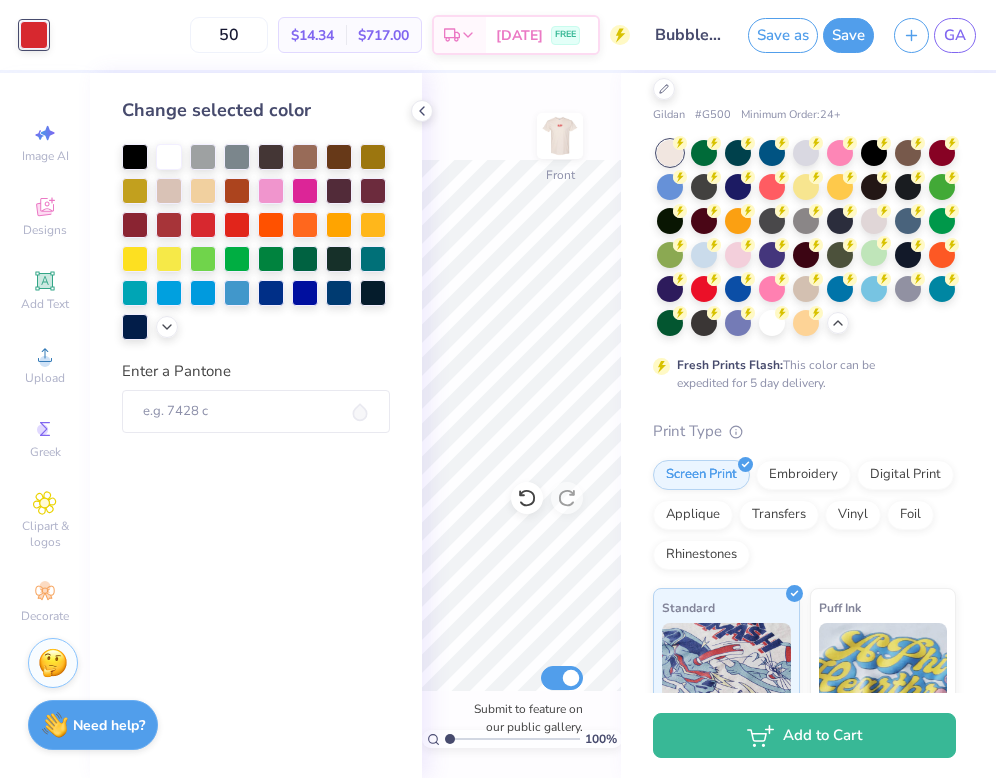click on "100  % Front Submit to feature on our public gallery." at bounding box center [521, 425] 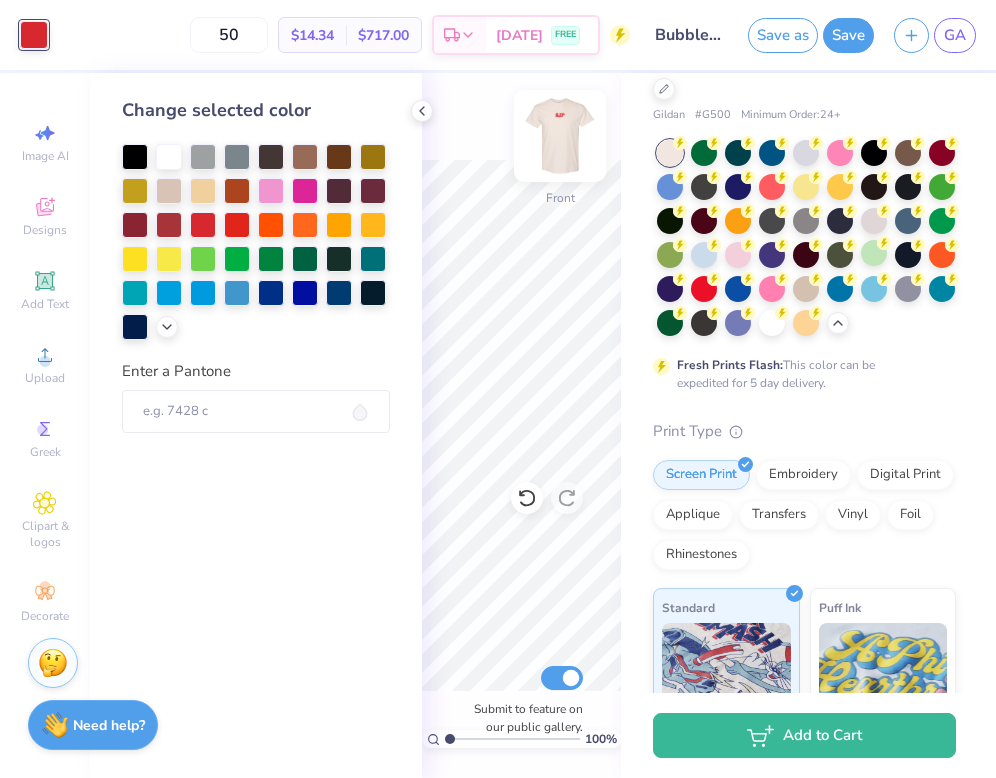 click at bounding box center [560, 136] 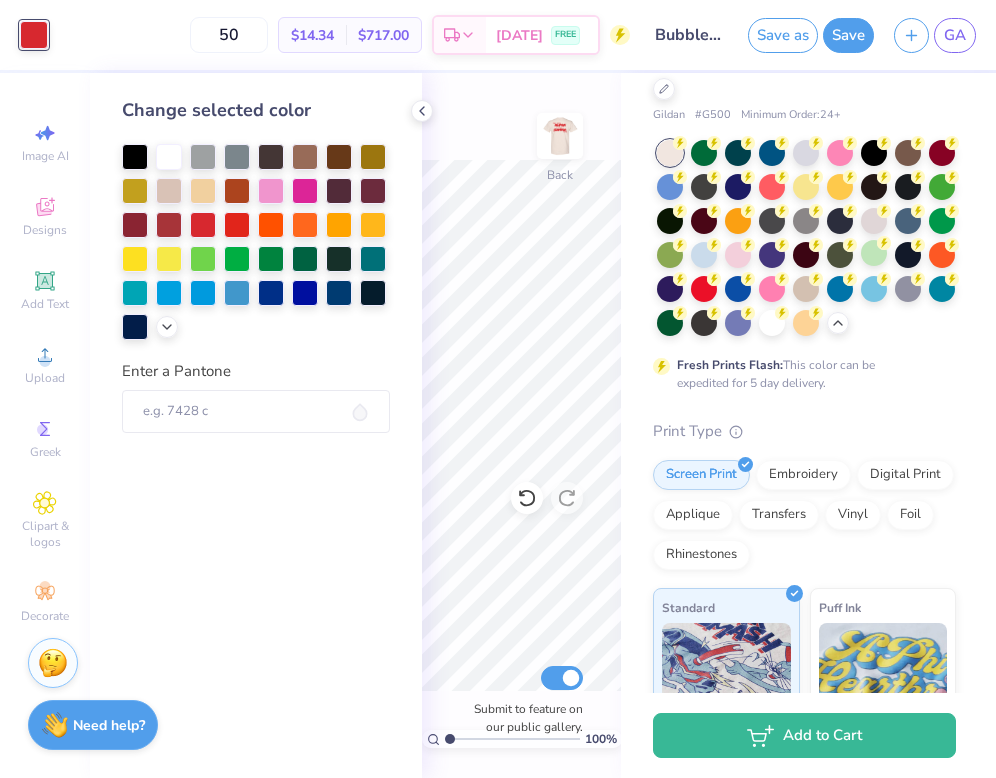click on "100  % Back Submit to feature on our public gallery." at bounding box center [521, 425] 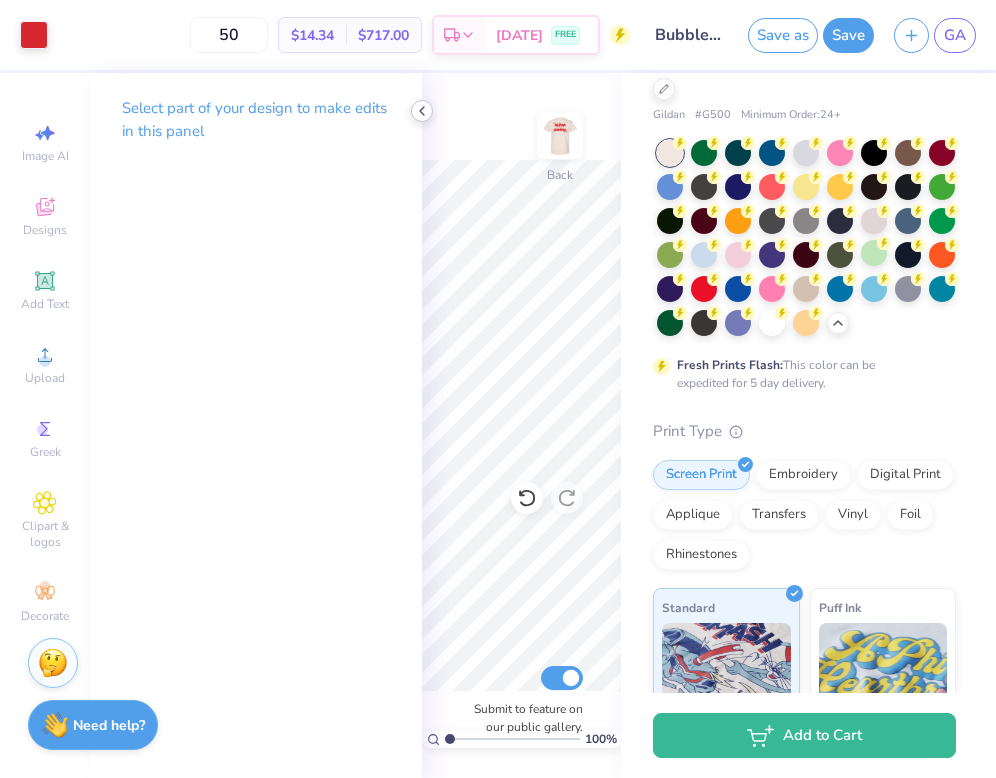 click 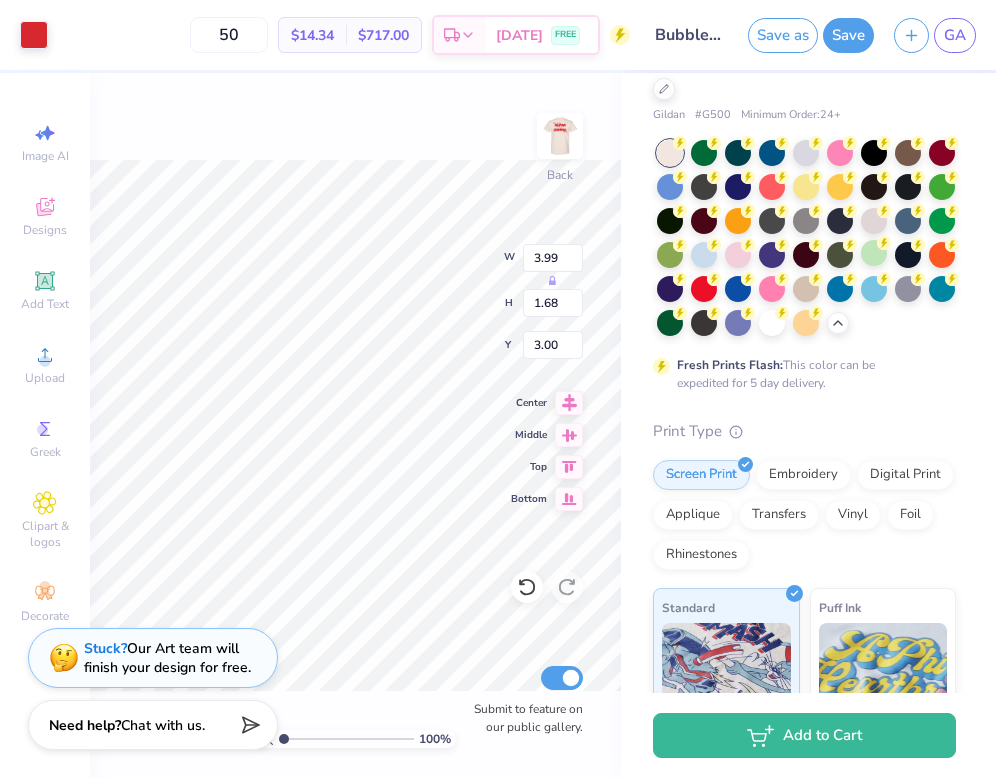 type on "5.53" 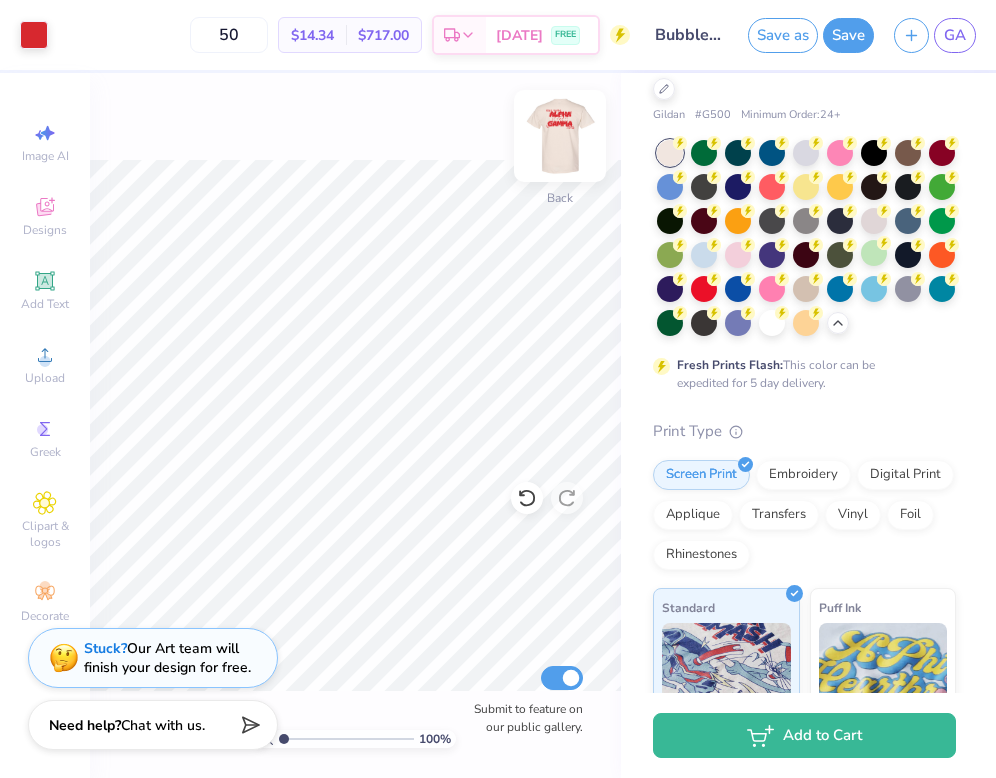 click at bounding box center (560, 136) 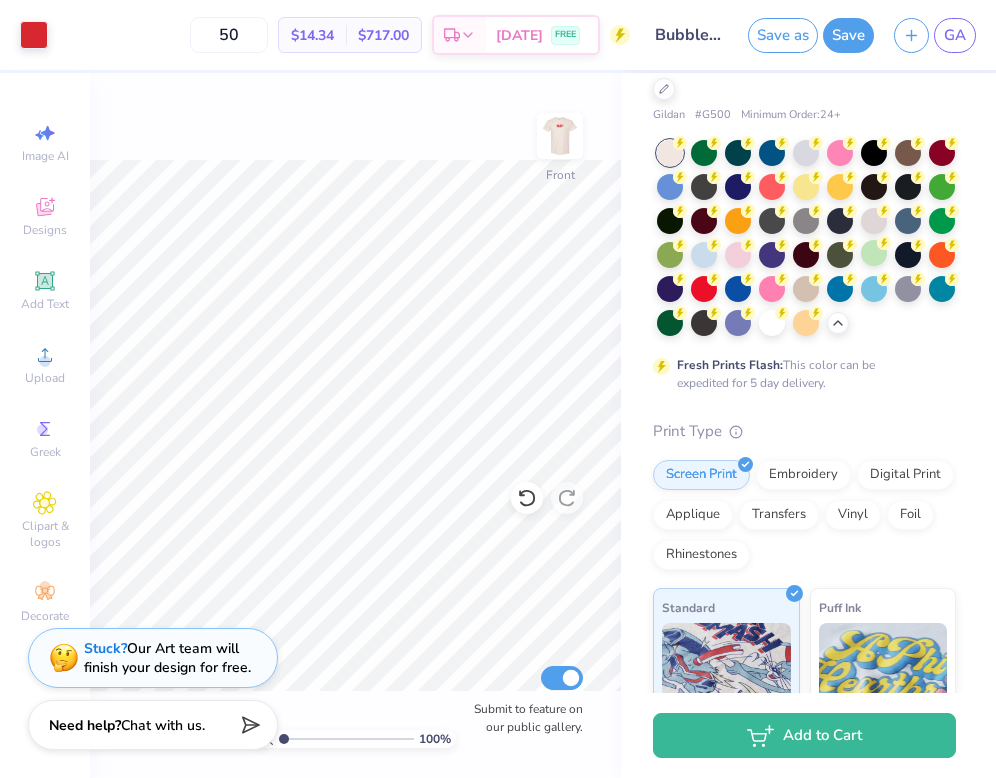 click at bounding box center [560, 136] 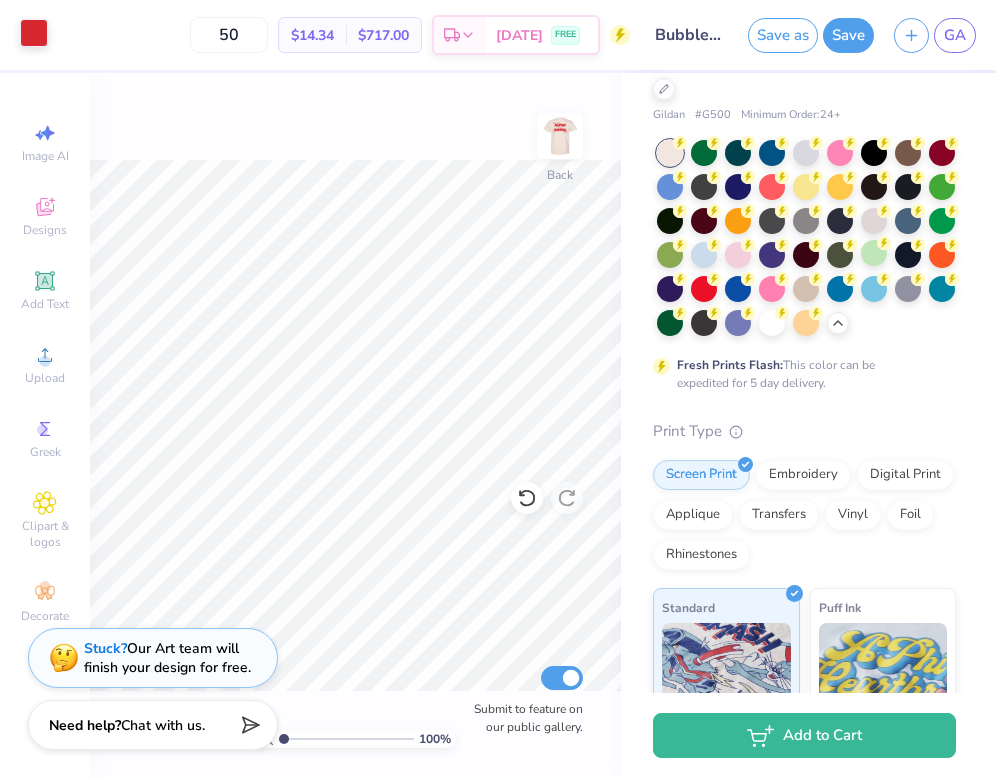 click at bounding box center [34, 33] 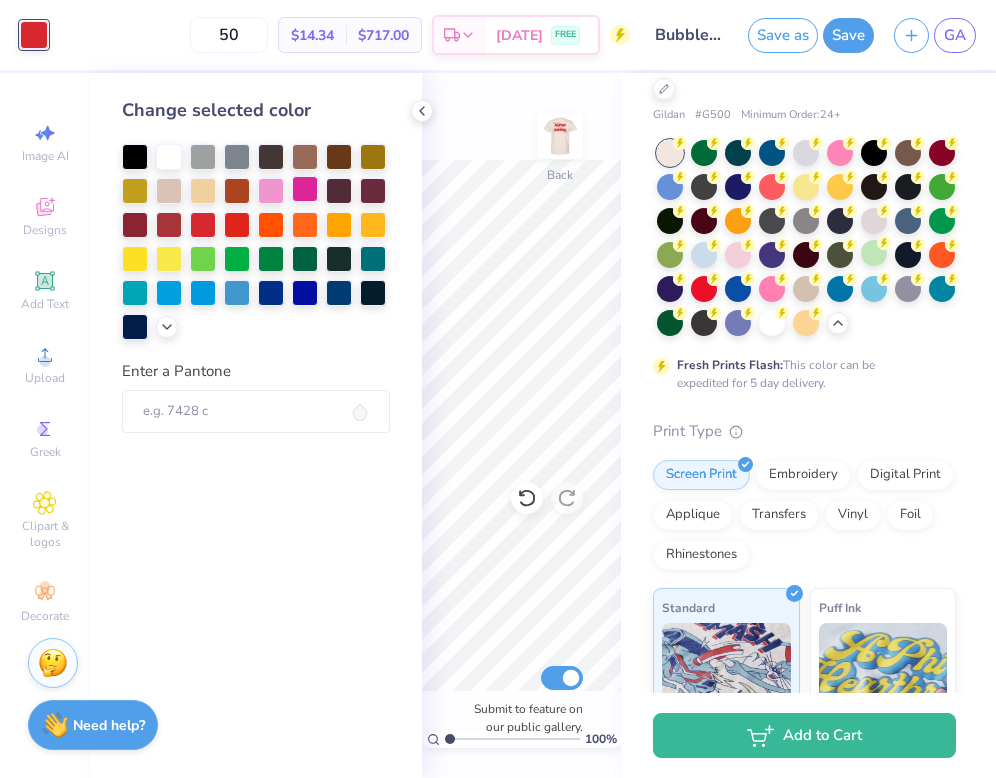 click at bounding box center (305, 189) 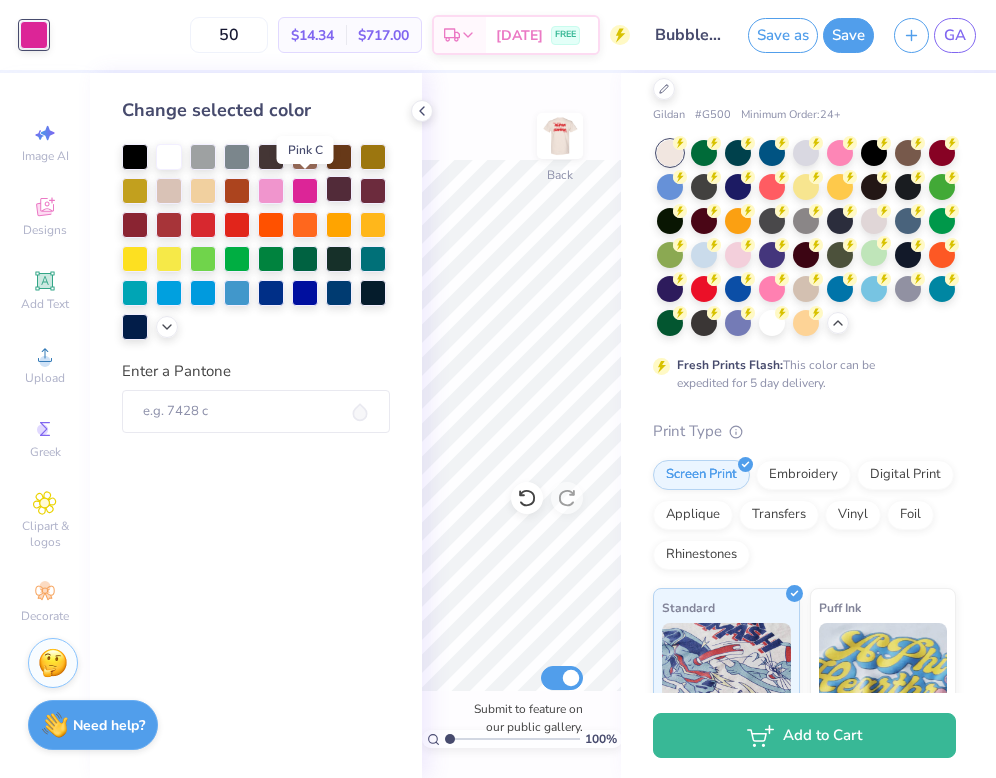 click at bounding box center (339, 189) 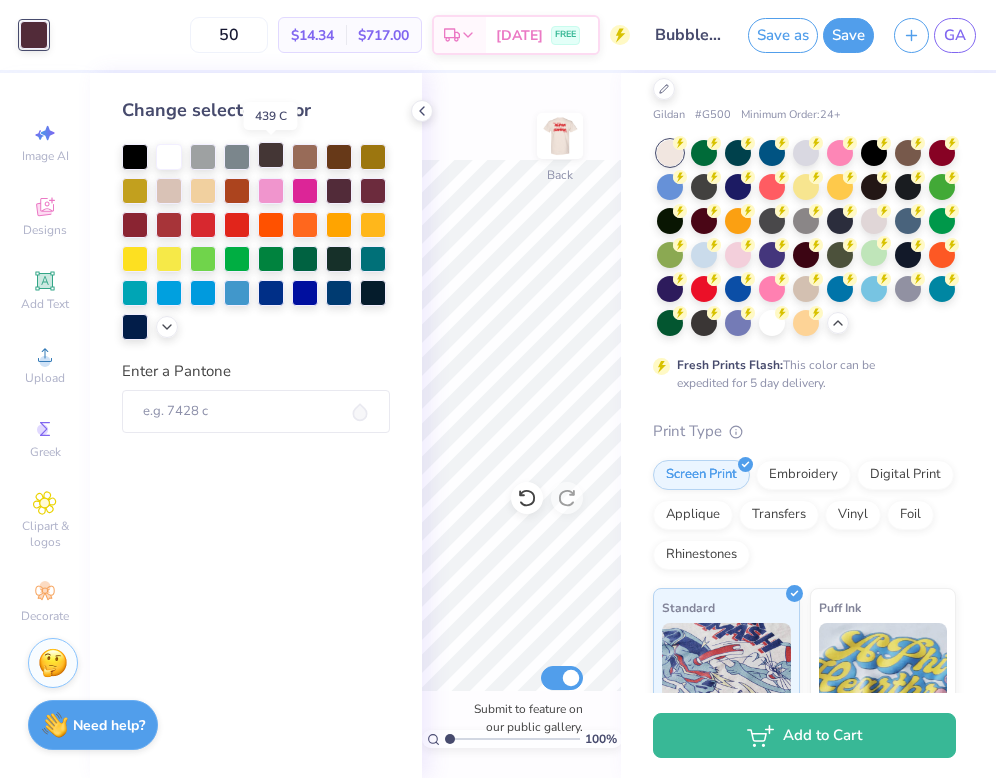 click at bounding box center [271, 155] 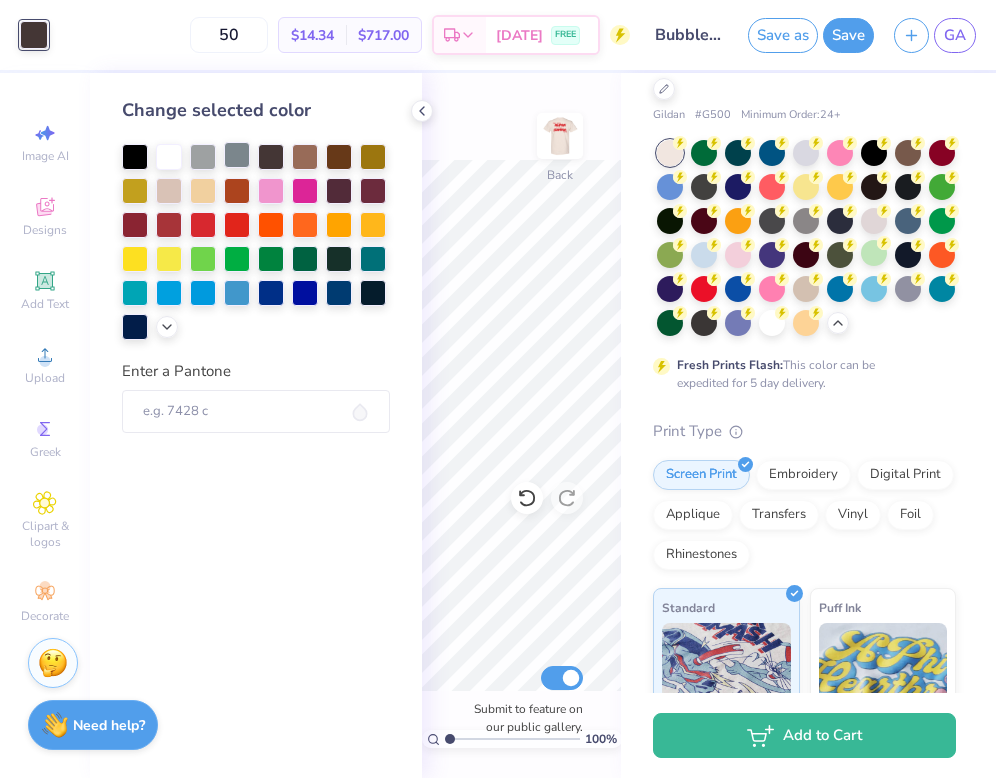 click at bounding box center [237, 155] 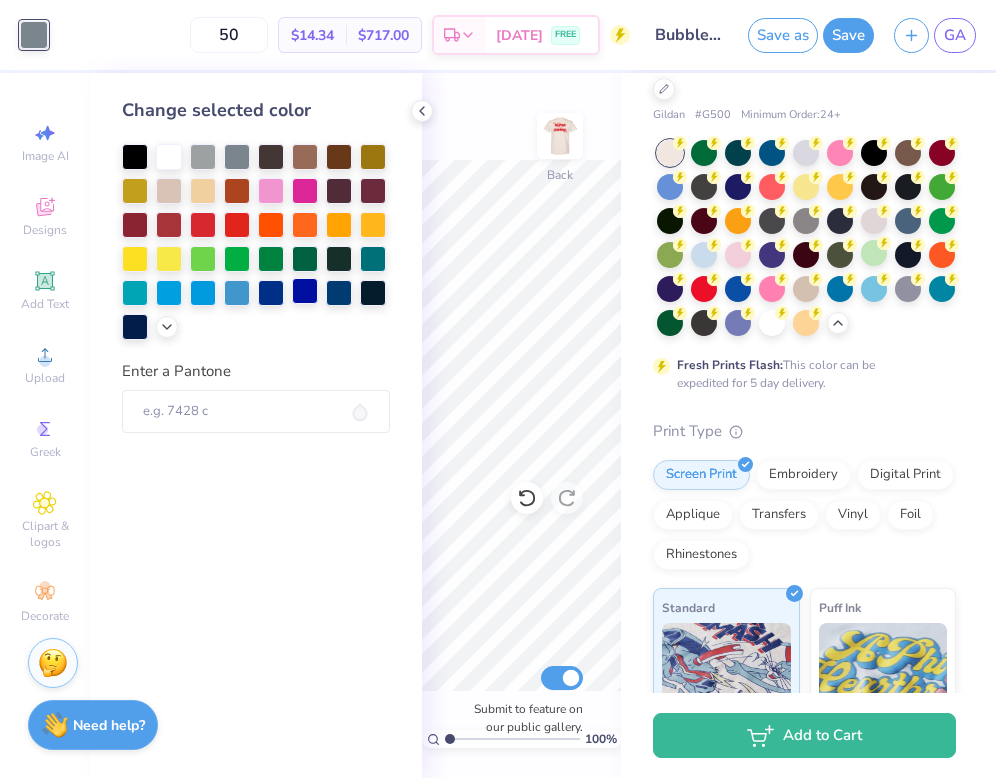 click at bounding box center (305, 291) 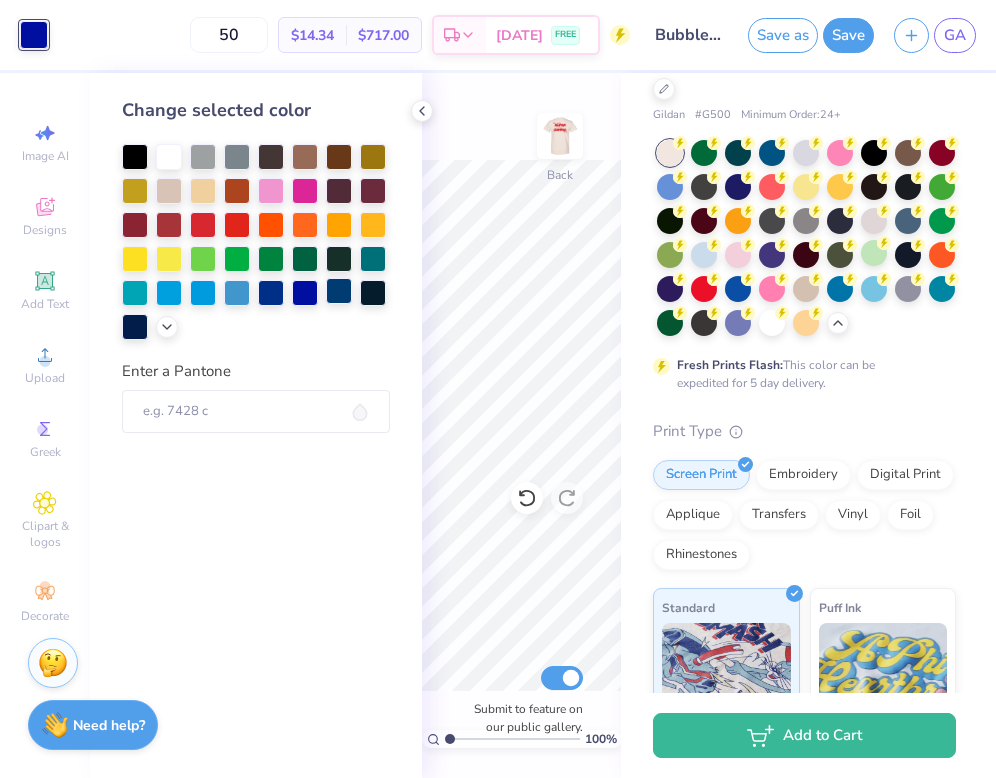 click at bounding box center (339, 291) 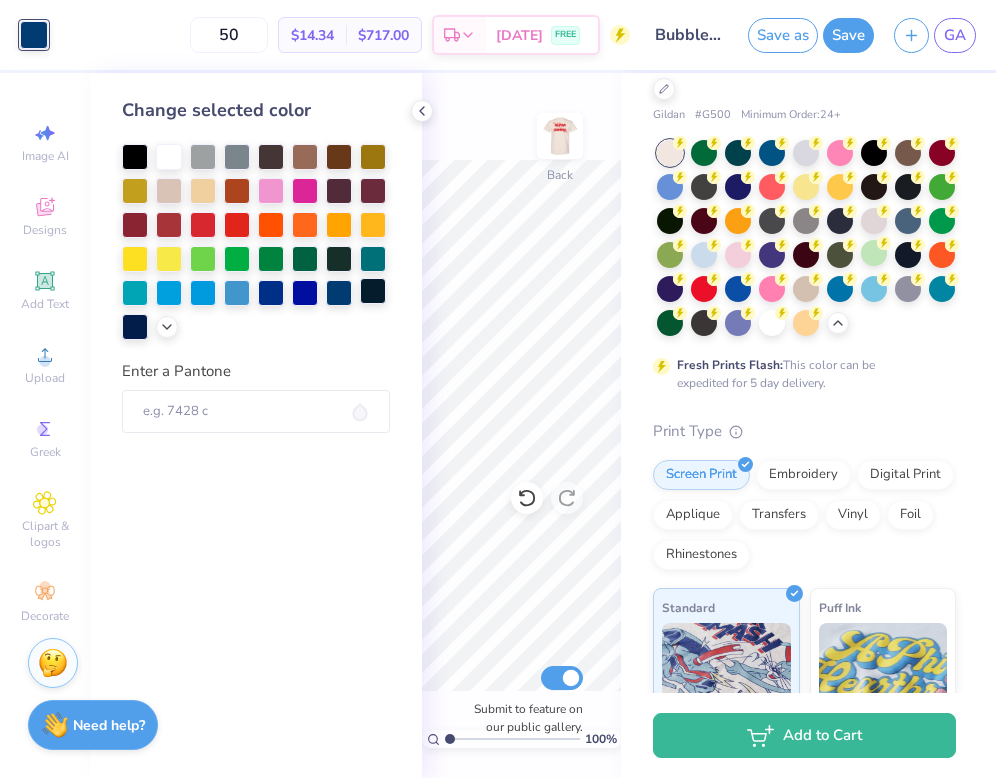 click at bounding box center [373, 291] 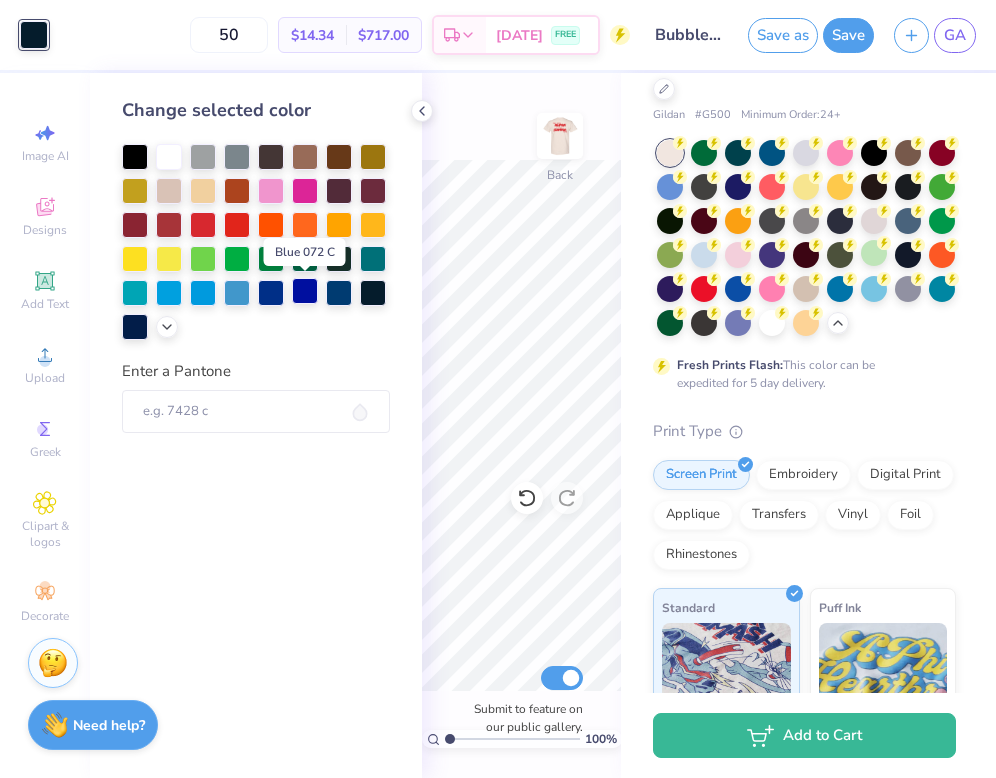 click at bounding box center [305, 291] 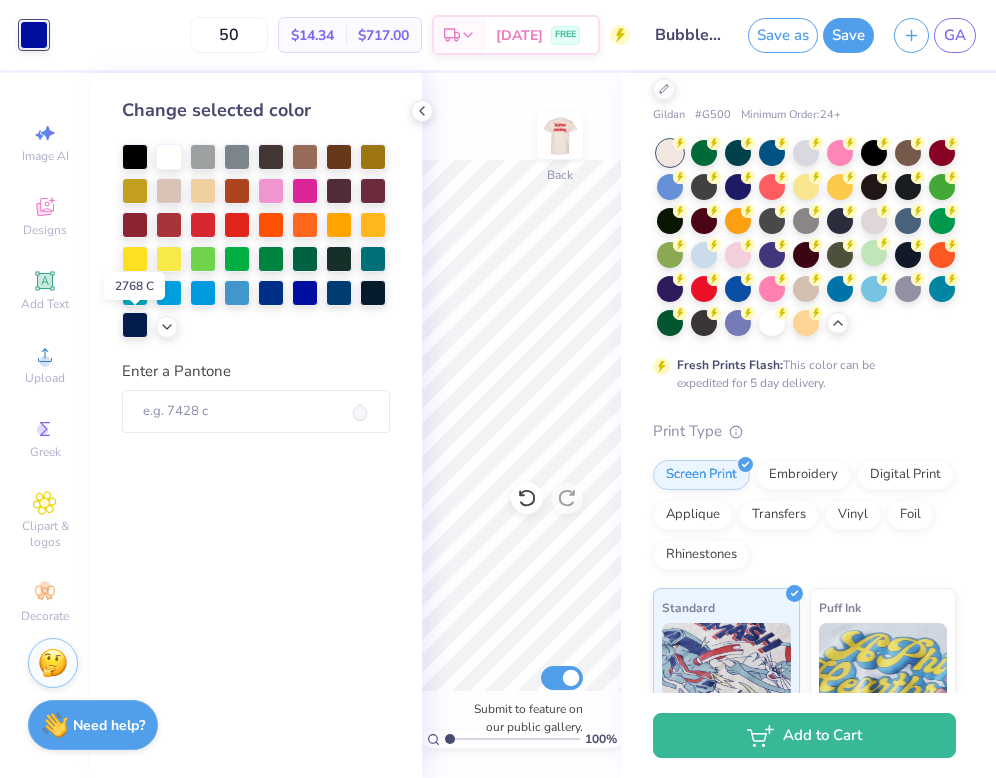 click at bounding box center (135, 325) 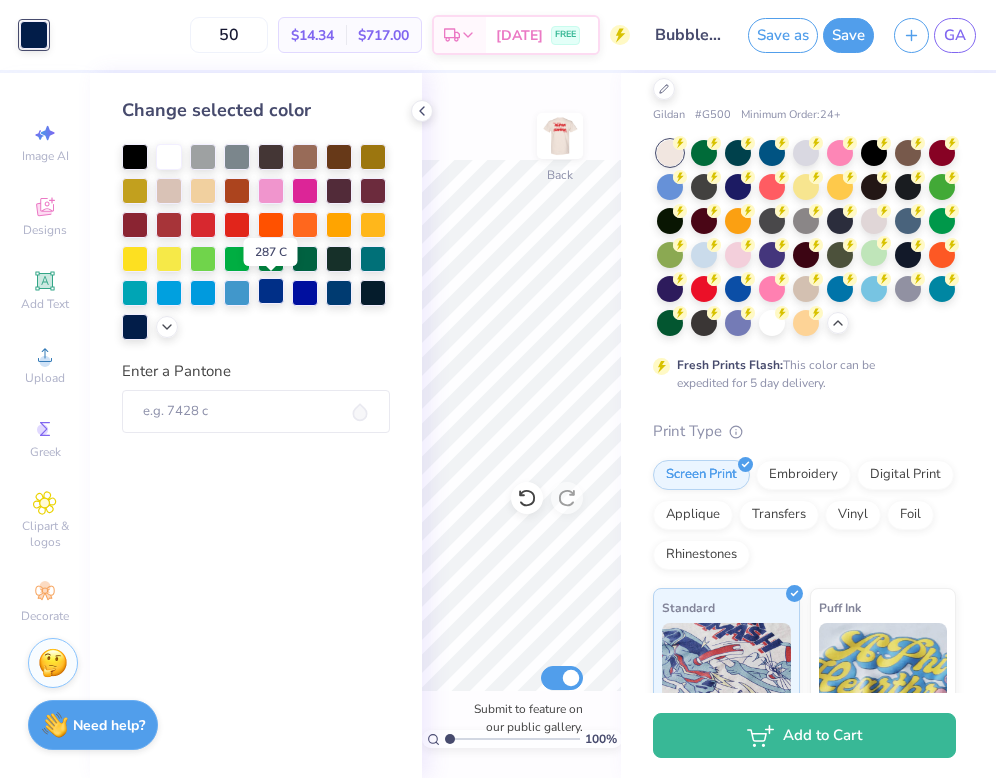 click at bounding box center (271, 291) 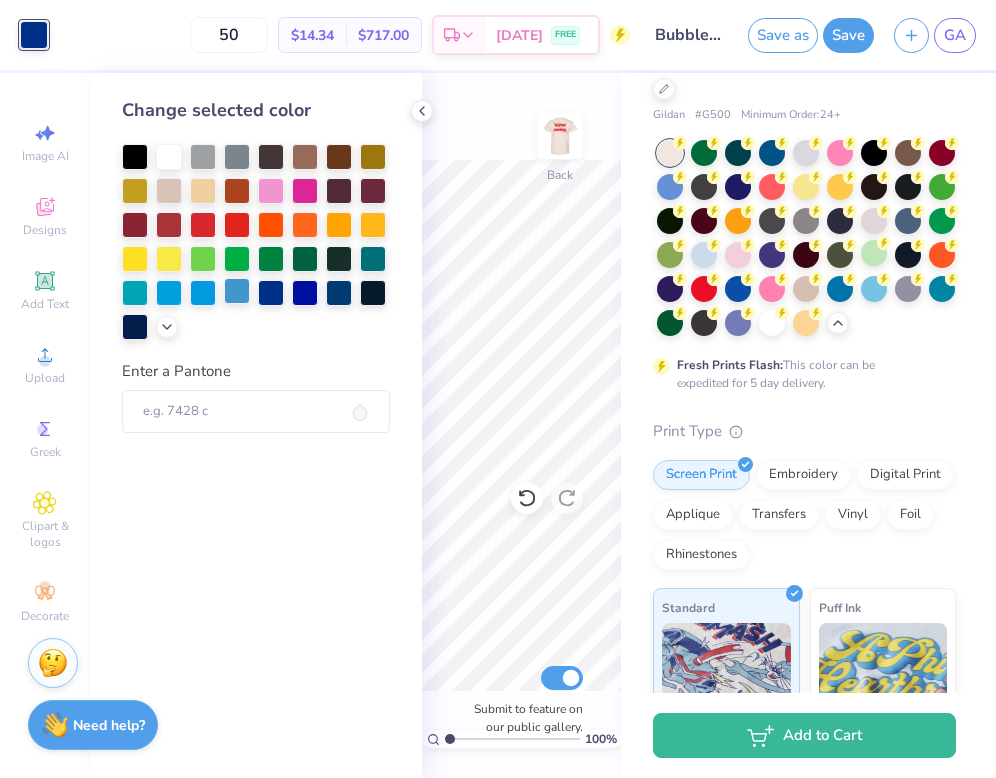 click at bounding box center (237, 291) 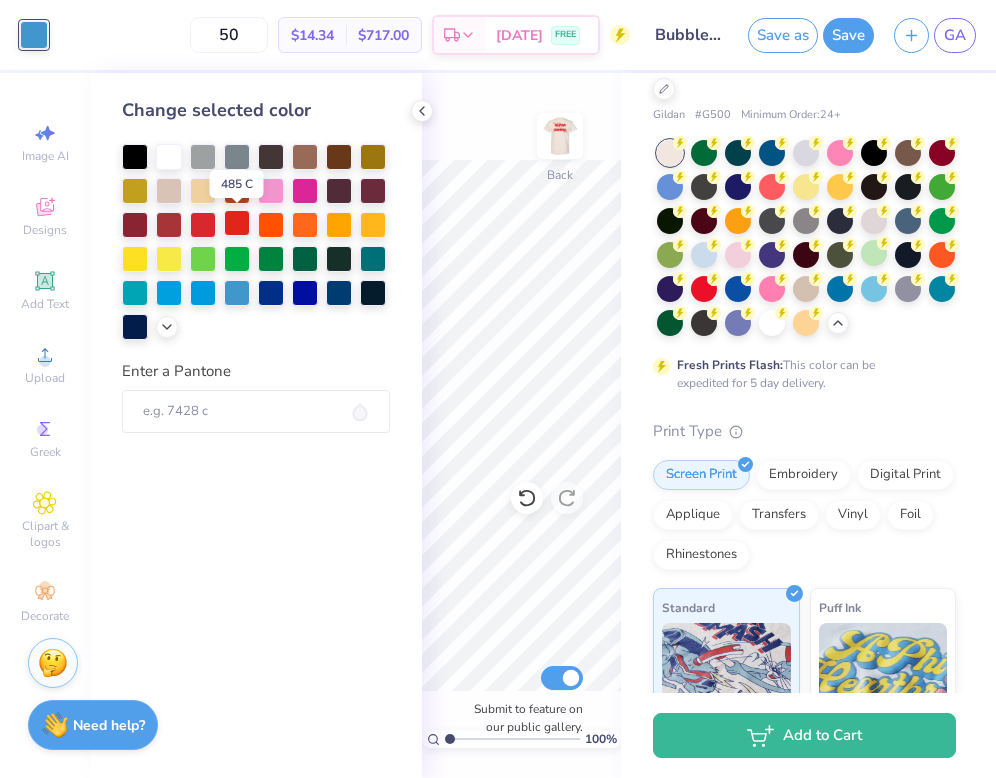 click at bounding box center [237, 223] 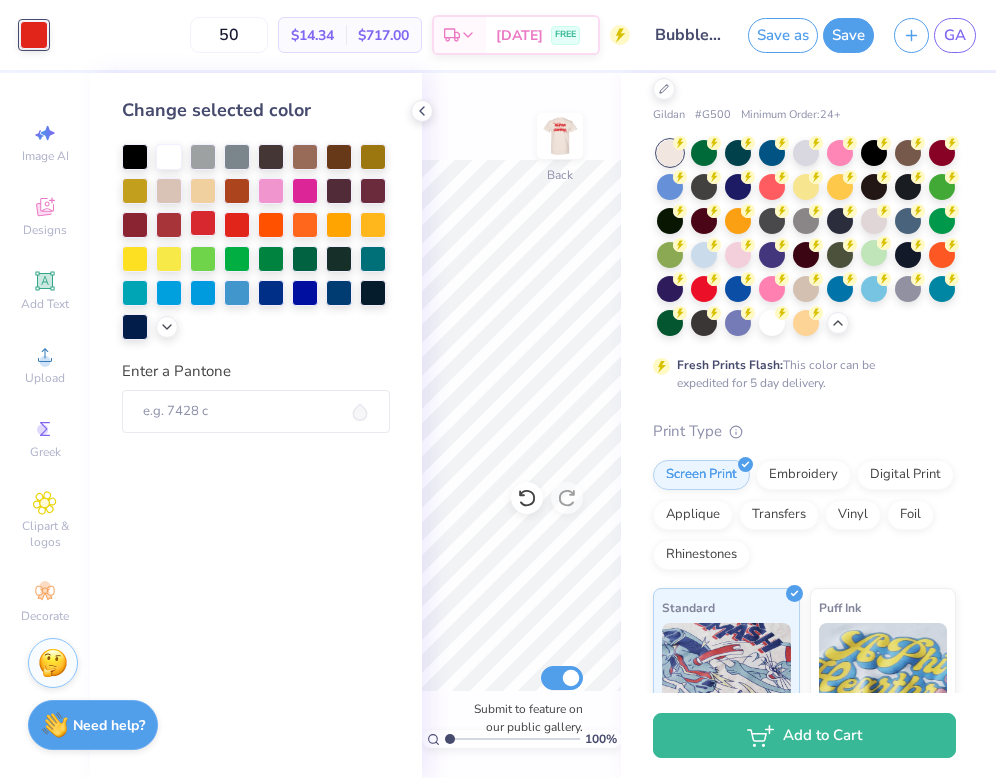 click at bounding box center [203, 223] 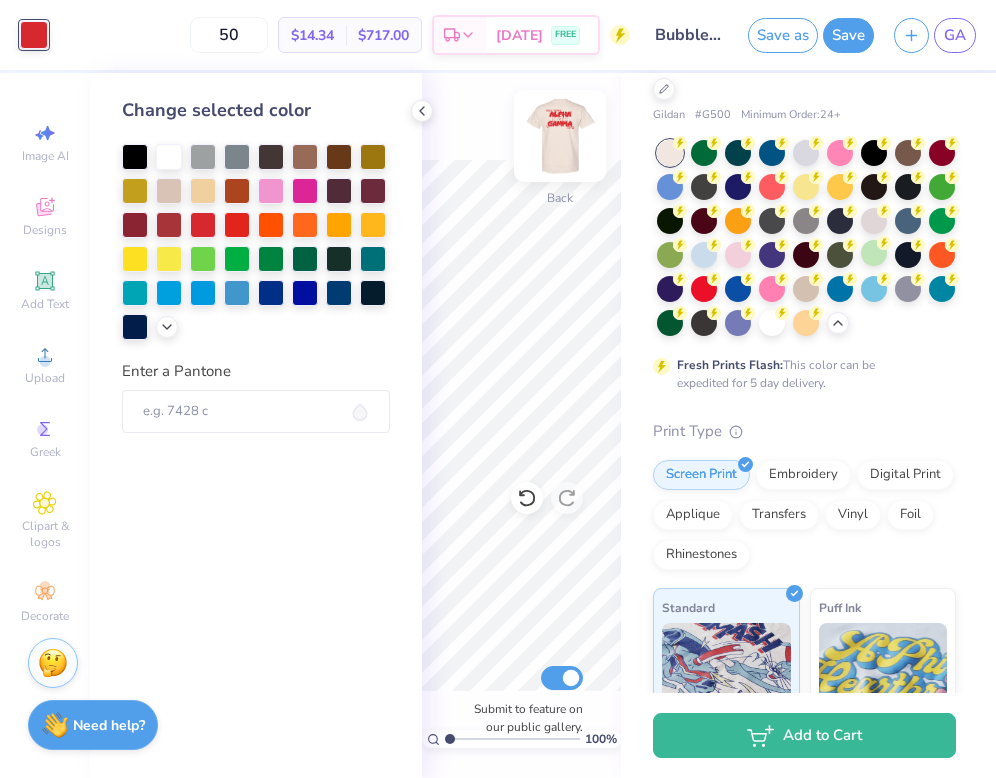 click at bounding box center (560, 136) 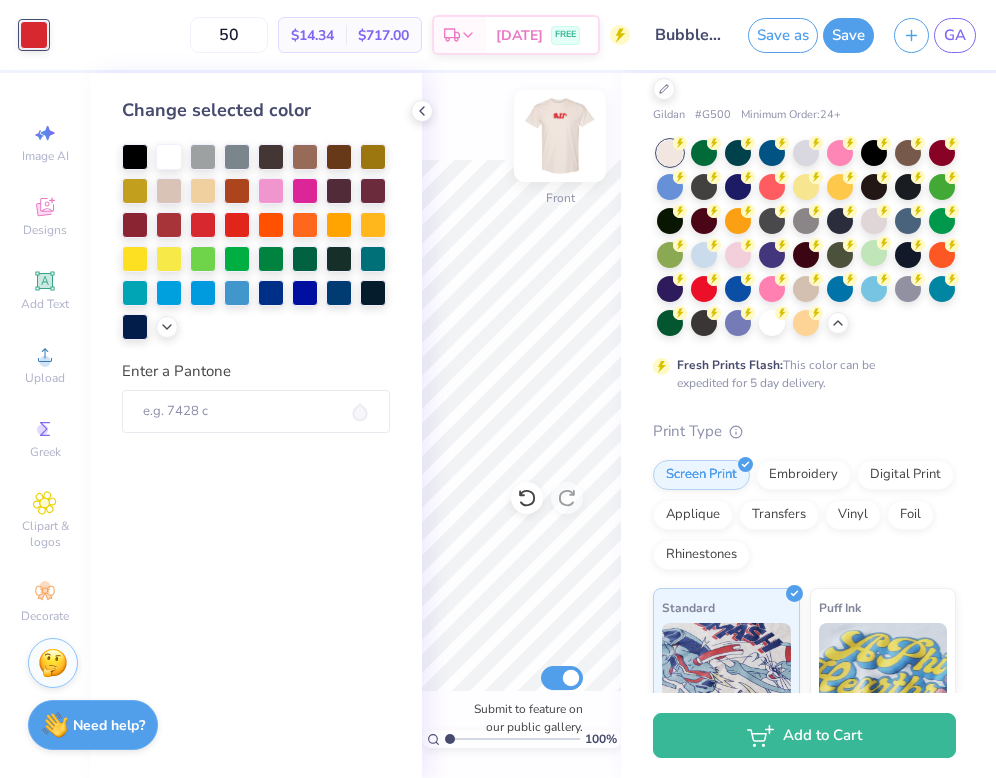 click at bounding box center (560, 136) 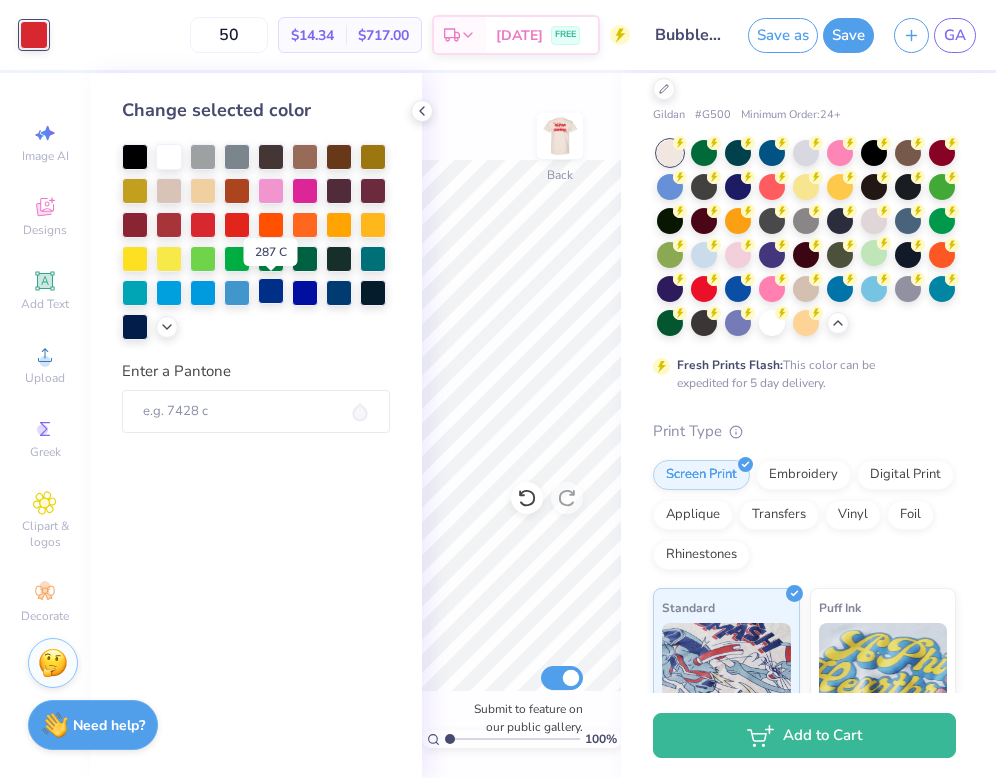 click at bounding box center [271, 291] 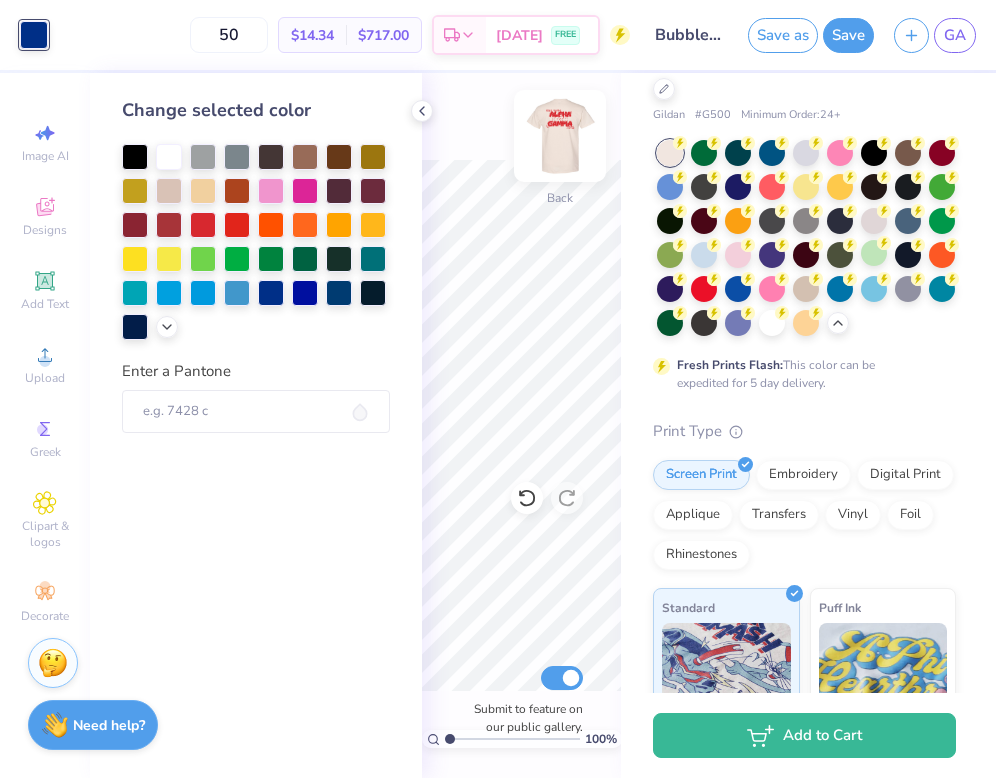 click at bounding box center (560, 136) 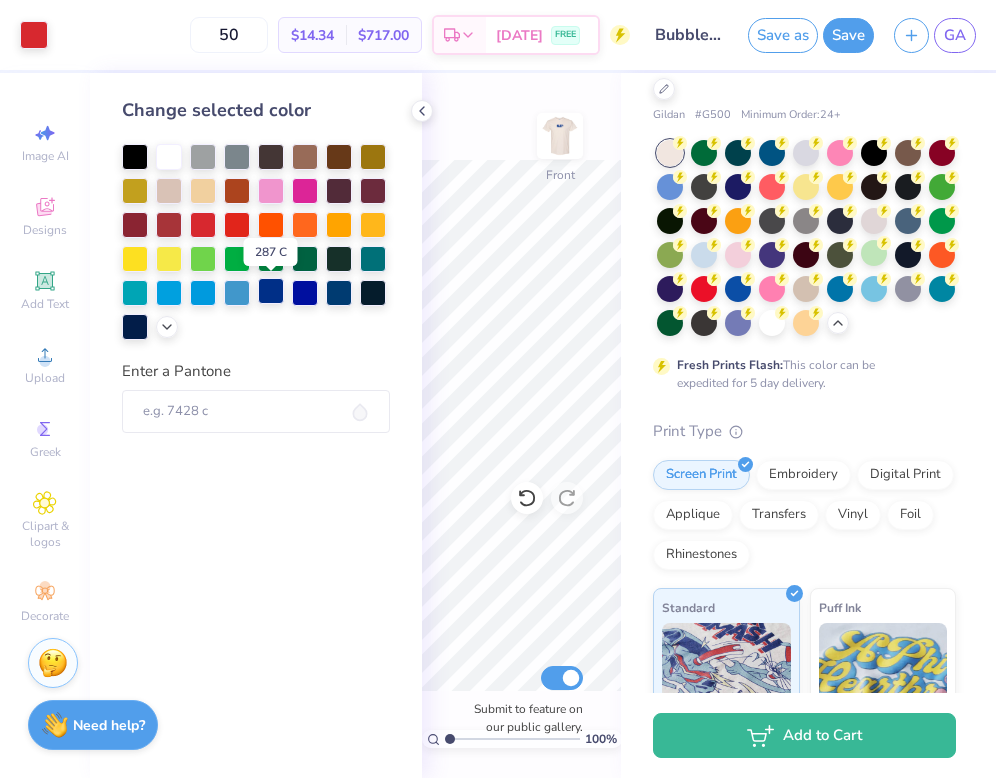 click at bounding box center (271, 291) 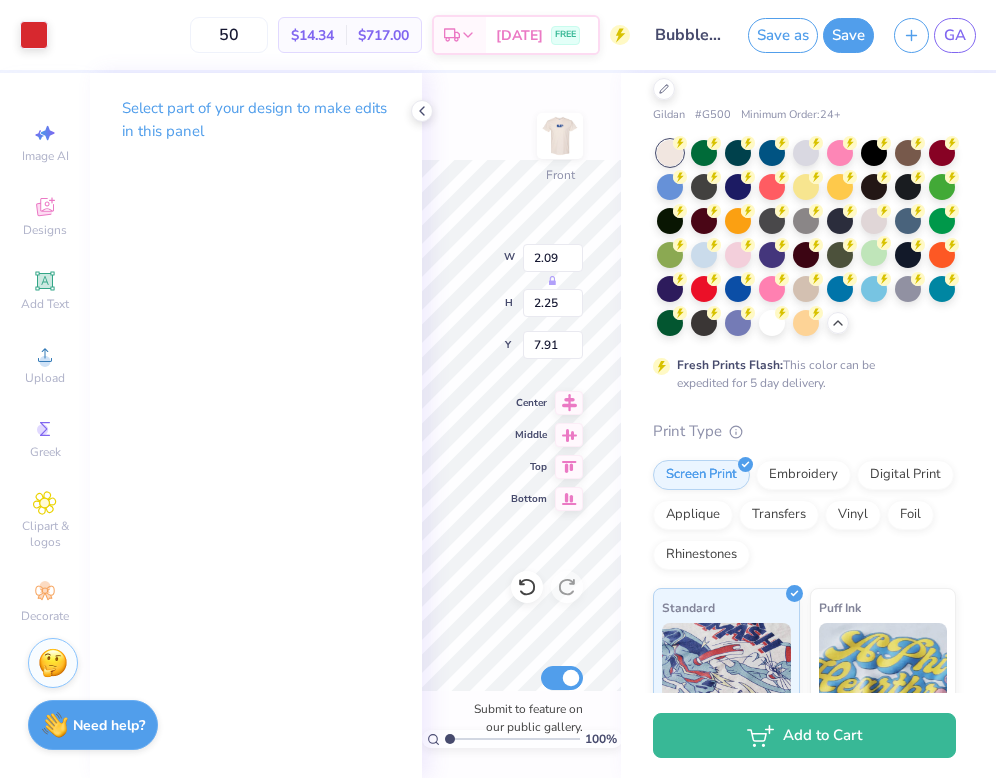 click on "Select part of your design to make edits in this panel" at bounding box center [256, 425] 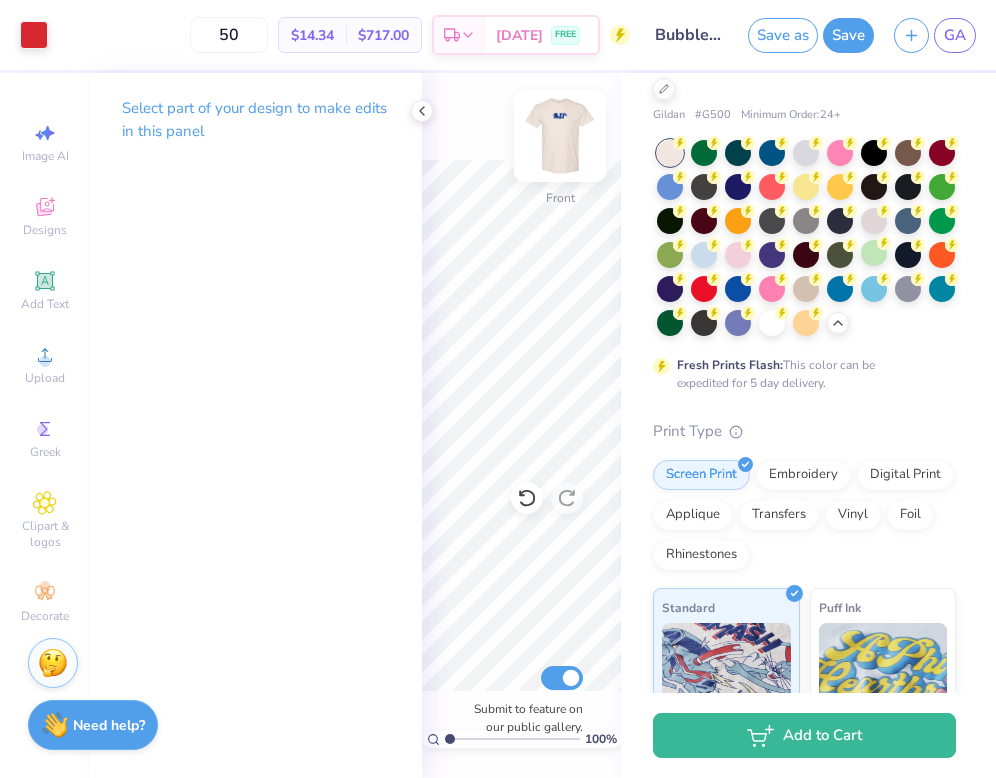 click at bounding box center [560, 136] 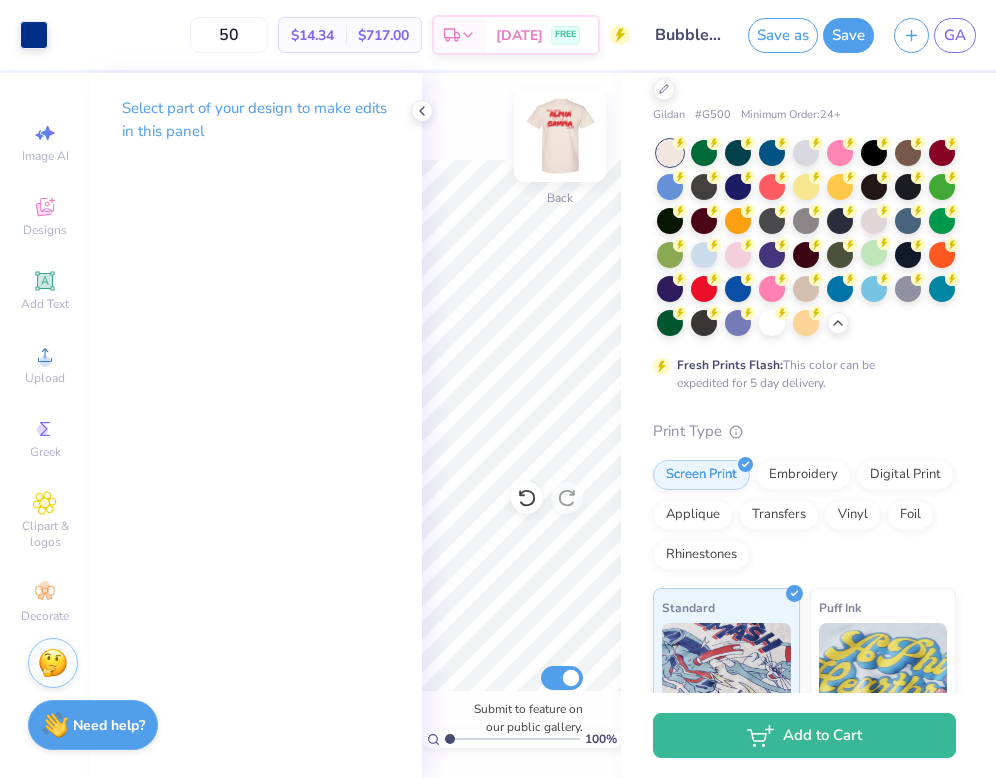 click at bounding box center (560, 136) 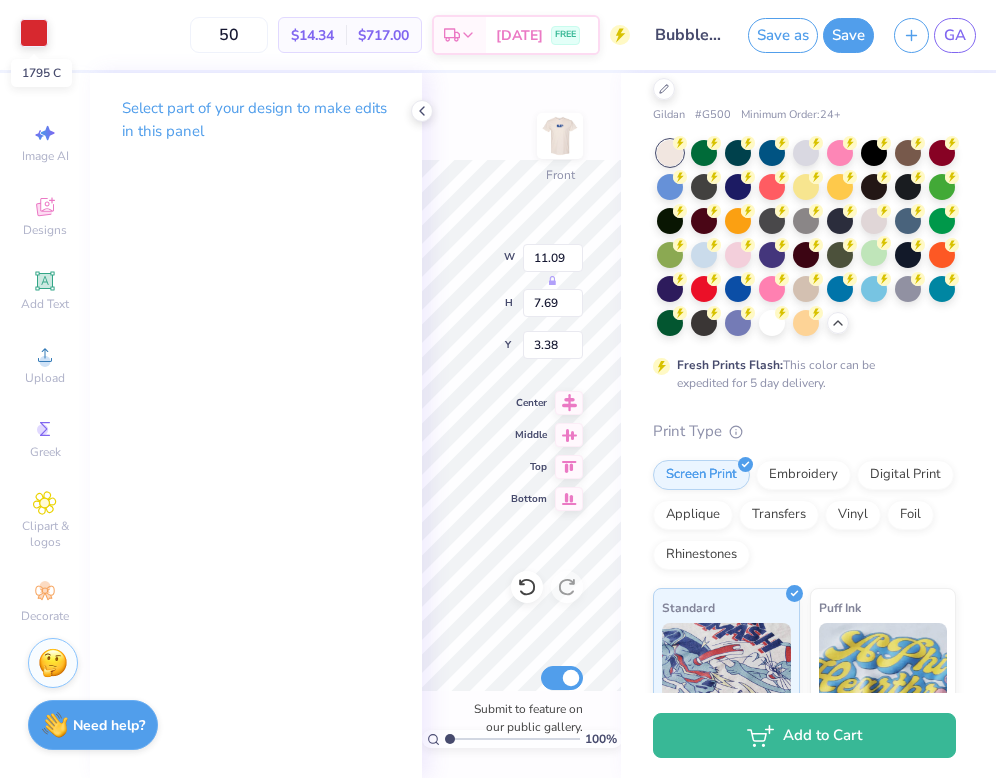 click at bounding box center (34, 33) 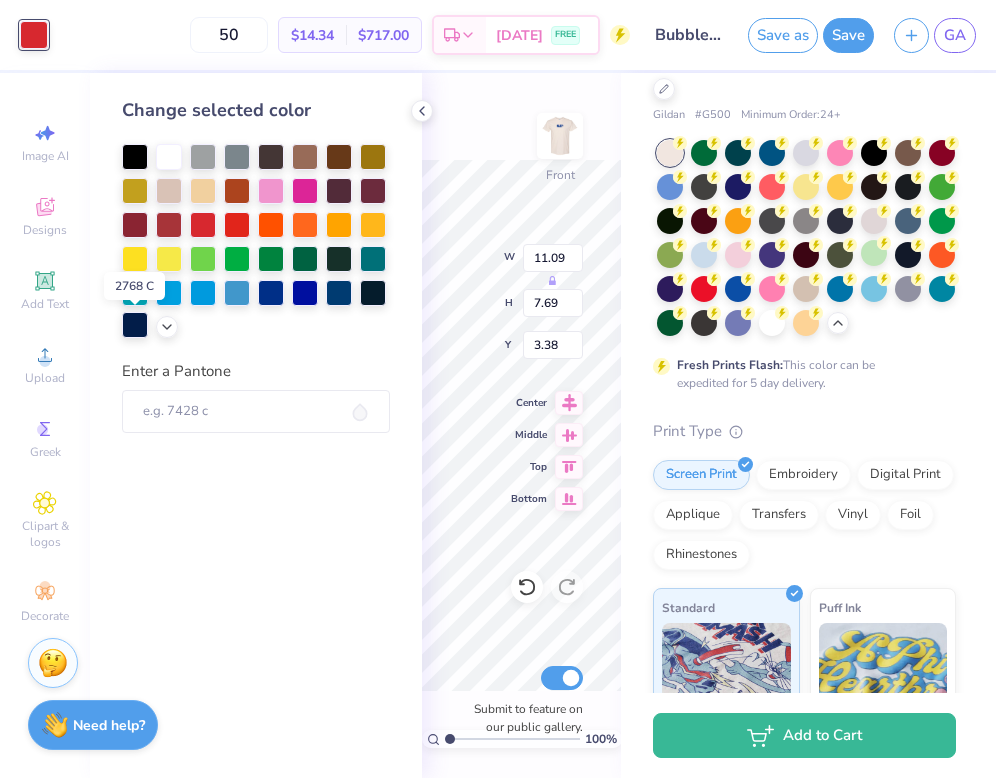click at bounding box center (135, 325) 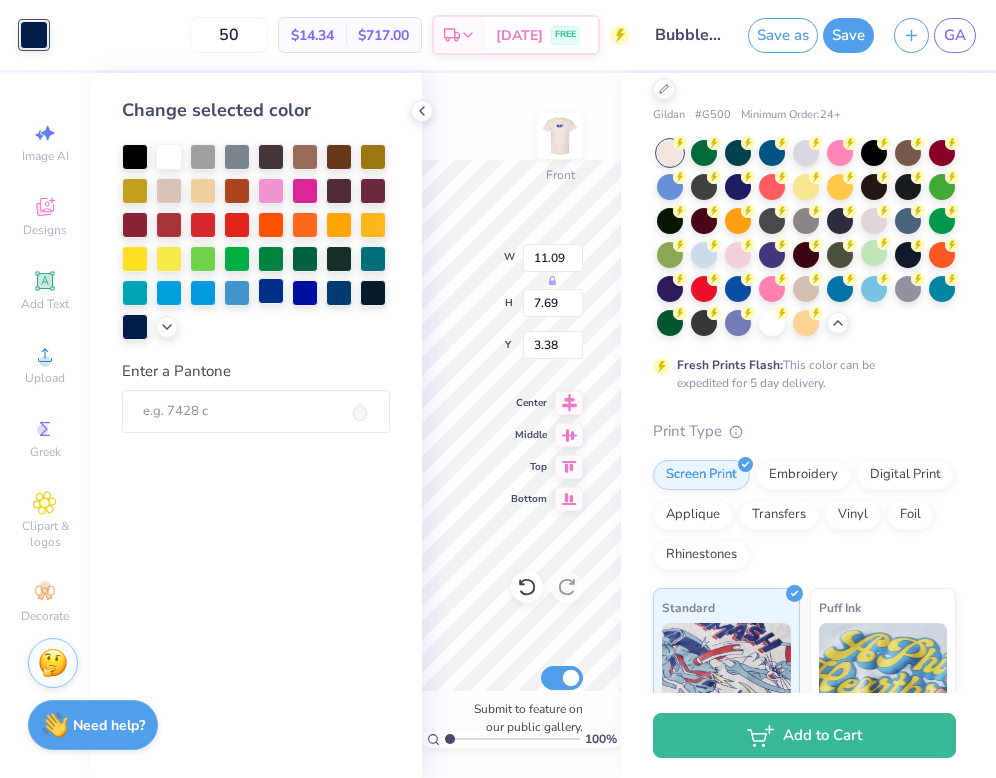 click at bounding box center [271, 291] 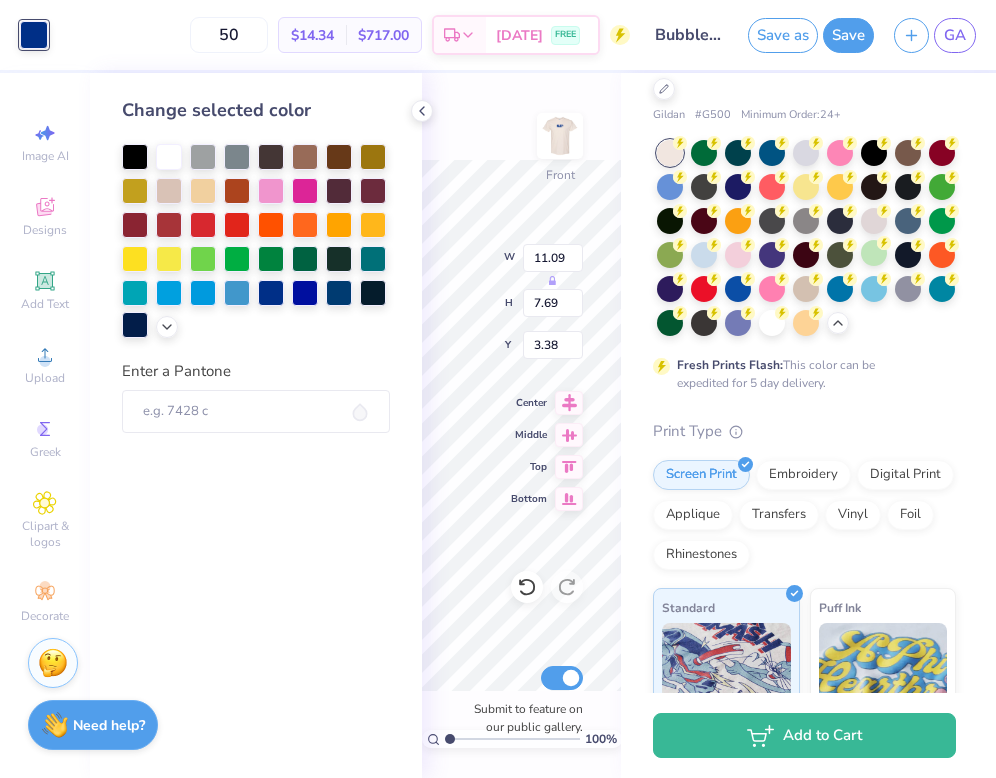 click at bounding box center (135, 325) 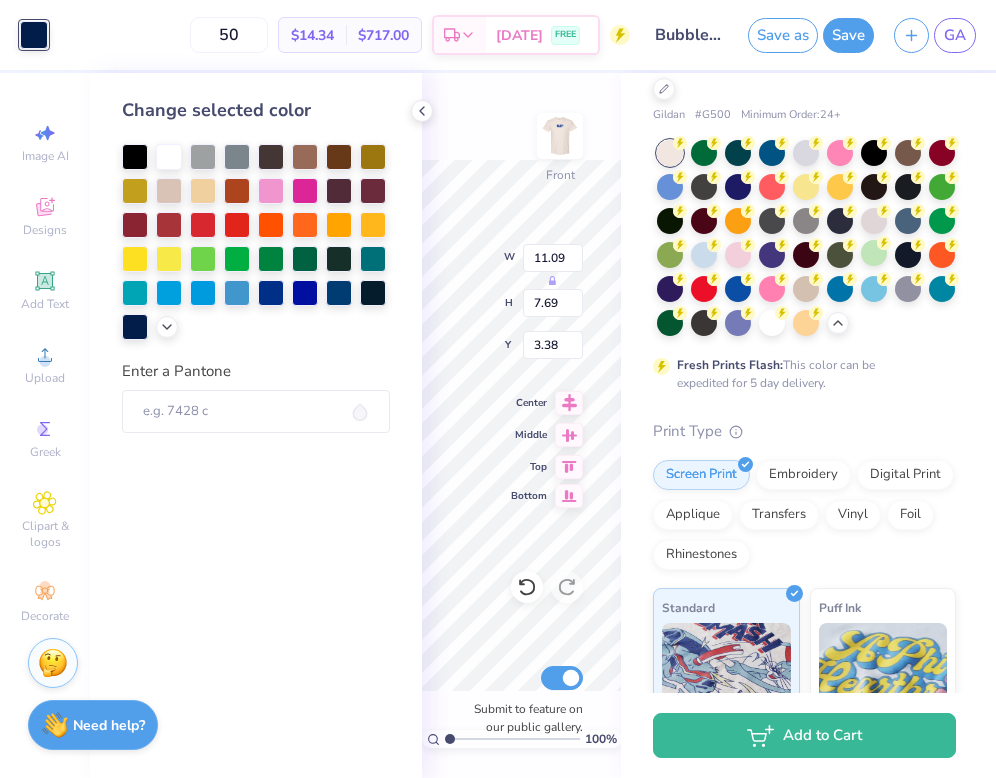click on "Bottom" at bounding box center (529, 496) 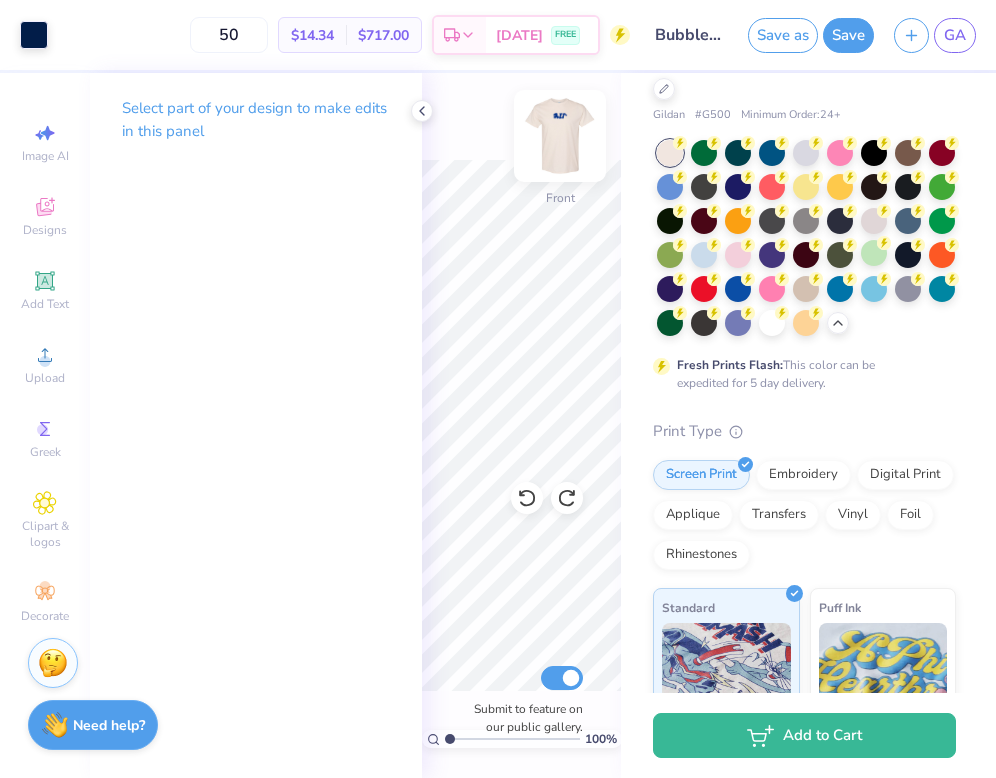 click at bounding box center (560, 136) 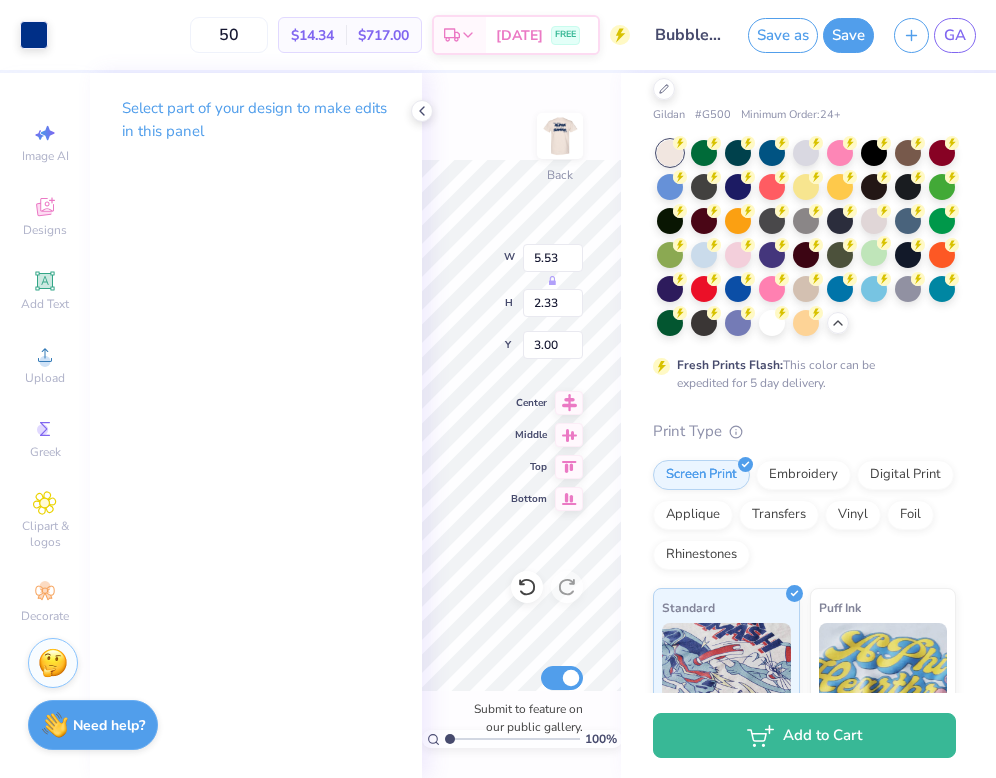click on "Art colors" at bounding box center (24, 35) 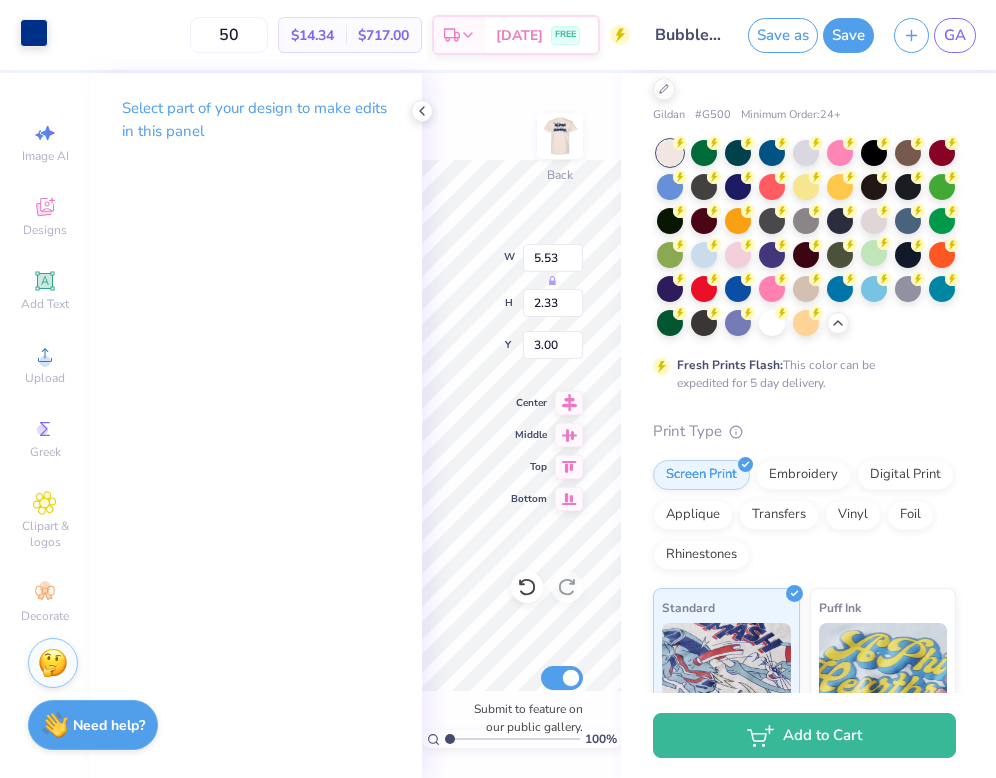 click at bounding box center [34, 33] 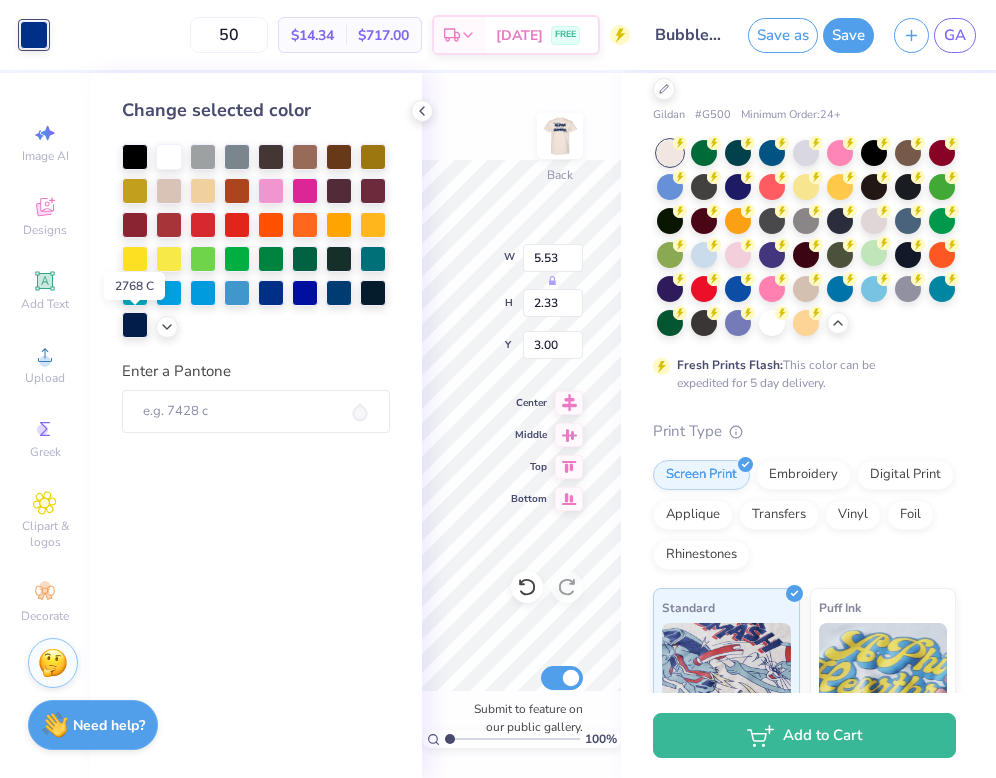click at bounding box center (135, 325) 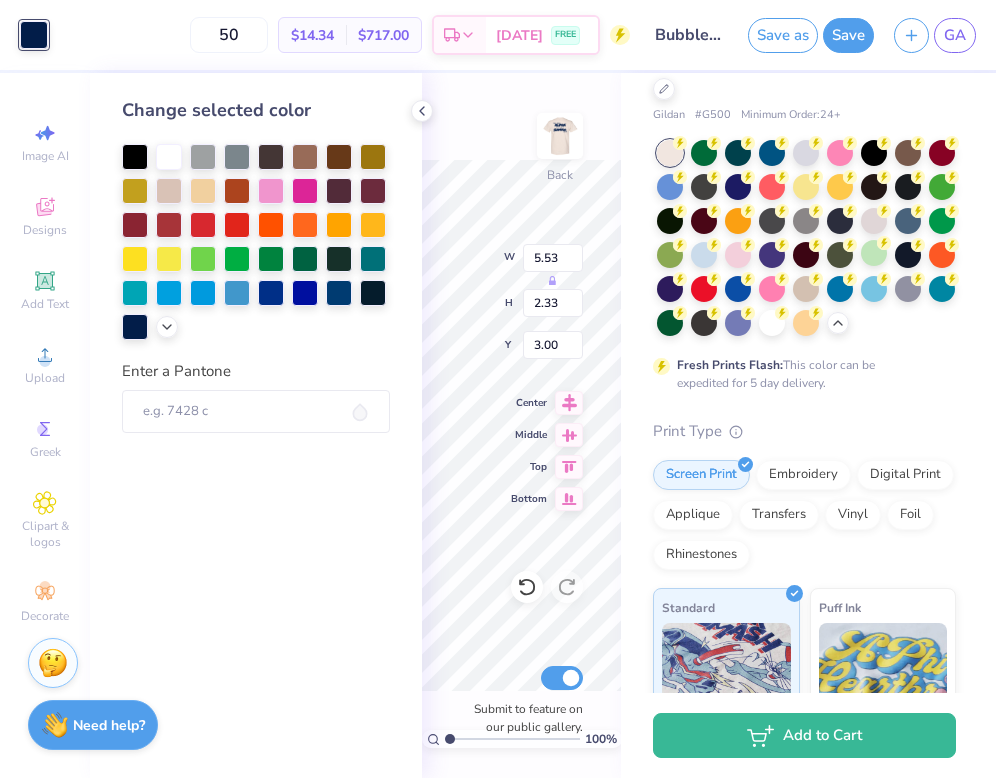 click on "Change selected color Enter a Pantone" at bounding box center (256, 425) 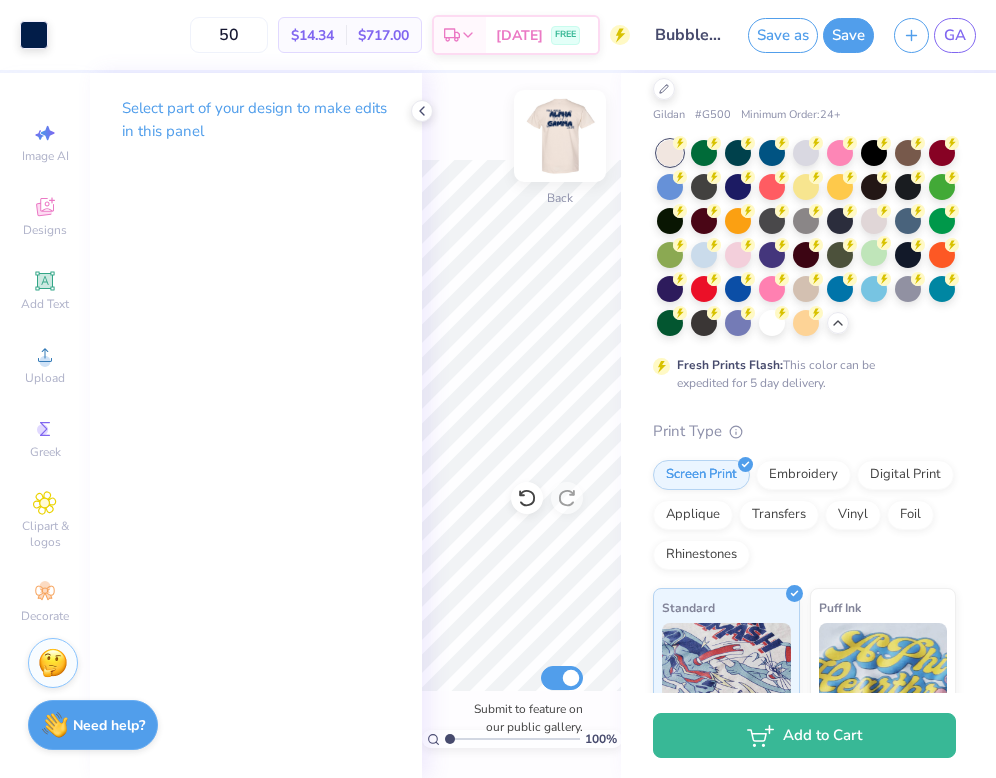 click at bounding box center [560, 136] 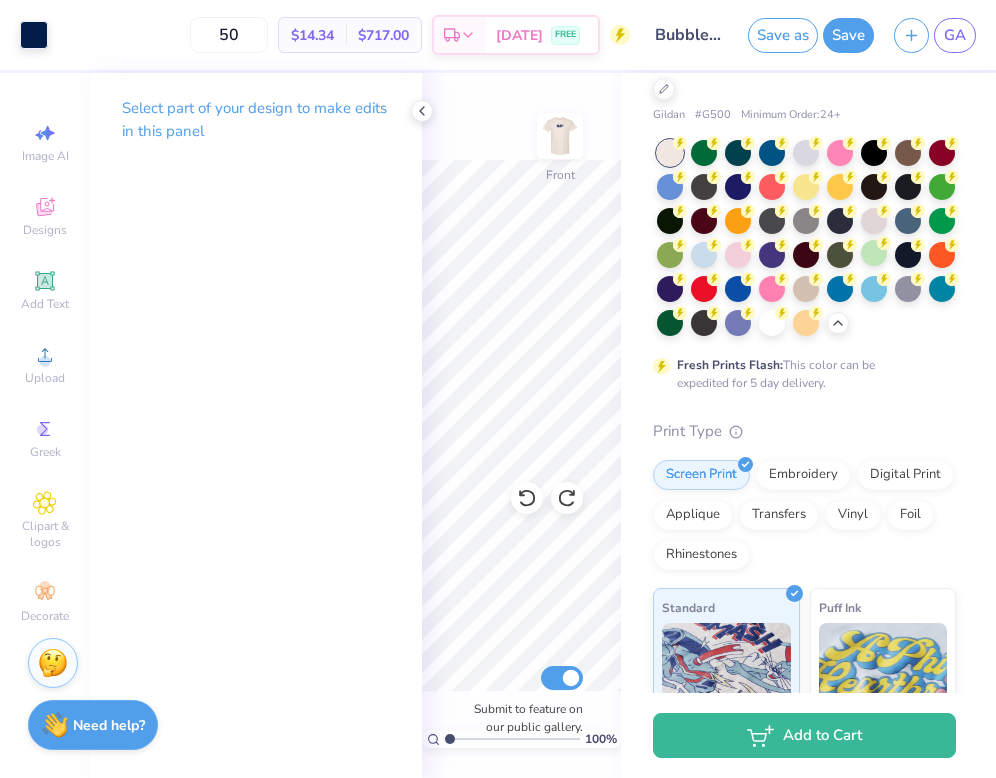 click at bounding box center (560, 136) 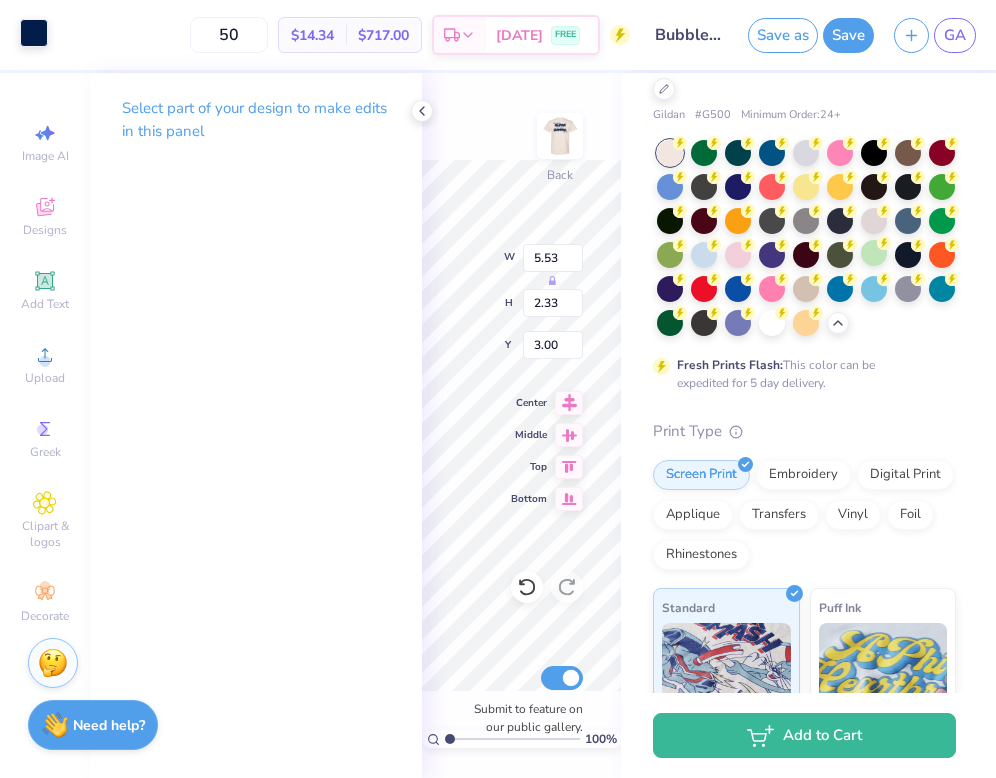 click at bounding box center [34, 33] 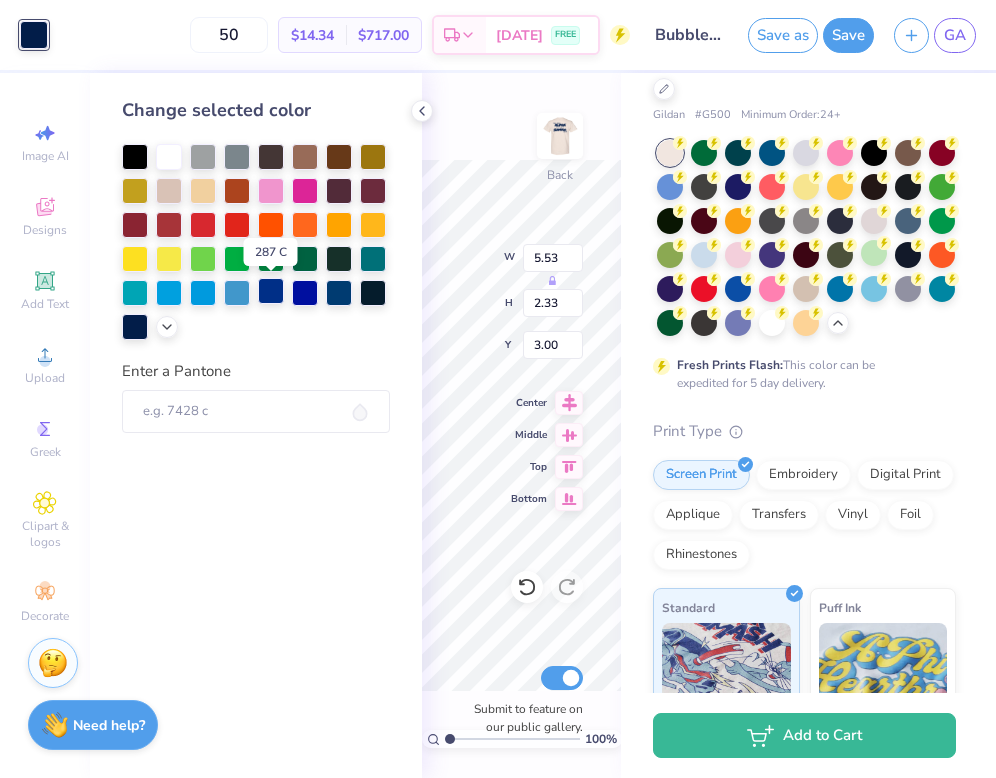 click at bounding box center [271, 291] 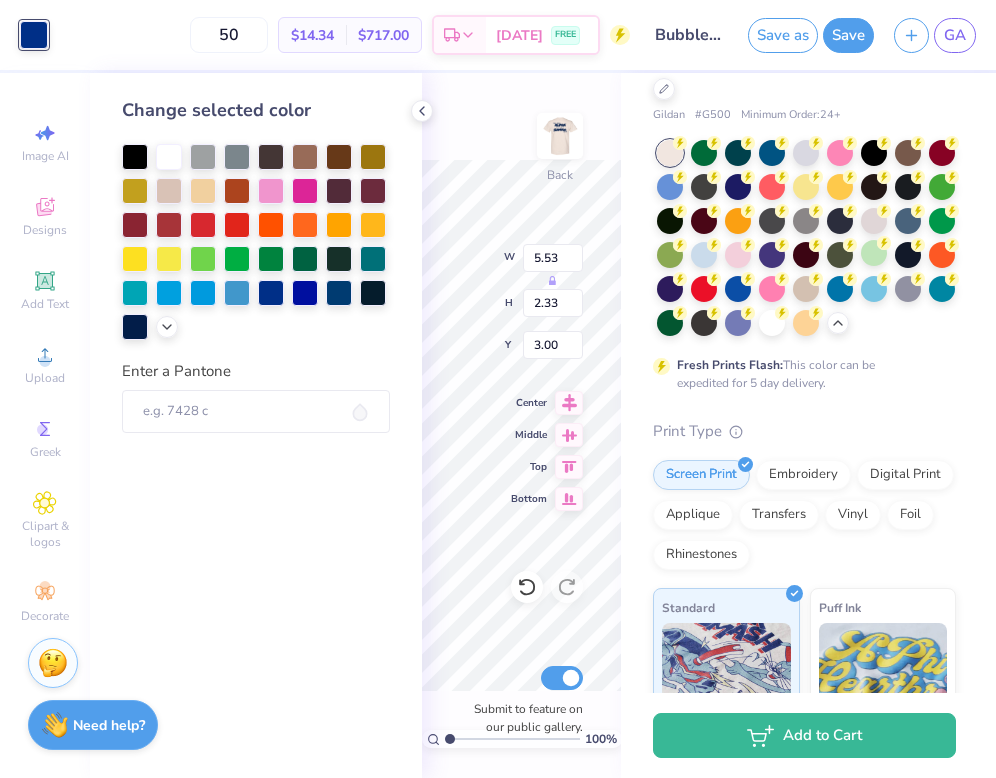 click at bounding box center [256, 242] 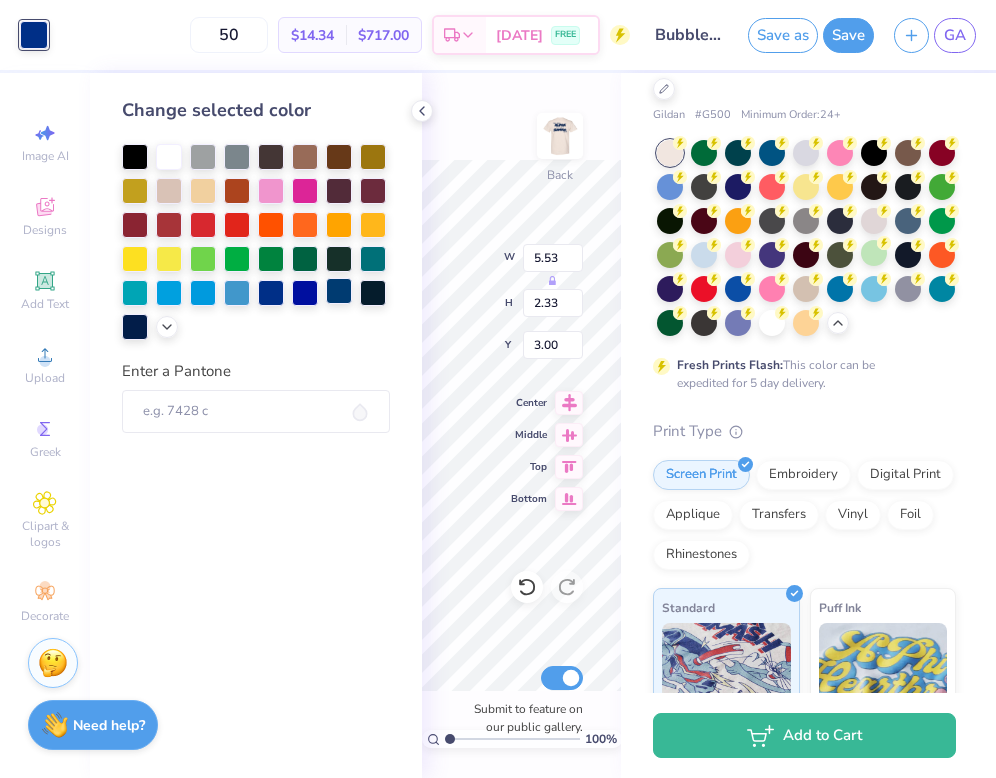 click at bounding box center [339, 291] 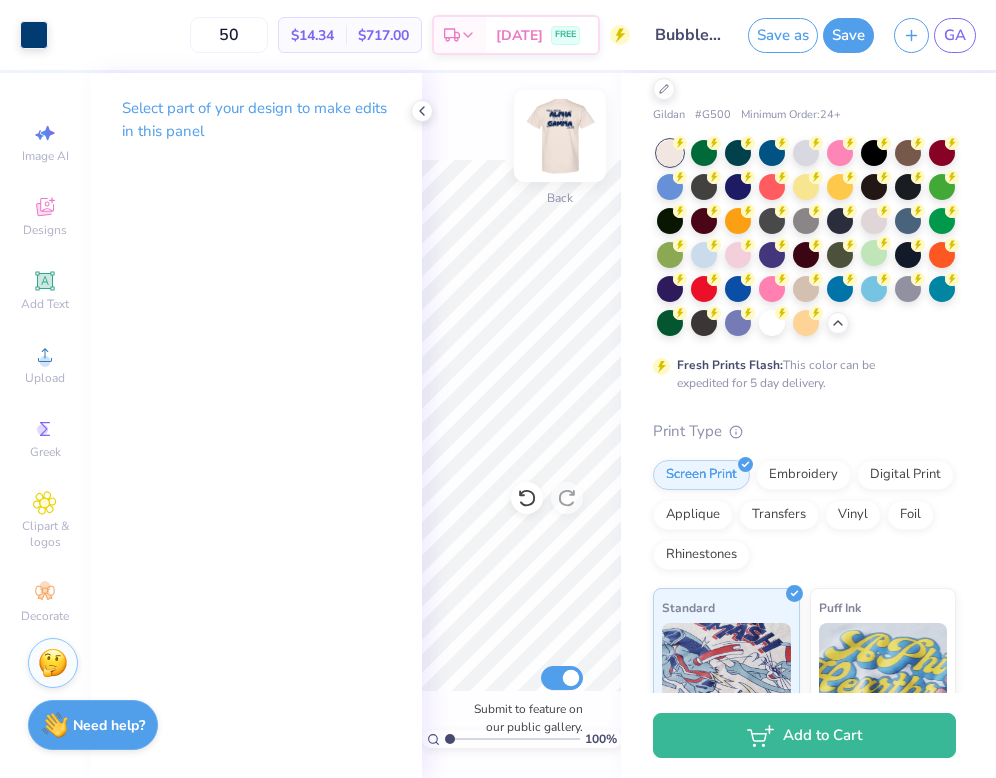 click at bounding box center [560, 136] 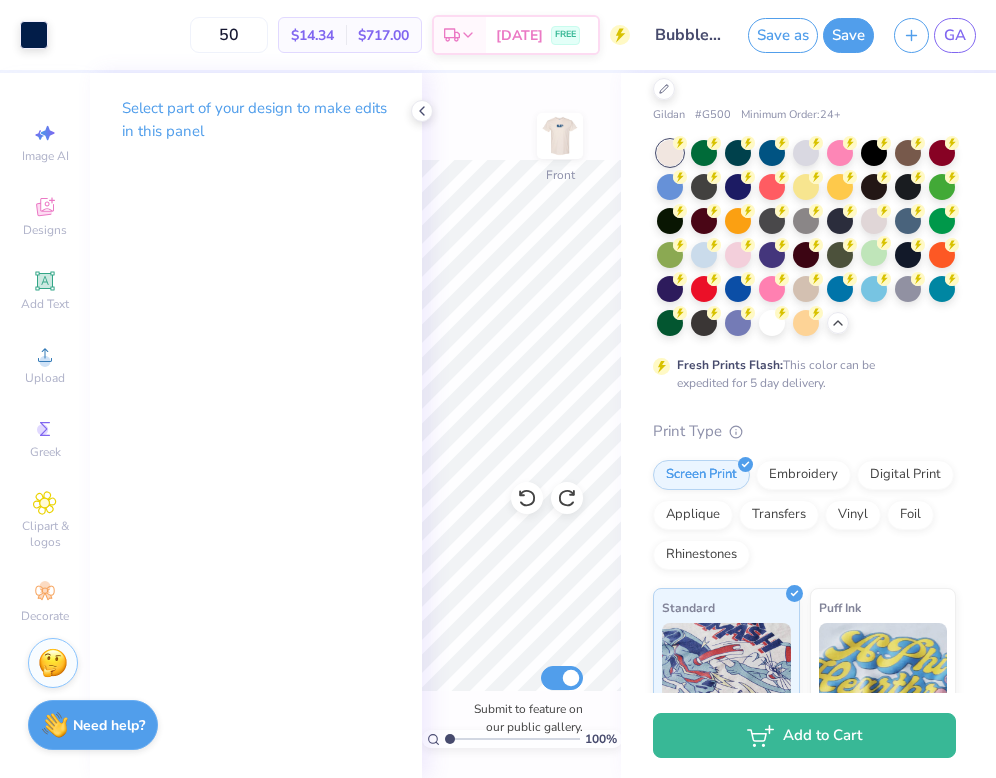 click on "Art colors 50 $14.34 Per Item $717.00 Total Est. Delivery [DATE] FREE Design Title Bubble (Final) Save as Save GA Image AI Designs Add Text Upload Greek Clipart & logos Decorate Select part of your design to make edits in this panel 100  % Front Submit to feature on our public gallery. # 501474A Revision 0 Gildan Adult Heavy Cotton T-Shirt Gildan # G500 Minimum Order:  24 +   Fresh Prints Flash:  This color can be expedited for 5 day delivery. Print Type Screen Print Embroidery Digital Print Applique Transfers Vinyl Foil Rhinestones Standard Puff Ink Neon Ink Metallic & Glitter Ink Glow in the Dark Ink Water based Ink Add to Cart Stuck?  Our Art team will finish your design for free. Need help?  Chat with us." at bounding box center [498, 389] 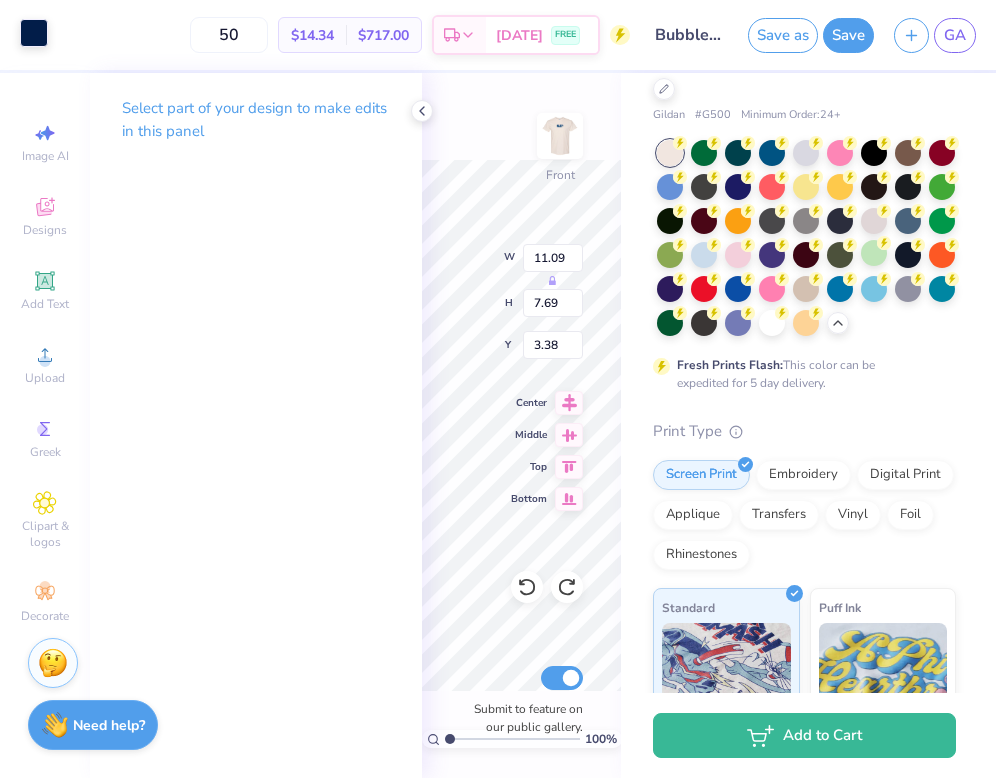 click at bounding box center [34, 33] 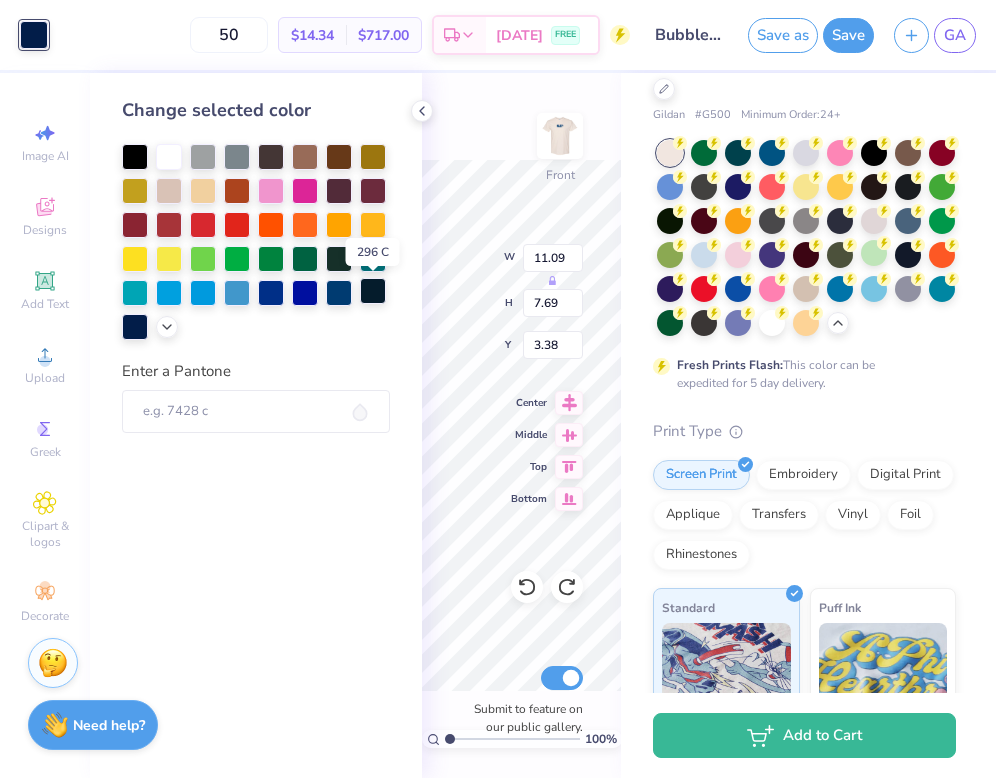 click at bounding box center (373, 291) 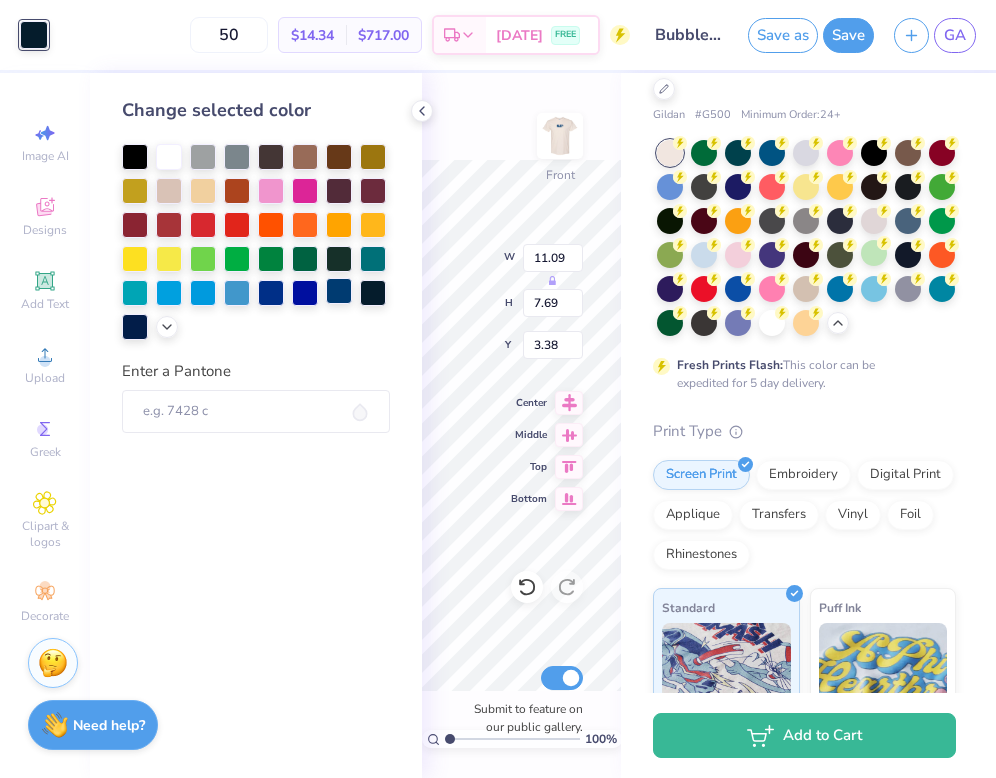 click at bounding box center (339, 291) 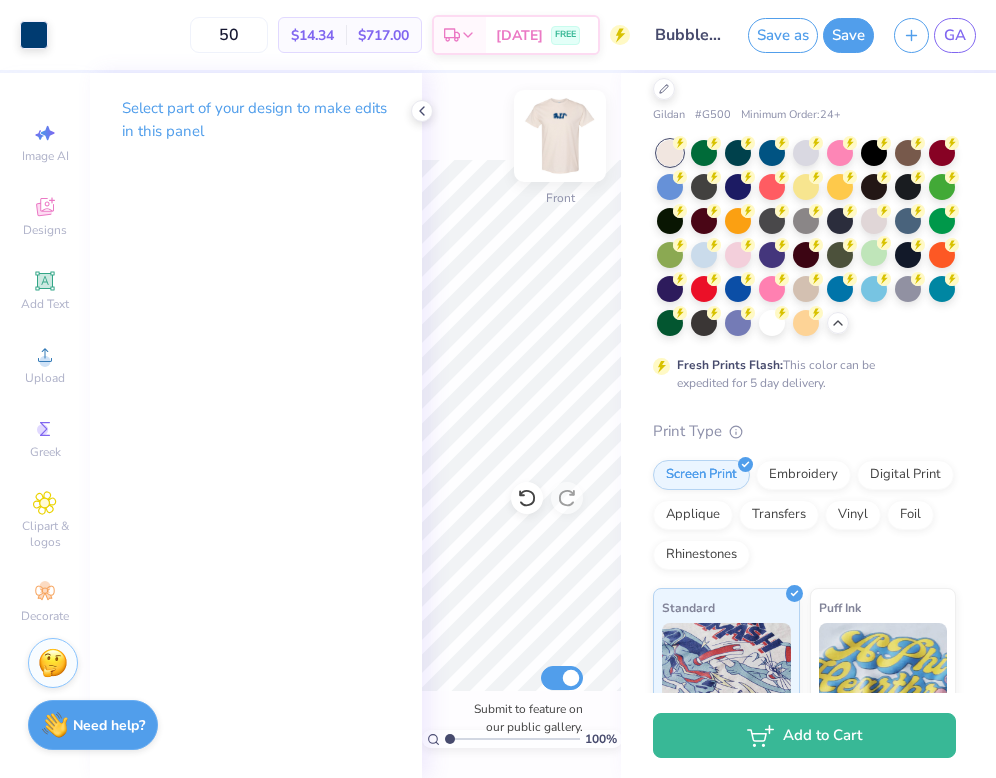 click at bounding box center [560, 136] 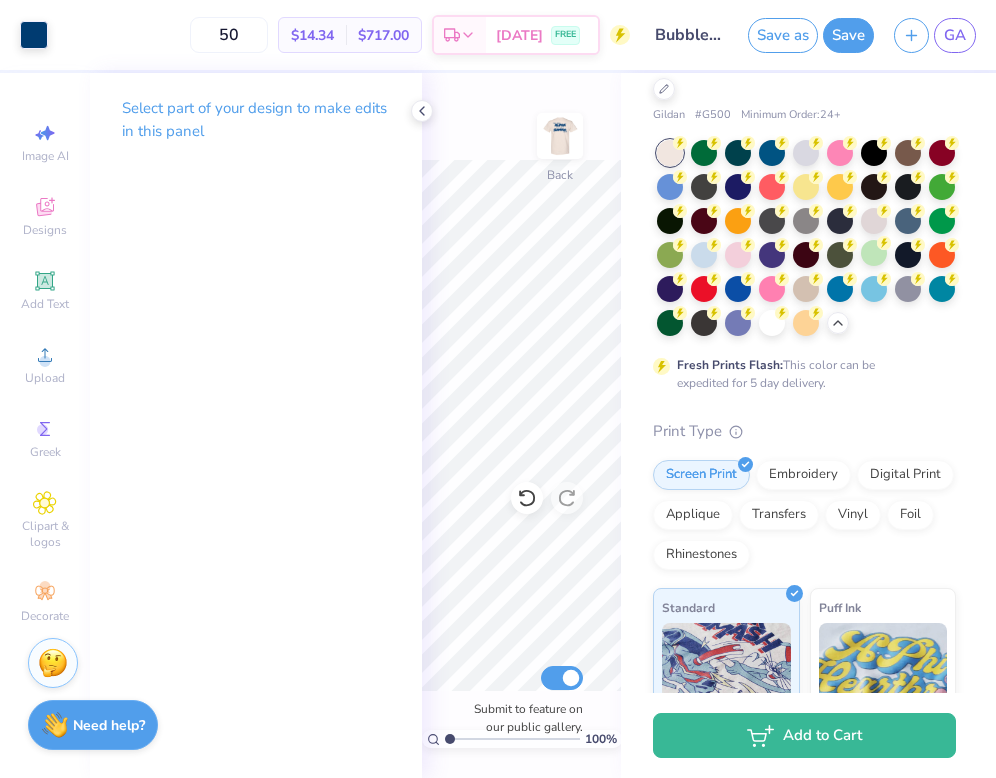 click at bounding box center (560, 136) 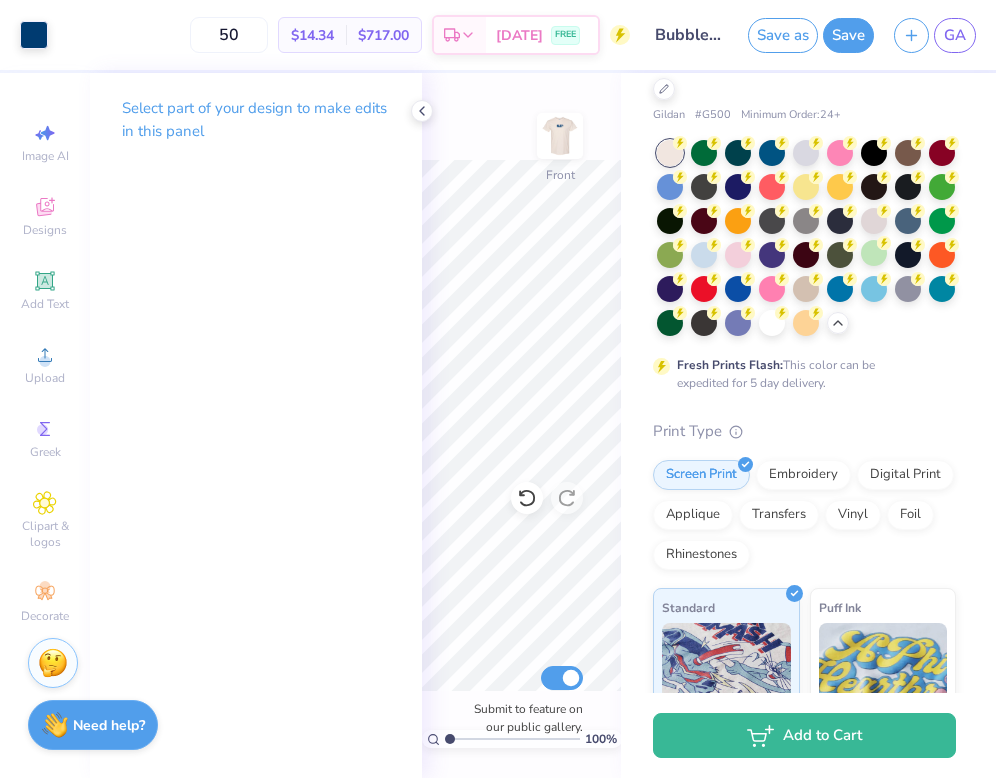 click at bounding box center (560, 136) 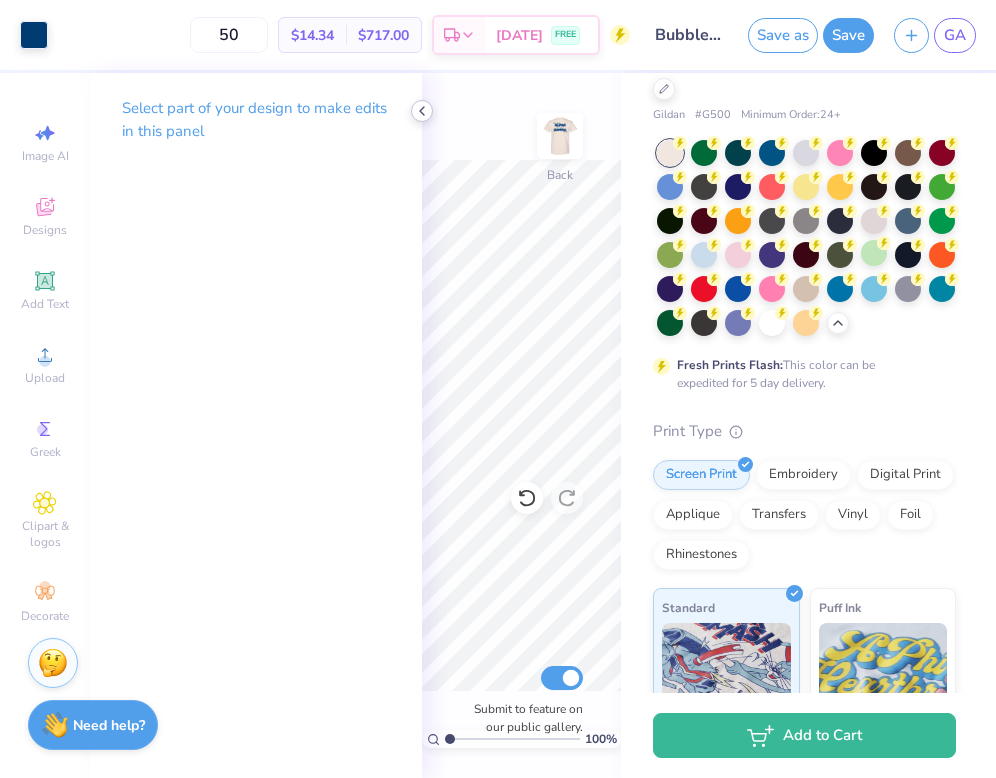 click 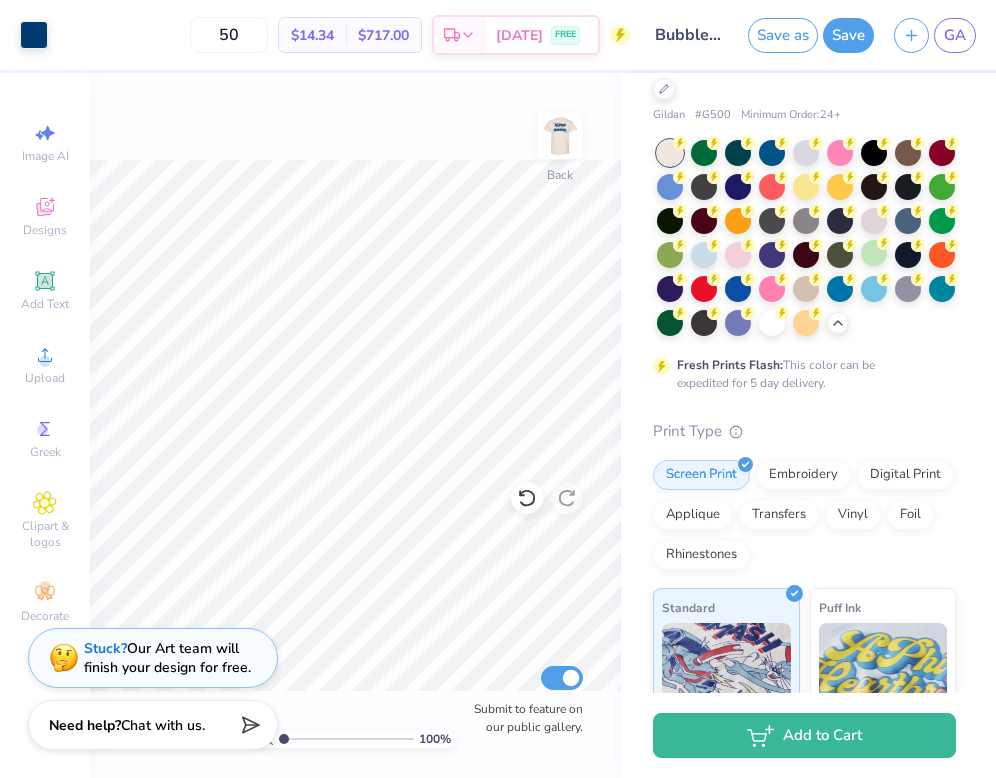 click at bounding box center (806, 238) 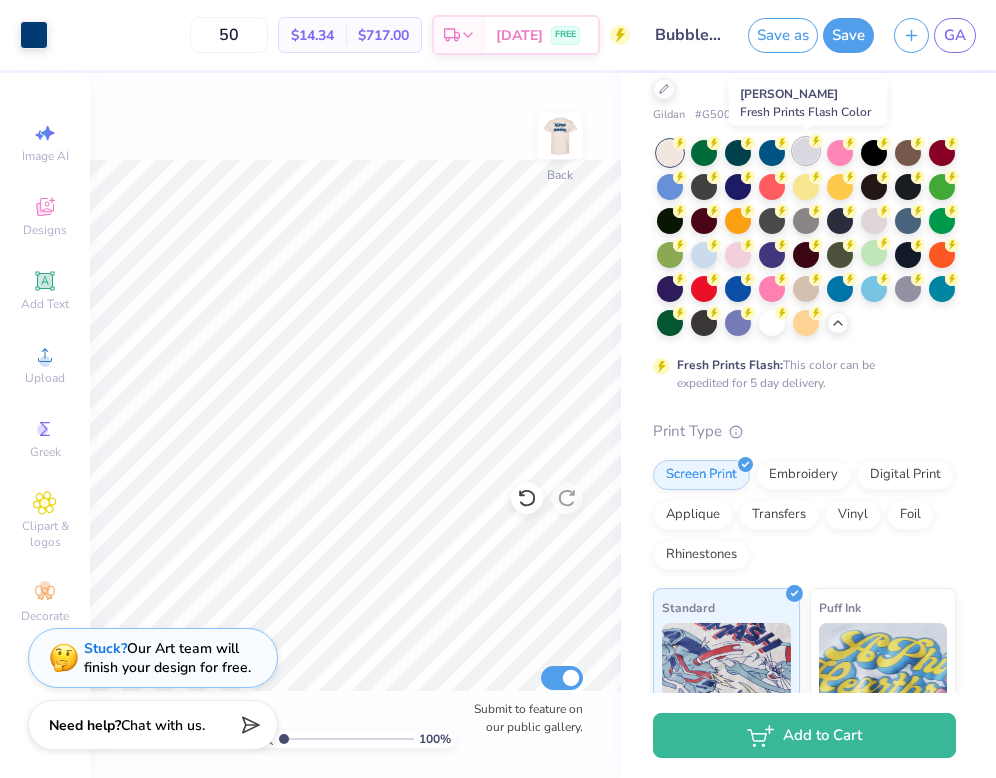 click at bounding box center [806, 151] 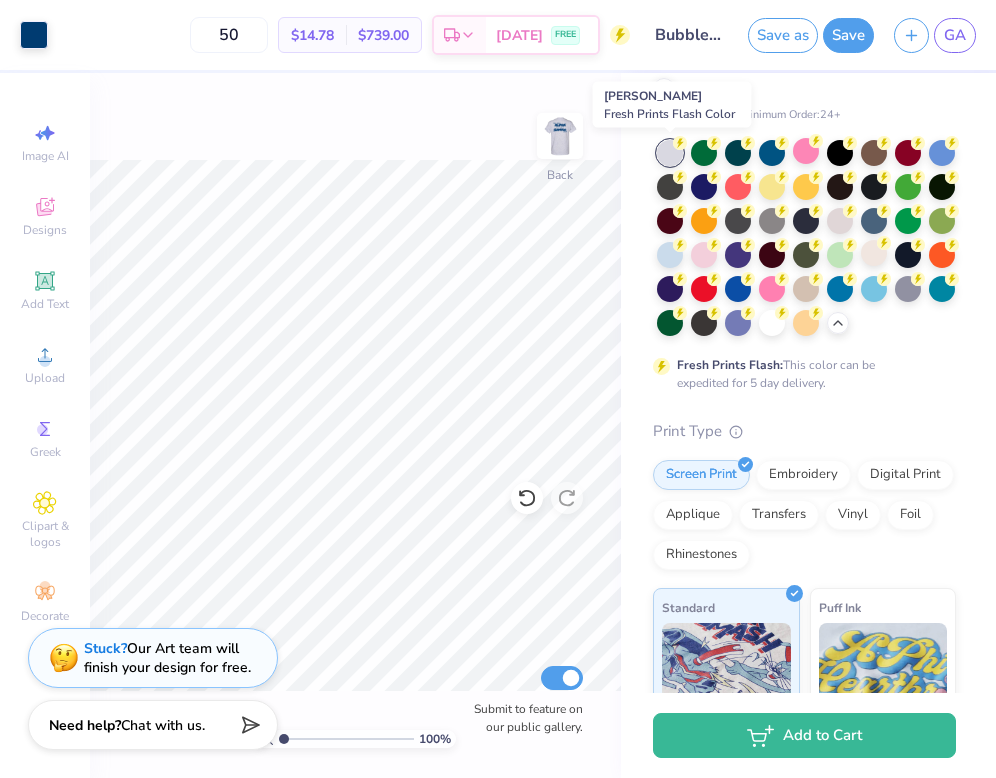 click at bounding box center [670, 153] 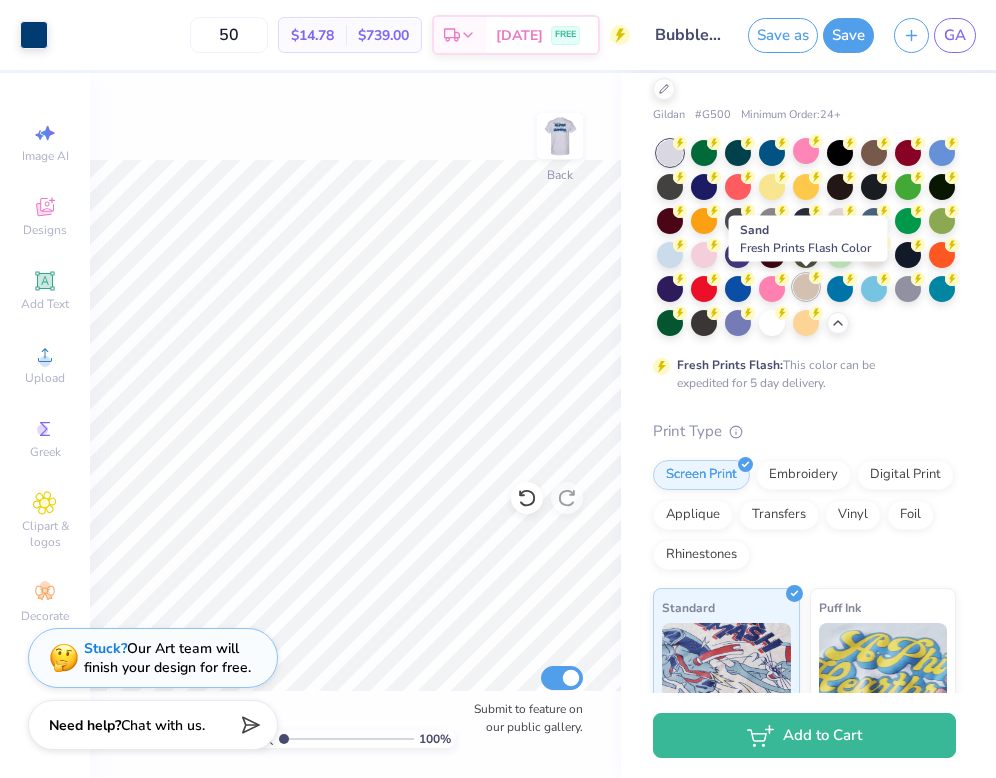 click at bounding box center [806, 287] 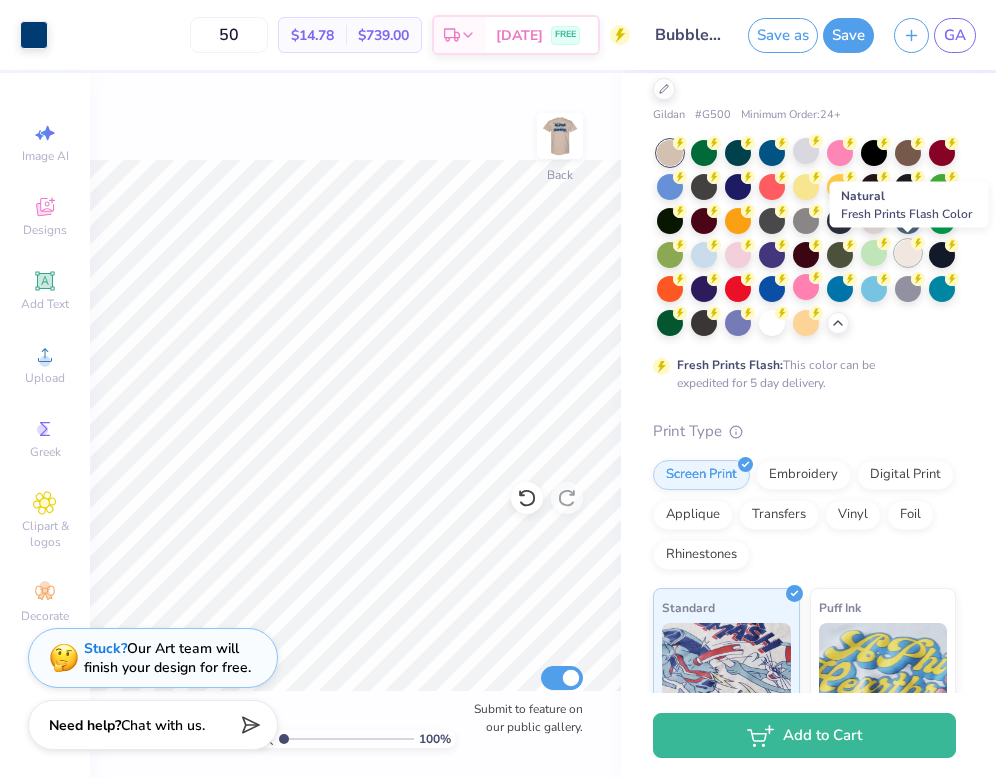 click at bounding box center [908, 253] 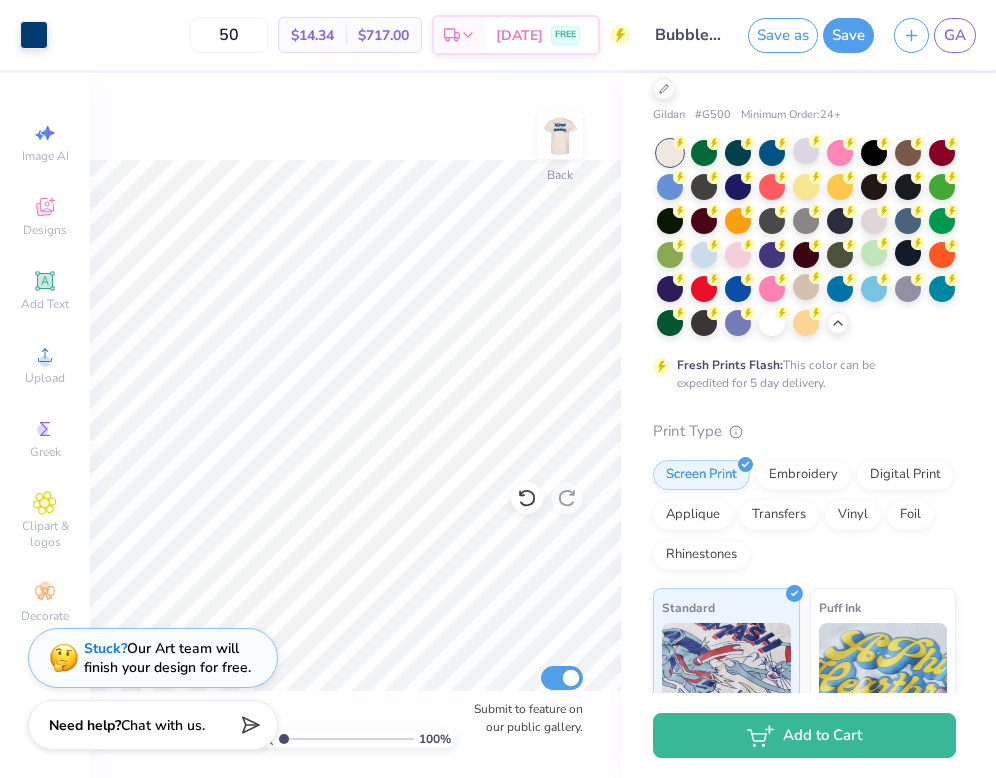 click at bounding box center [806, 238] 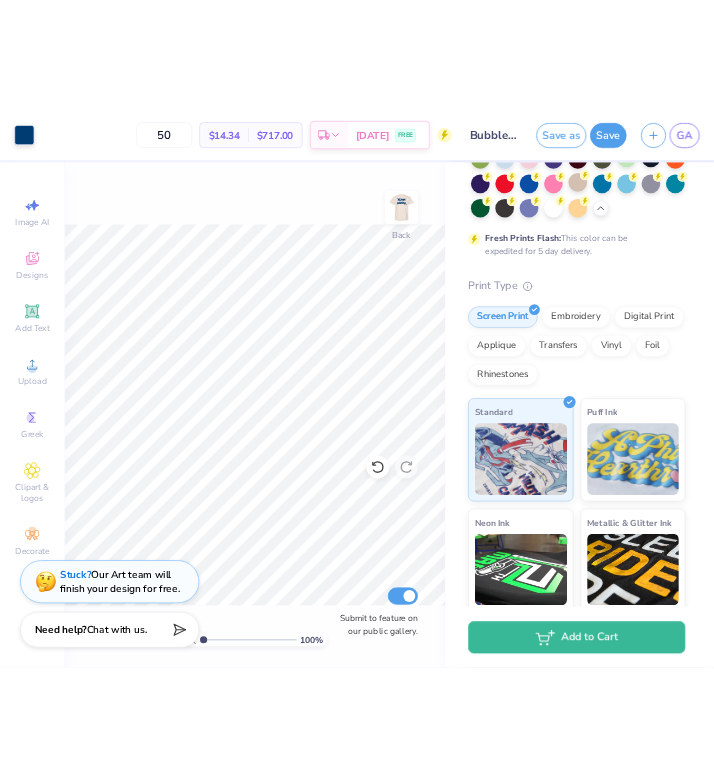 scroll, scrollTop: 429, scrollLeft: 0, axis: vertical 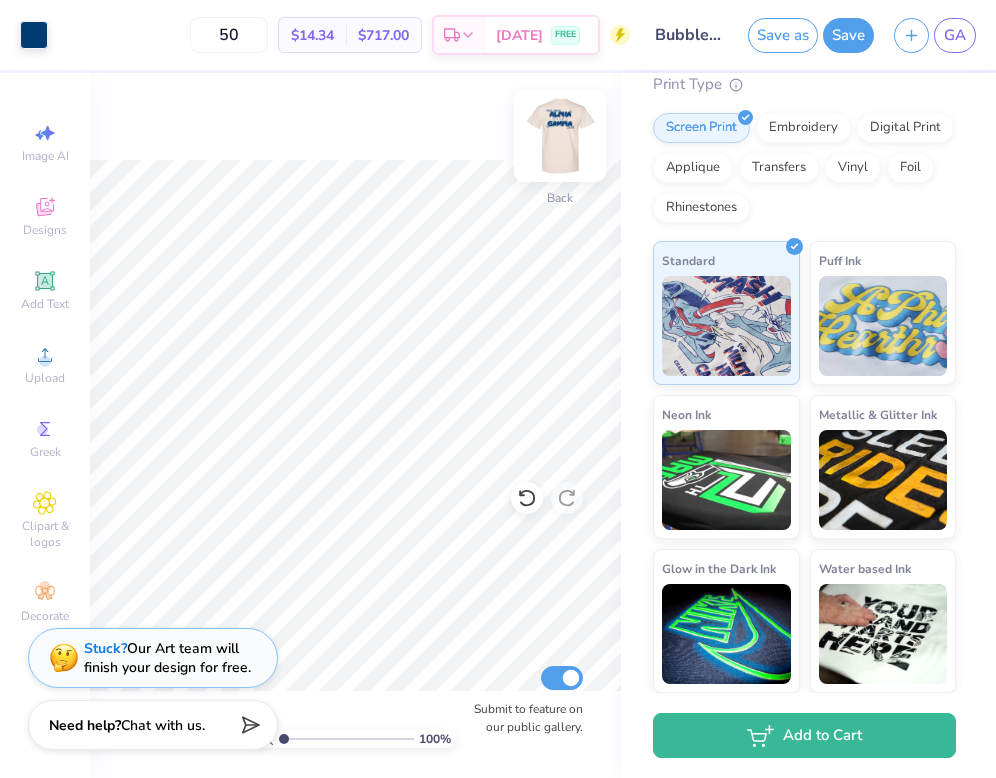 click at bounding box center (560, 136) 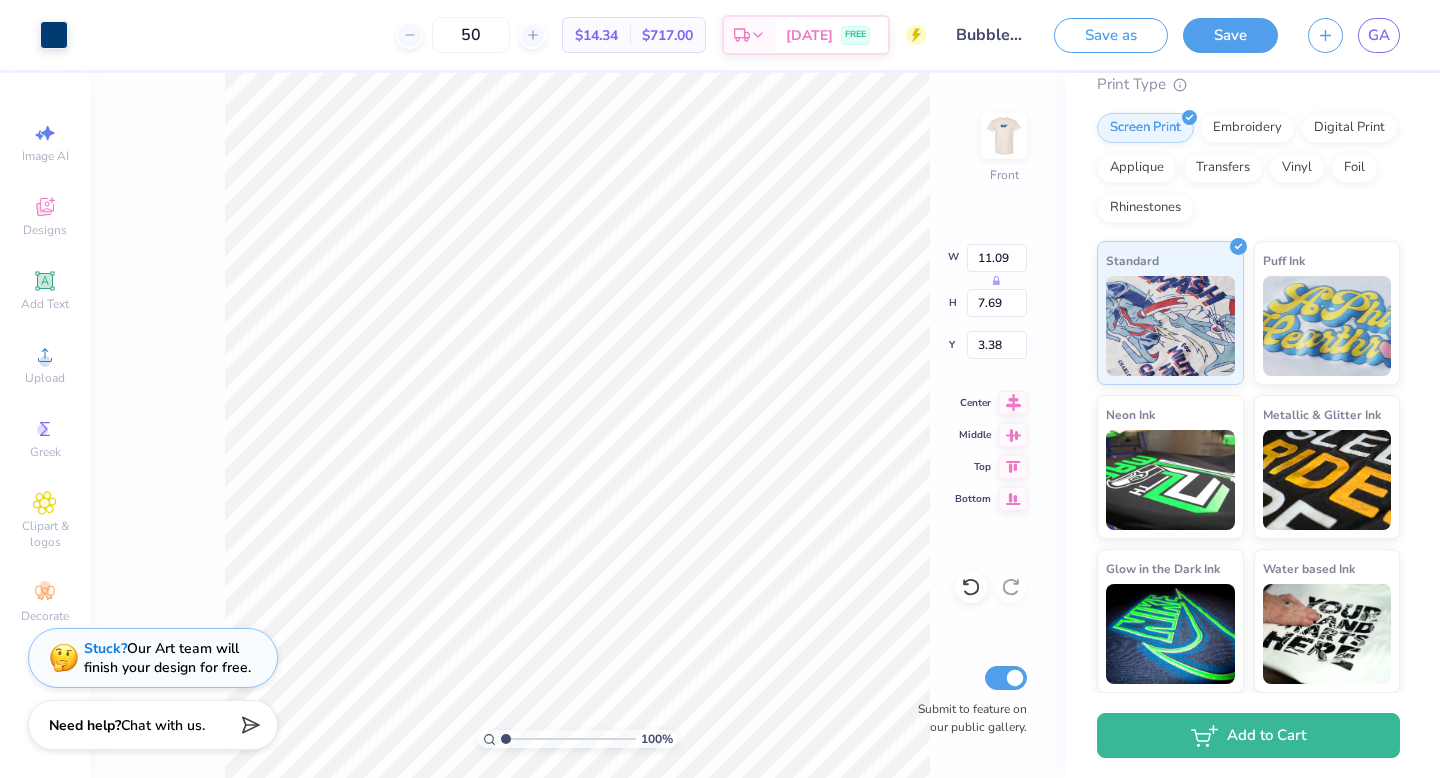 type on "3.64" 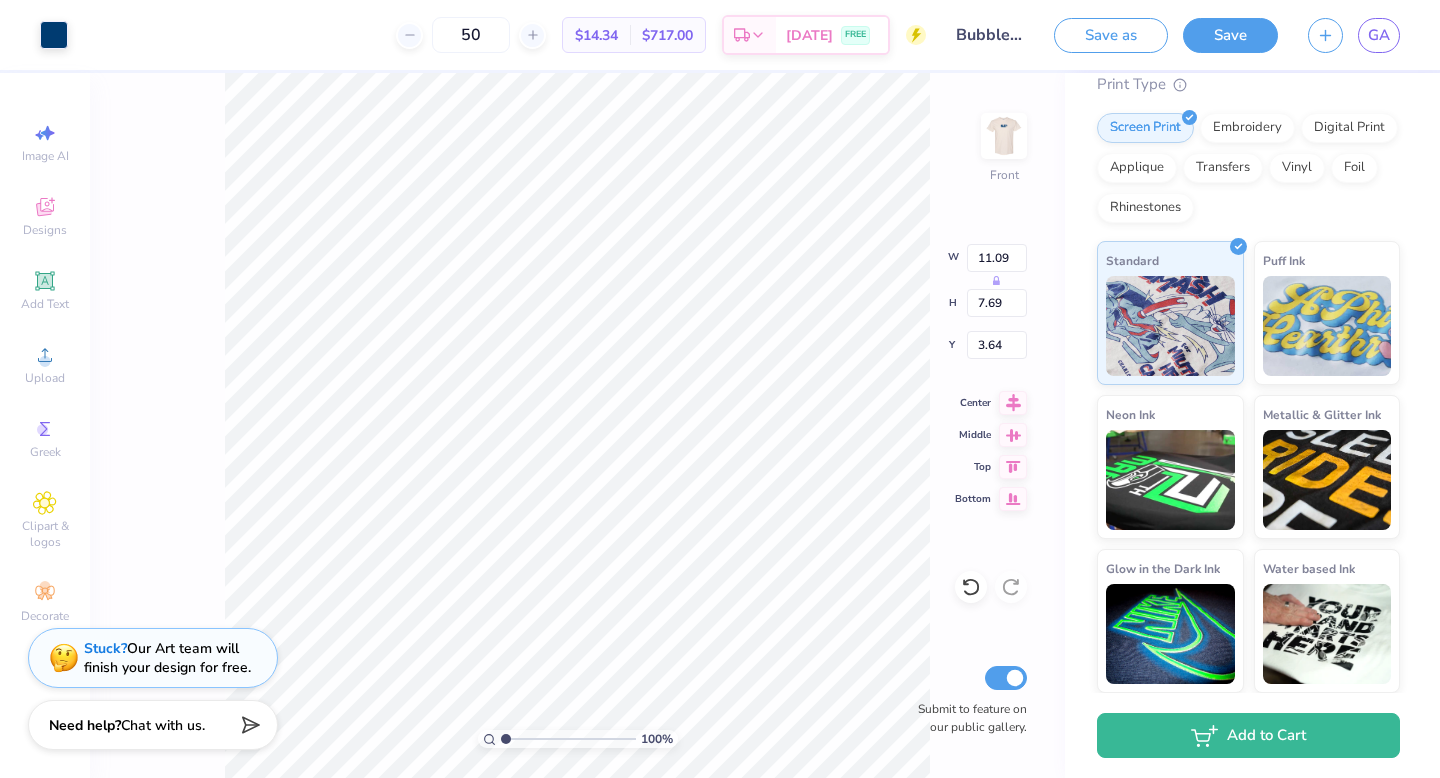 type on "11.43" 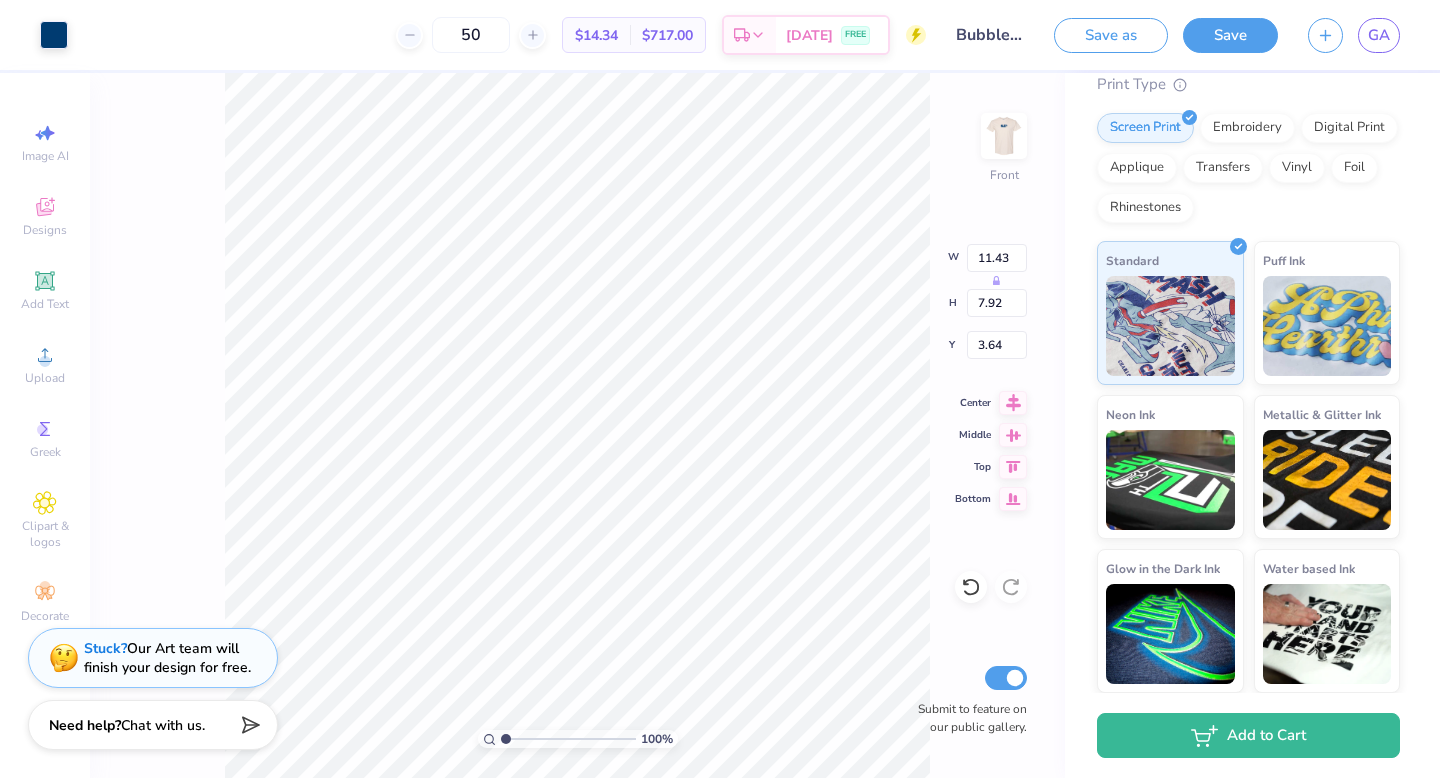 type on "3.00" 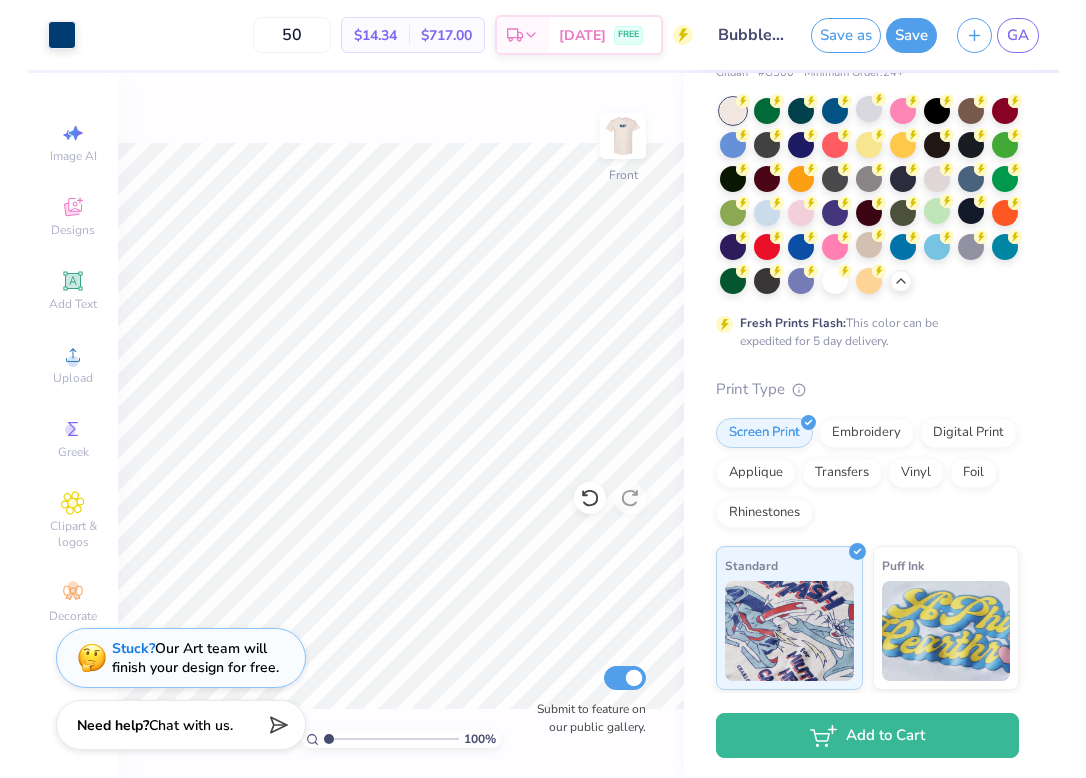 scroll, scrollTop: 0, scrollLeft: 0, axis: both 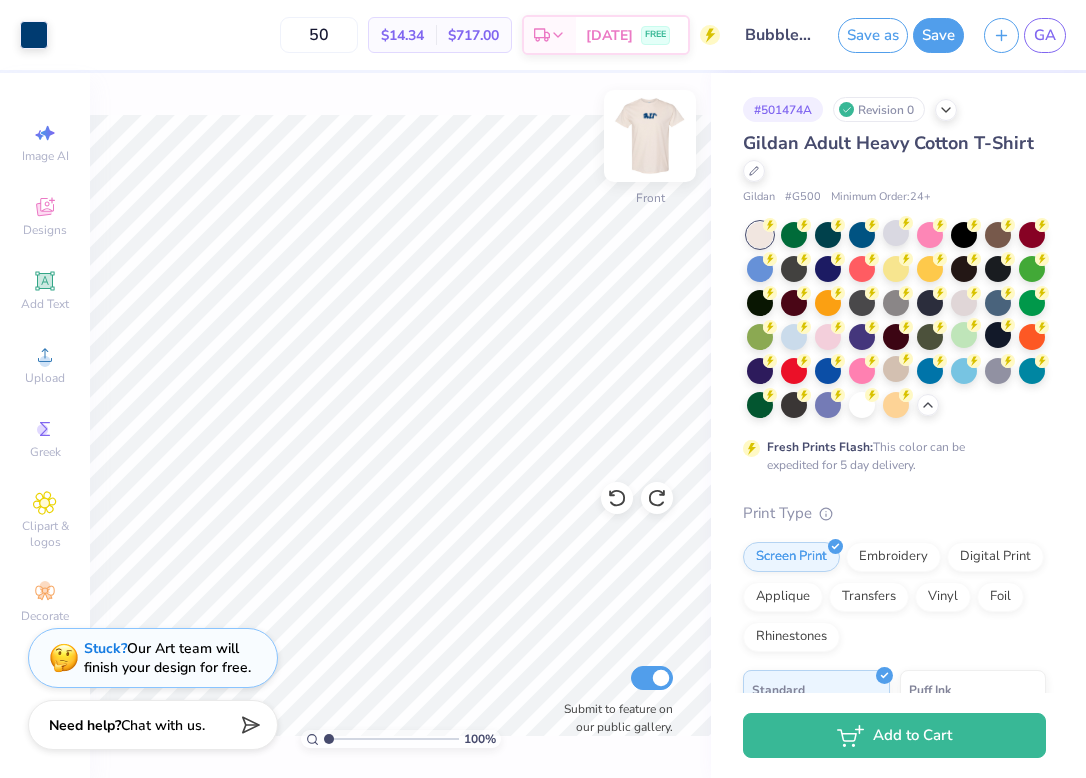 click at bounding box center [650, 136] 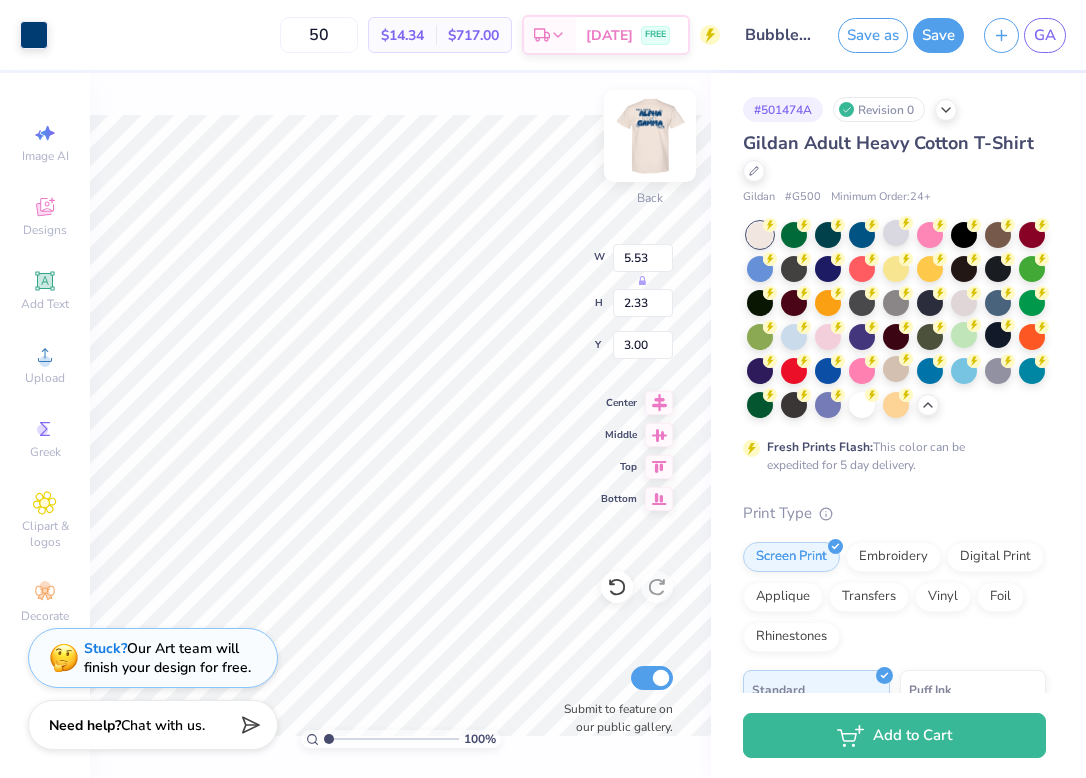type on "5.68" 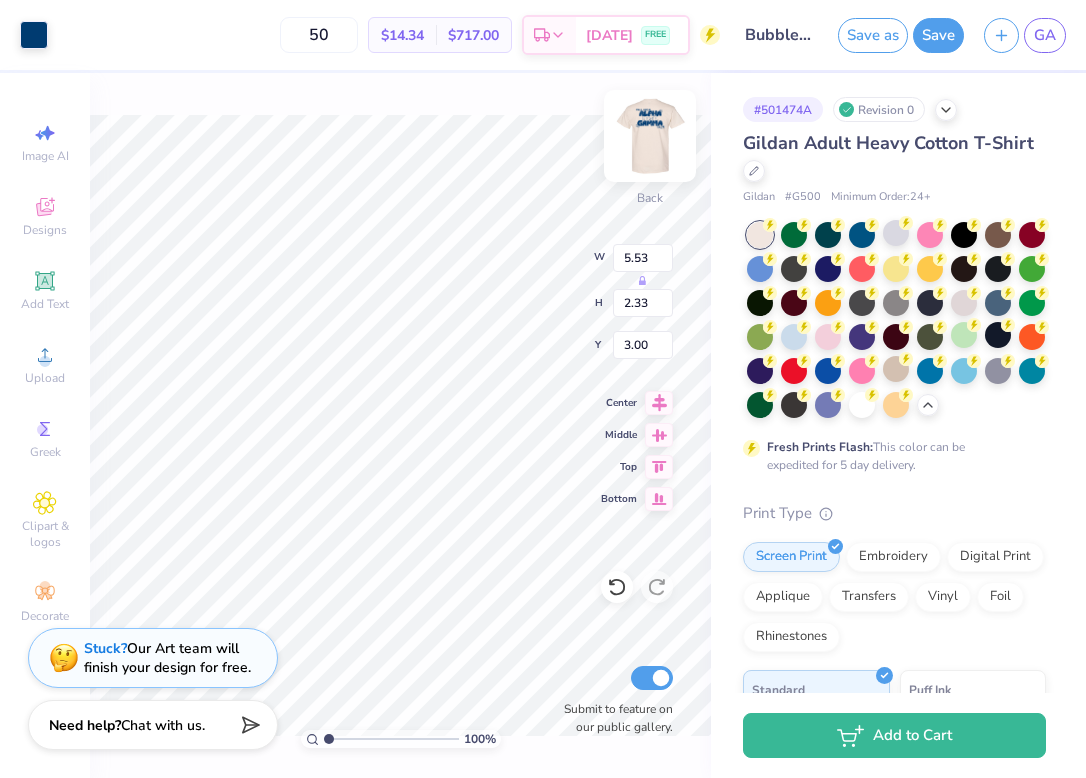 type on "2.39" 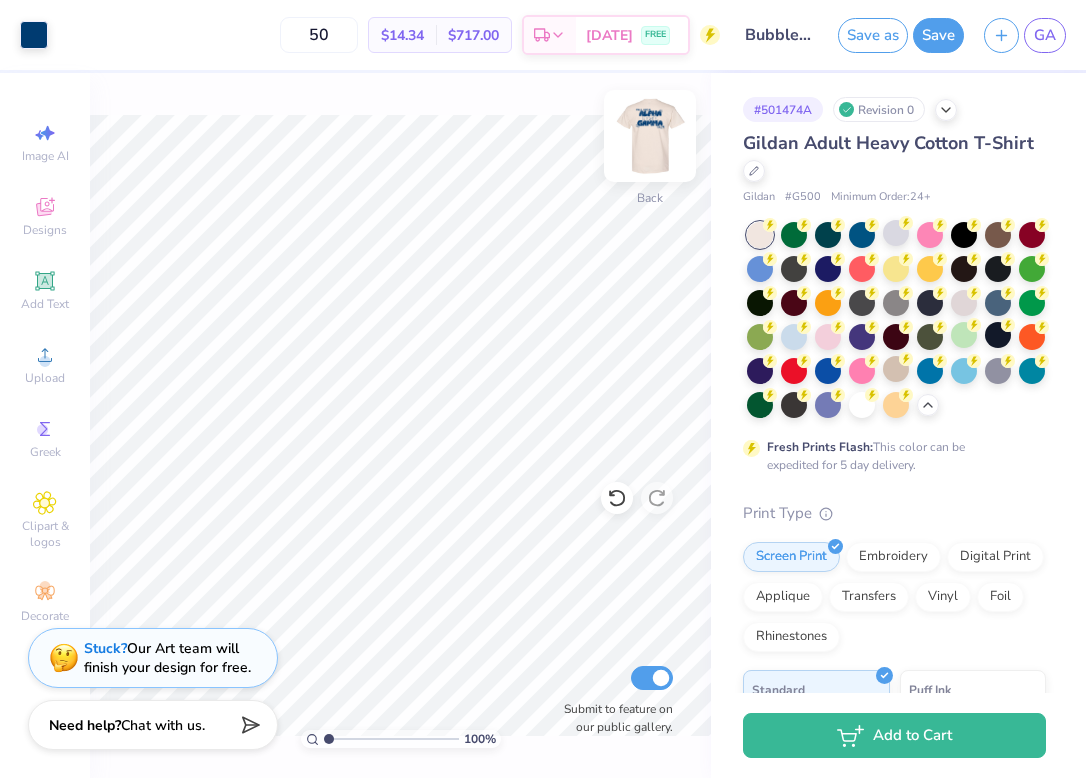 click at bounding box center [650, 136] 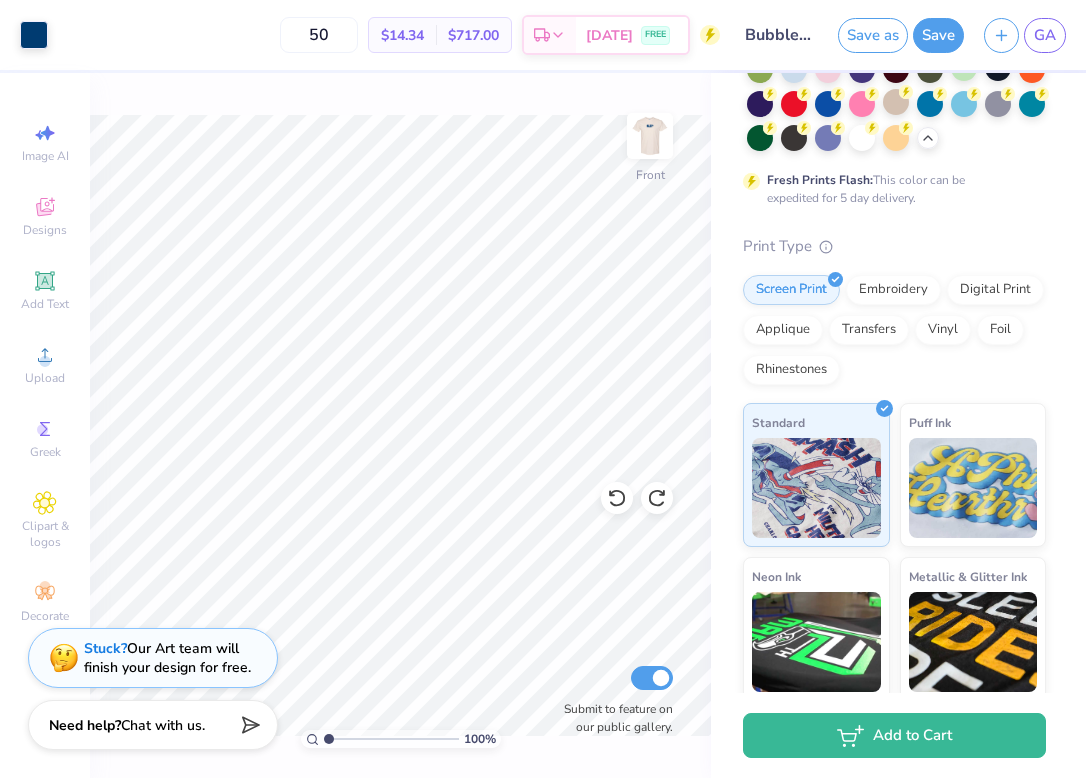 scroll, scrollTop: 0, scrollLeft: 0, axis: both 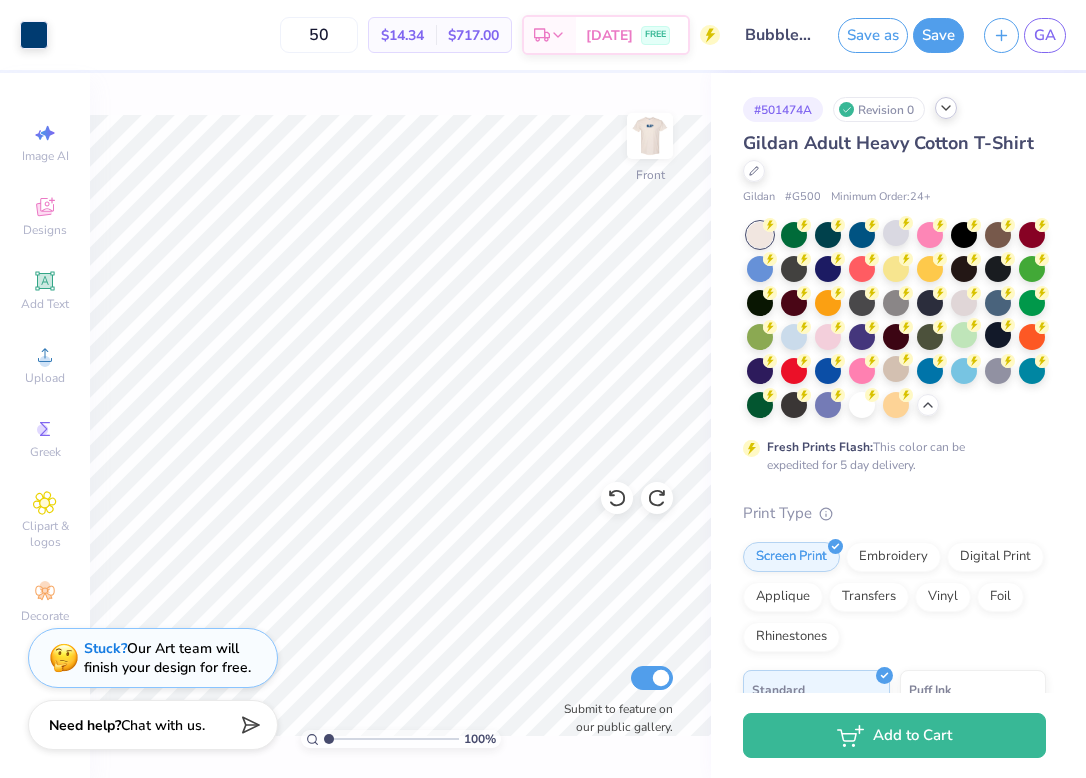 click 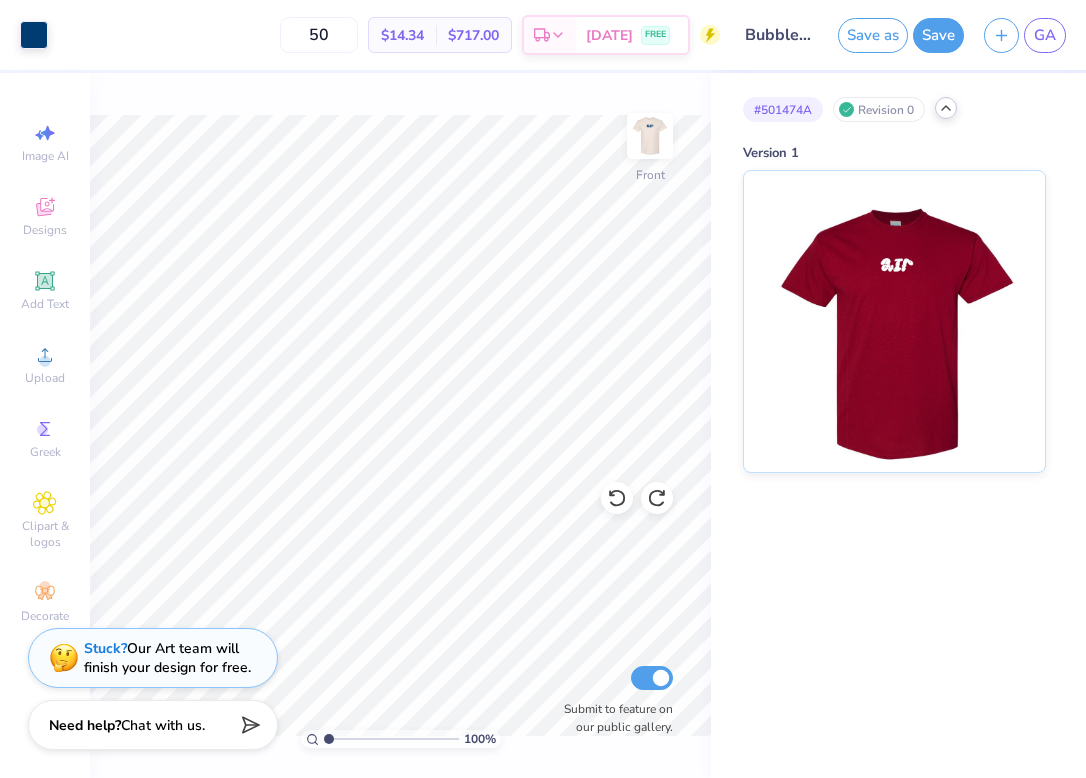 click 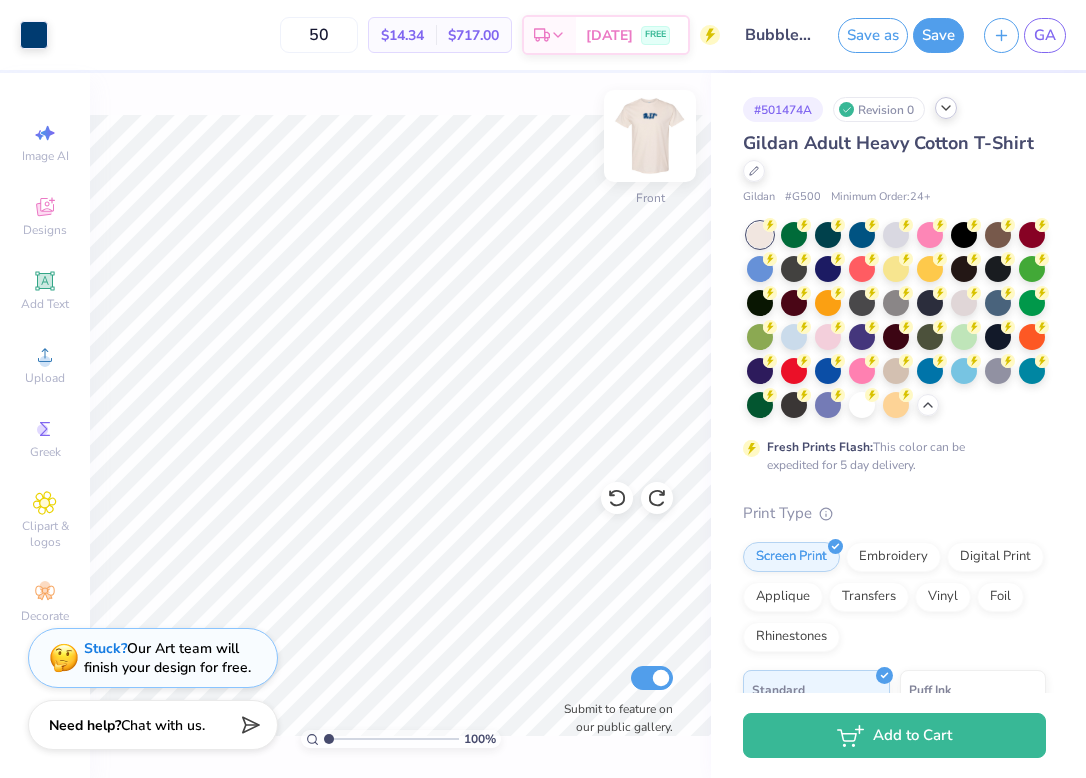 click at bounding box center [650, 136] 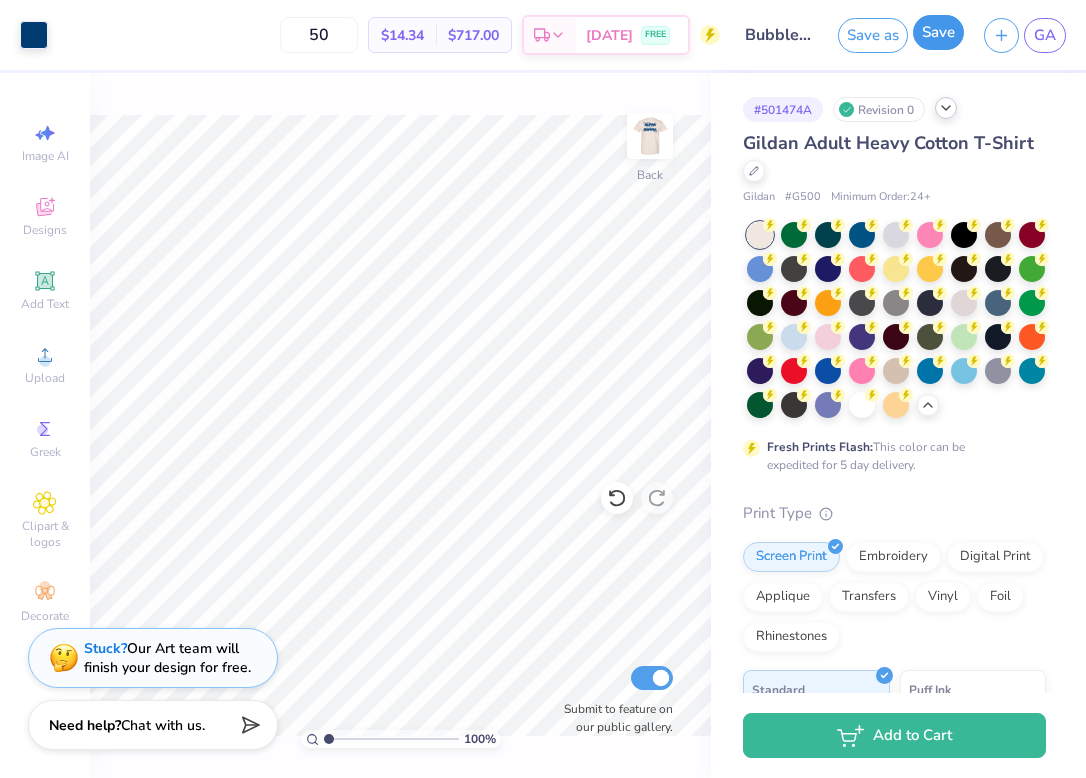 click on "Save" at bounding box center [938, 32] 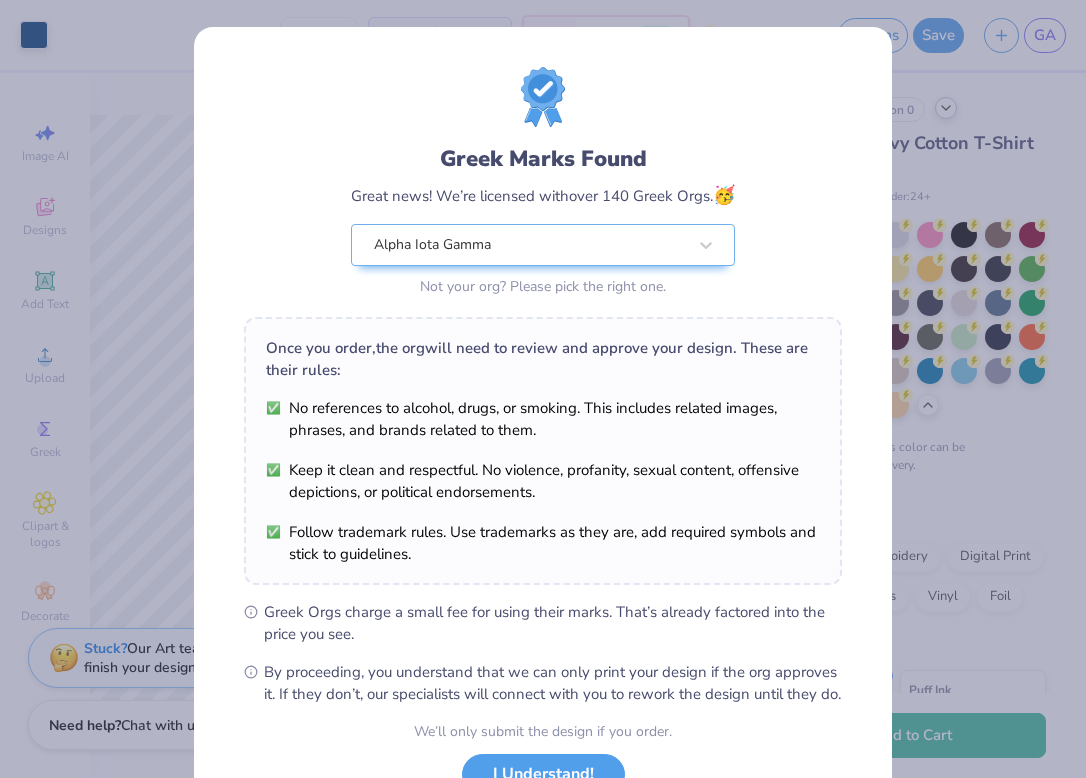 scroll, scrollTop: 158, scrollLeft: 0, axis: vertical 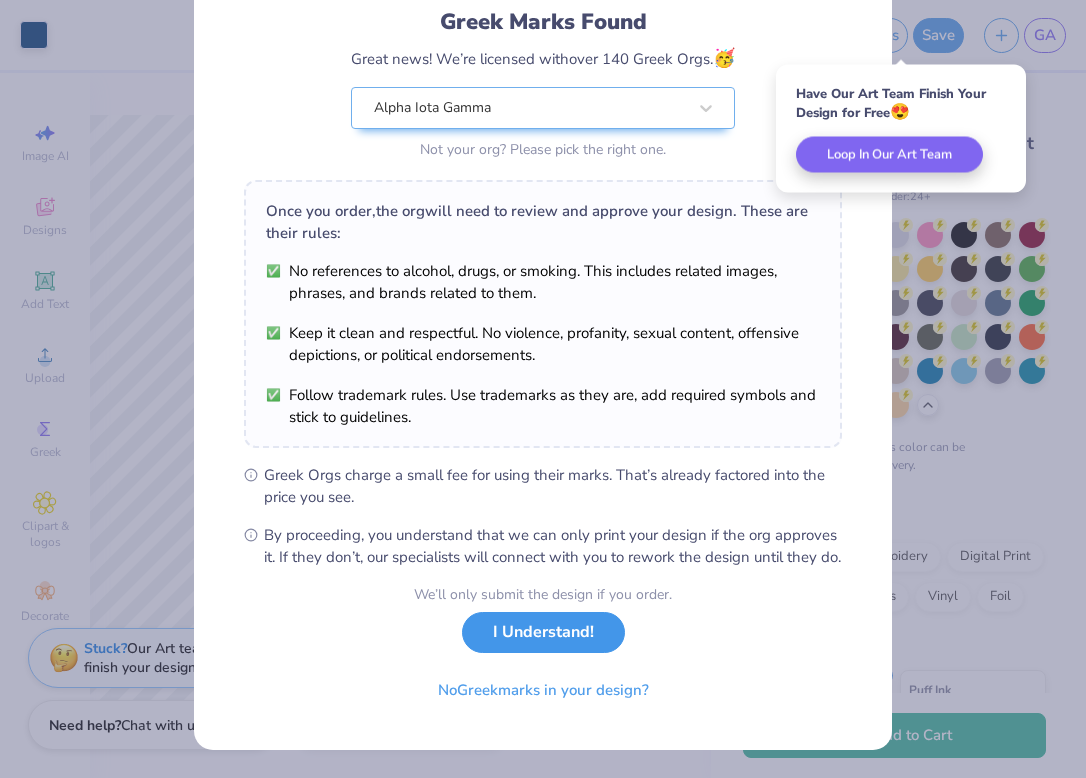 click on "I Understand!" at bounding box center [543, 632] 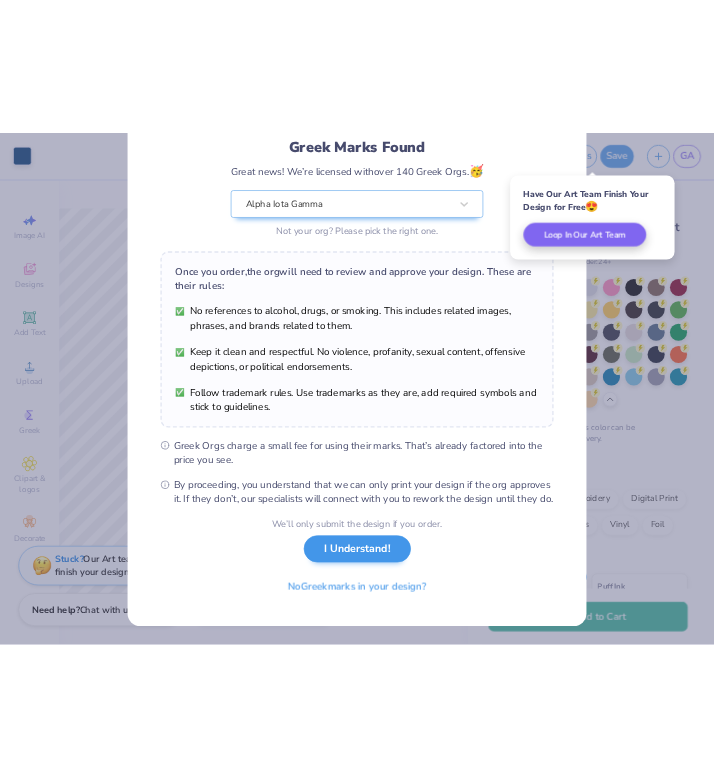 scroll, scrollTop: 0, scrollLeft: 0, axis: both 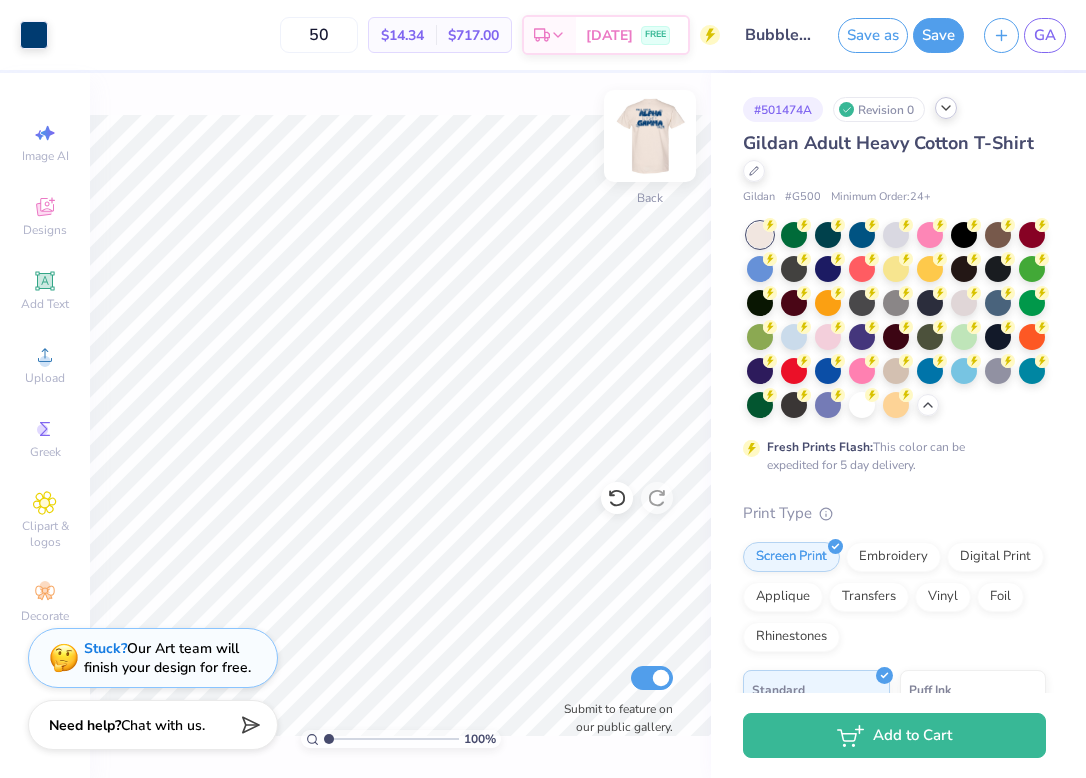 click at bounding box center (650, 136) 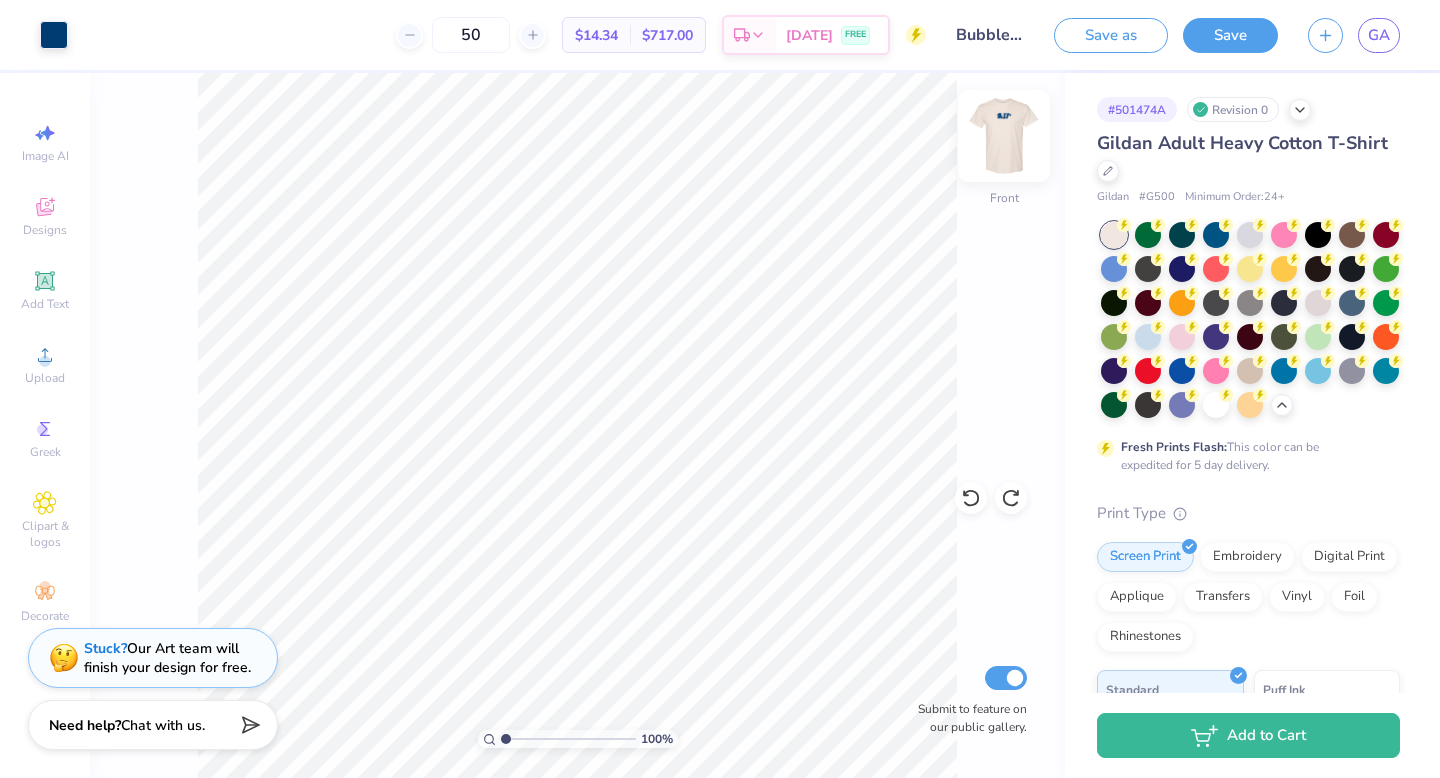 click at bounding box center (1004, 136) 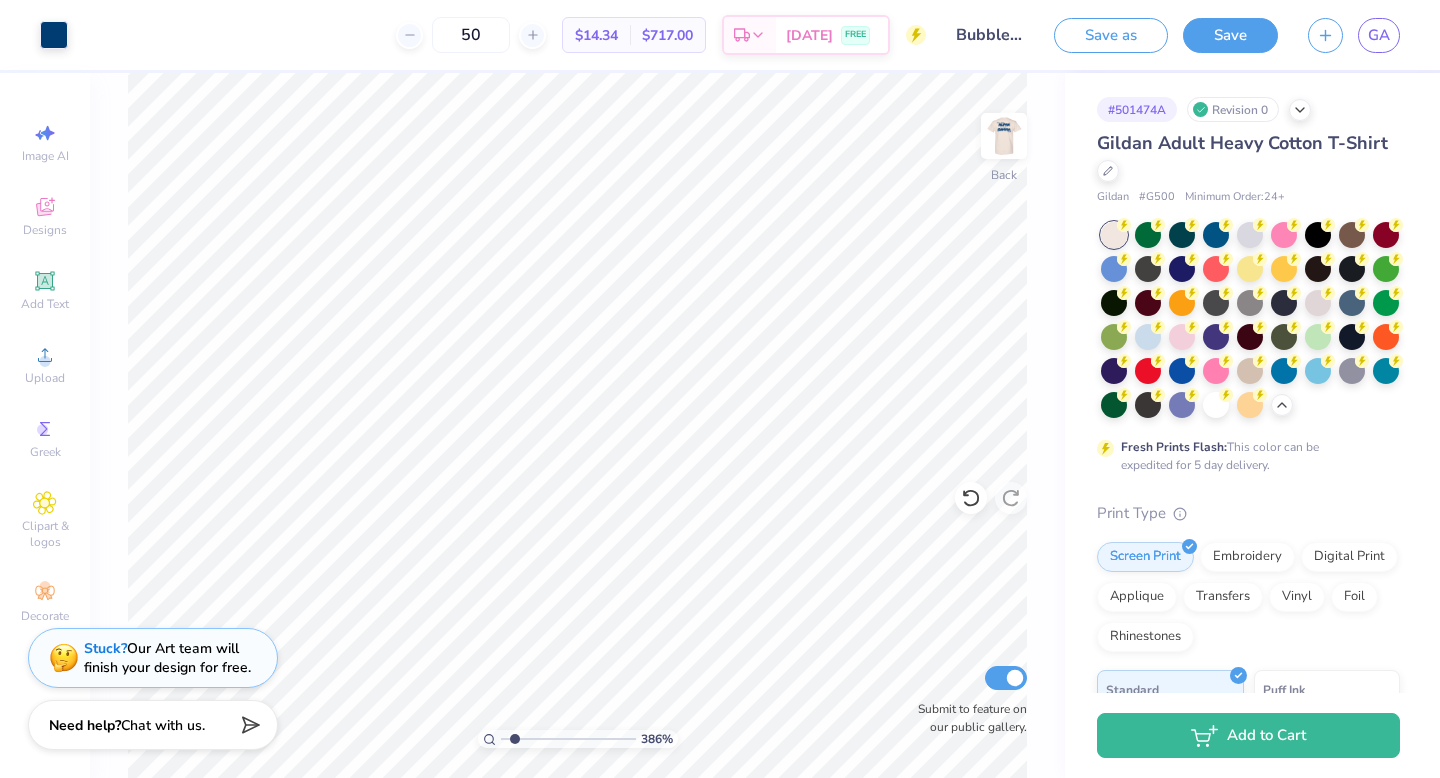 type on "1" 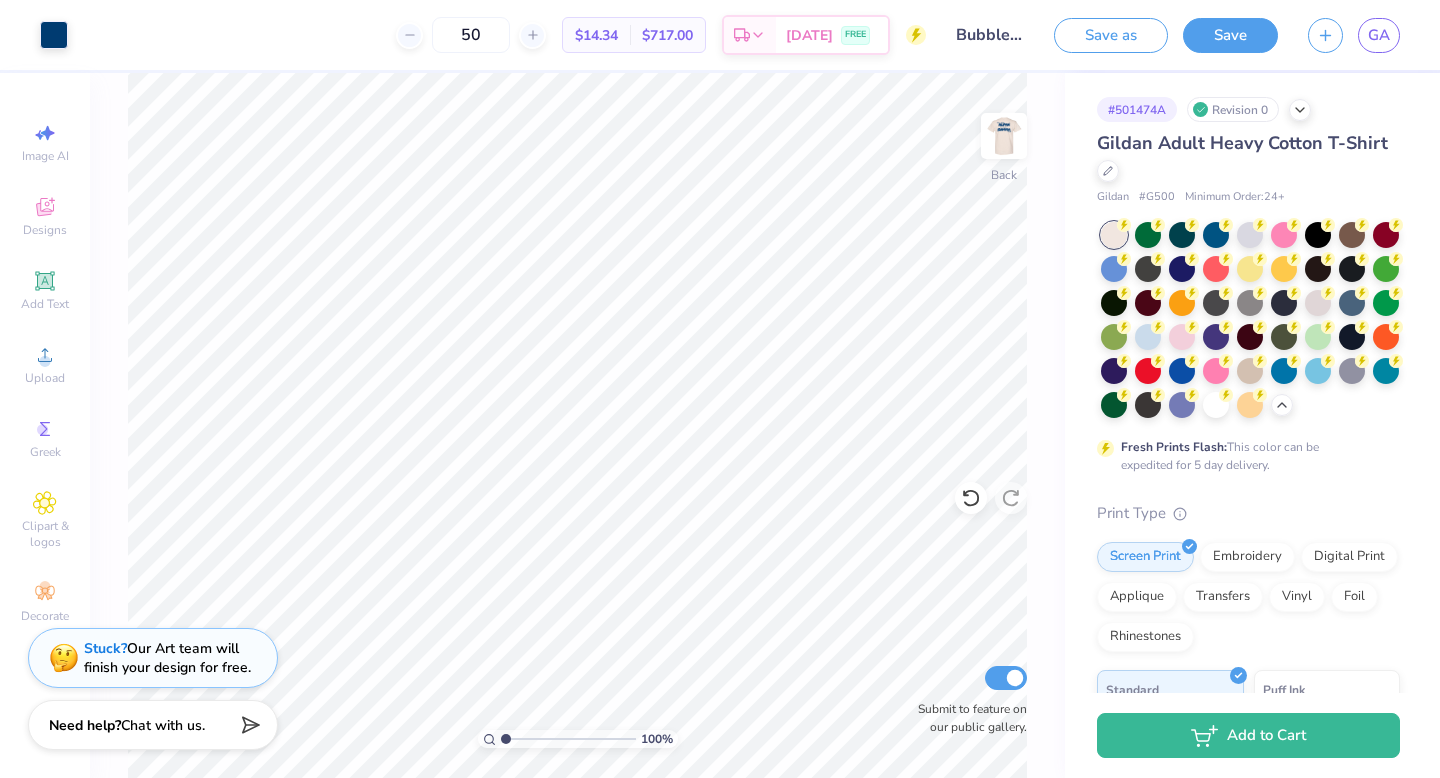 drag, startPoint x: 501, startPoint y: 739, endPoint x: 435, endPoint y: 757, distance: 68.41052 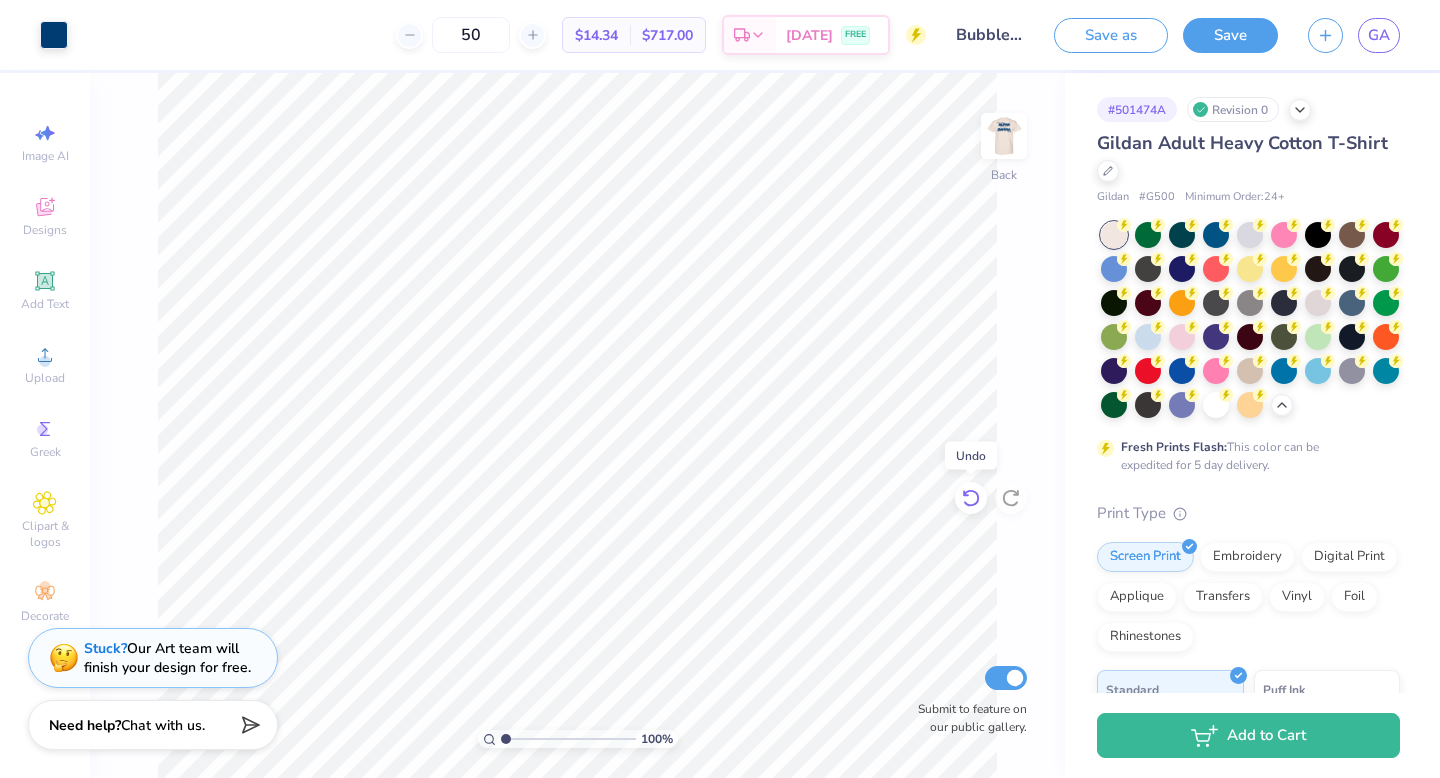 click 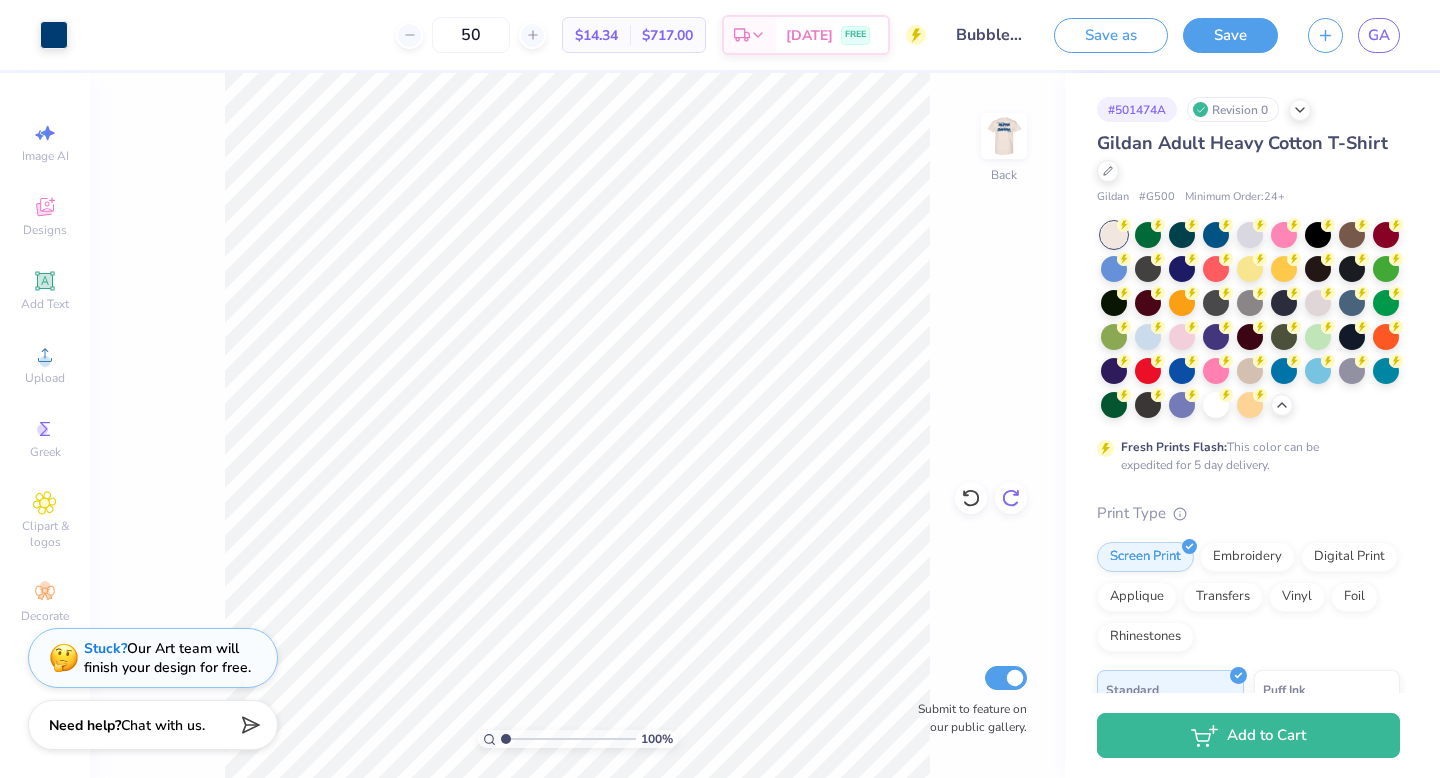 click 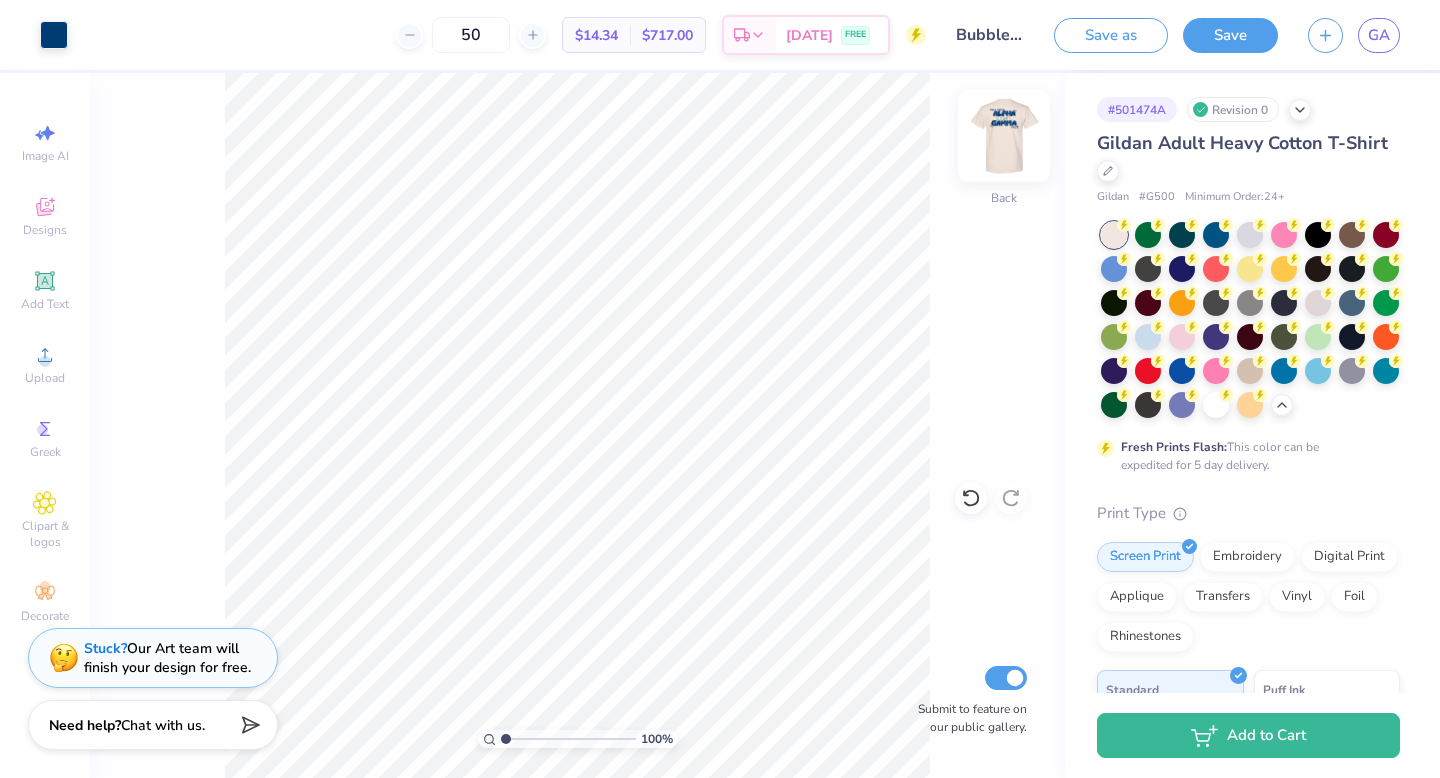 click at bounding box center [1004, 136] 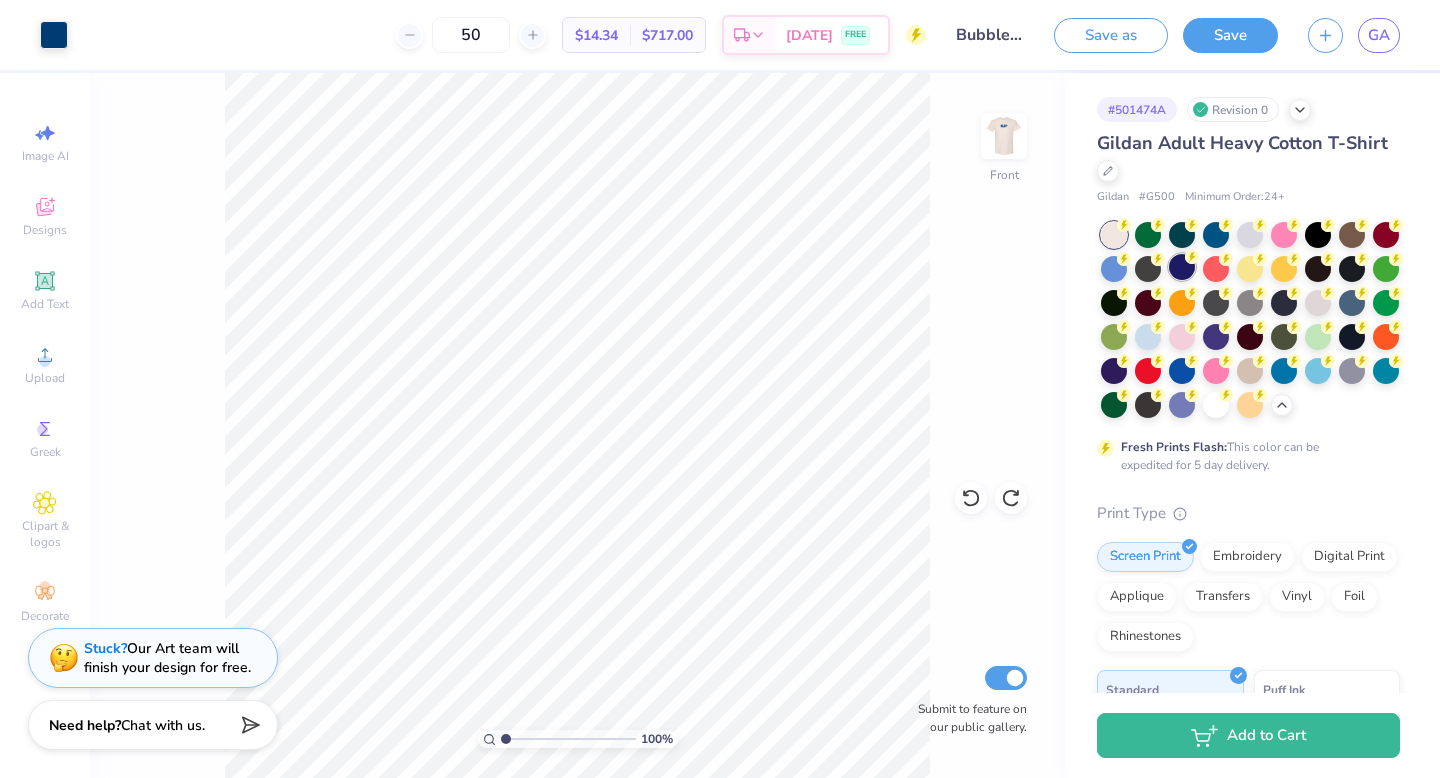 click at bounding box center (1182, 267) 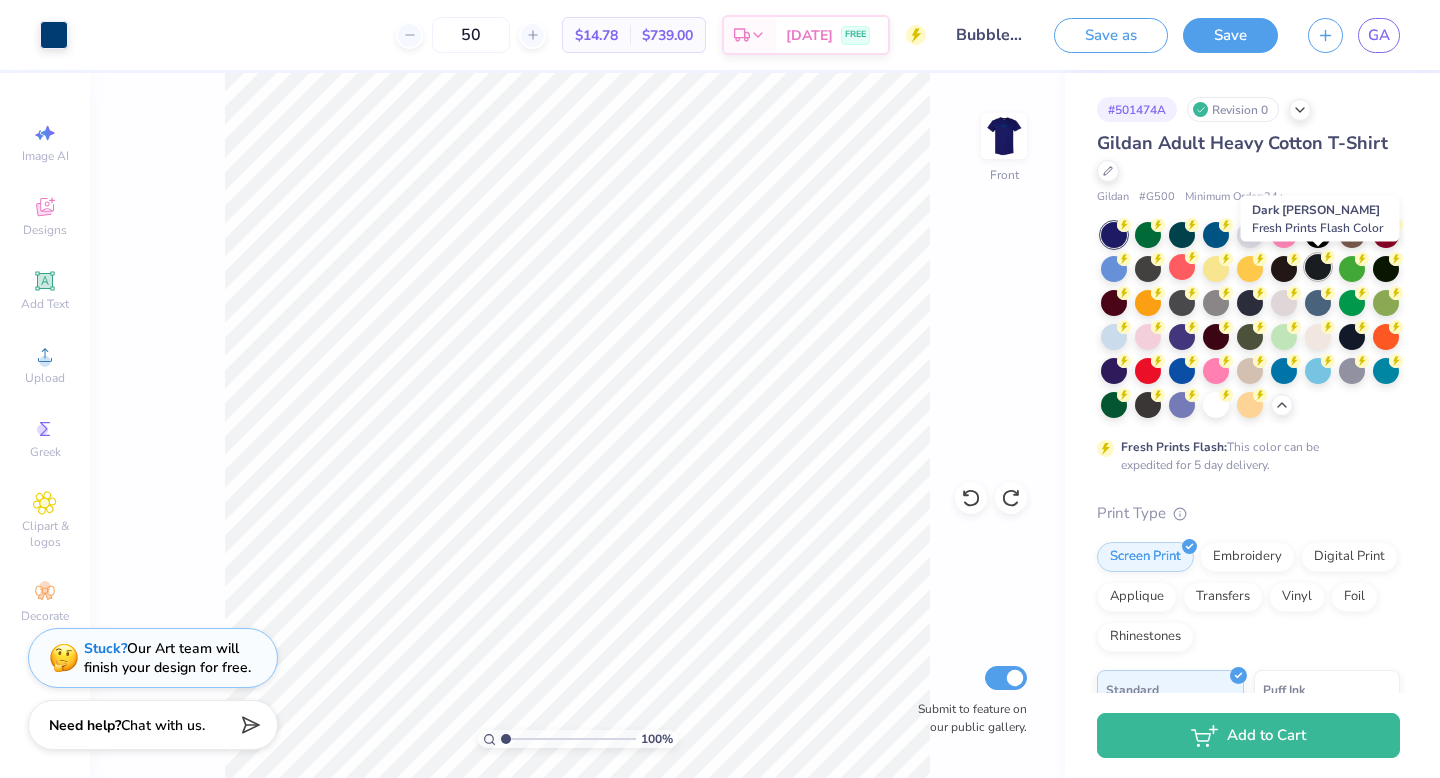 click at bounding box center [1318, 267] 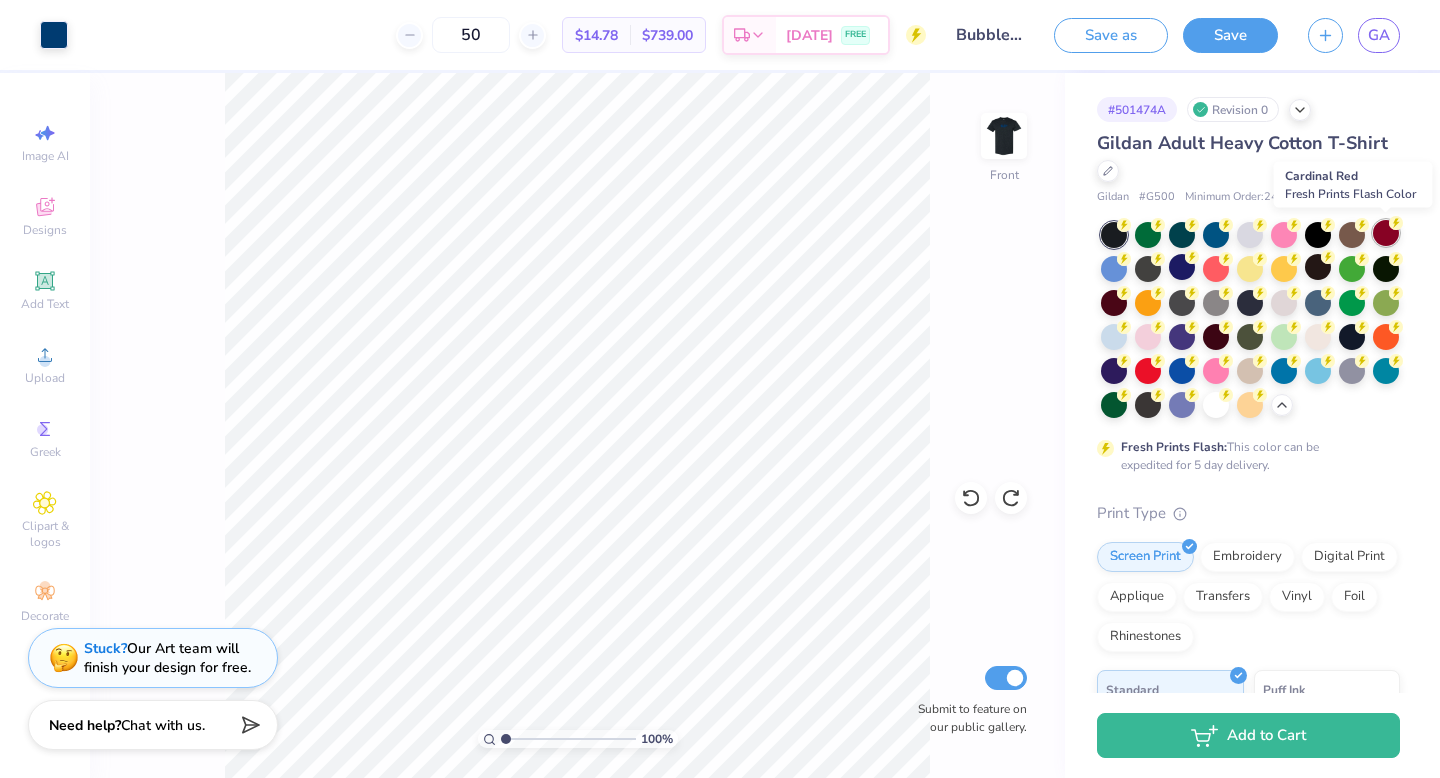 click at bounding box center (1386, 233) 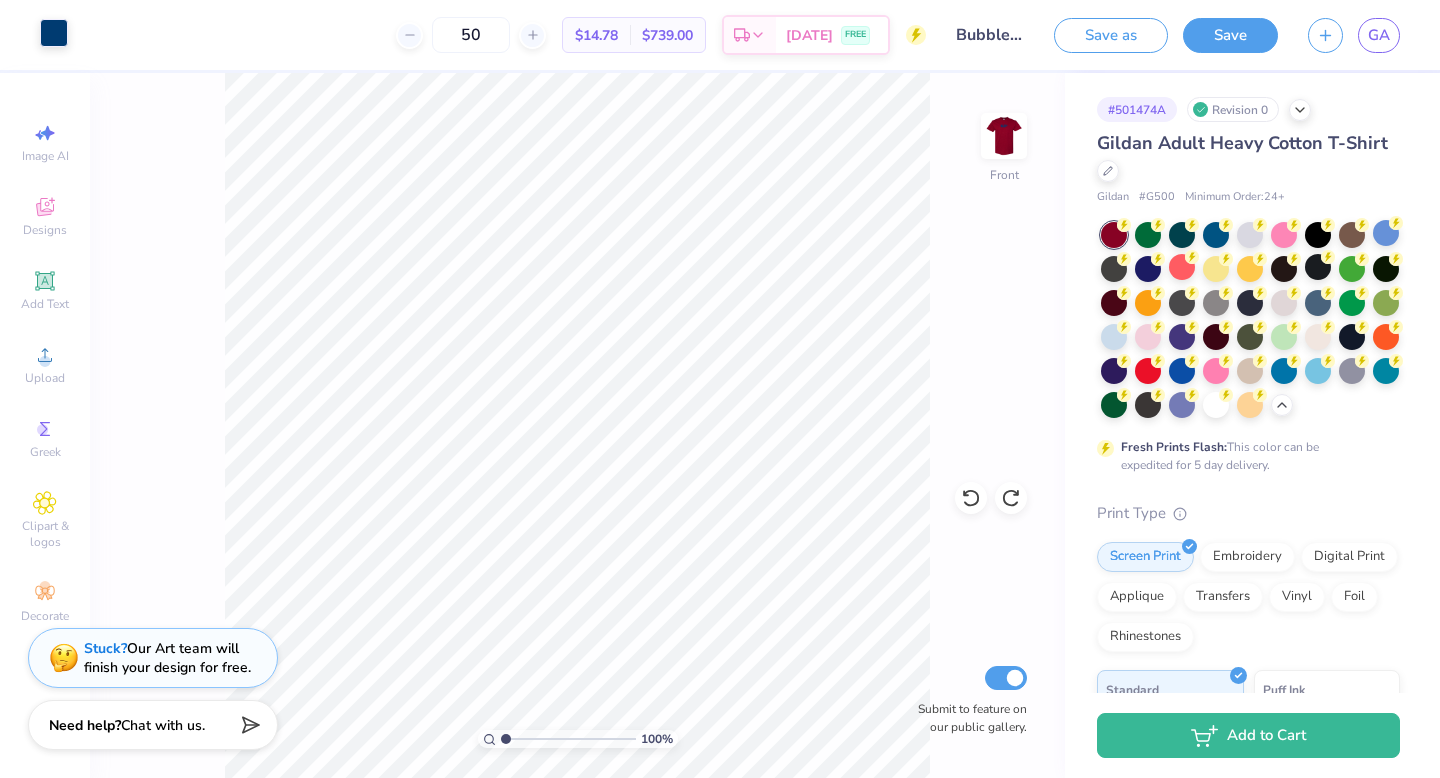 click at bounding box center [54, 33] 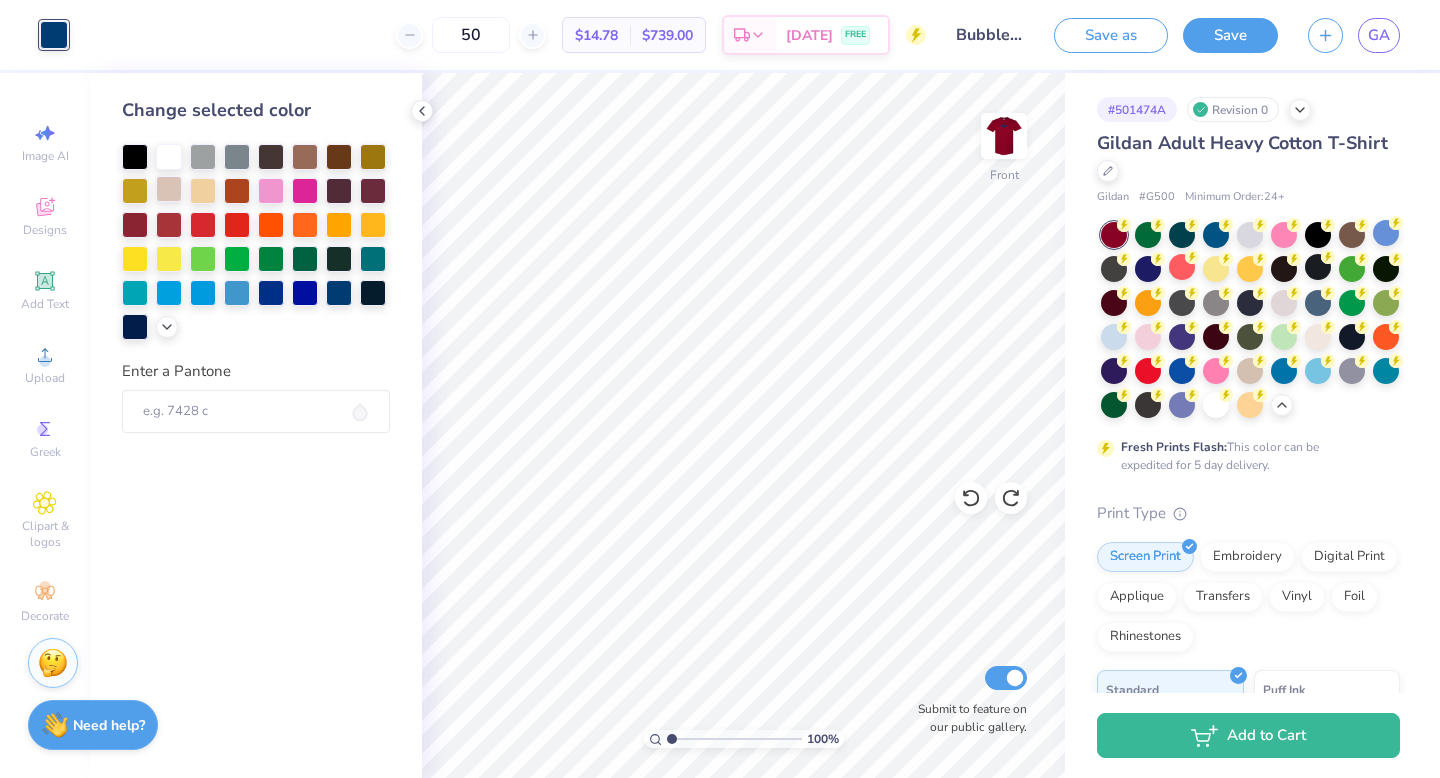 click at bounding box center (169, 189) 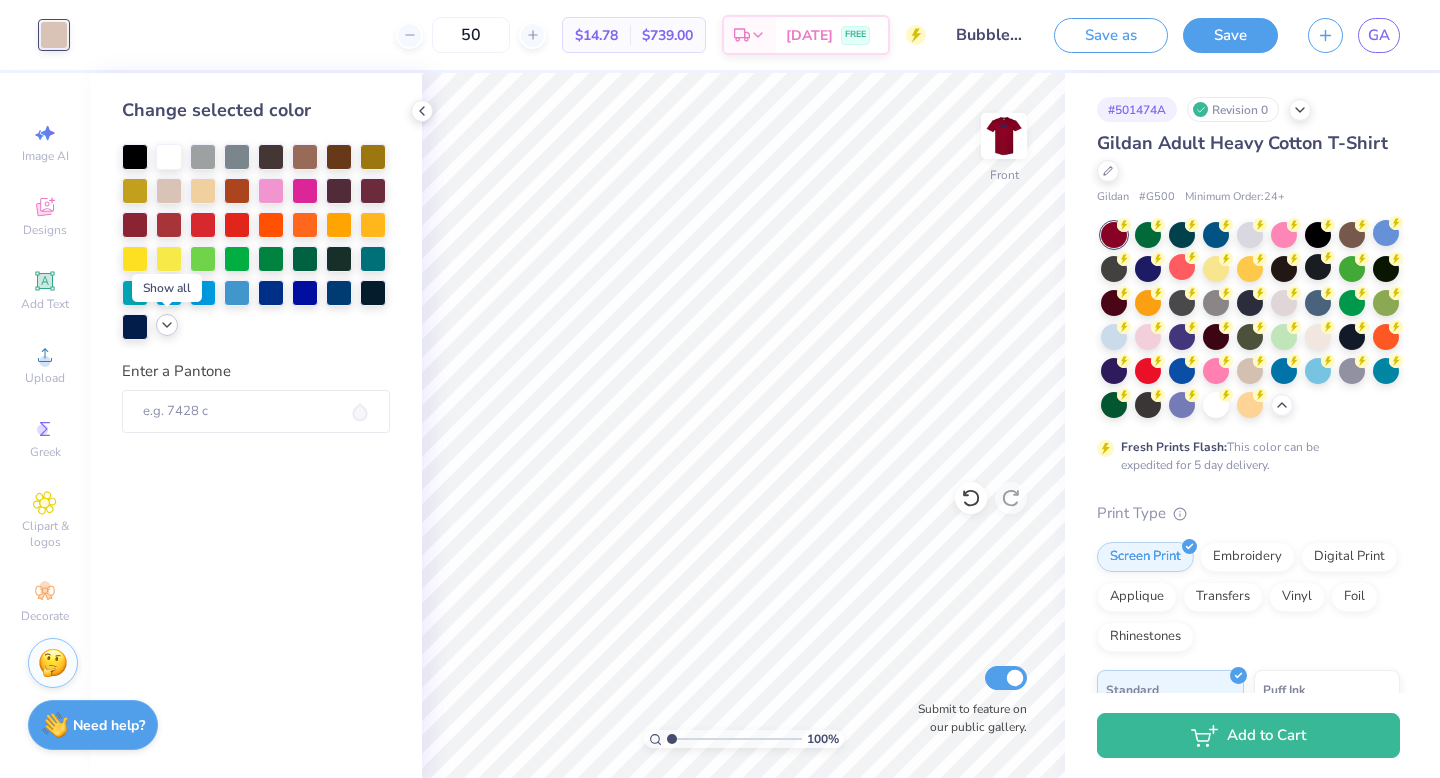 click at bounding box center (167, 325) 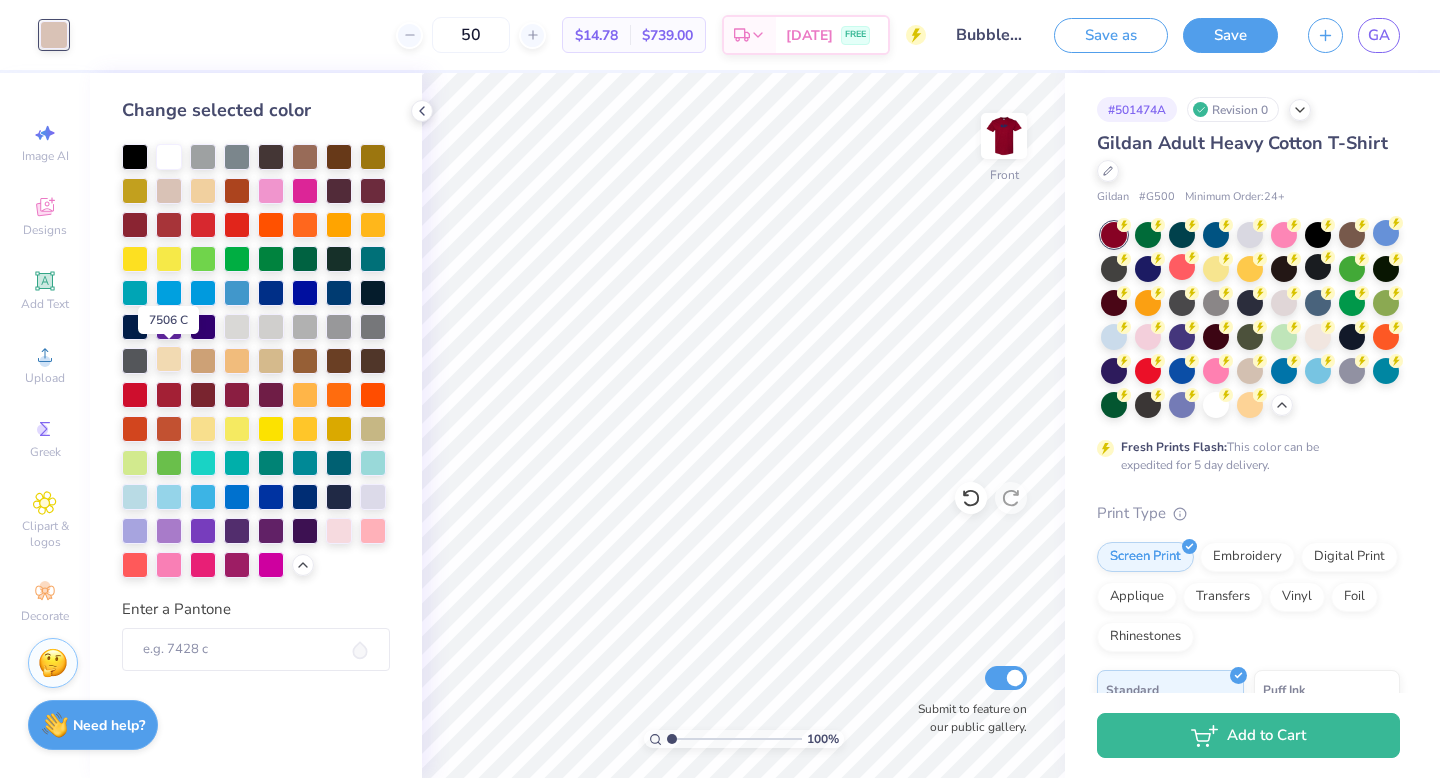 click at bounding box center (169, 359) 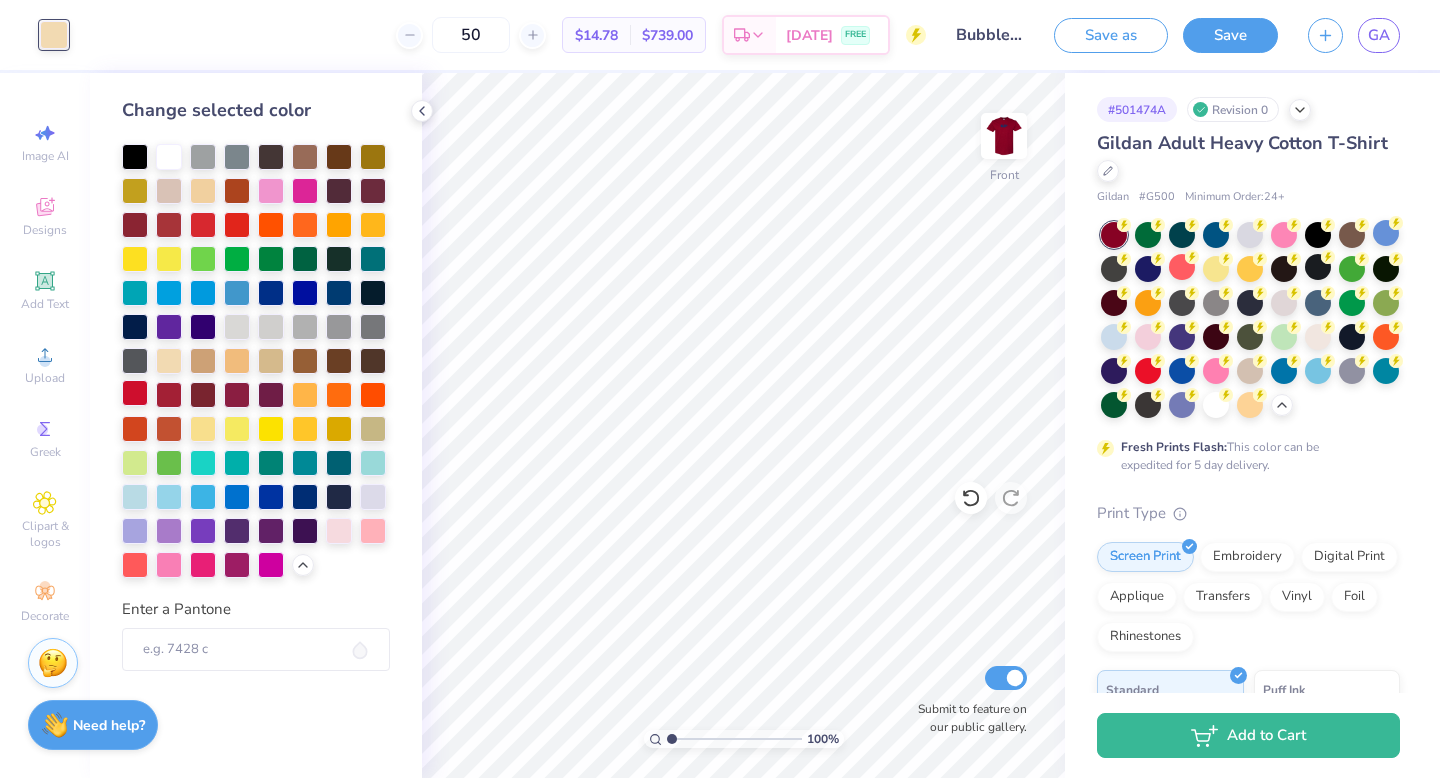 click at bounding box center (135, 393) 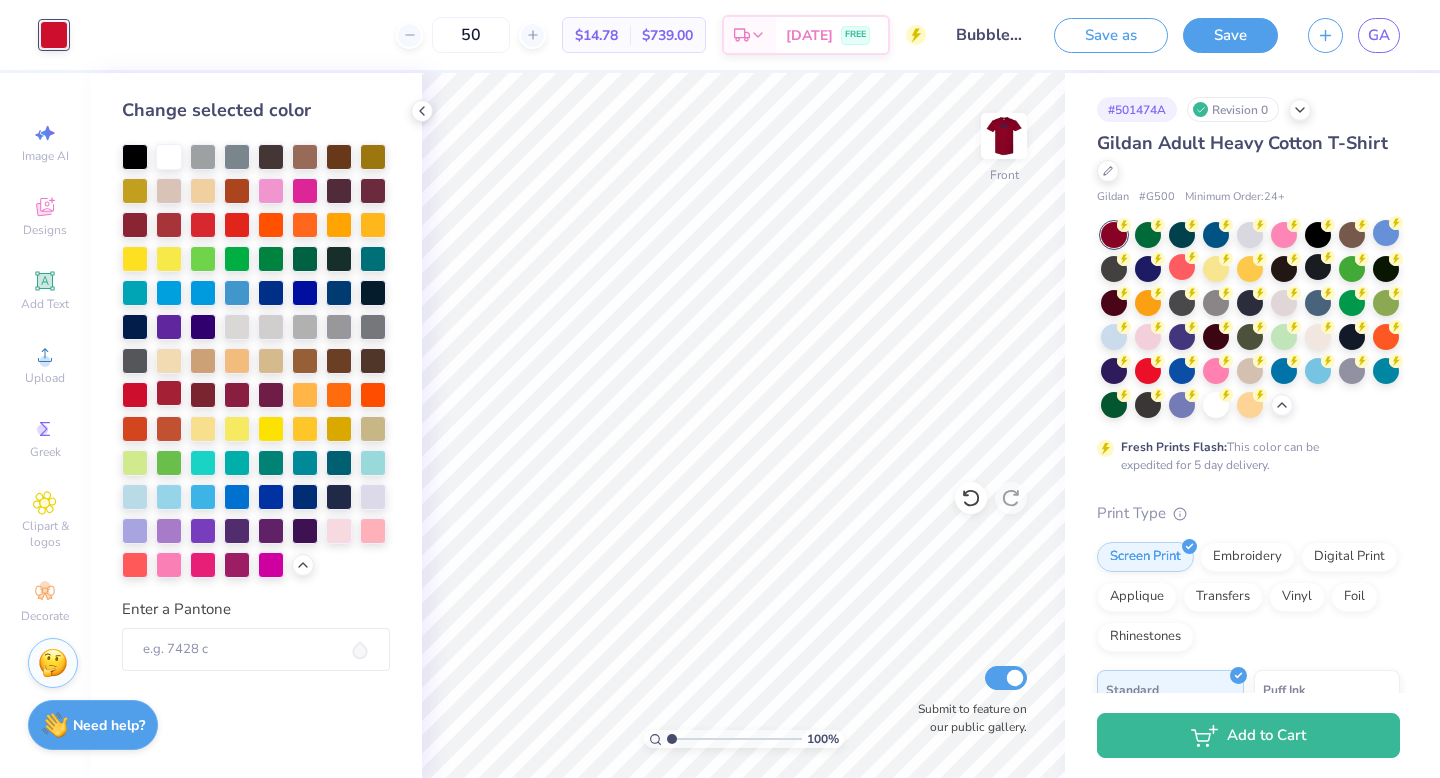 click at bounding box center (169, 393) 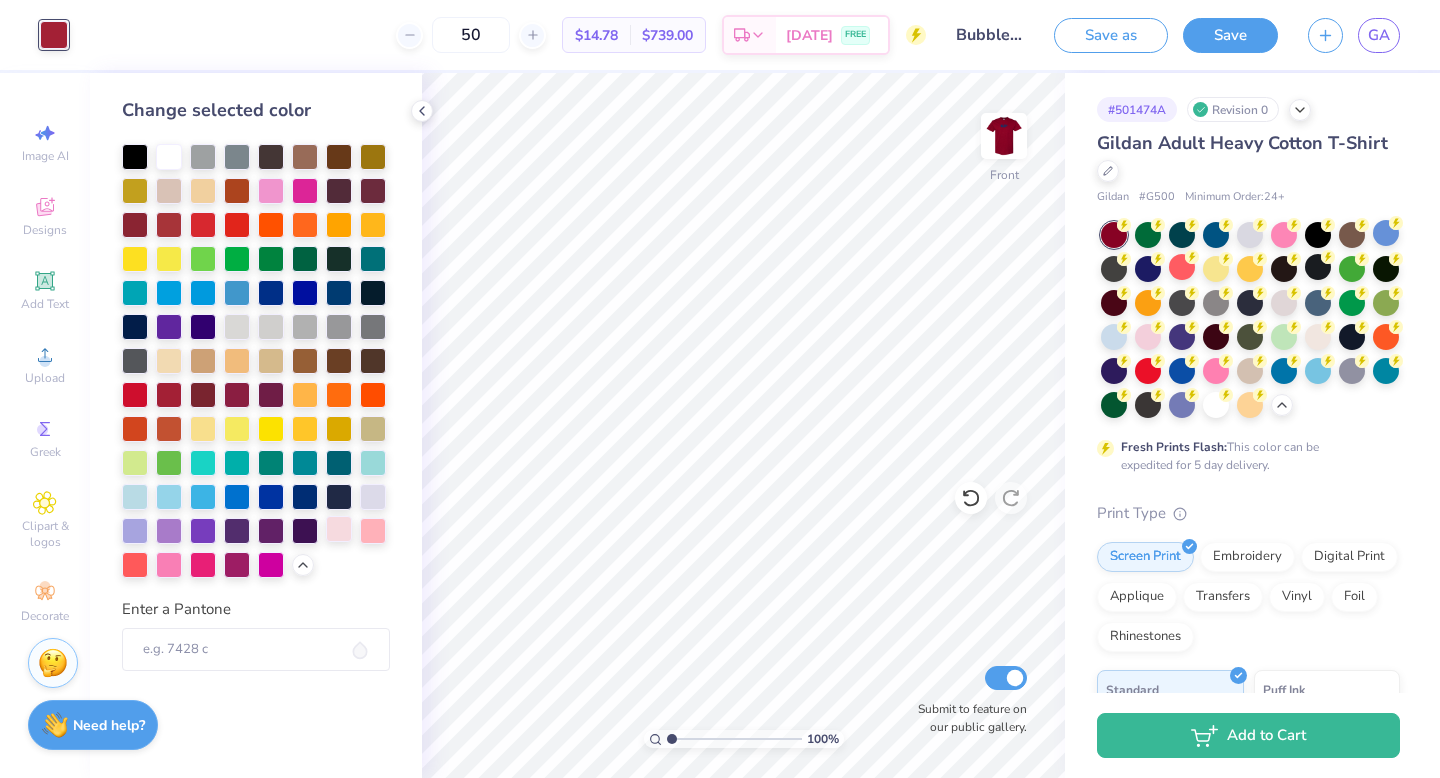 click at bounding box center [339, 529] 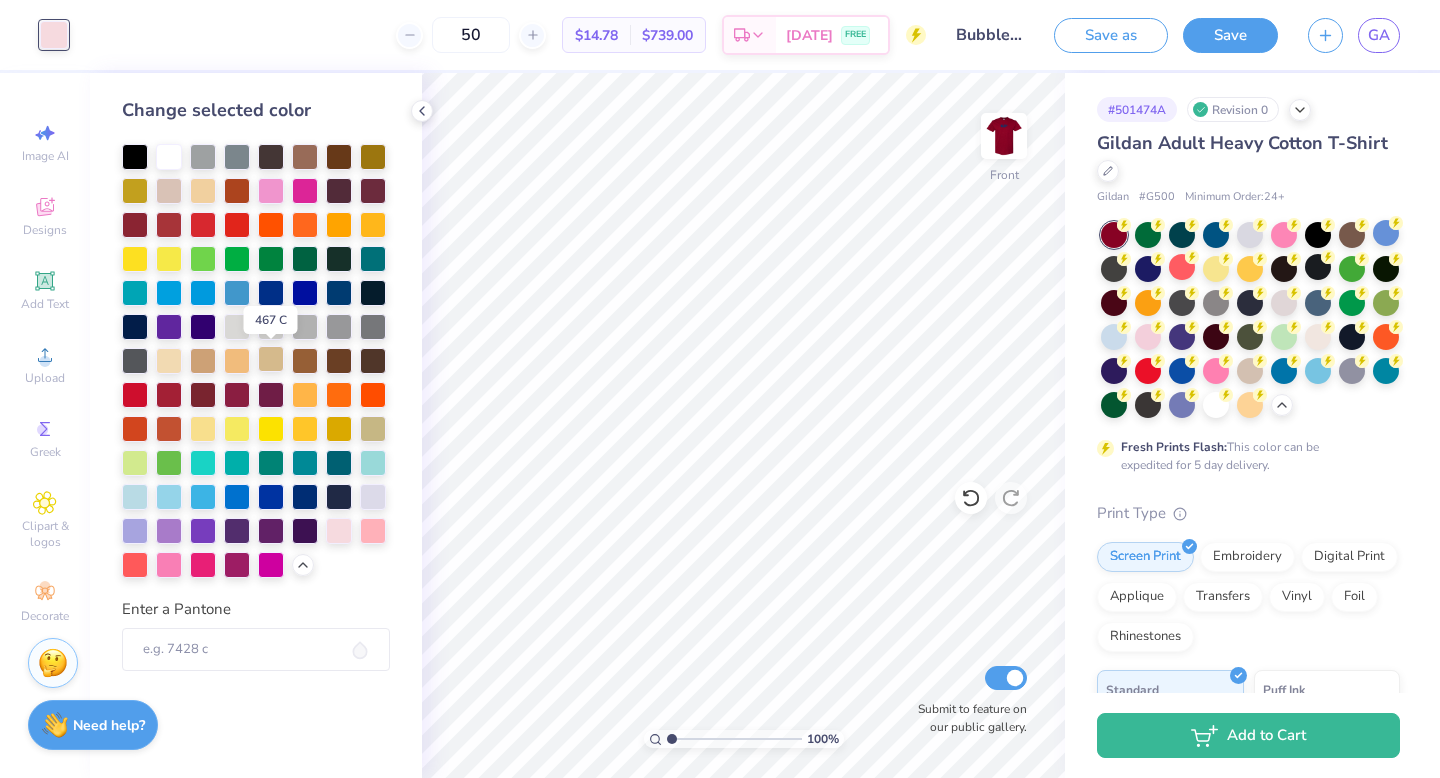 click at bounding box center (271, 359) 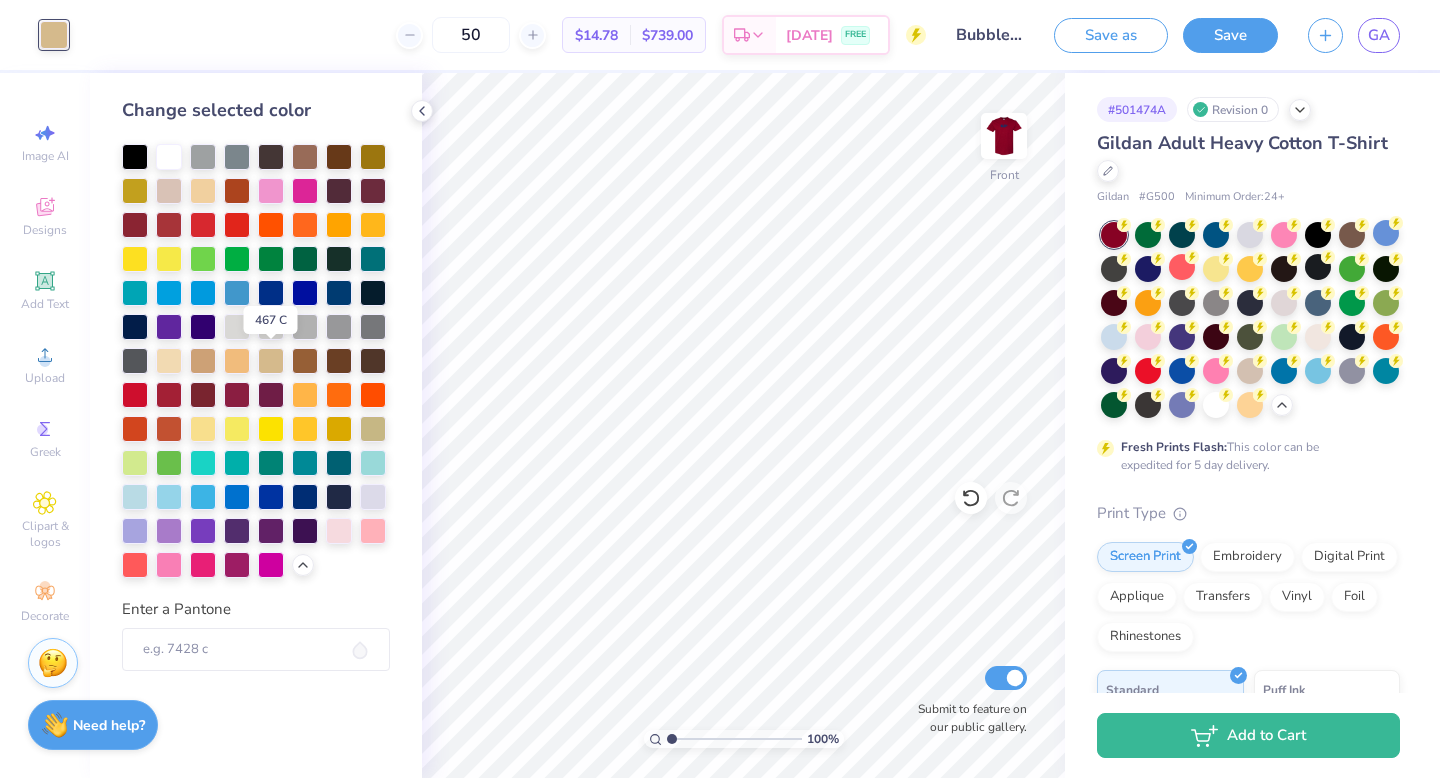 click at bounding box center [256, 361] 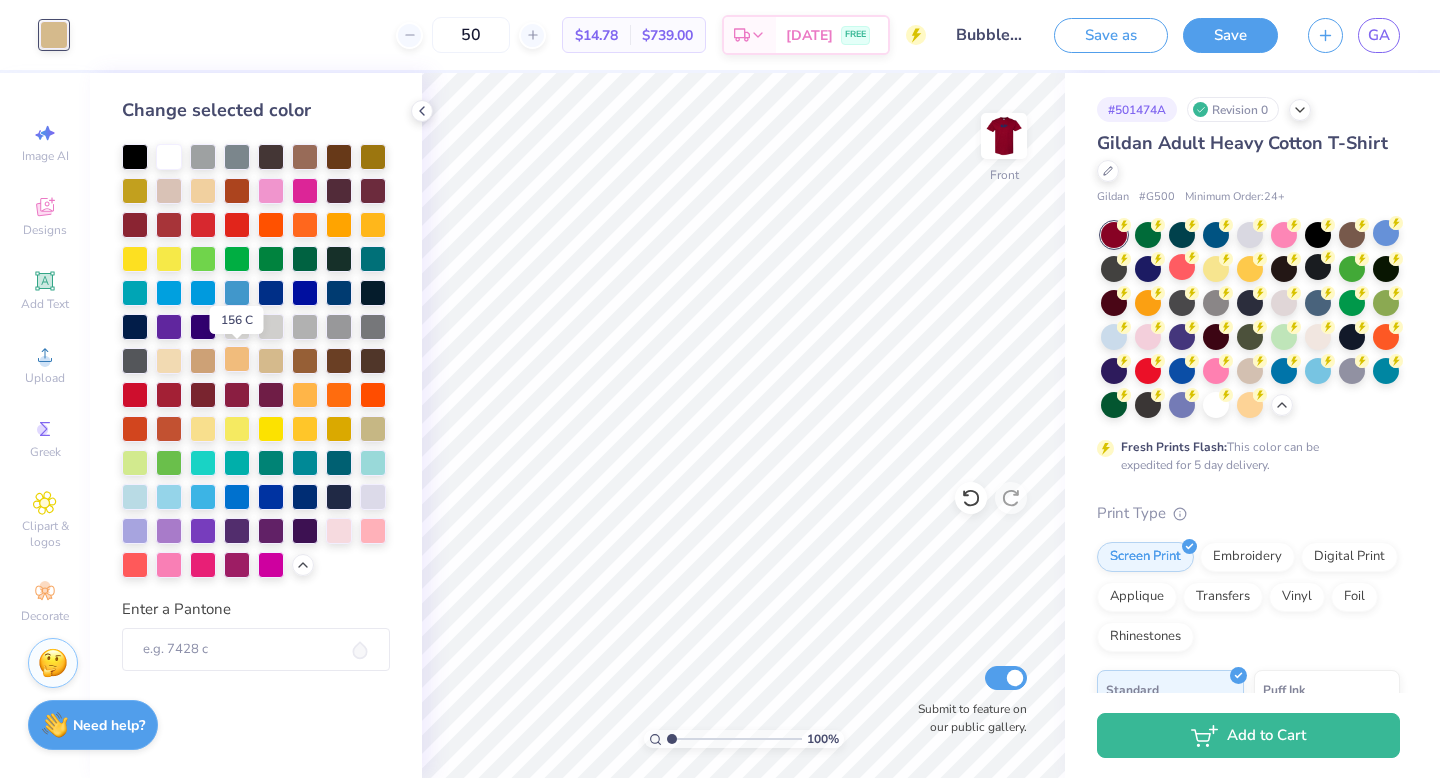 click at bounding box center (237, 359) 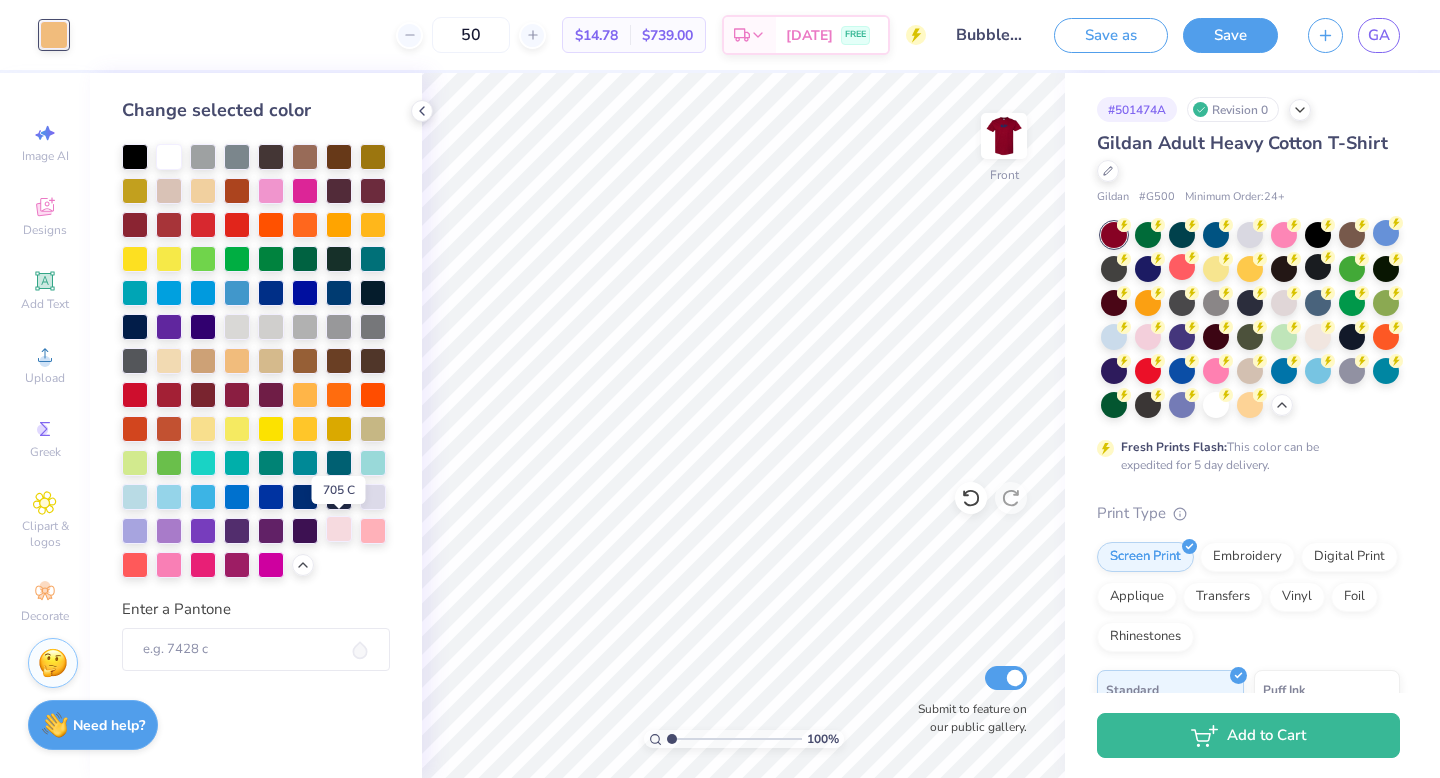 click at bounding box center (339, 529) 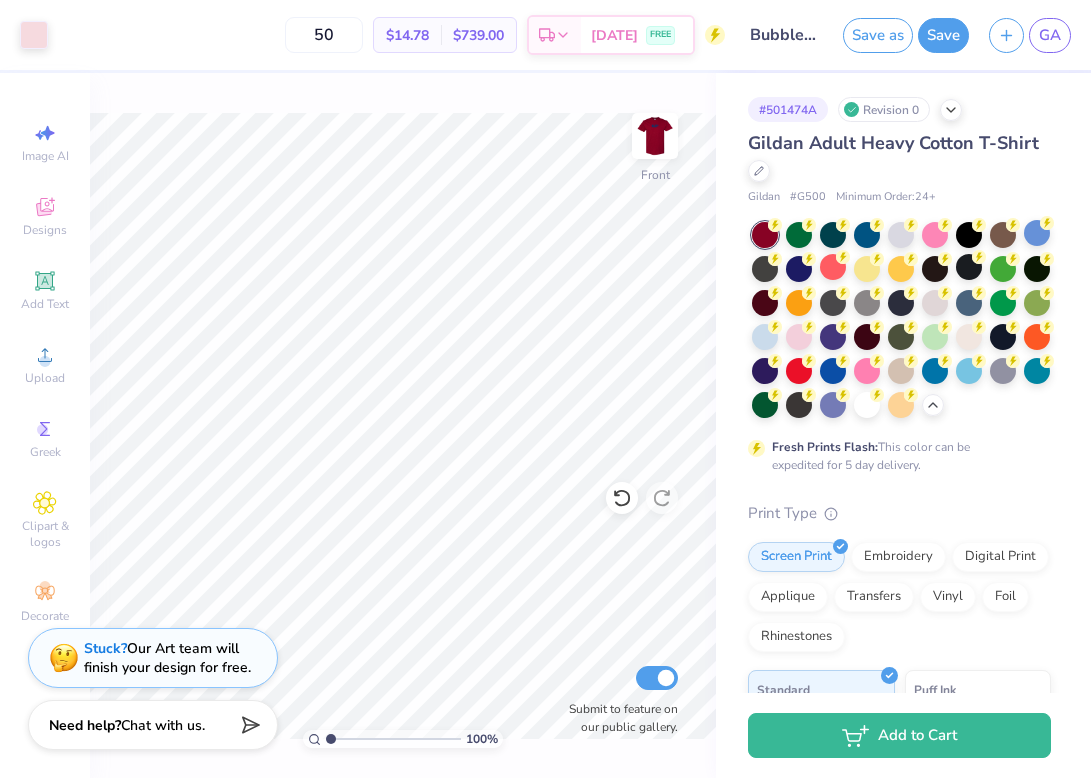click on "Art colors 50 $14.78 Per Item $739.00 Total Est. Delivery [DATE] FREE Design Title Bubble (Final) Save as Save GA" at bounding box center [545, 35] 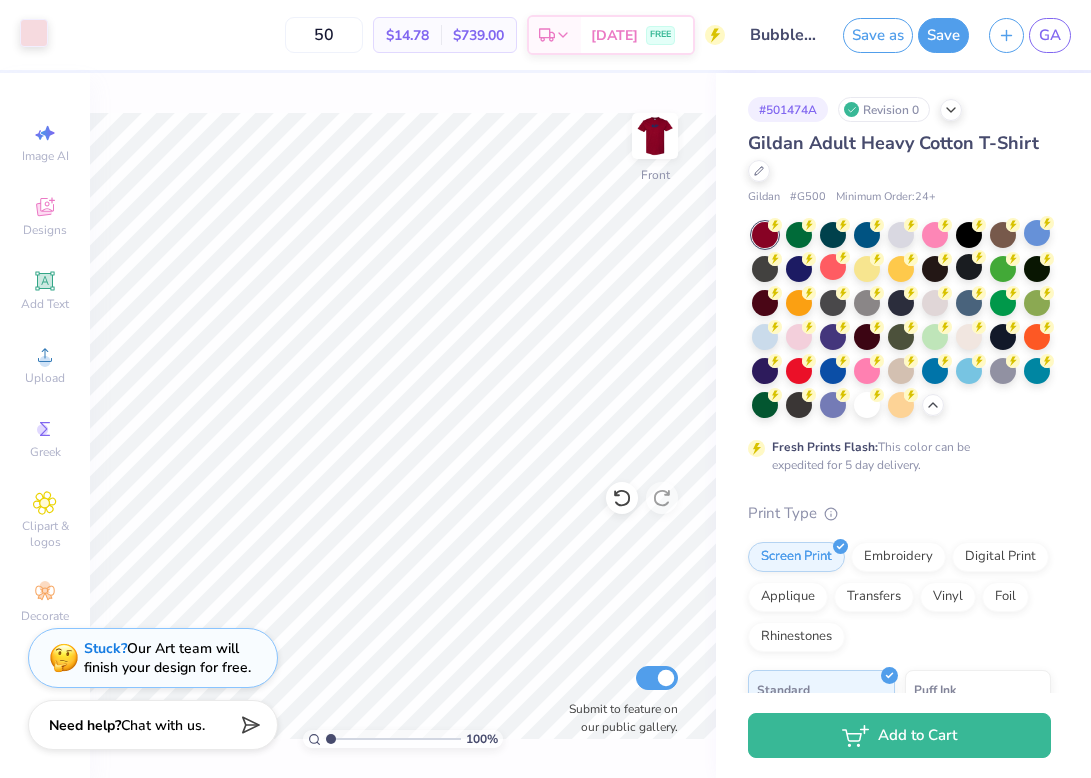 click at bounding box center (34, 33) 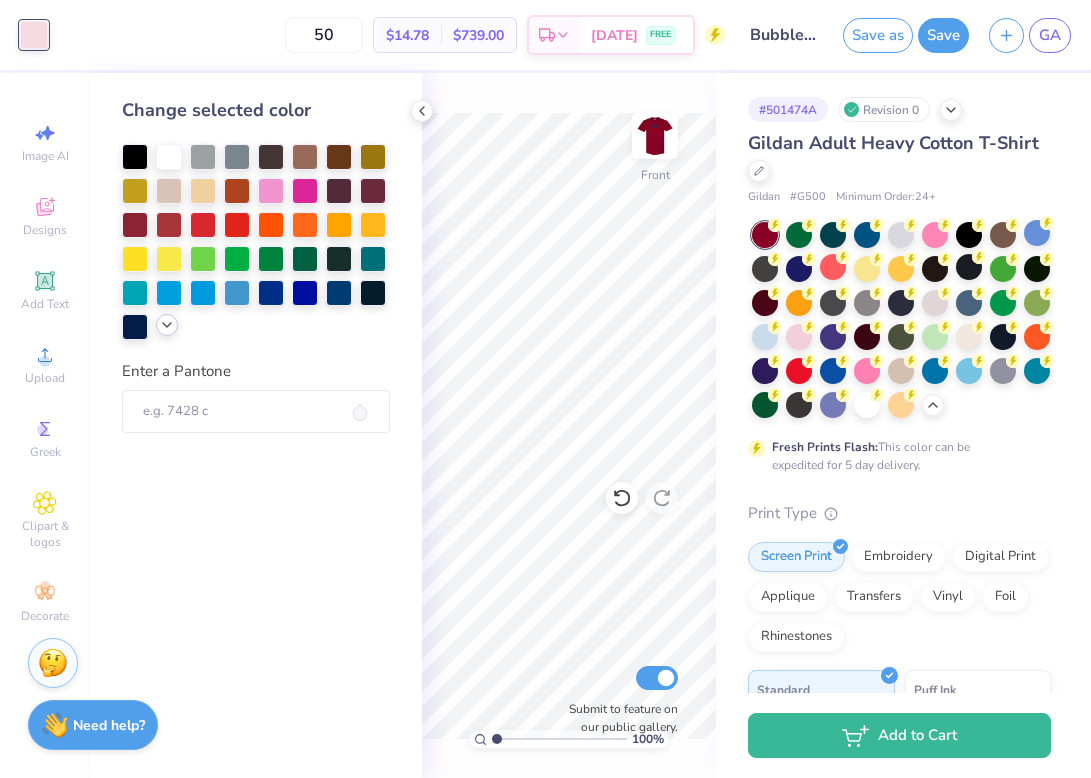 click at bounding box center [167, 325] 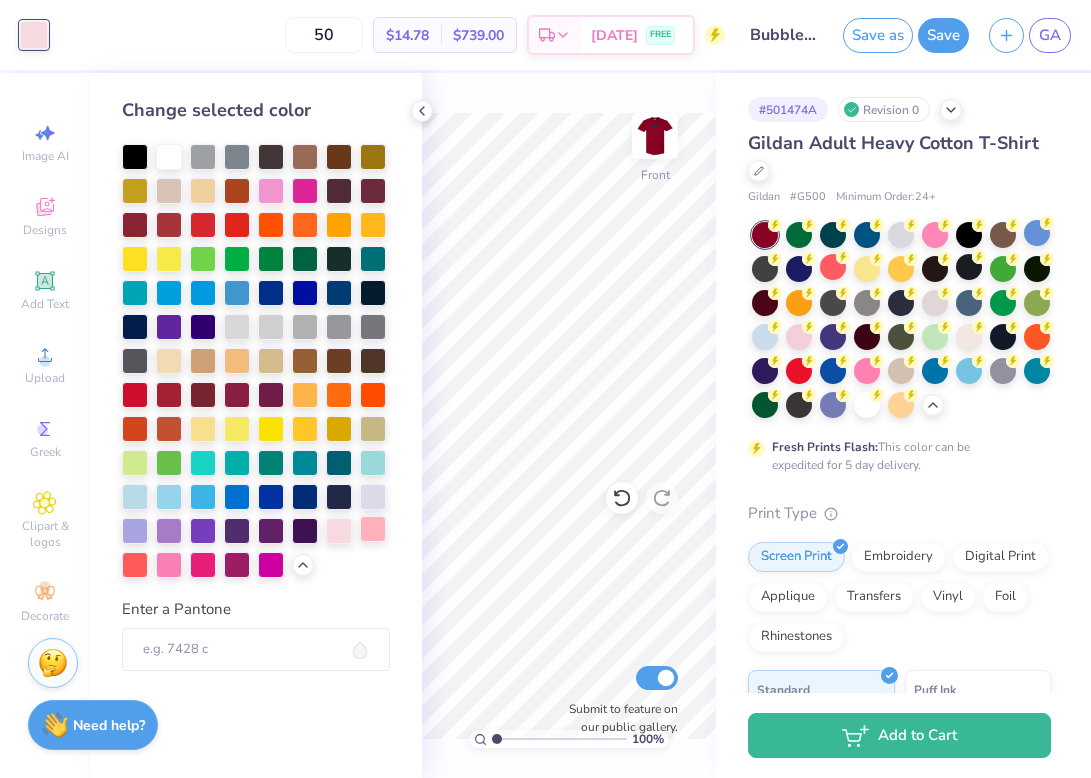 click at bounding box center [373, 529] 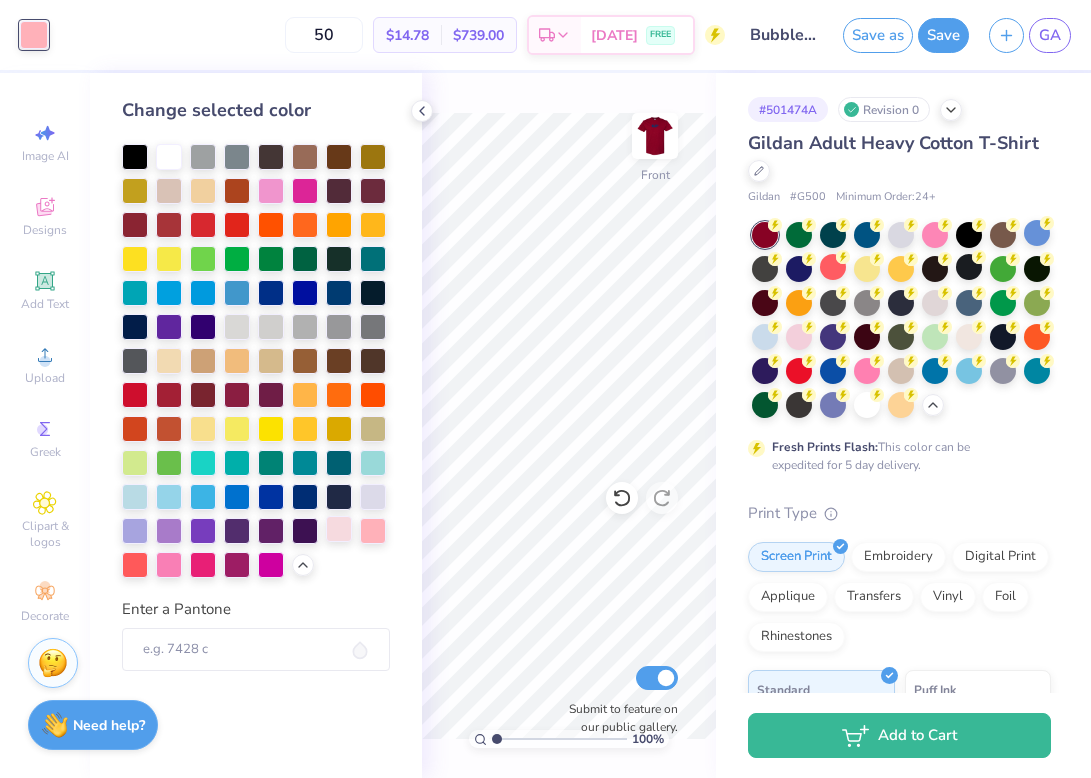 click at bounding box center (339, 529) 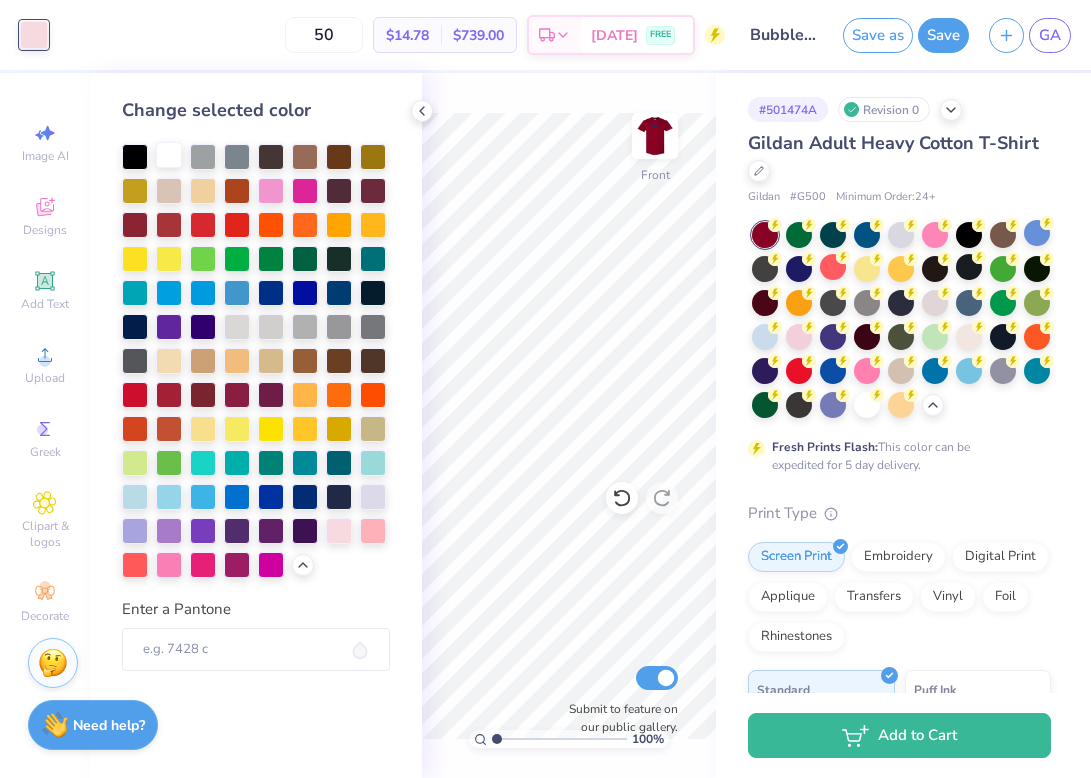 click at bounding box center [169, 155] 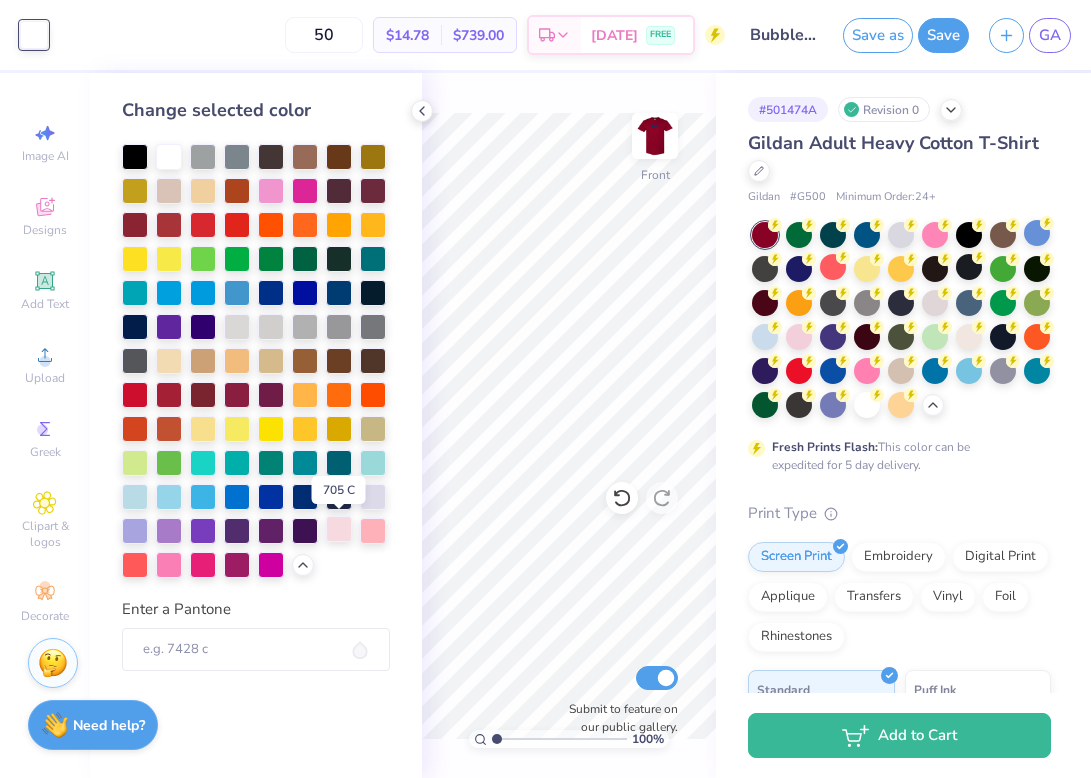 click at bounding box center (339, 529) 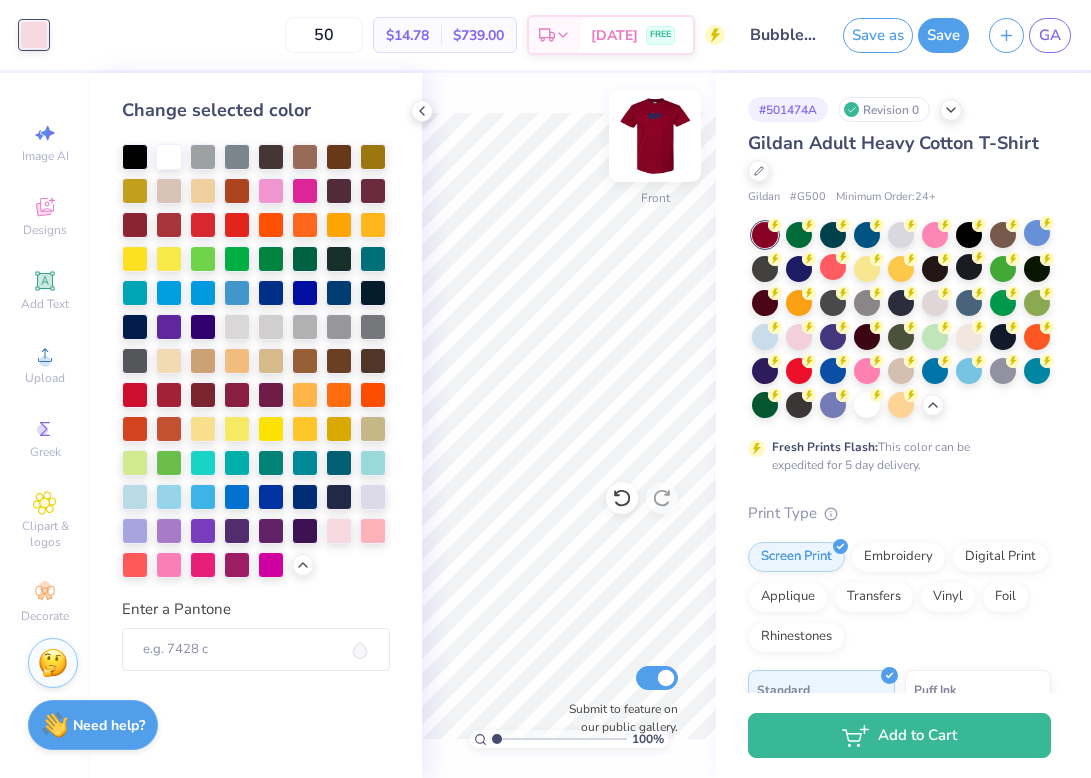 click at bounding box center (655, 136) 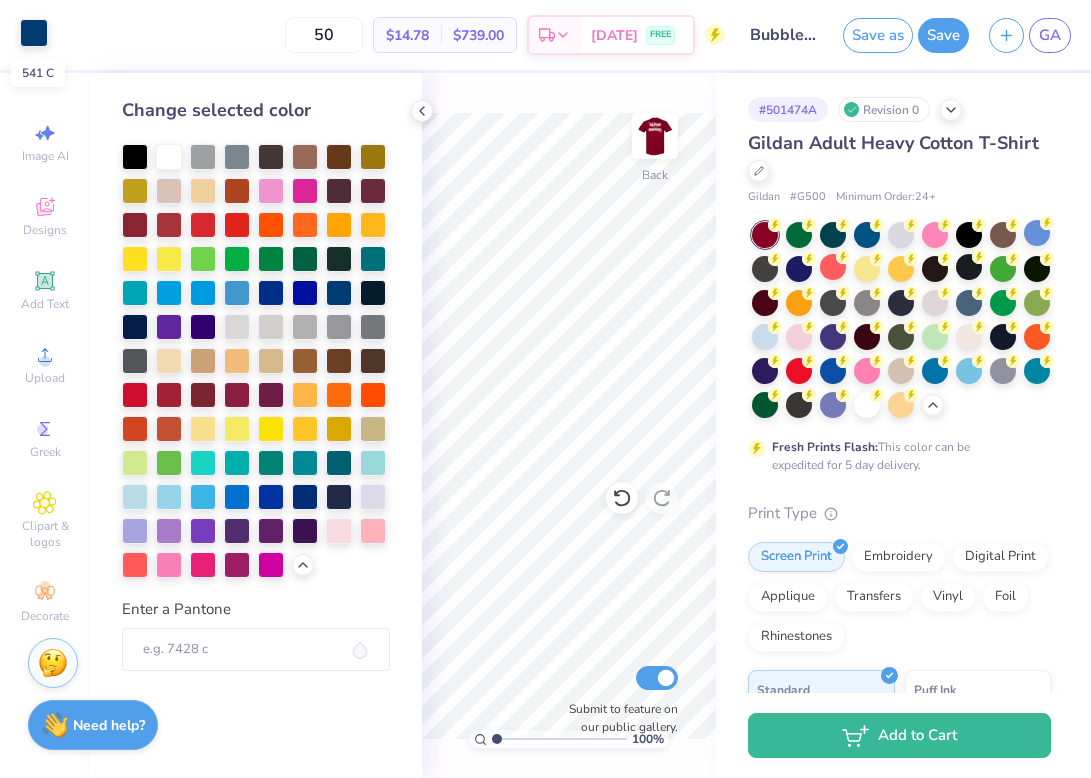 click at bounding box center [34, 33] 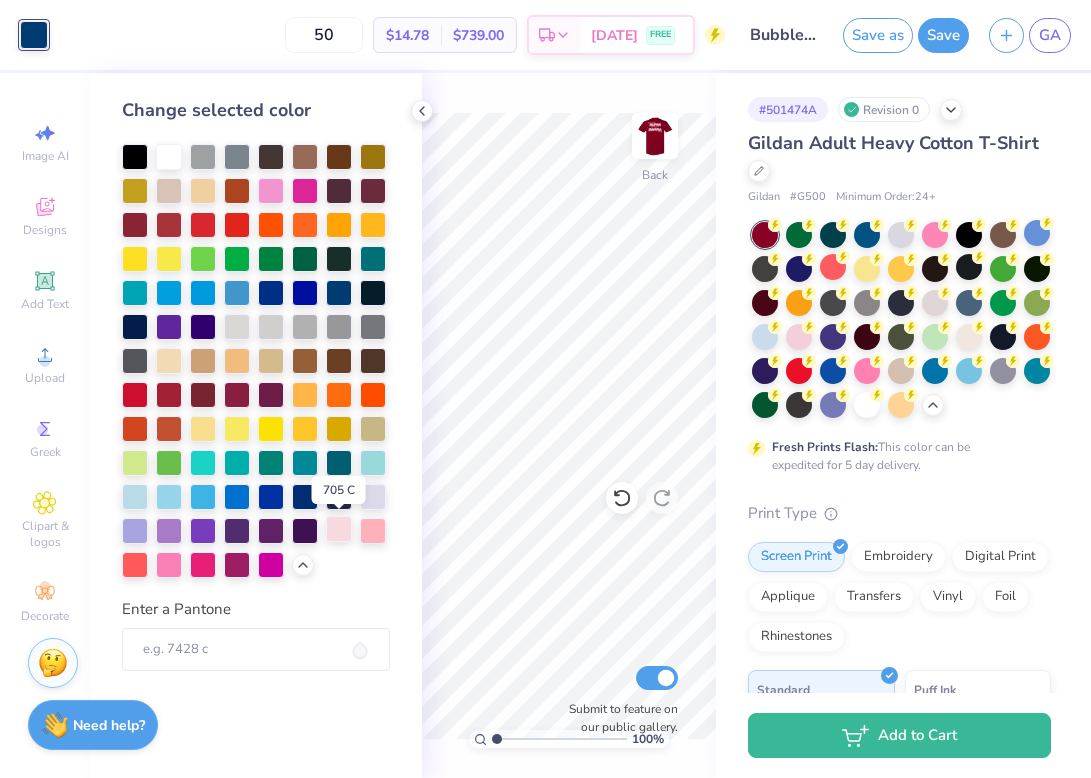 click at bounding box center (339, 529) 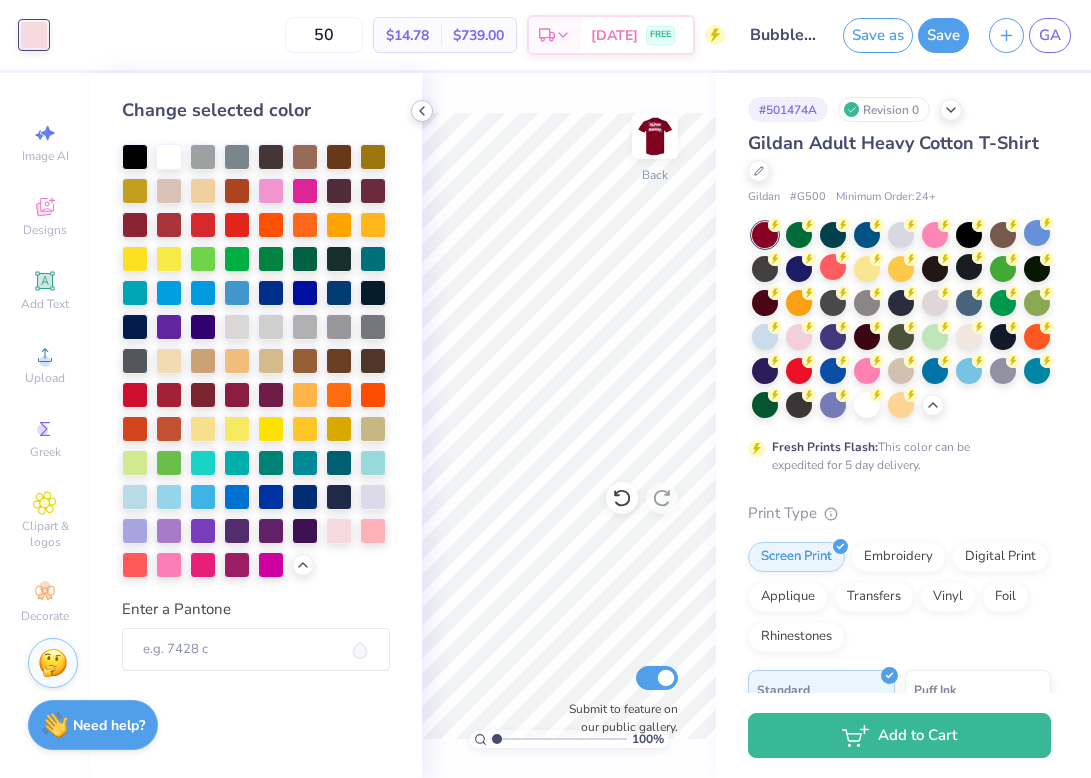 click 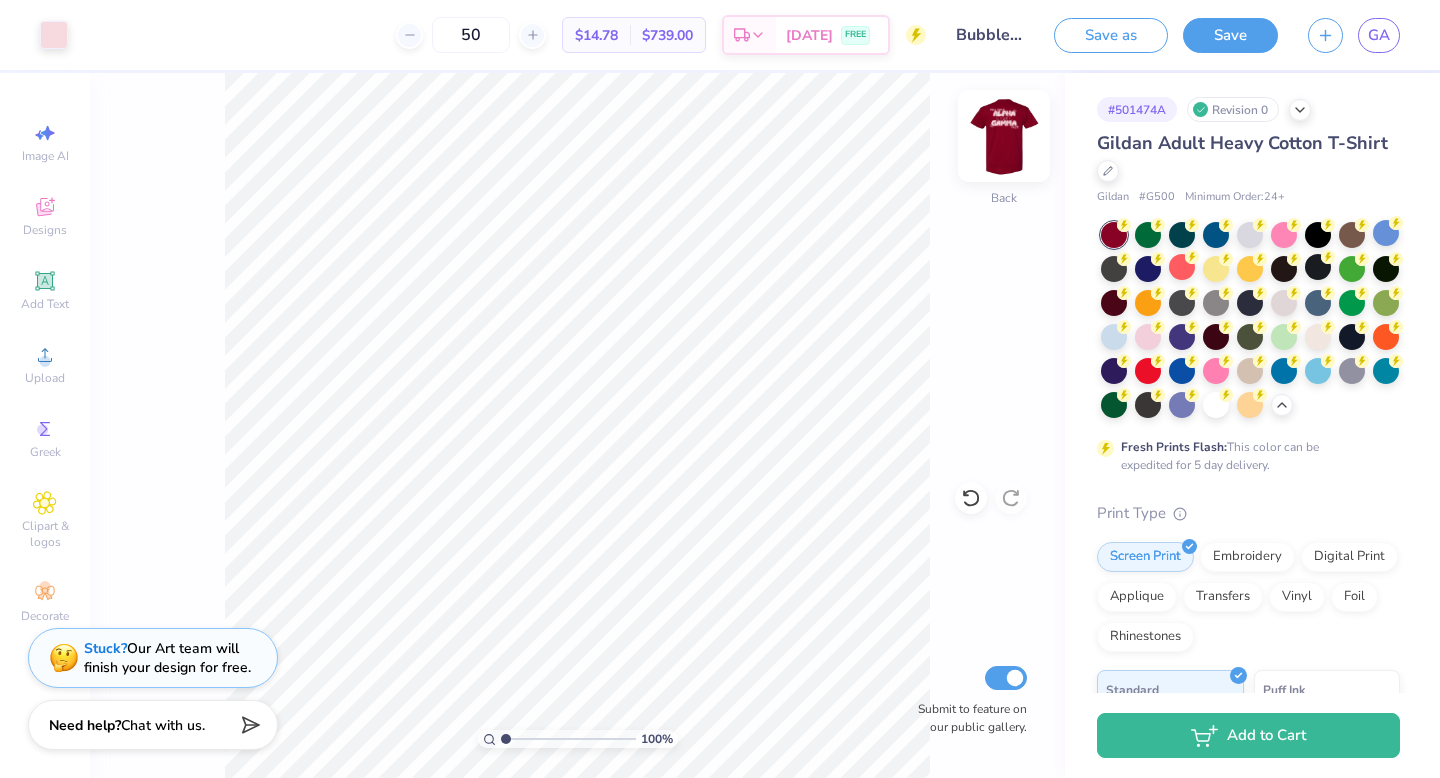 click at bounding box center (1004, 136) 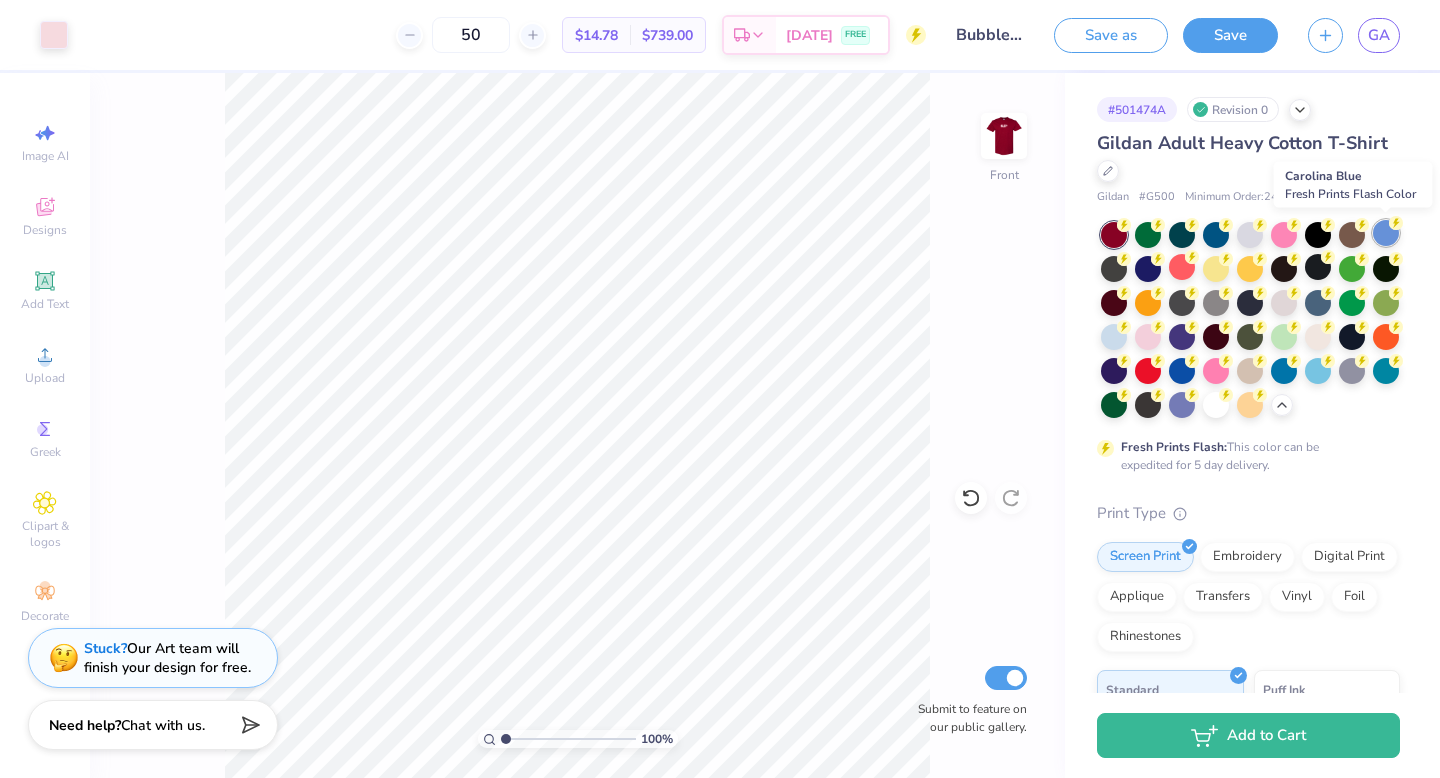 click at bounding box center (1386, 233) 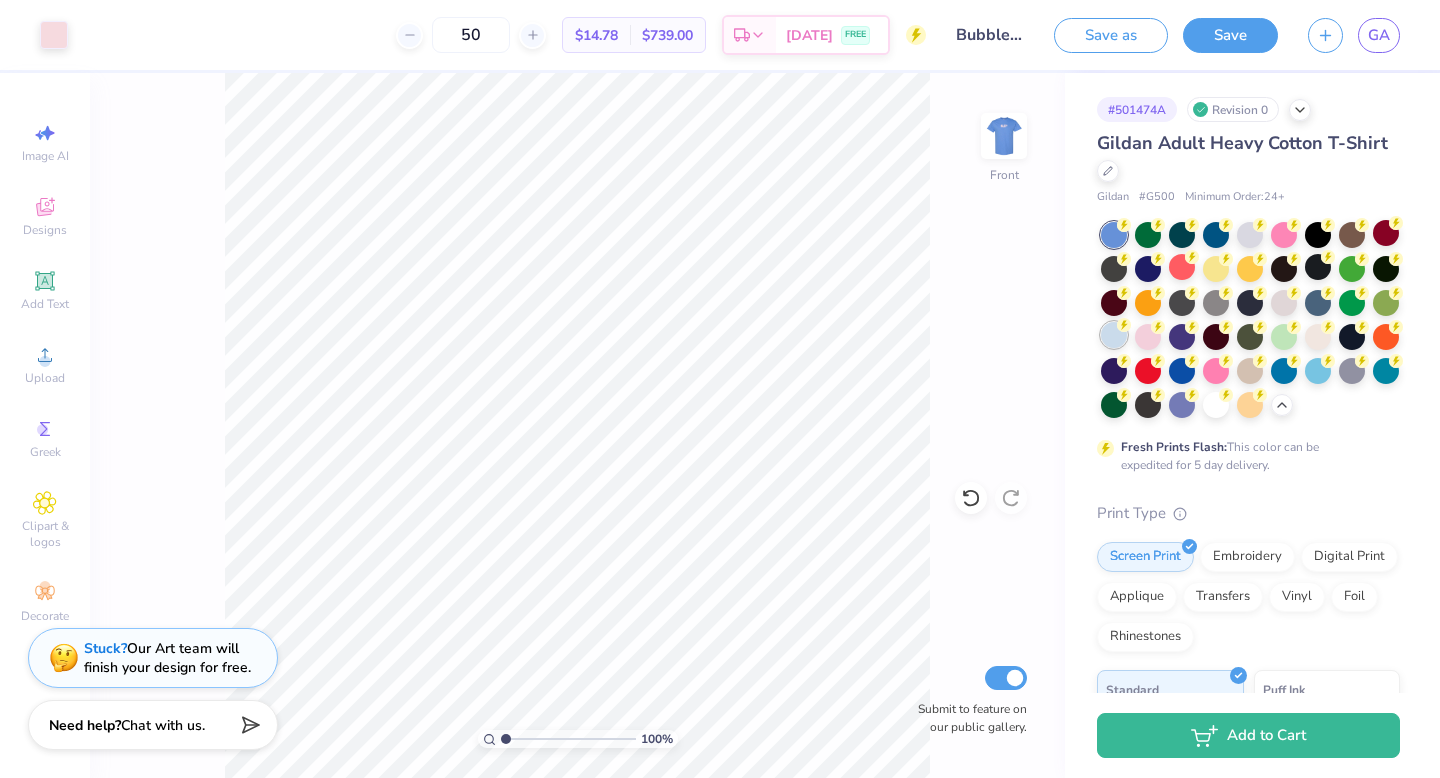 click at bounding box center (1114, 335) 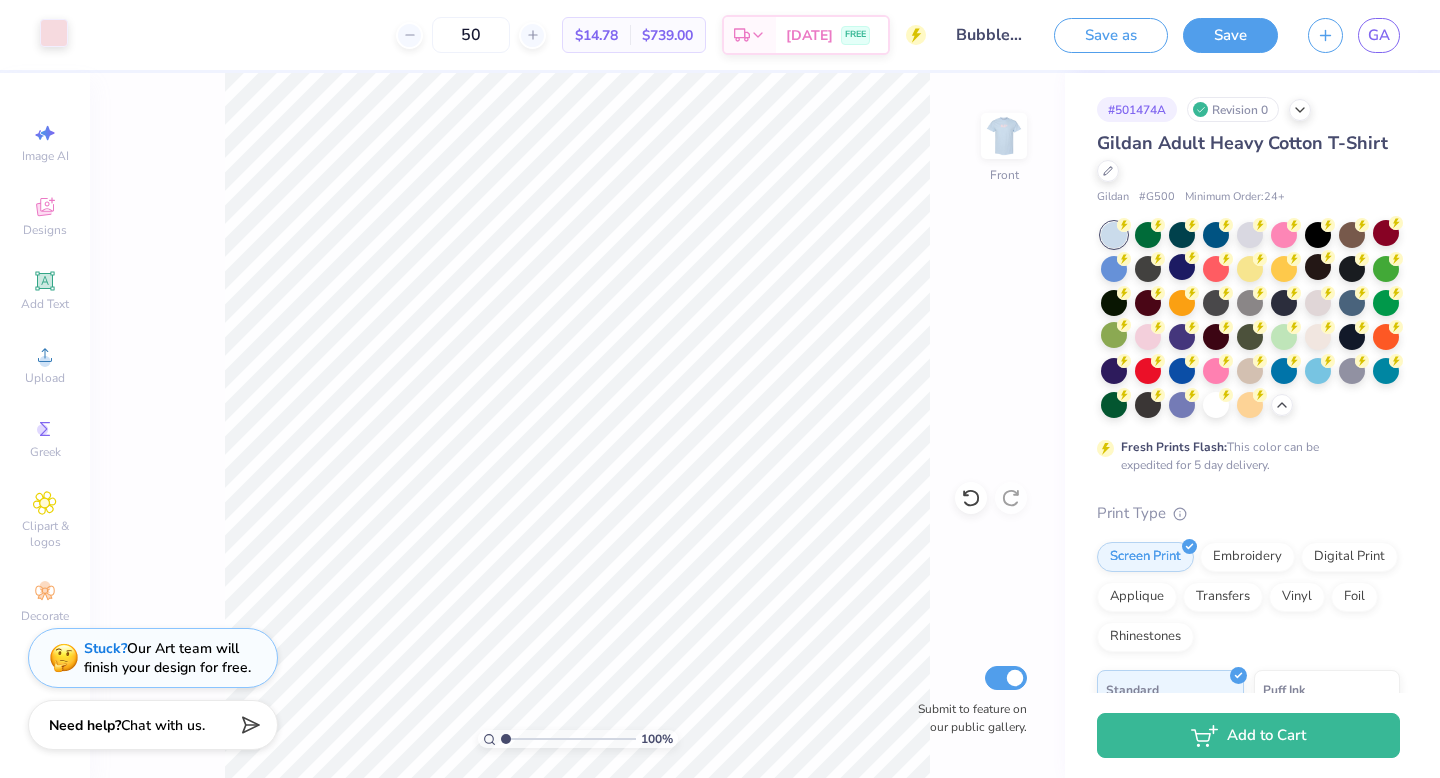 click at bounding box center (54, 33) 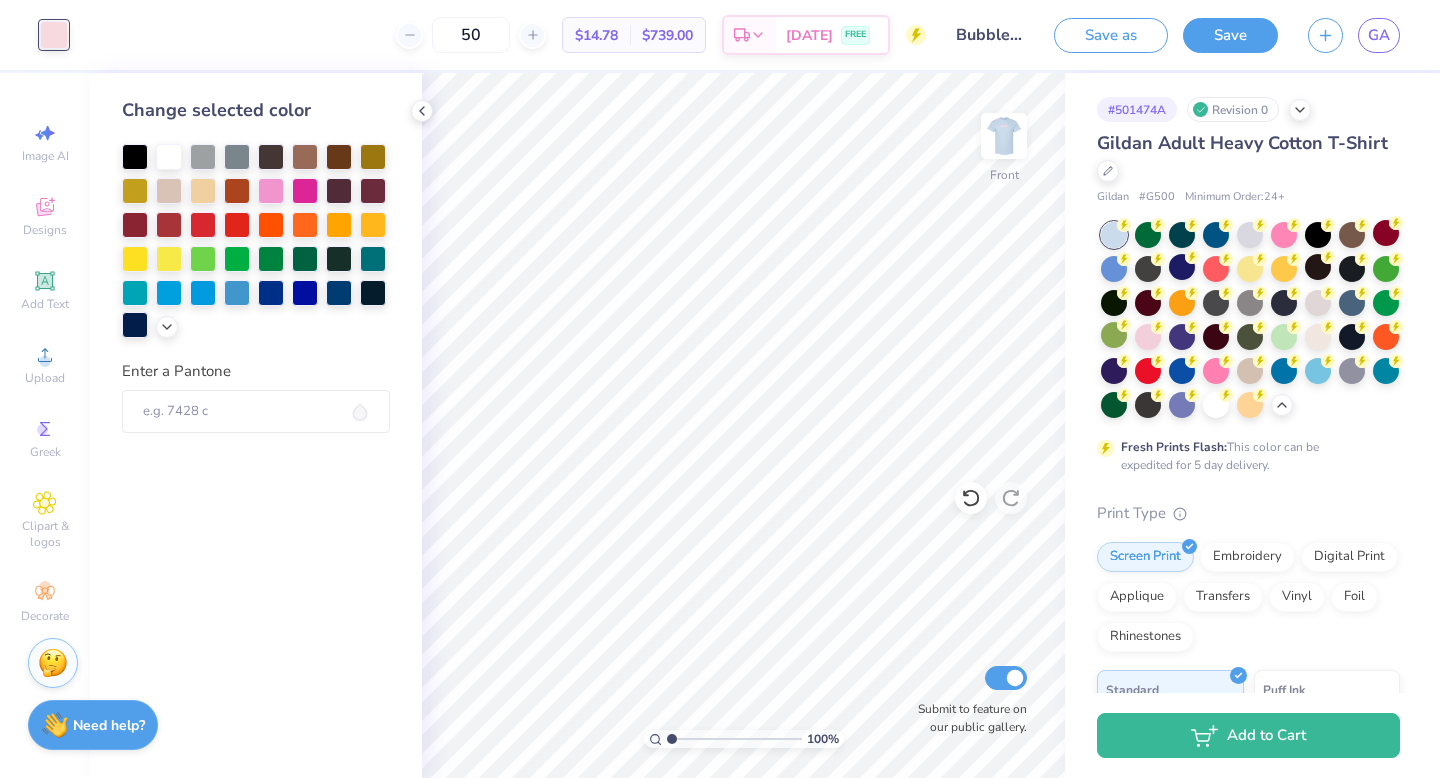 click at bounding box center [135, 325] 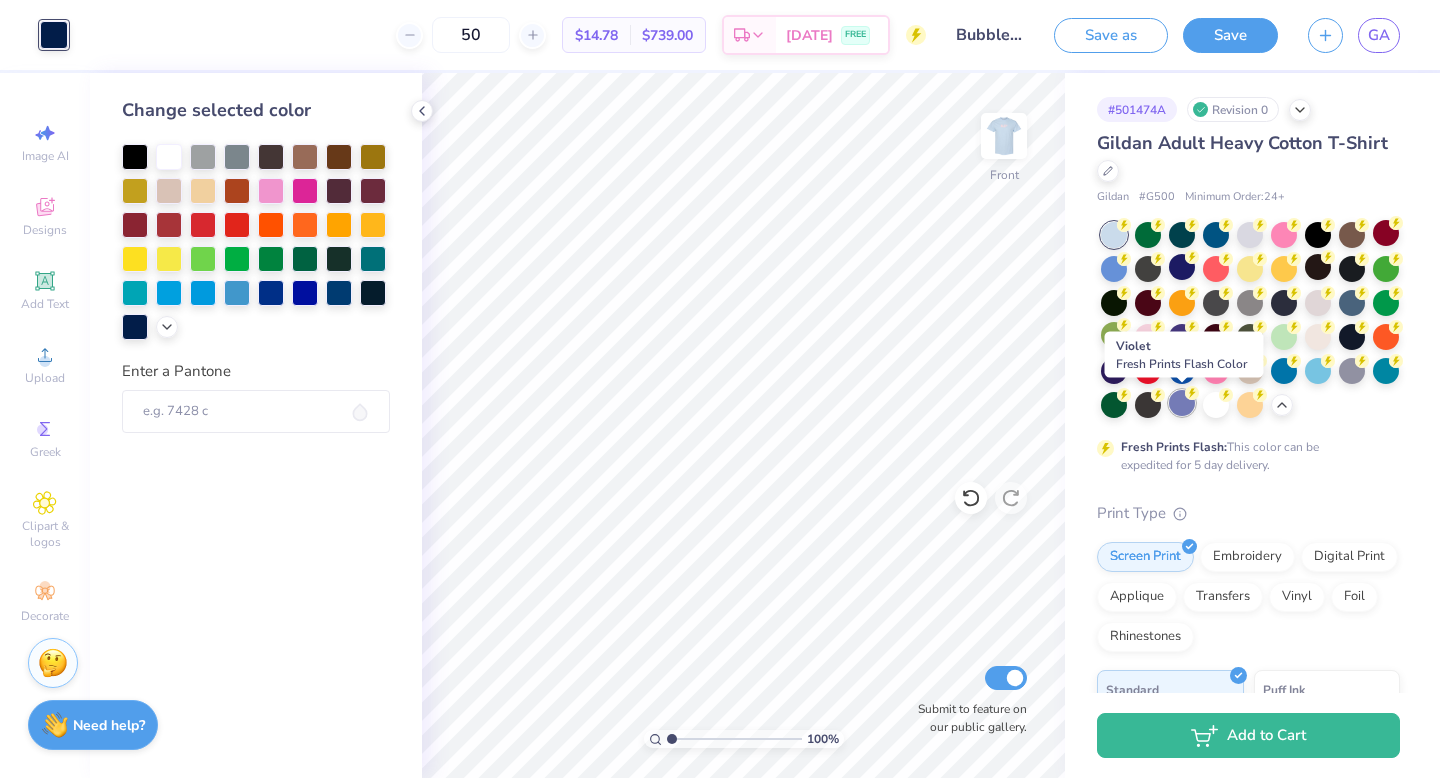 click at bounding box center [1182, 403] 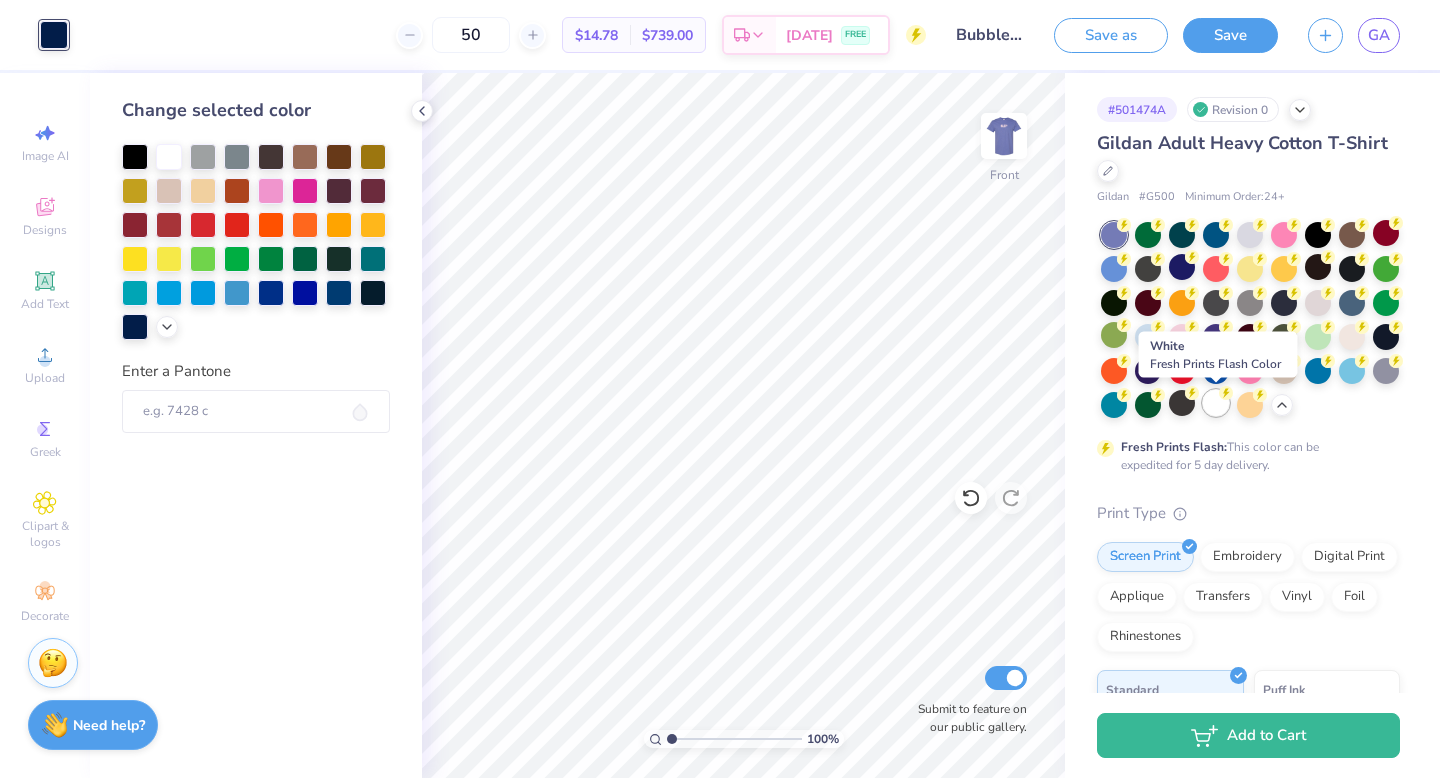 click at bounding box center (1216, 403) 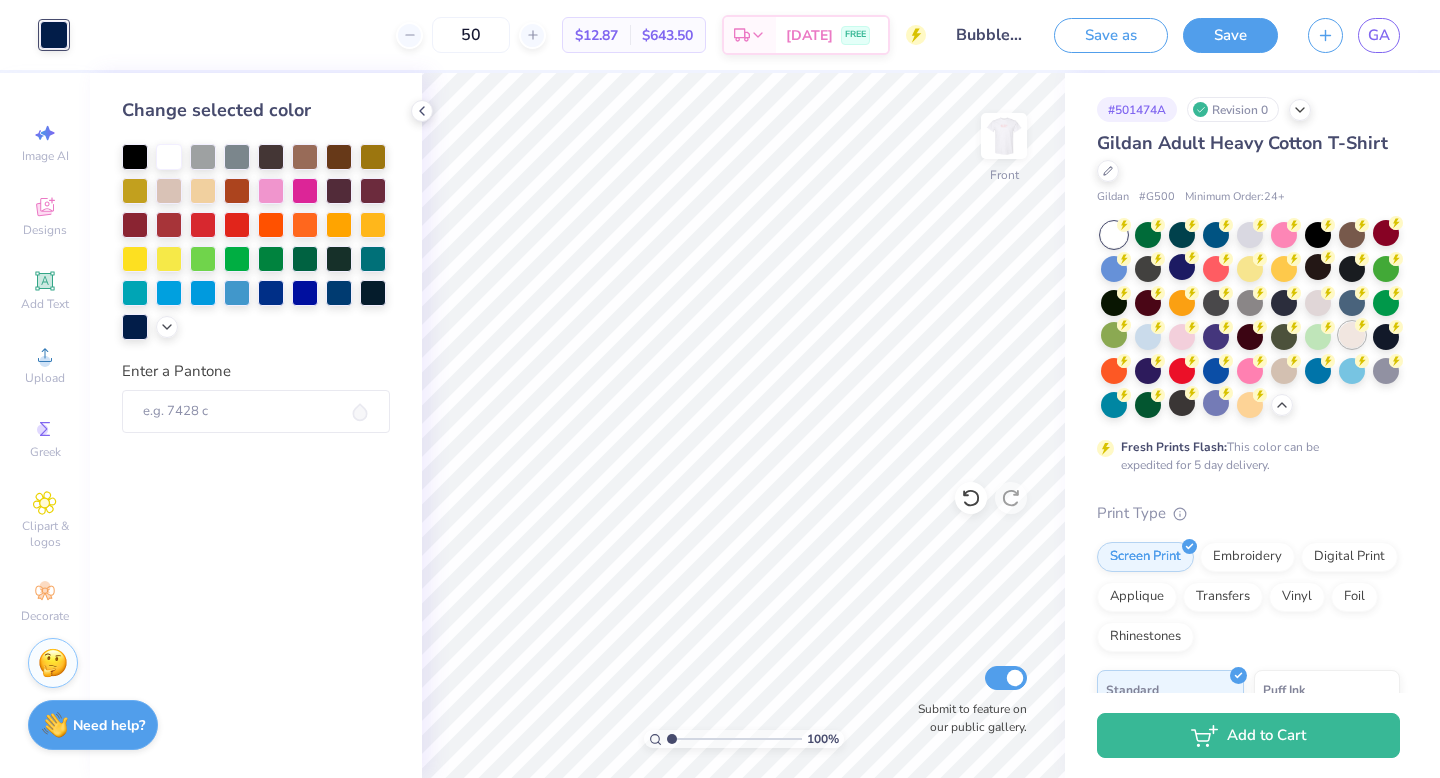 click at bounding box center (1352, 335) 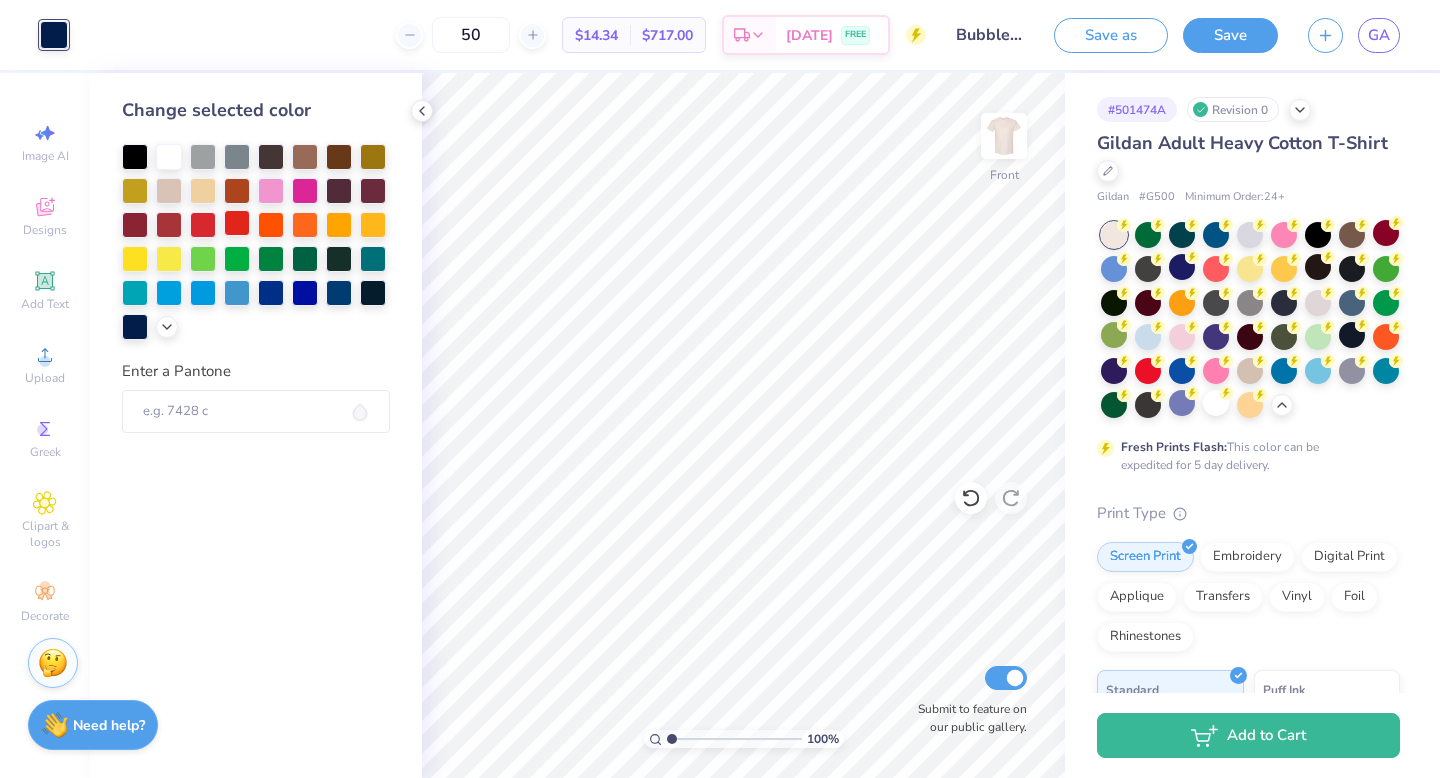 click at bounding box center [237, 223] 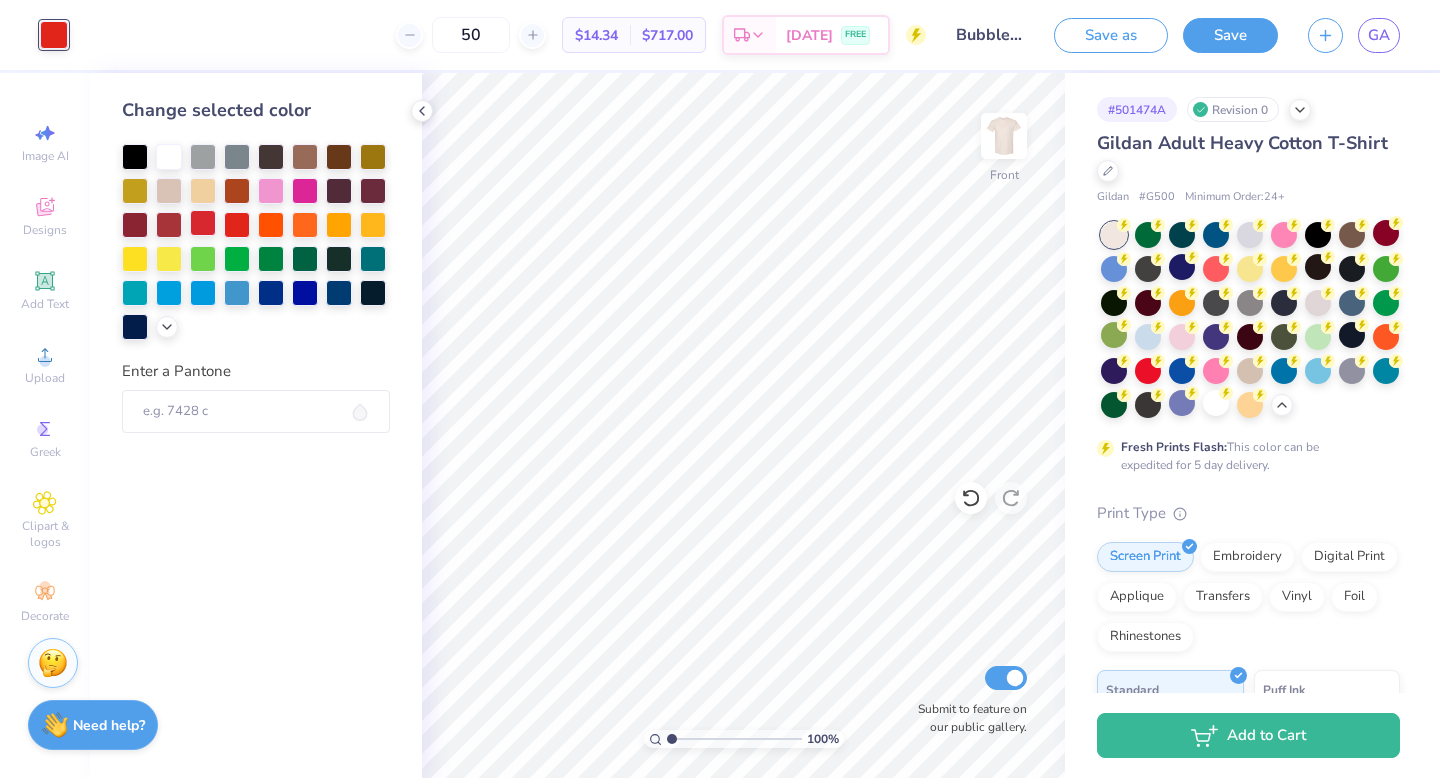 click at bounding box center [203, 223] 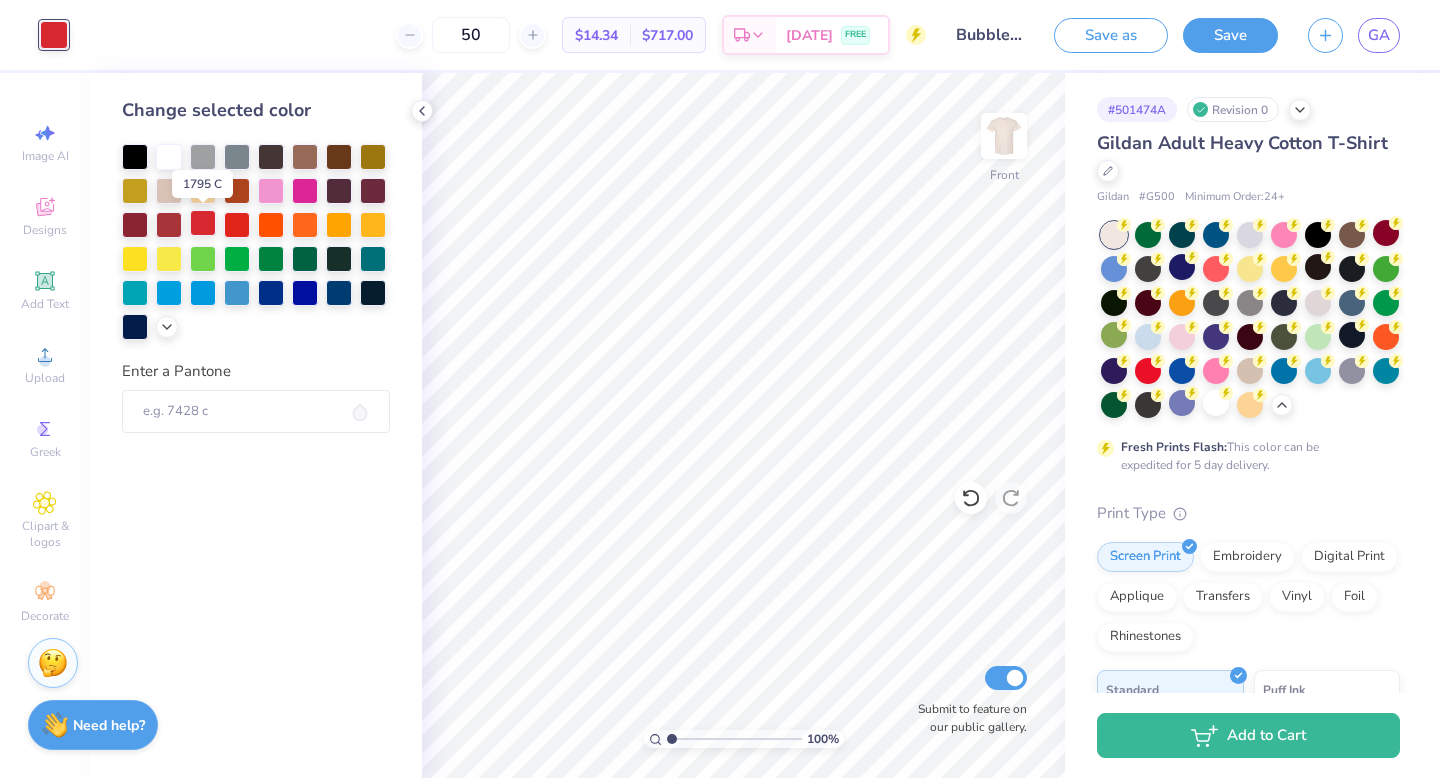 click at bounding box center [203, 223] 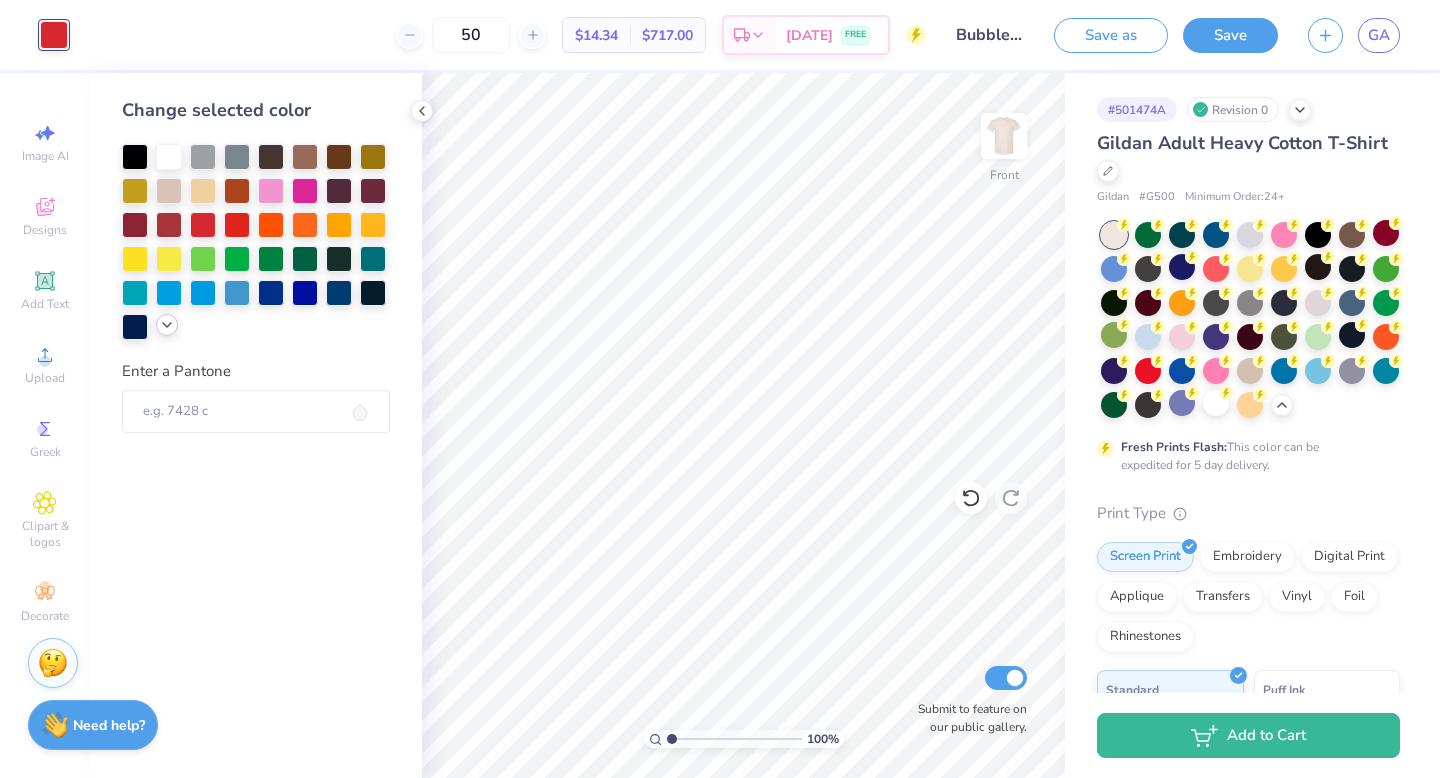 click at bounding box center [167, 325] 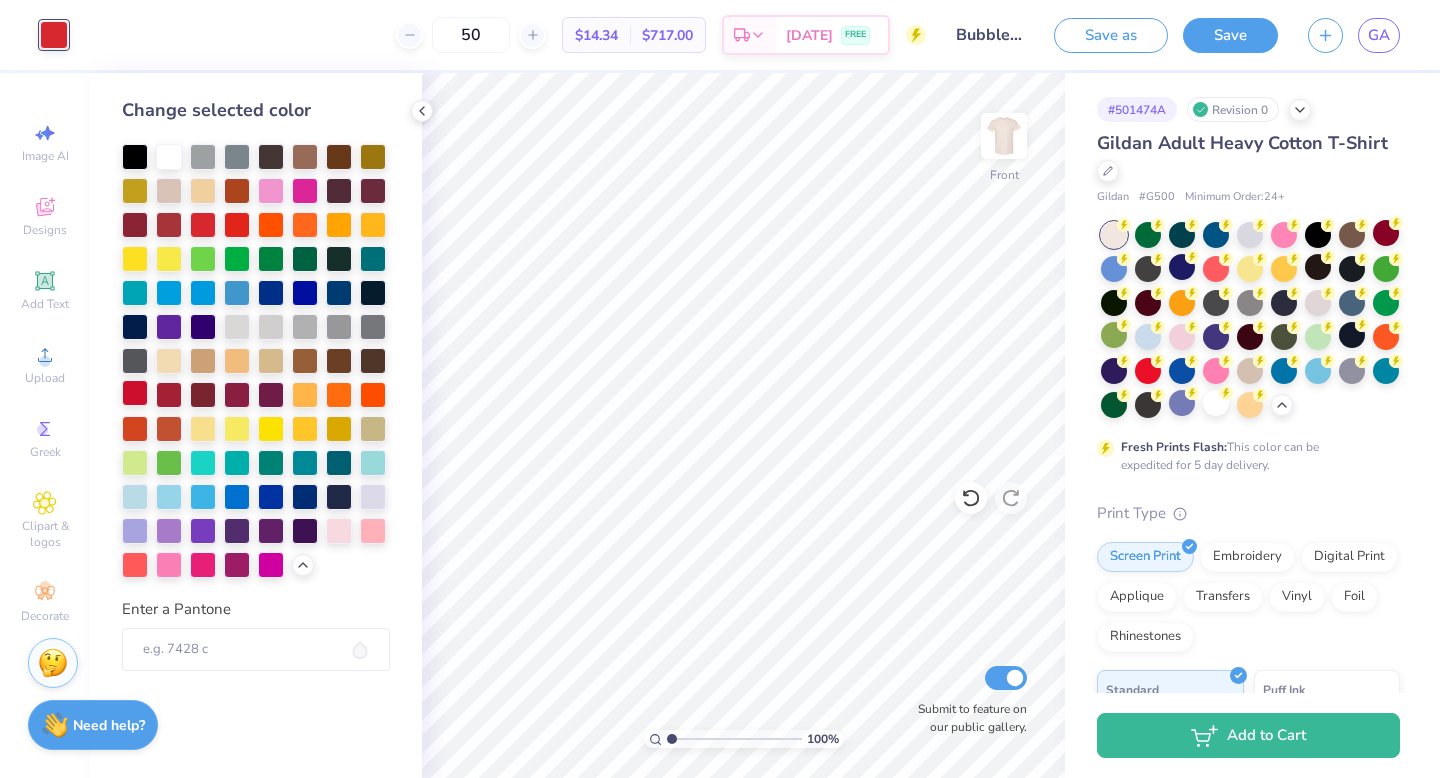 click at bounding box center [135, 393] 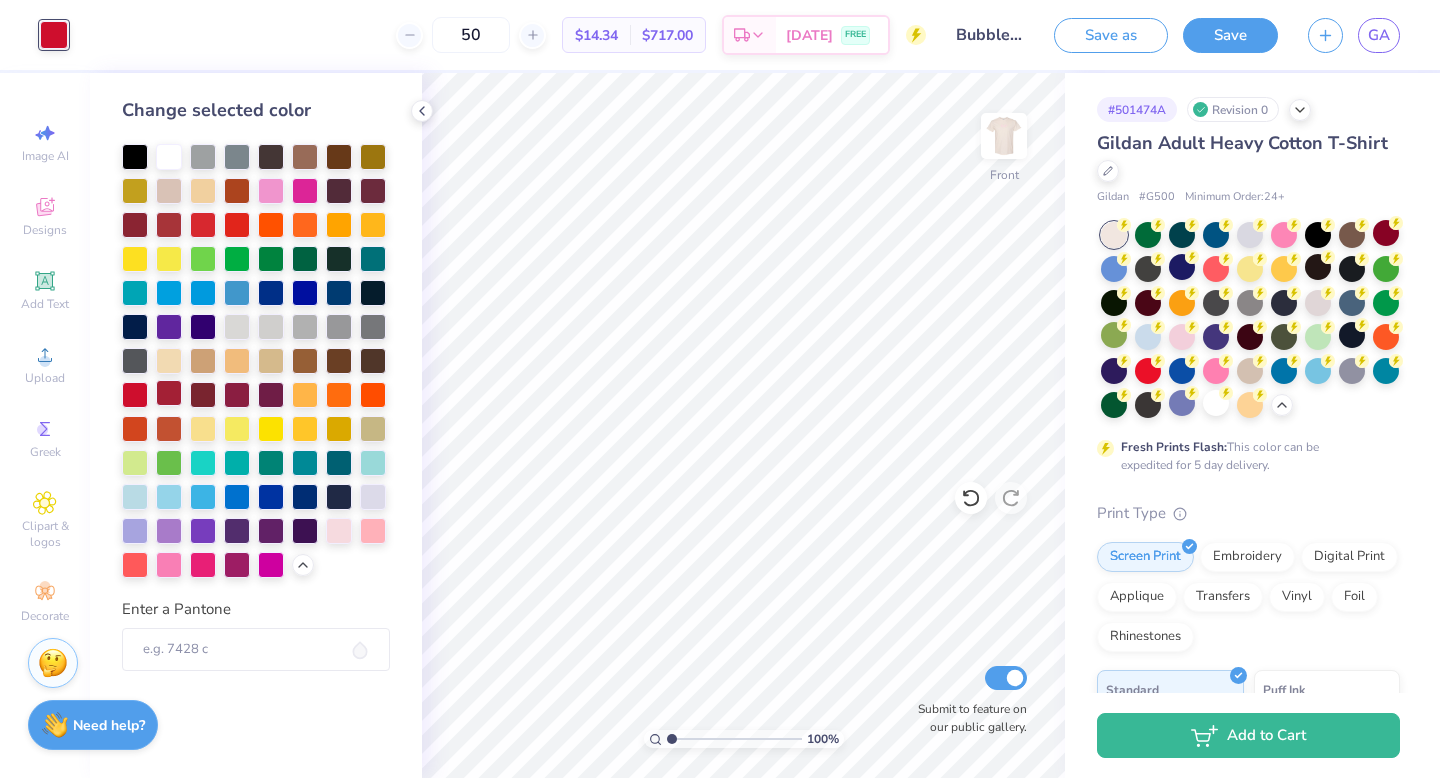 click at bounding box center [169, 393] 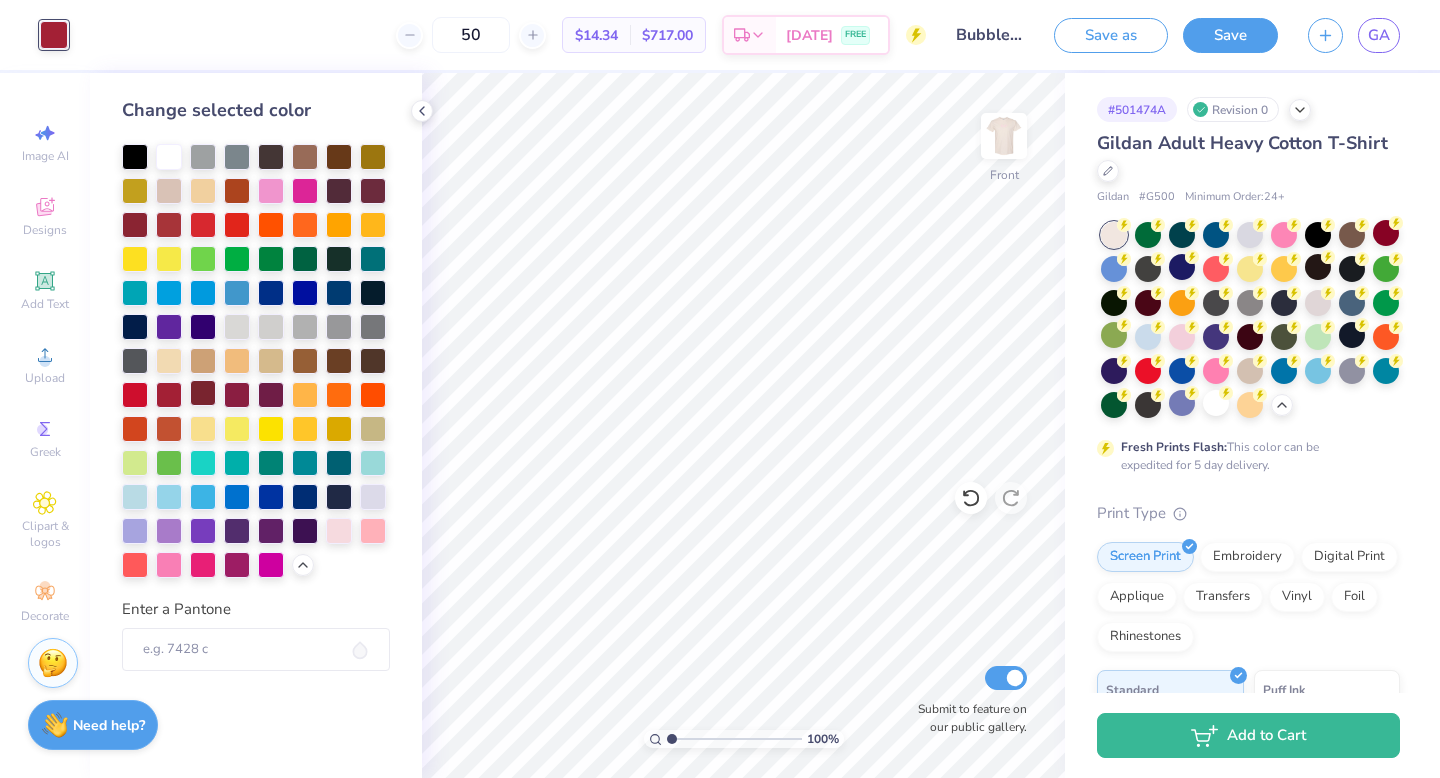 click at bounding box center [203, 393] 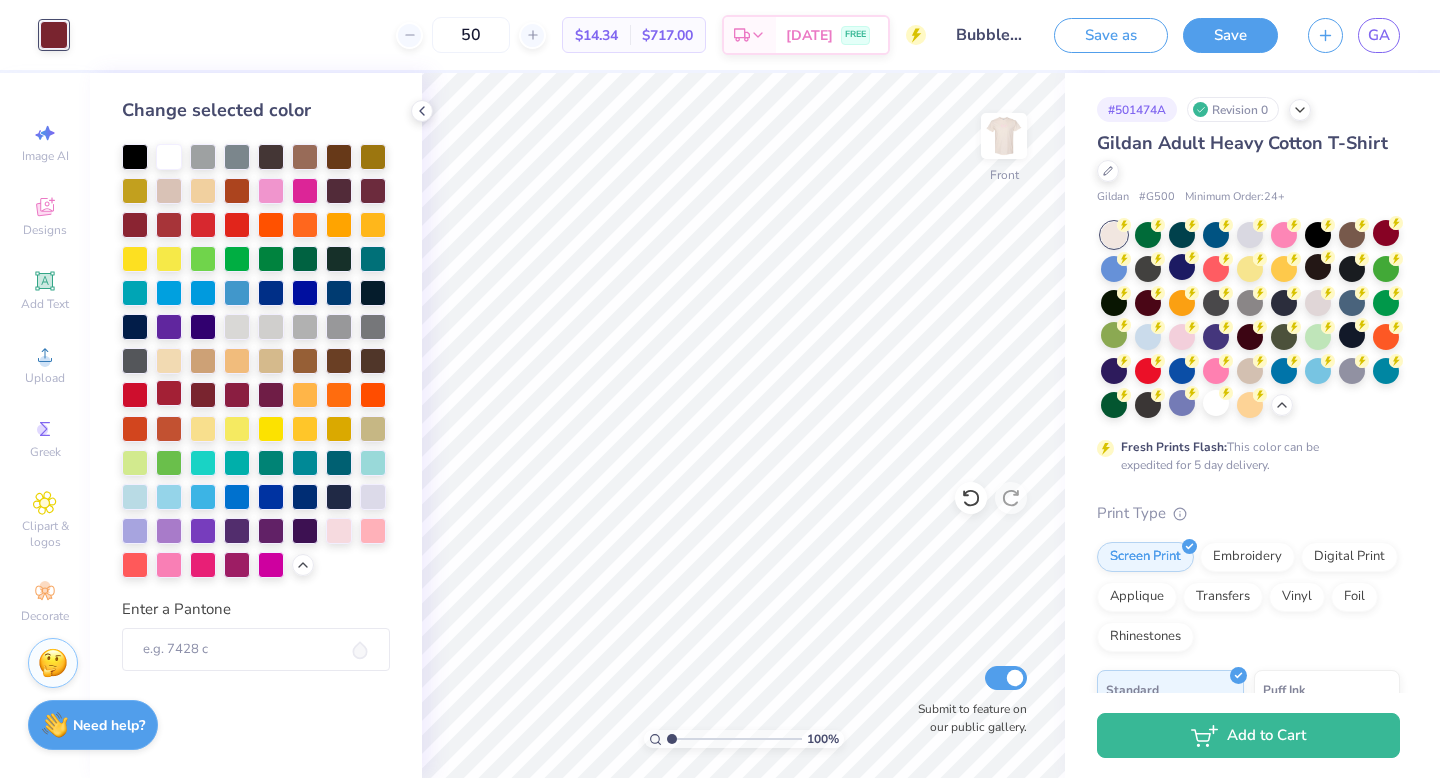 click at bounding box center (169, 393) 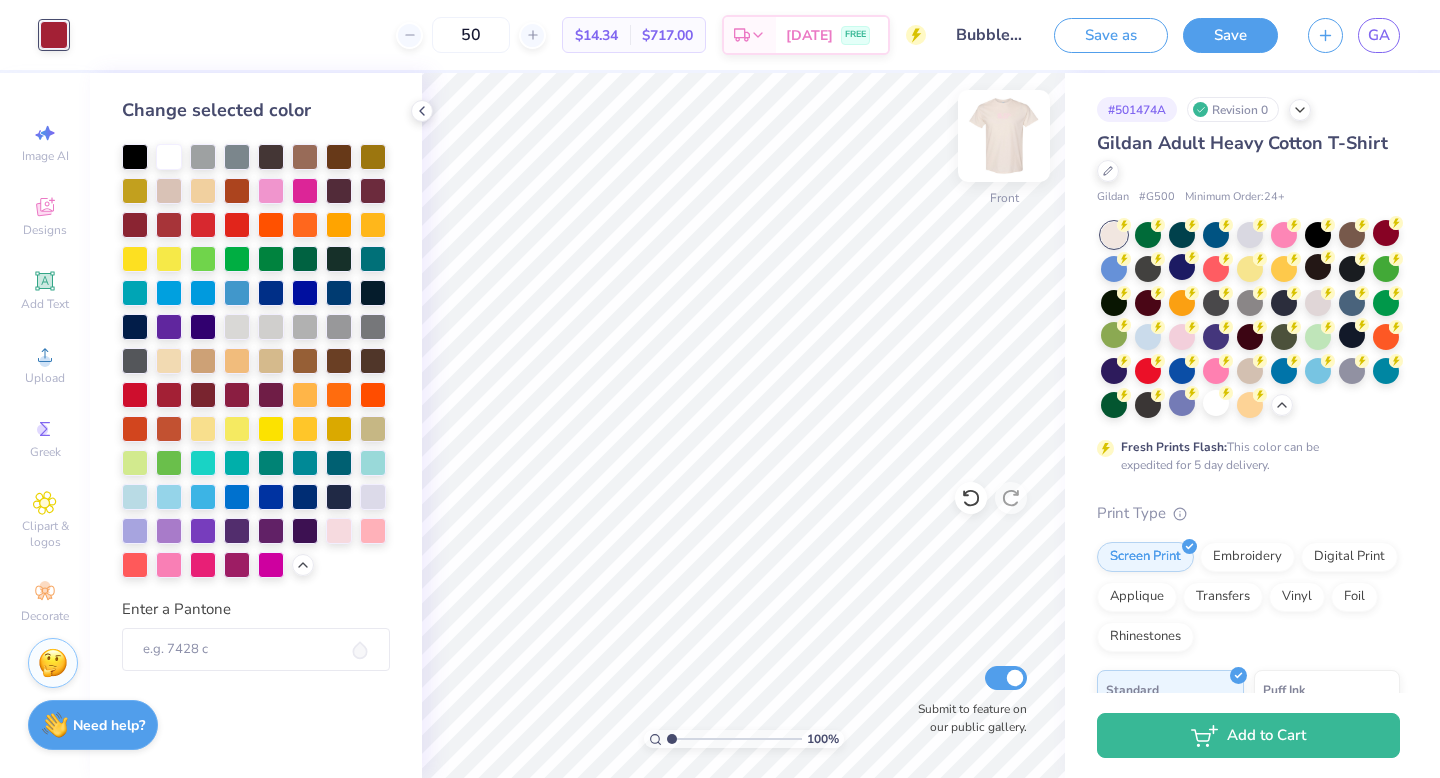 click at bounding box center (1004, 136) 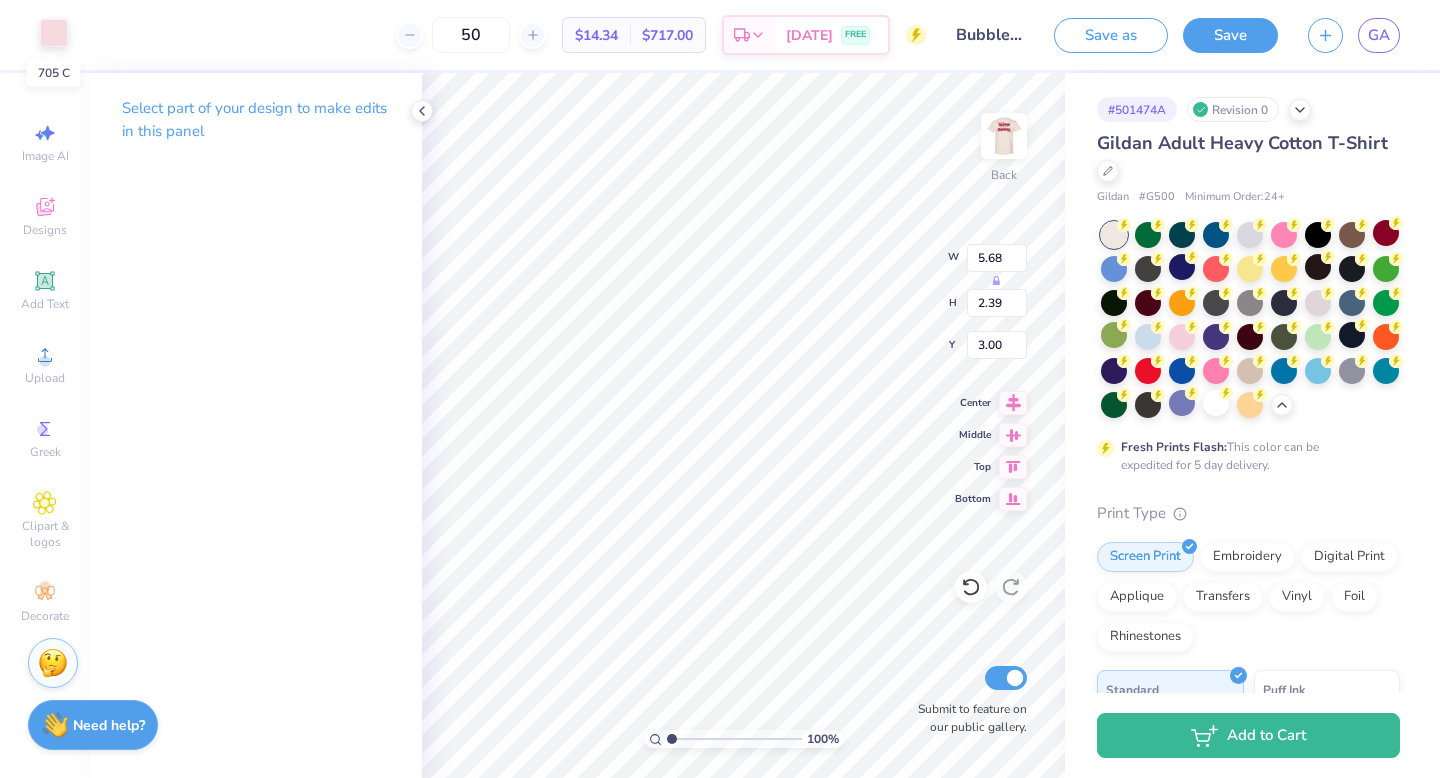 click at bounding box center (54, 33) 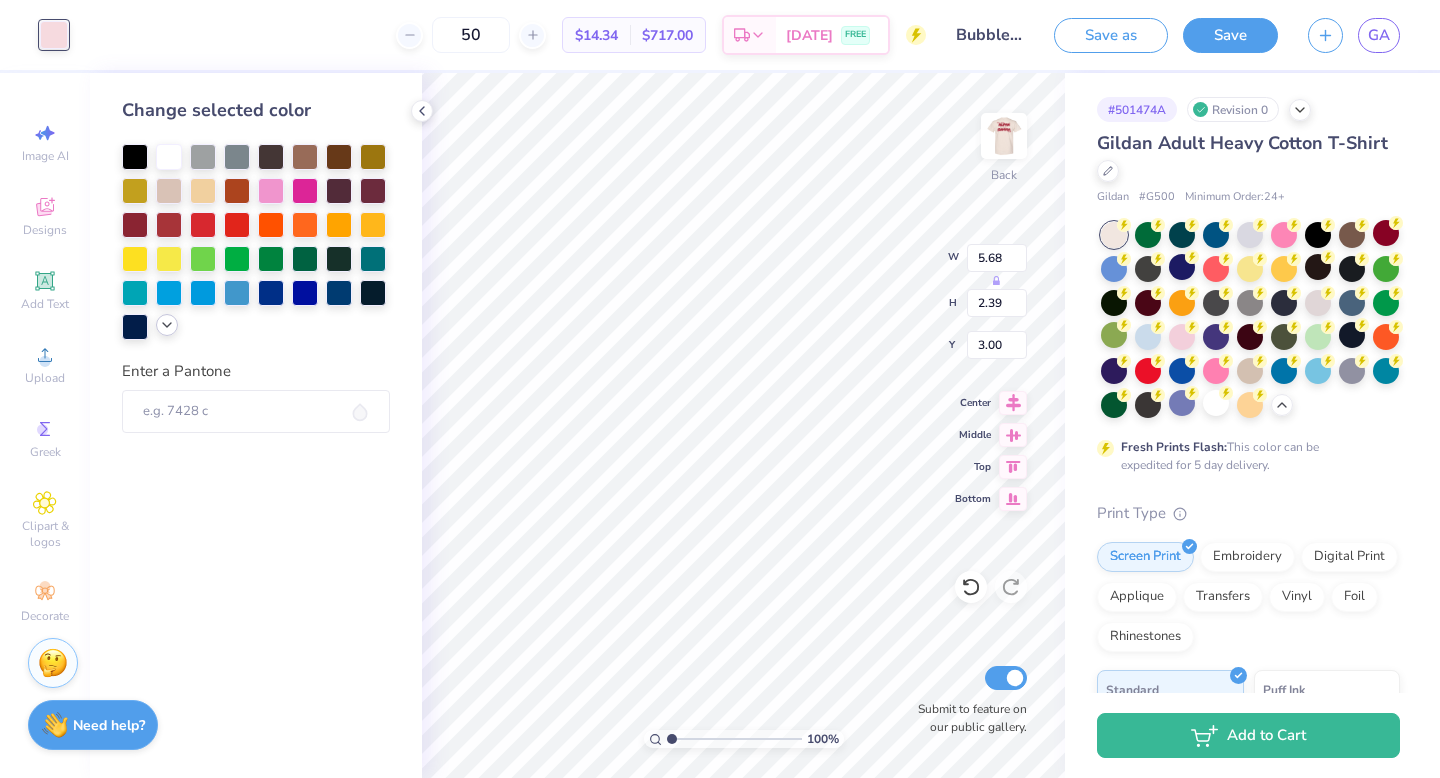 click at bounding box center (167, 325) 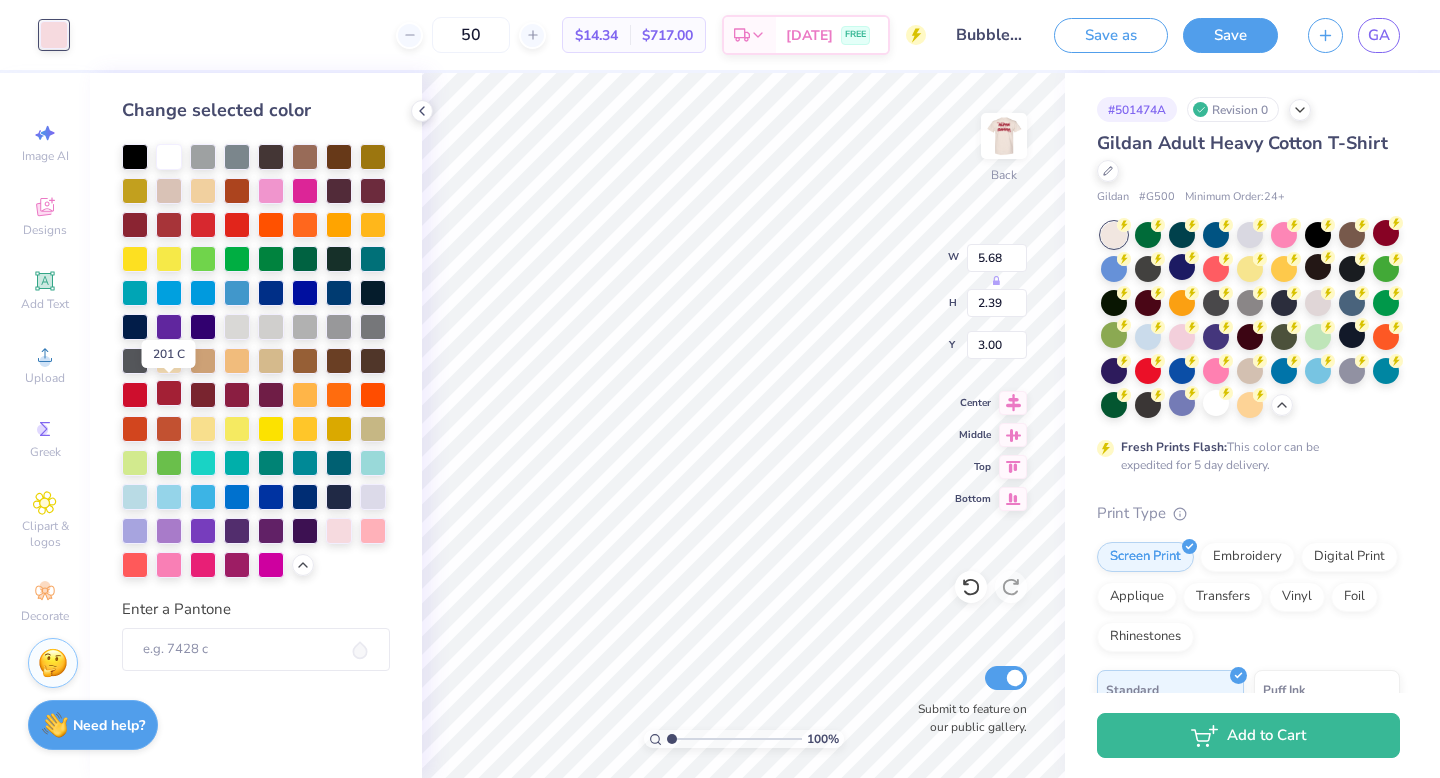 click at bounding box center [169, 393] 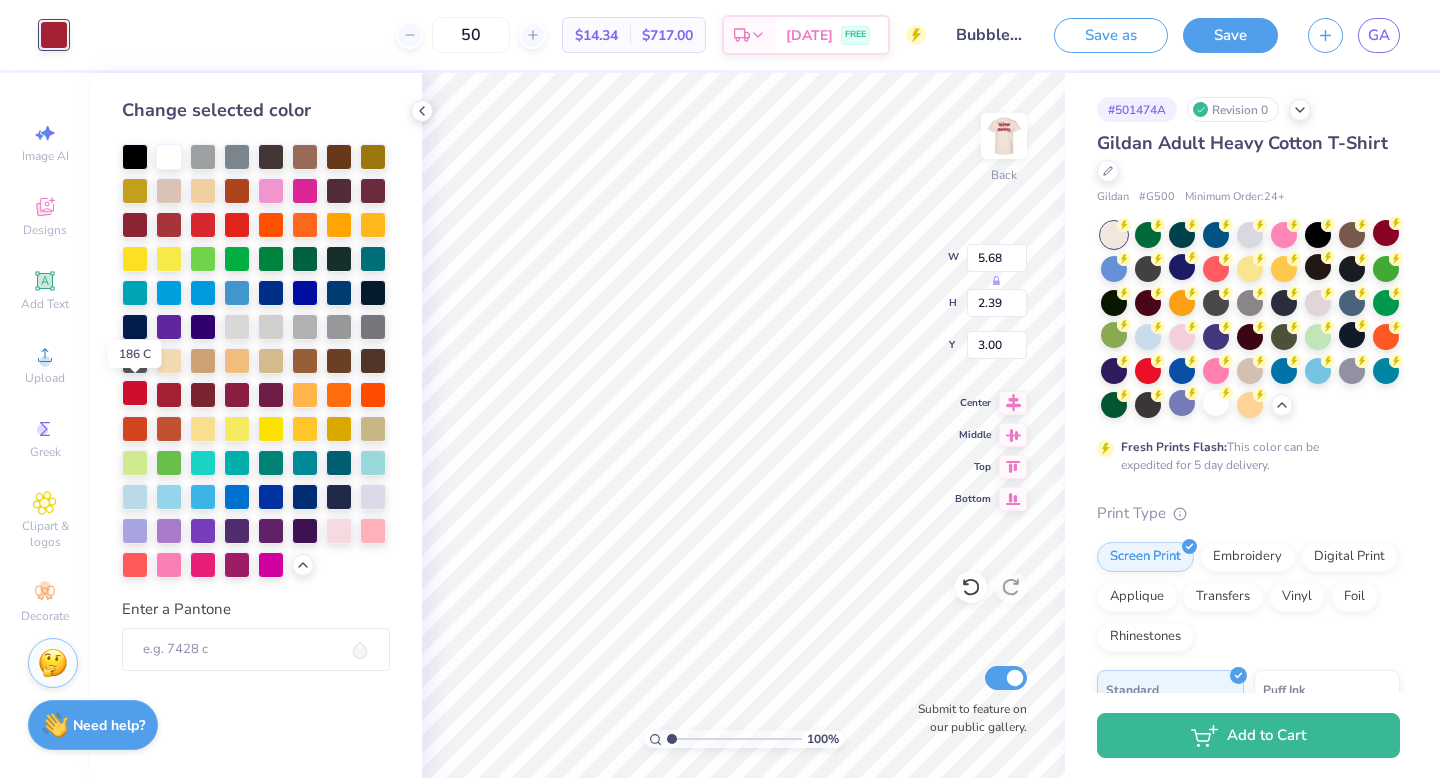 click at bounding box center [135, 393] 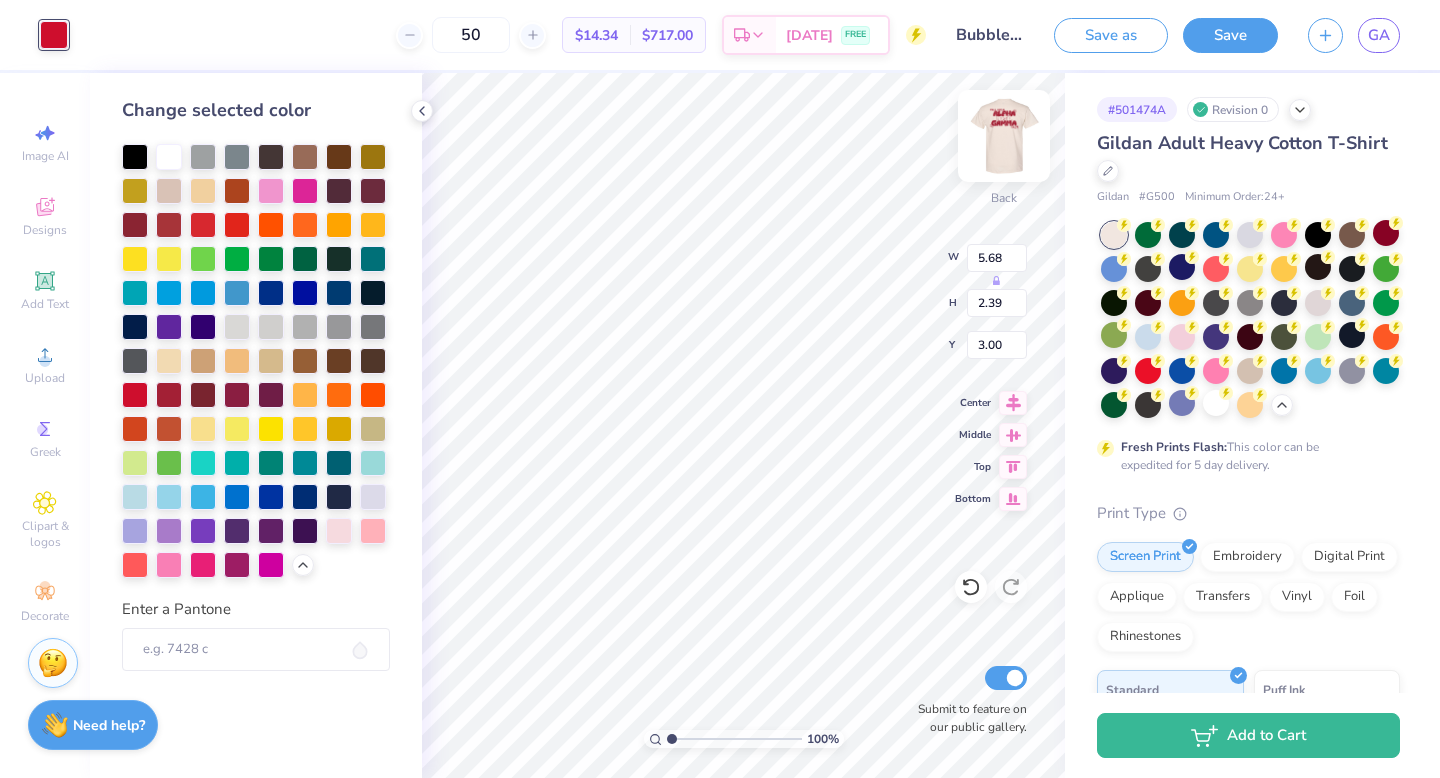 click at bounding box center (1004, 136) 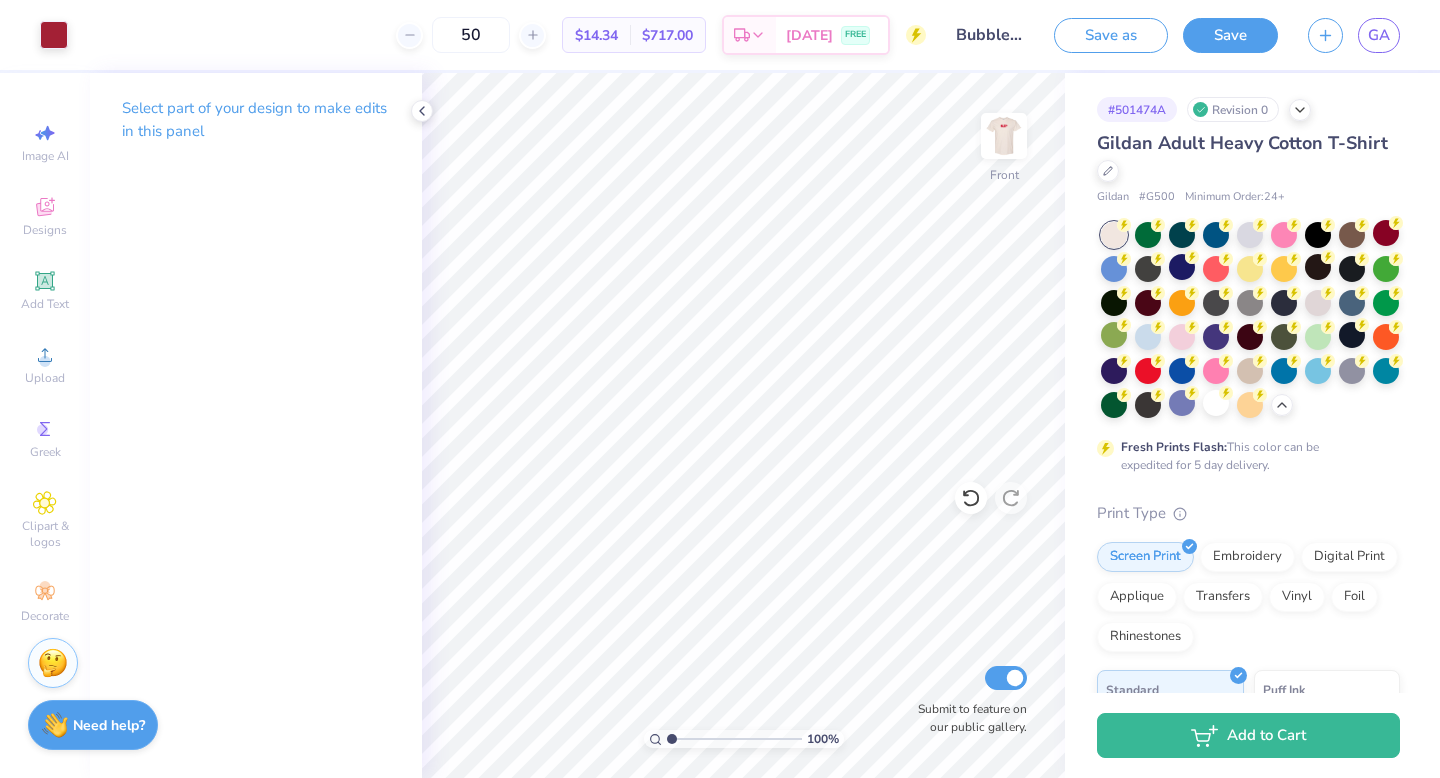 click at bounding box center (1004, 136) 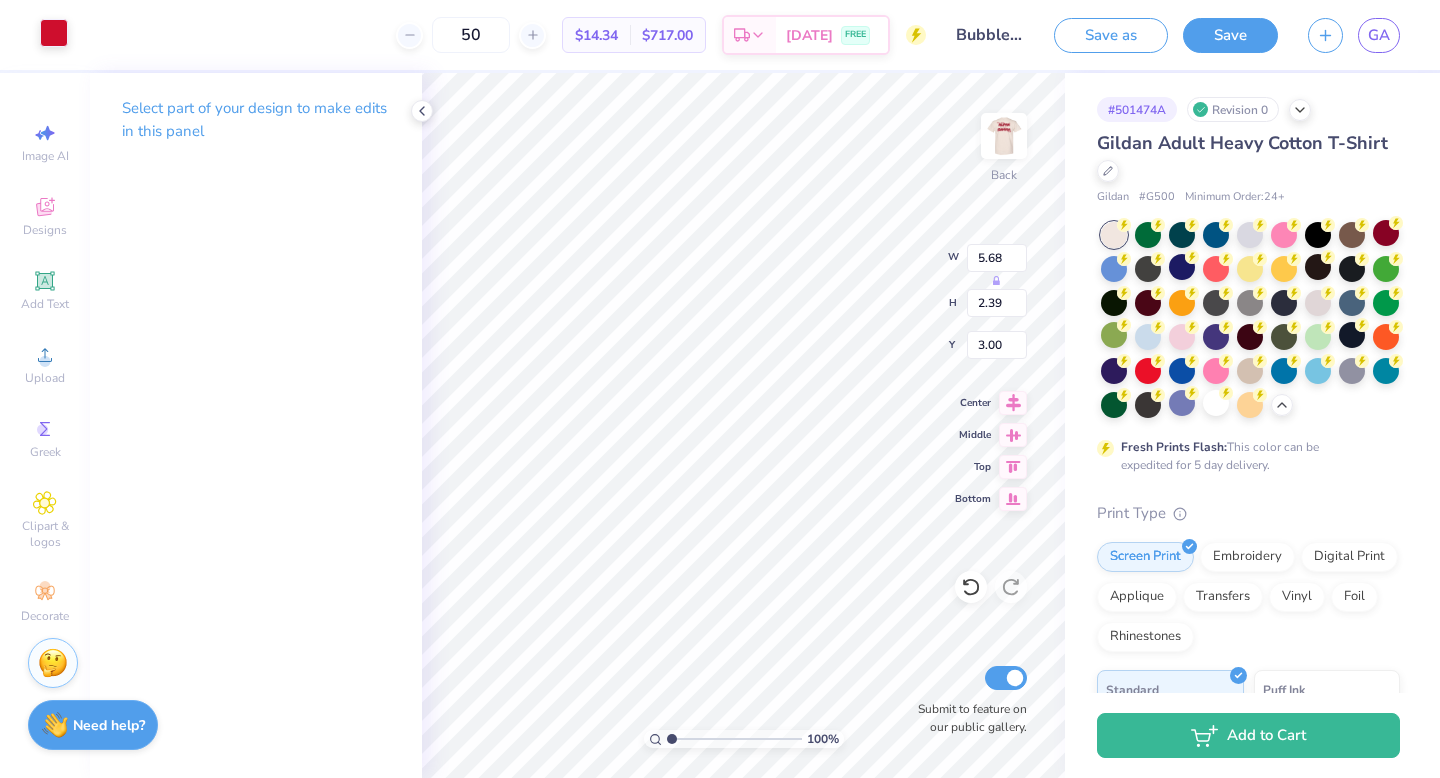 click at bounding box center [54, 33] 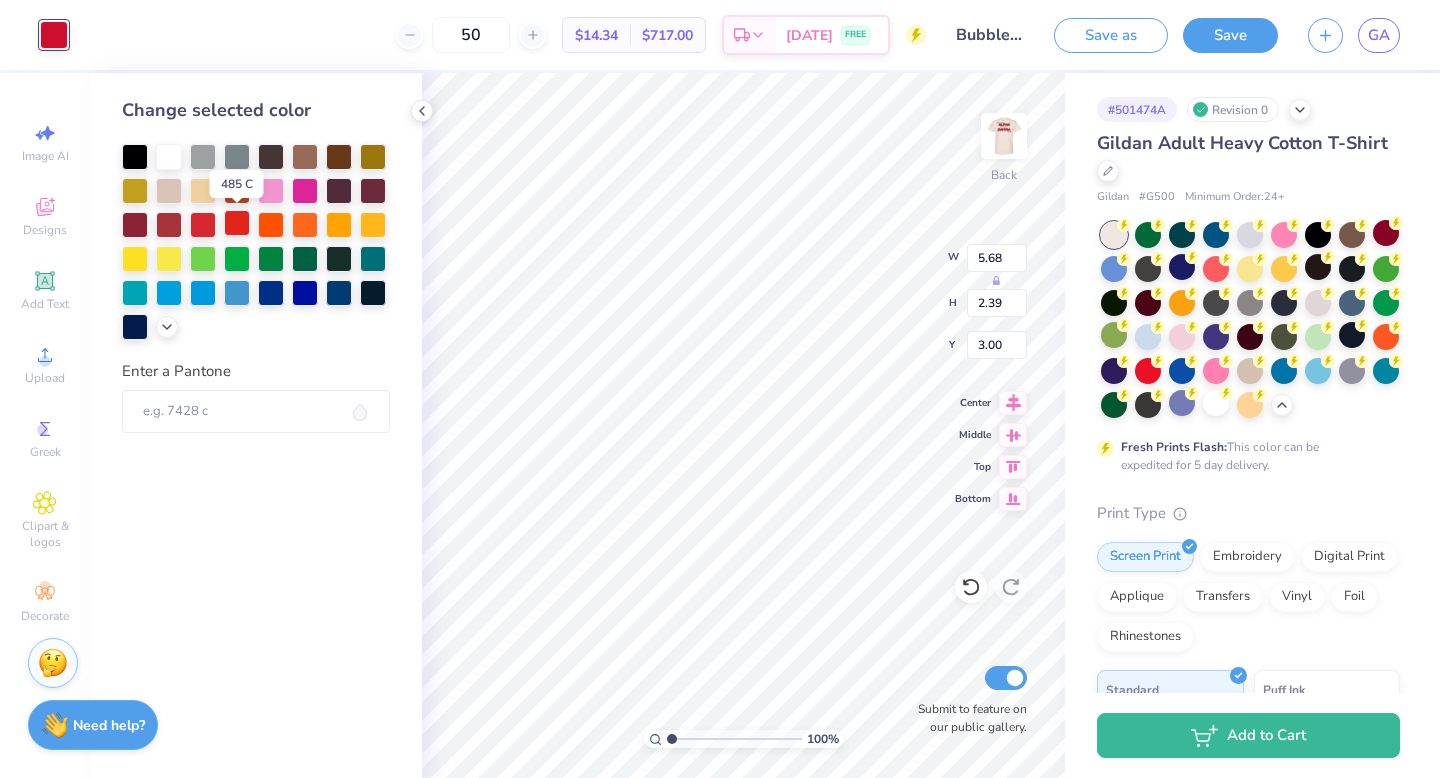 click at bounding box center (237, 223) 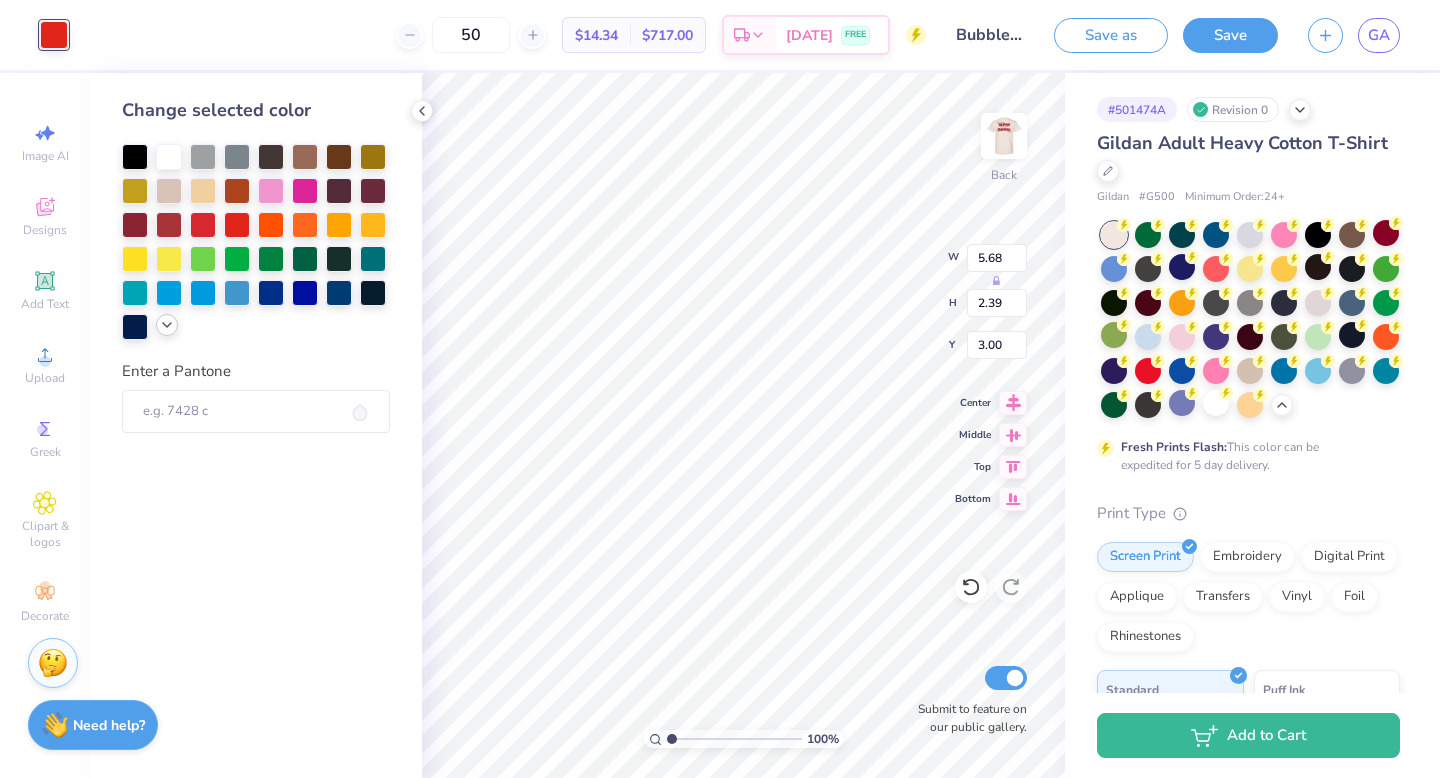 click at bounding box center [167, 325] 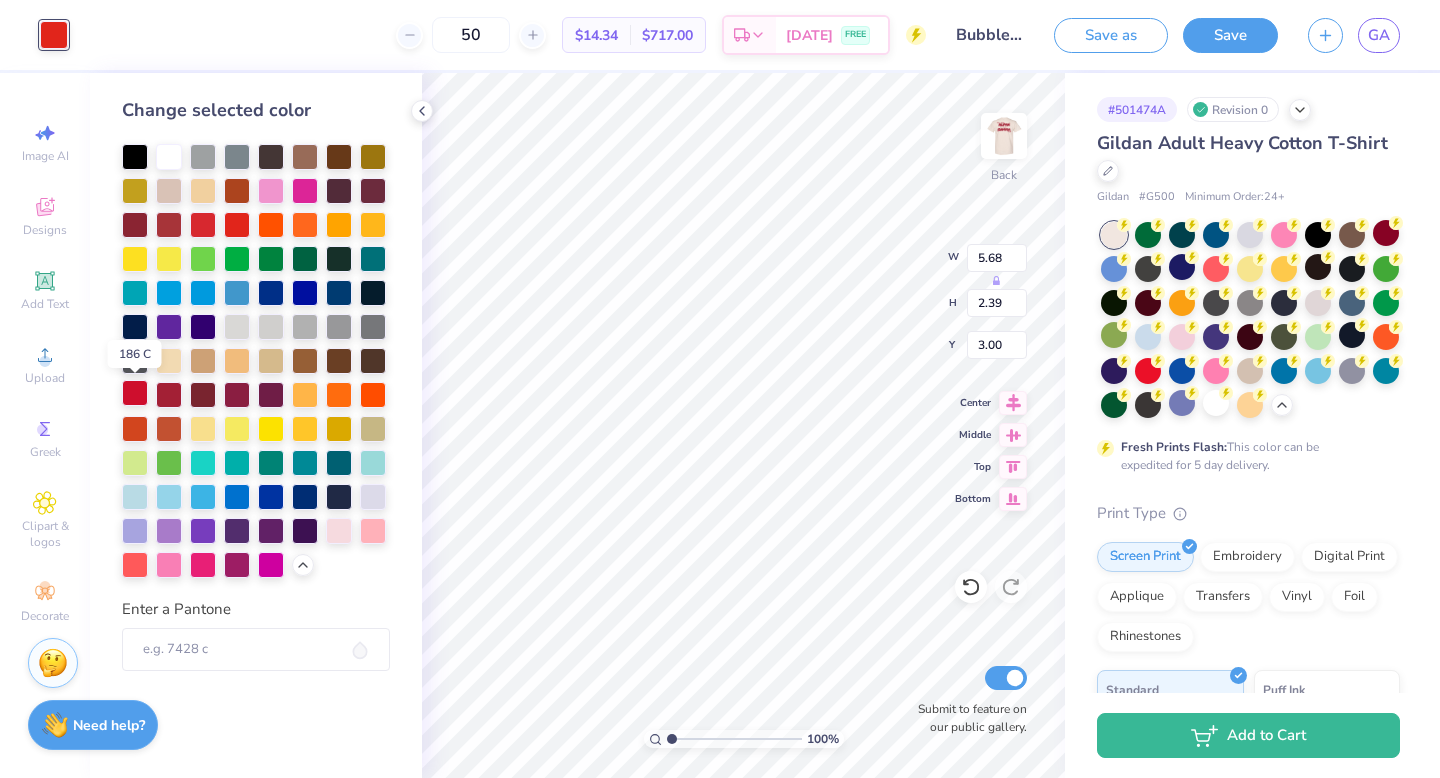 click at bounding box center [135, 393] 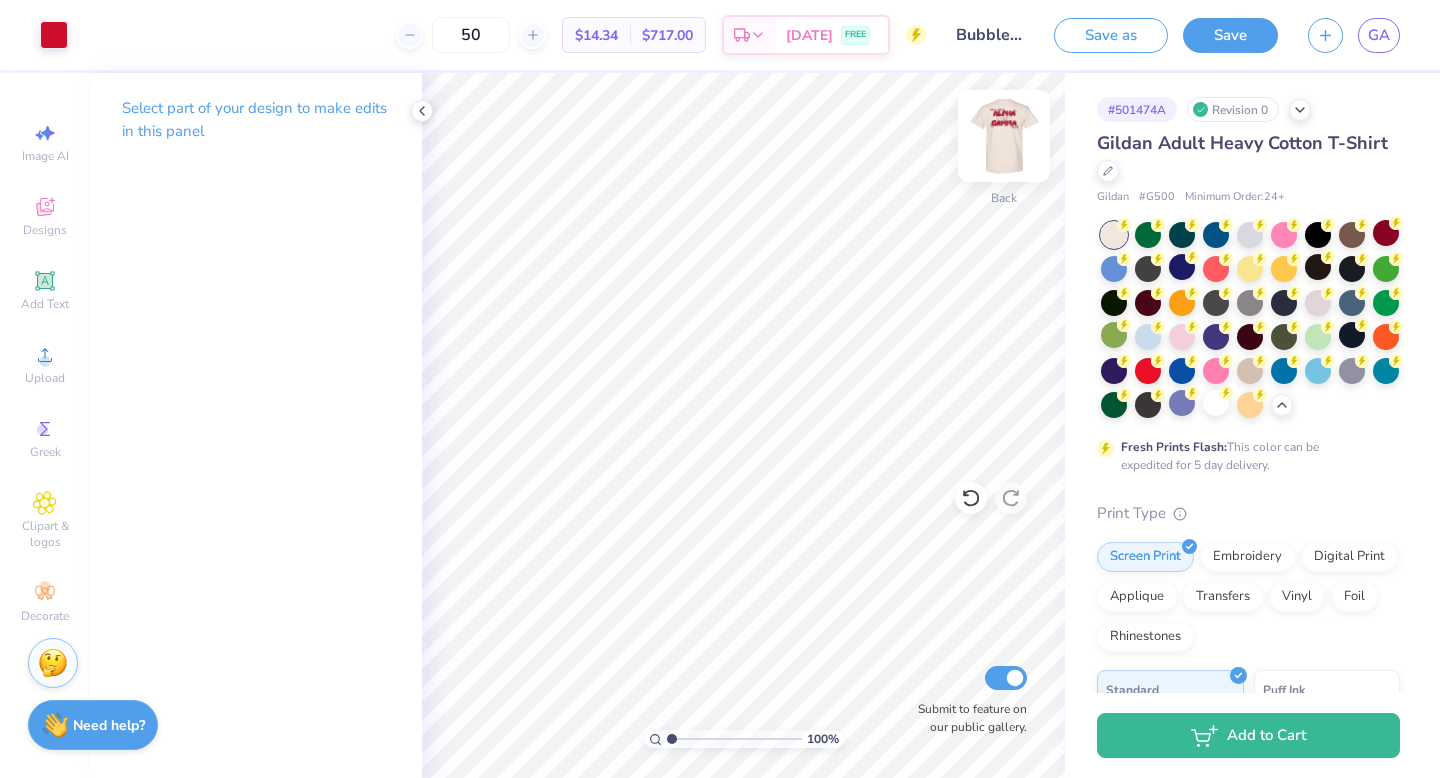click at bounding box center [1004, 136] 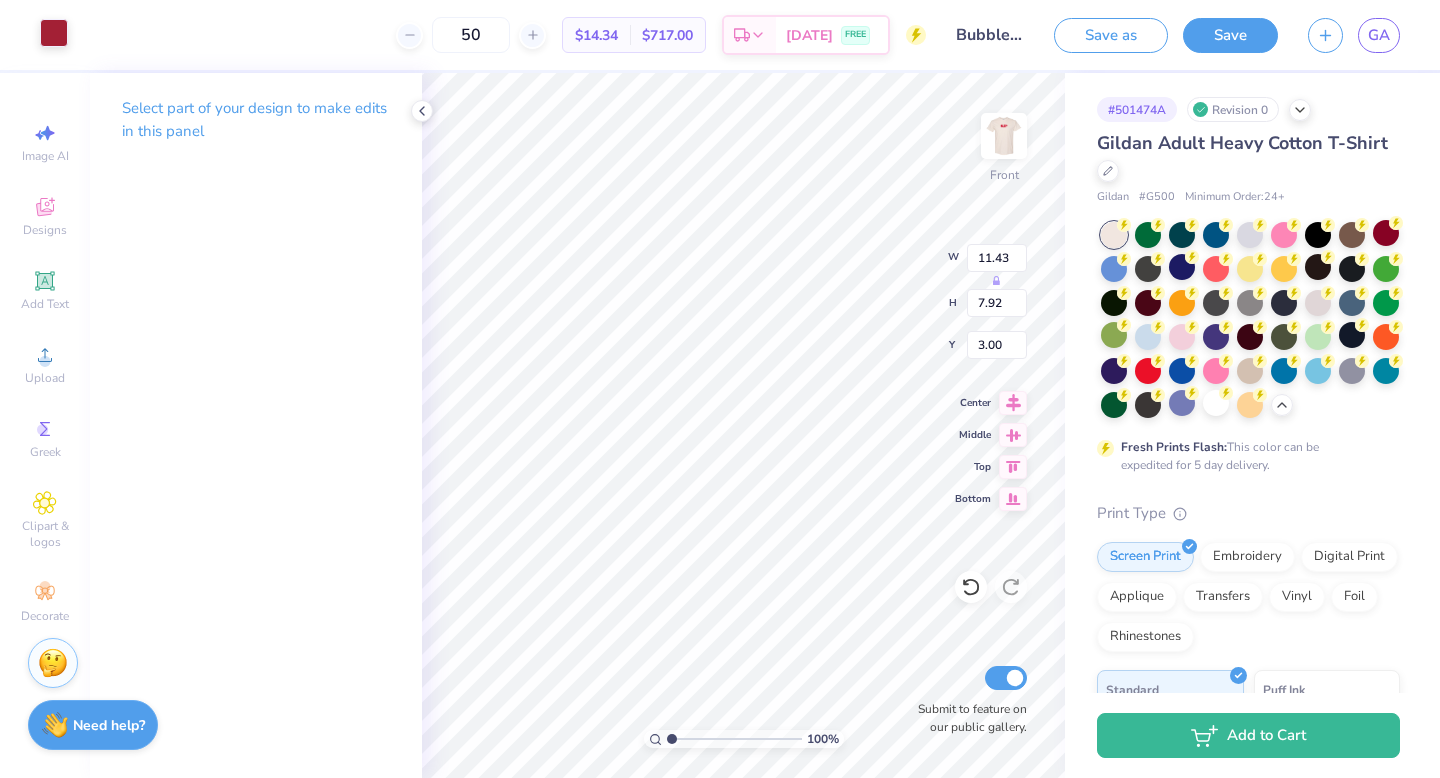 click at bounding box center [54, 33] 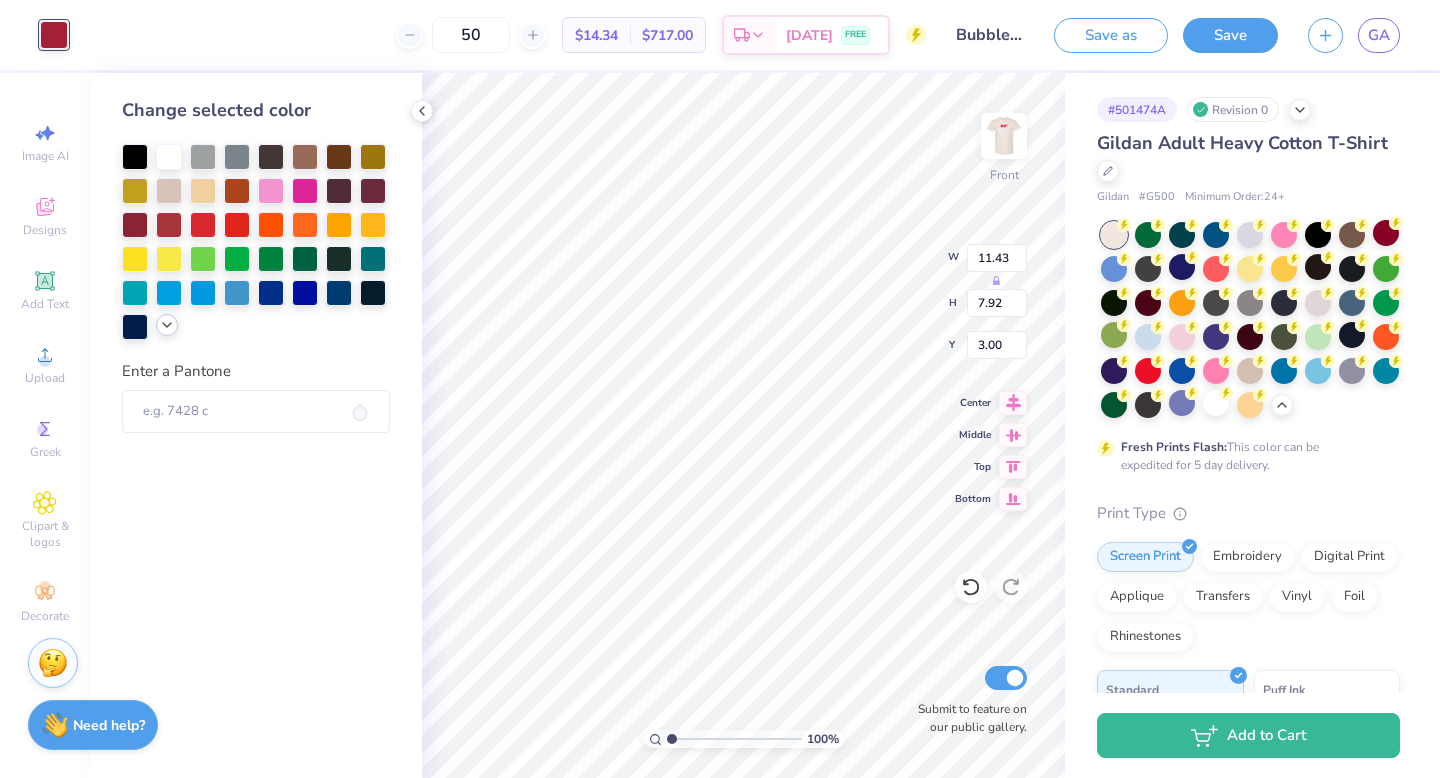 click at bounding box center [167, 325] 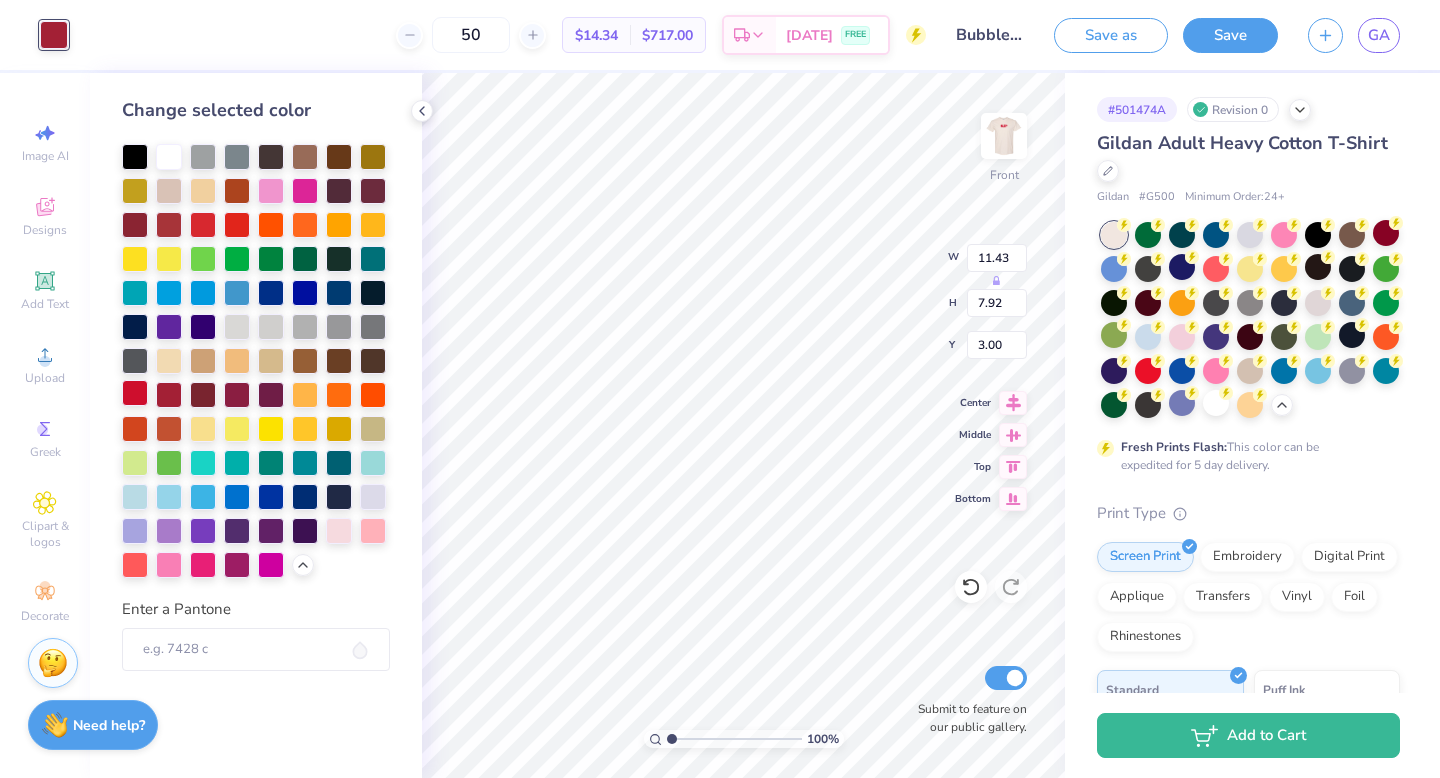 click at bounding box center [135, 393] 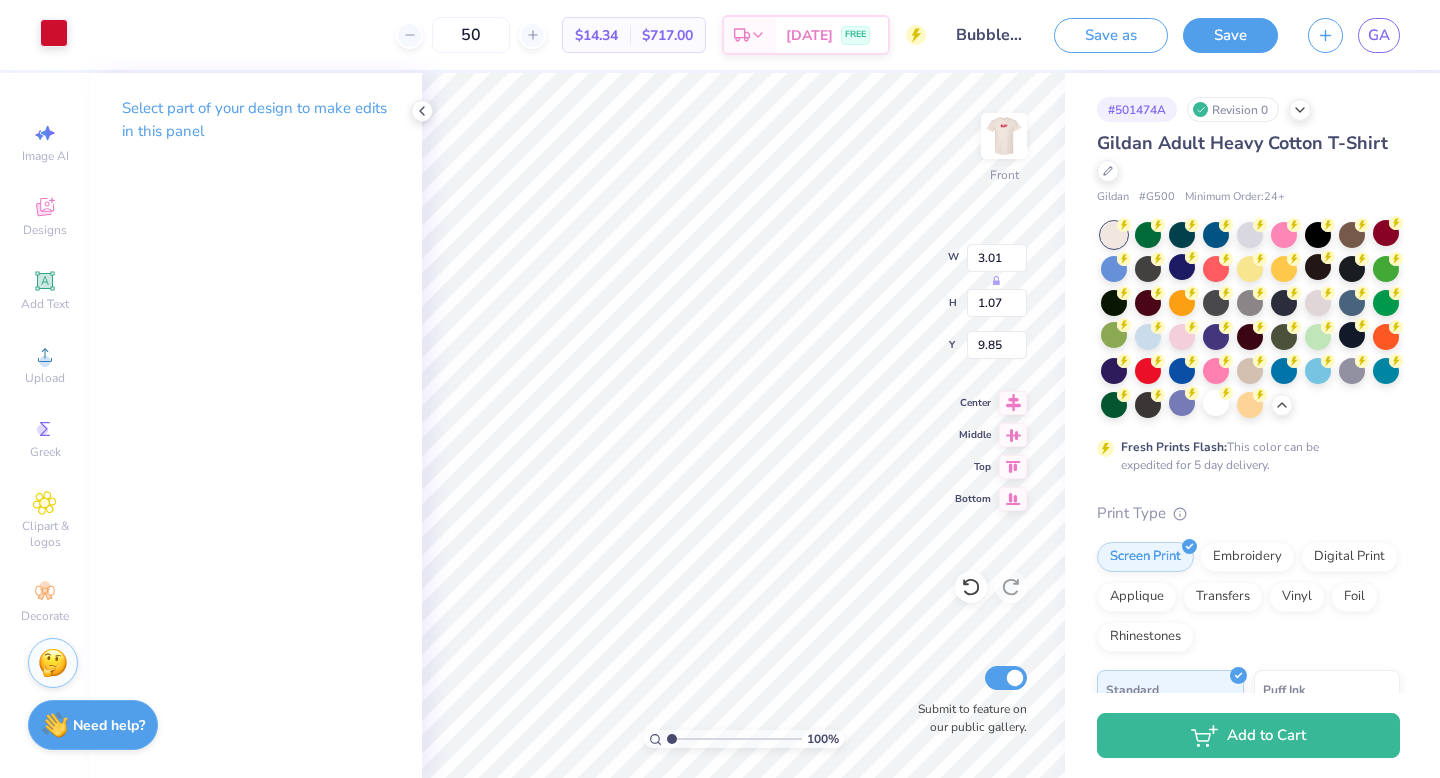 click at bounding box center (54, 33) 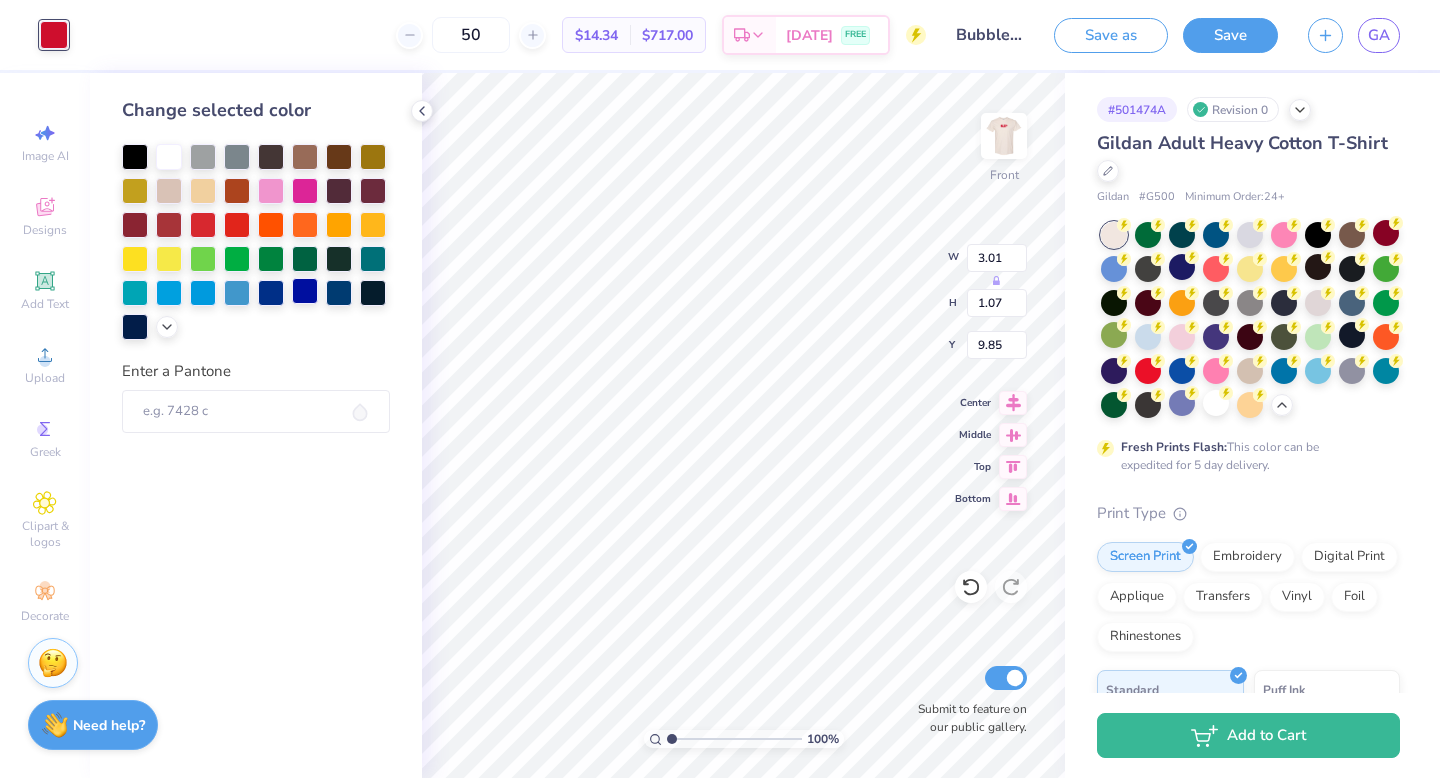 click at bounding box center (305, 291) 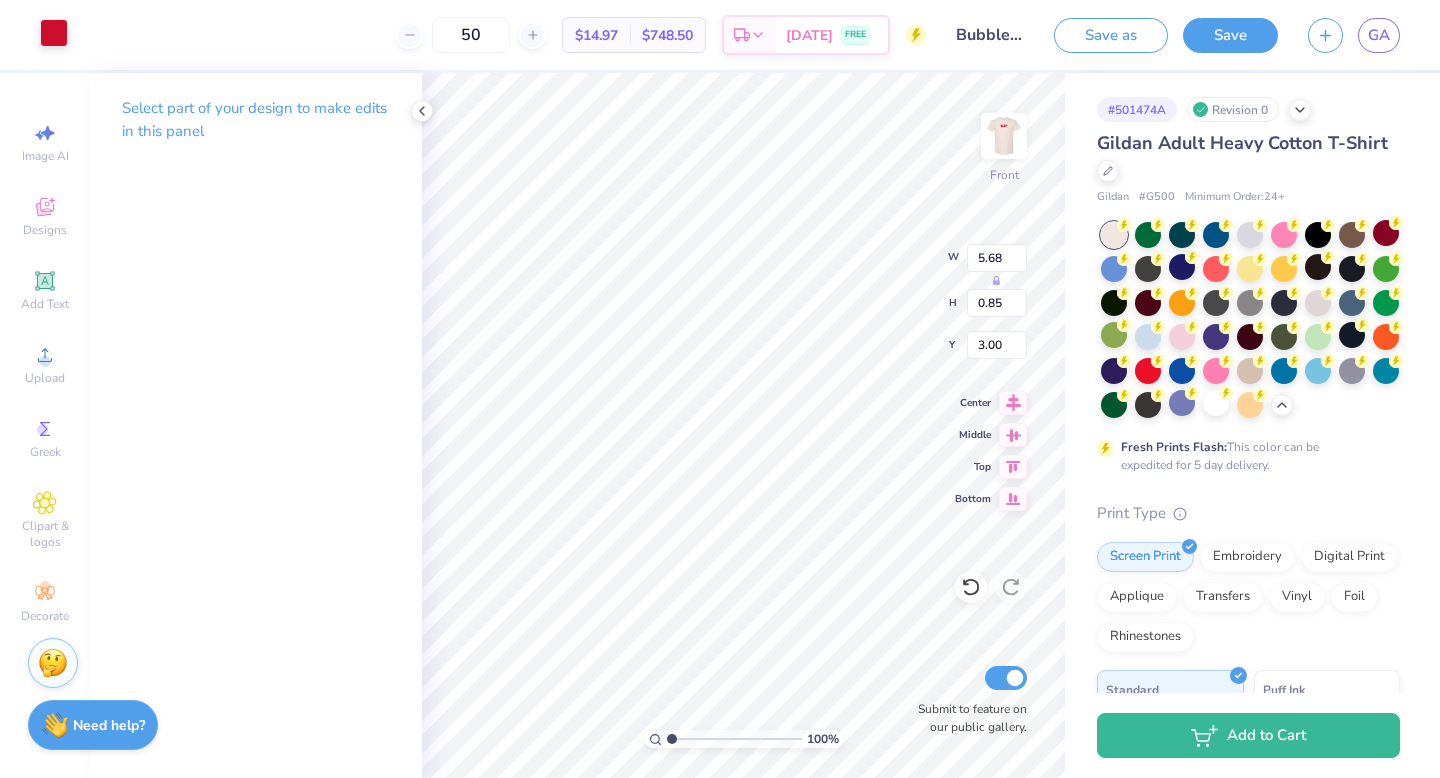 click at bounding box center (54, 33) 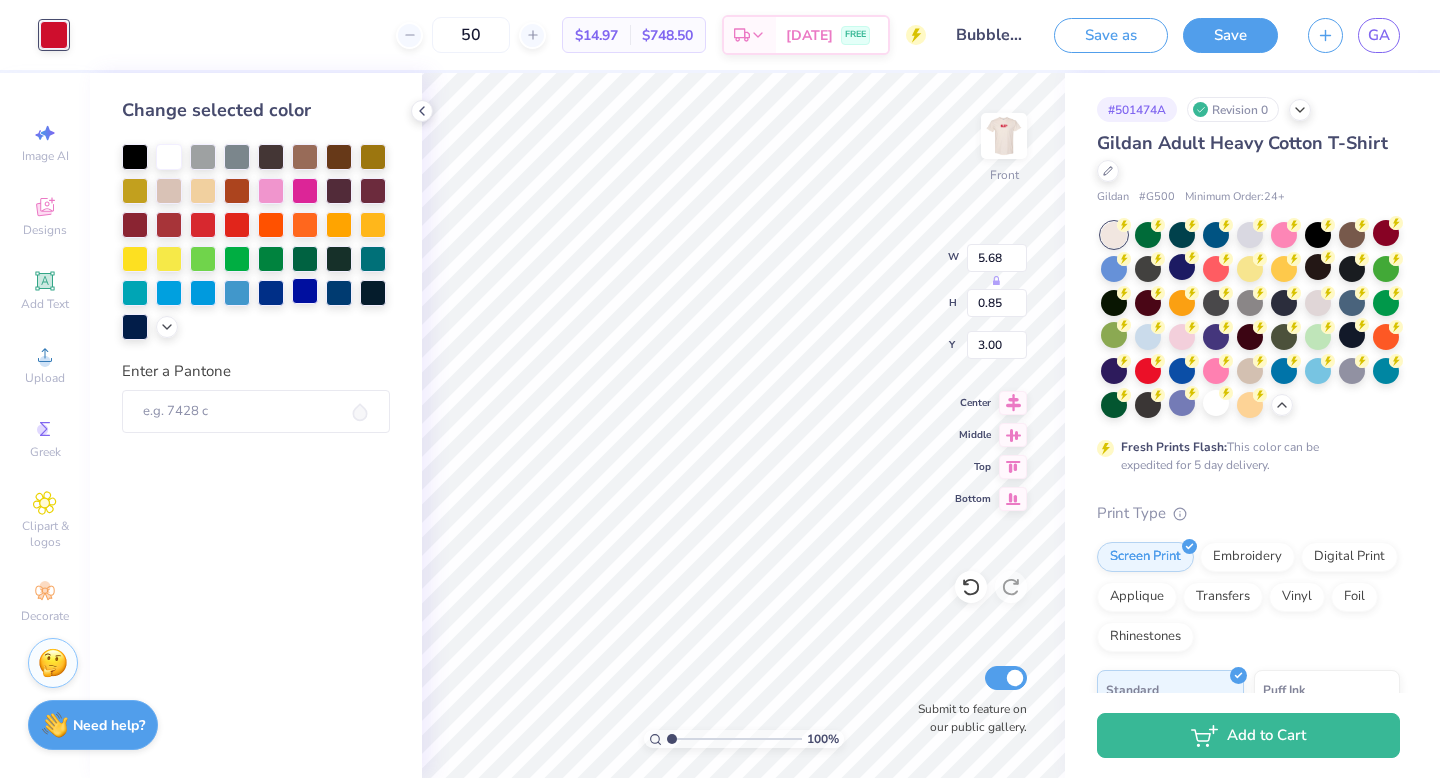 click at bounding box center (305, 291) 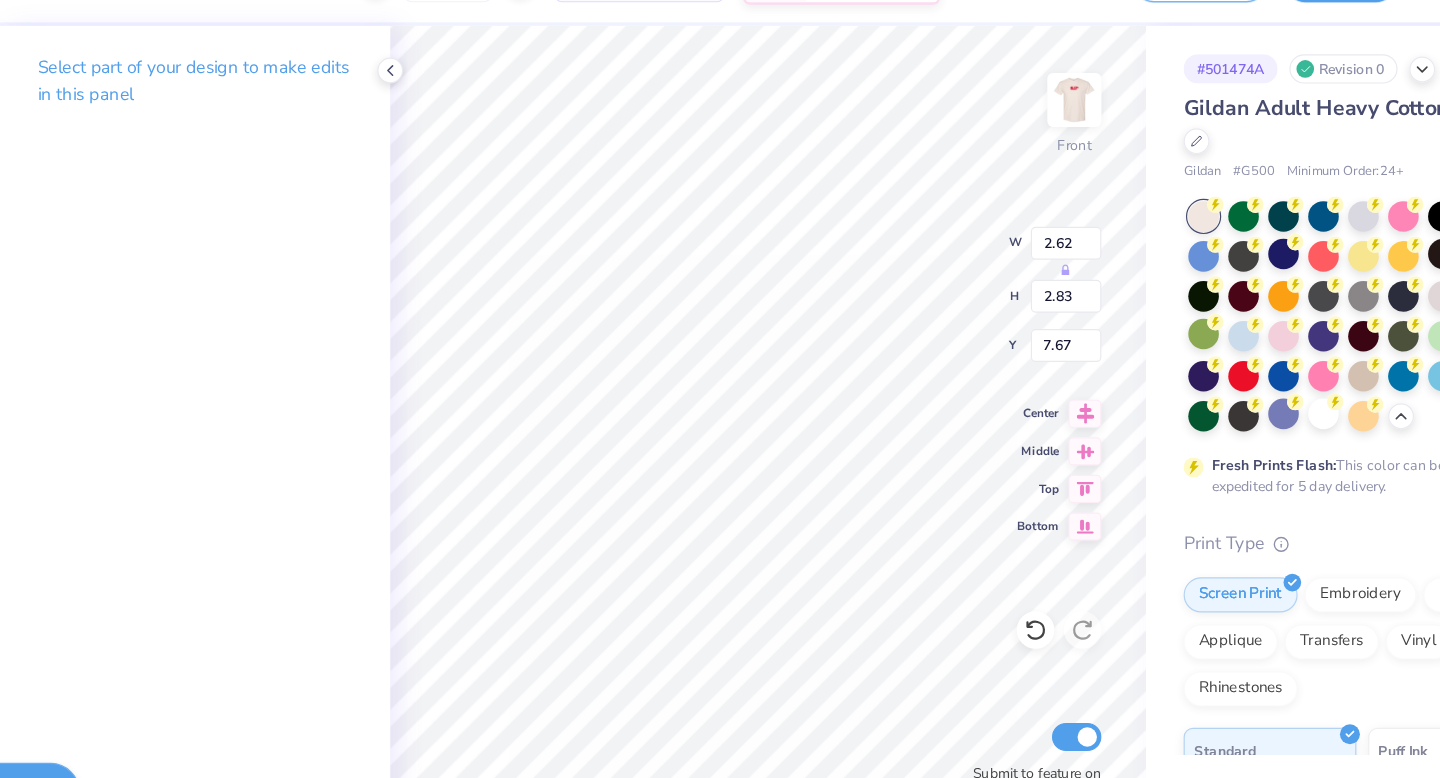 type on "1.37" 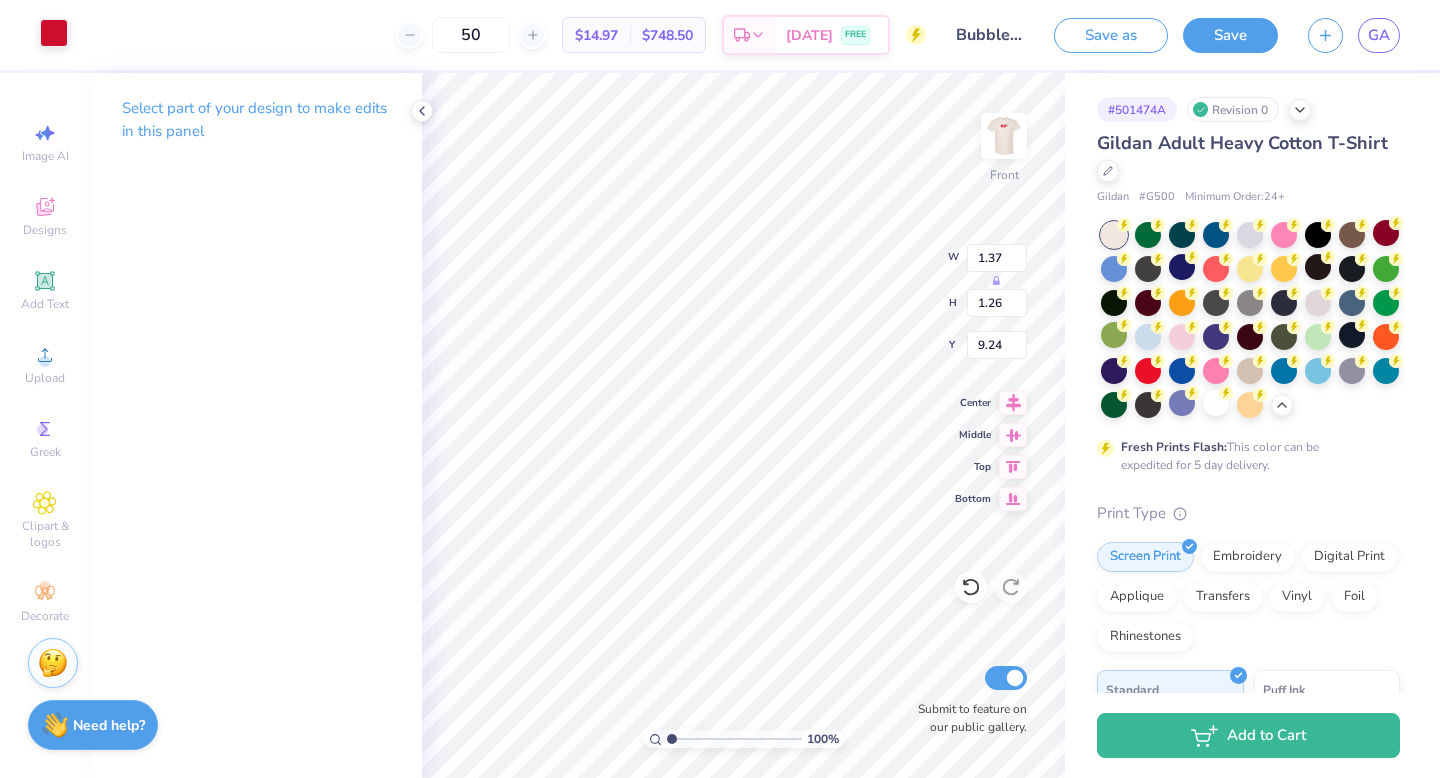 click at bounding box center (54, 33) 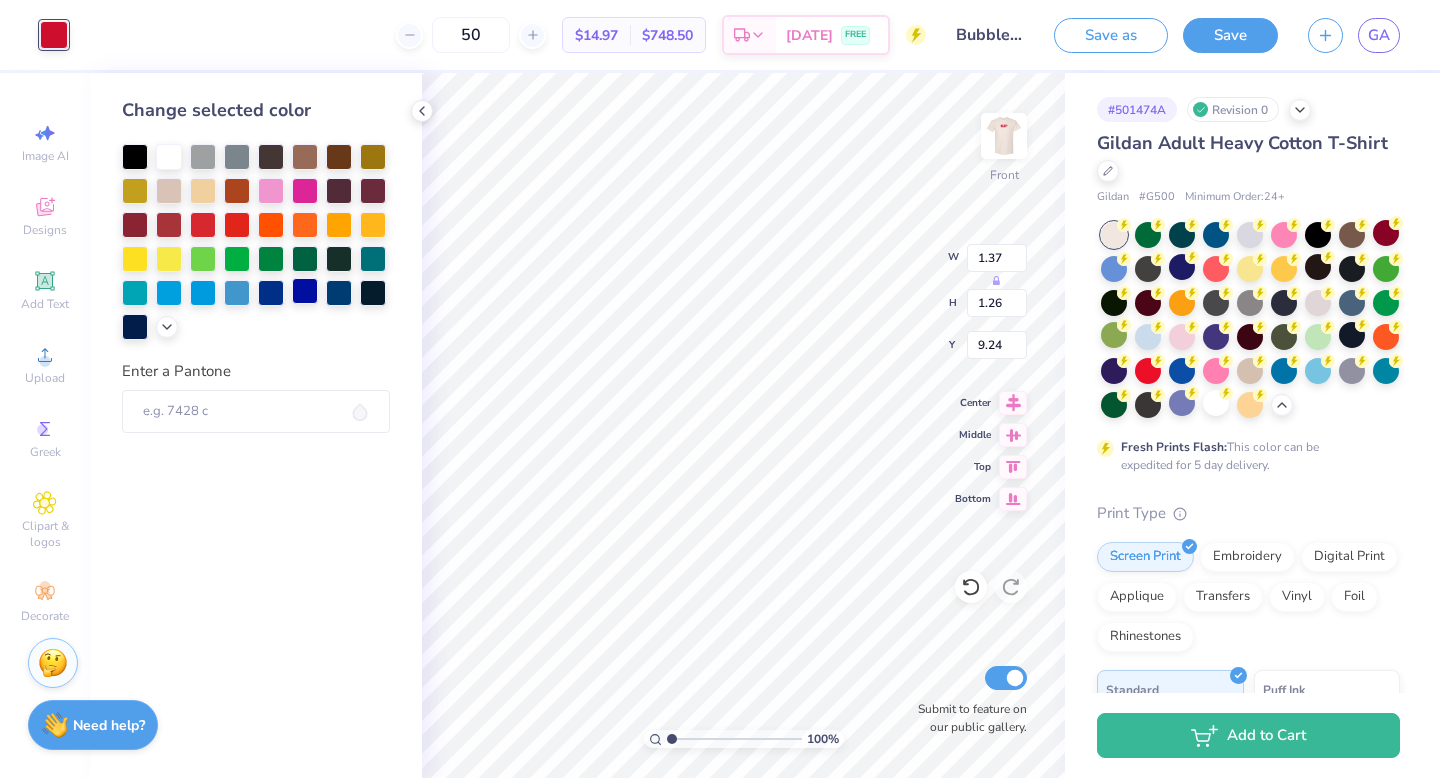 click at bounding box center (305, 291) 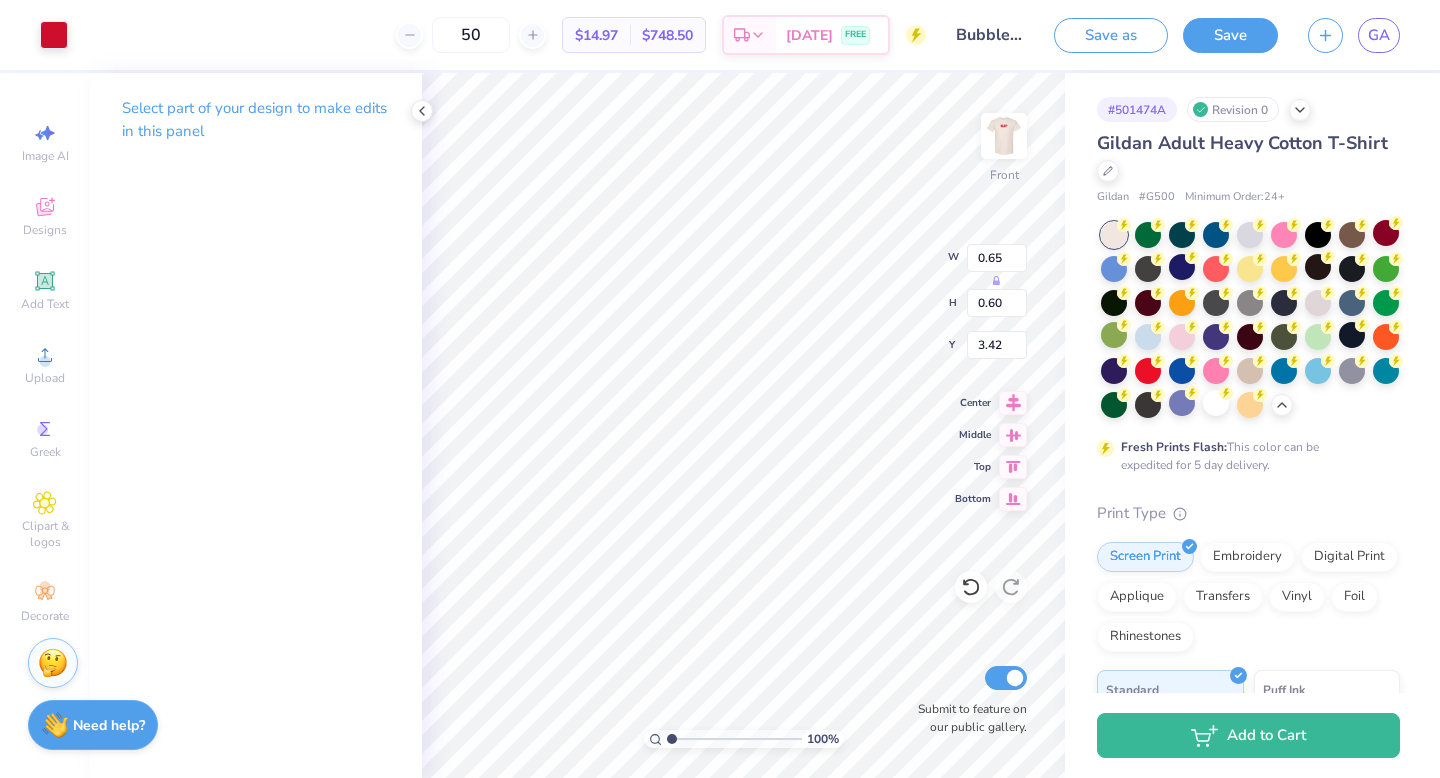 type on "3.49" 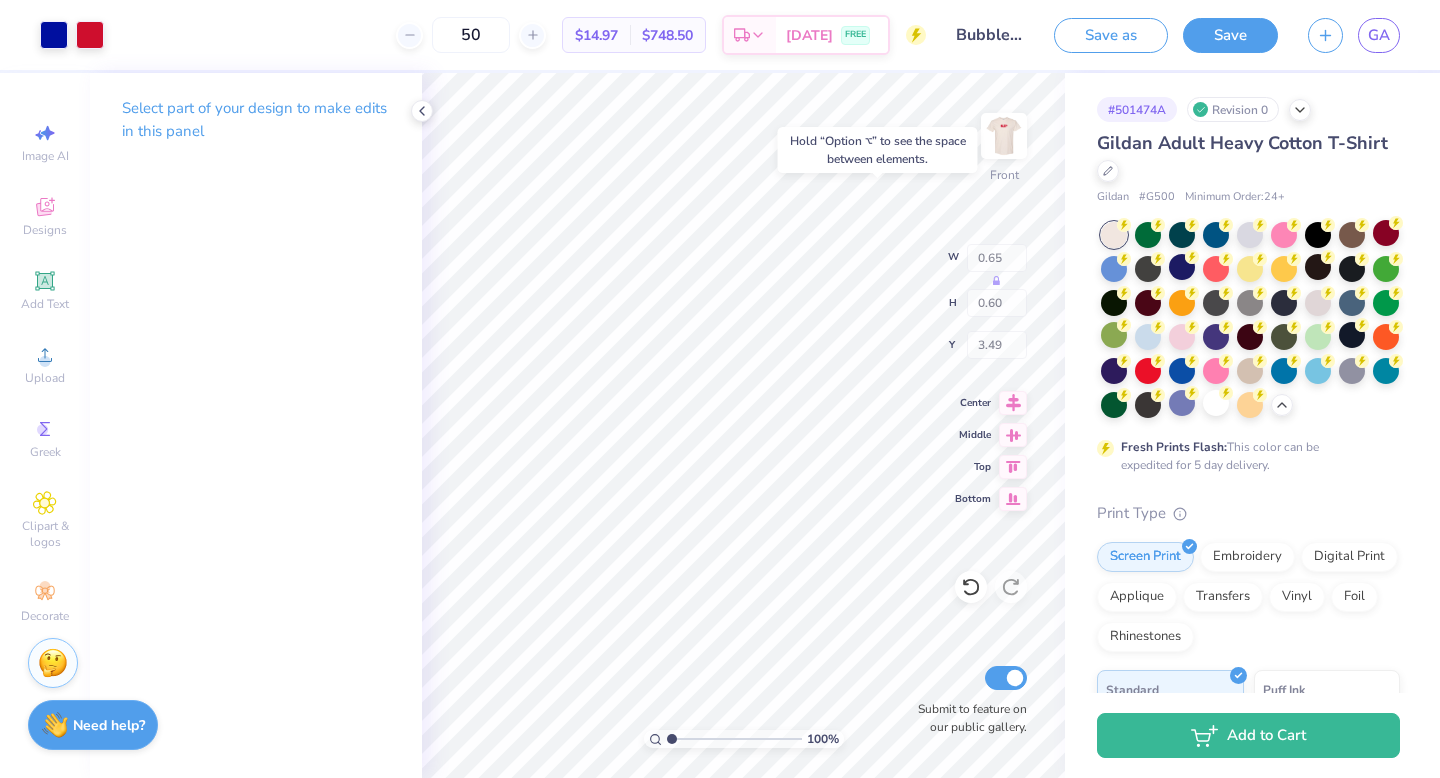 type on "1.05" 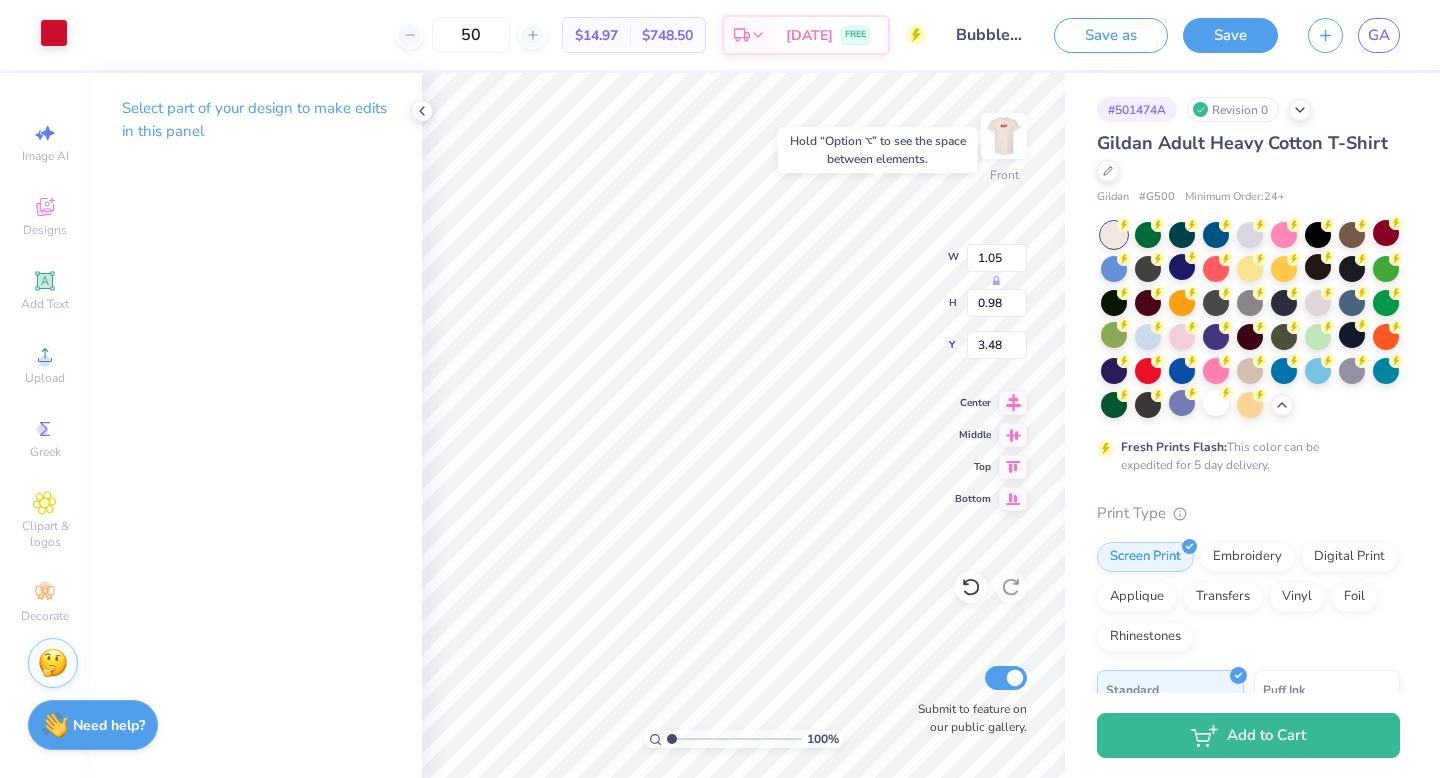 click at bounding box center (54, 33) 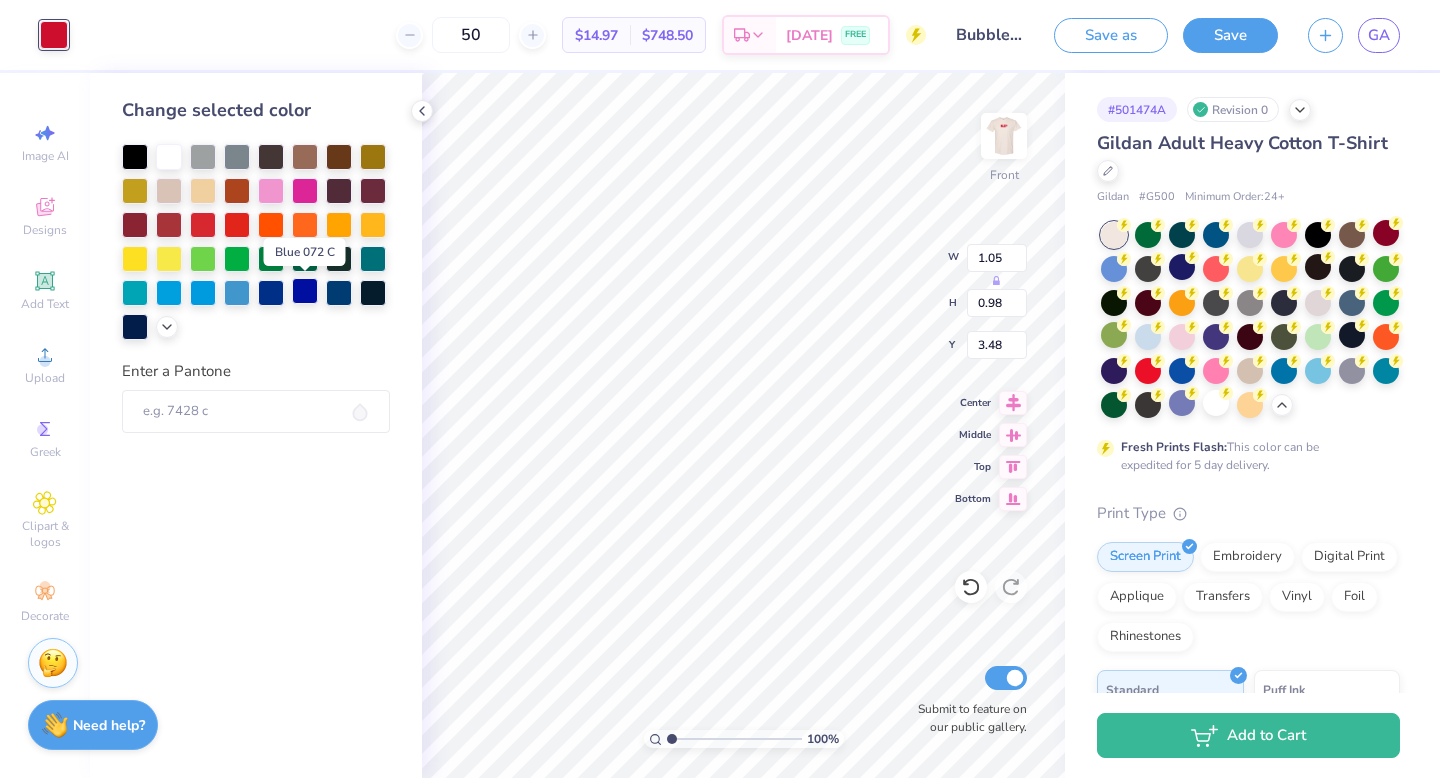 click at bounding box center (305, 291) 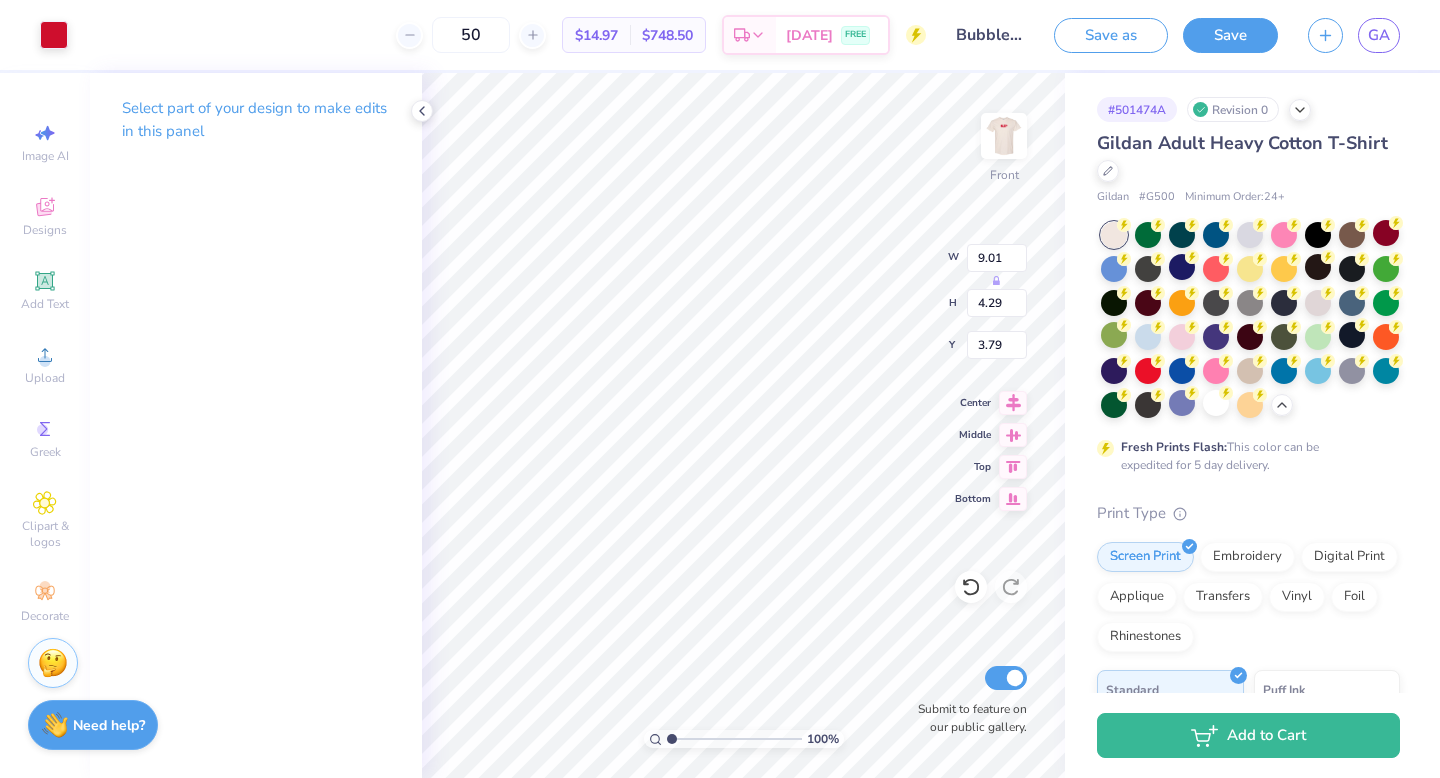 type on "4.05" 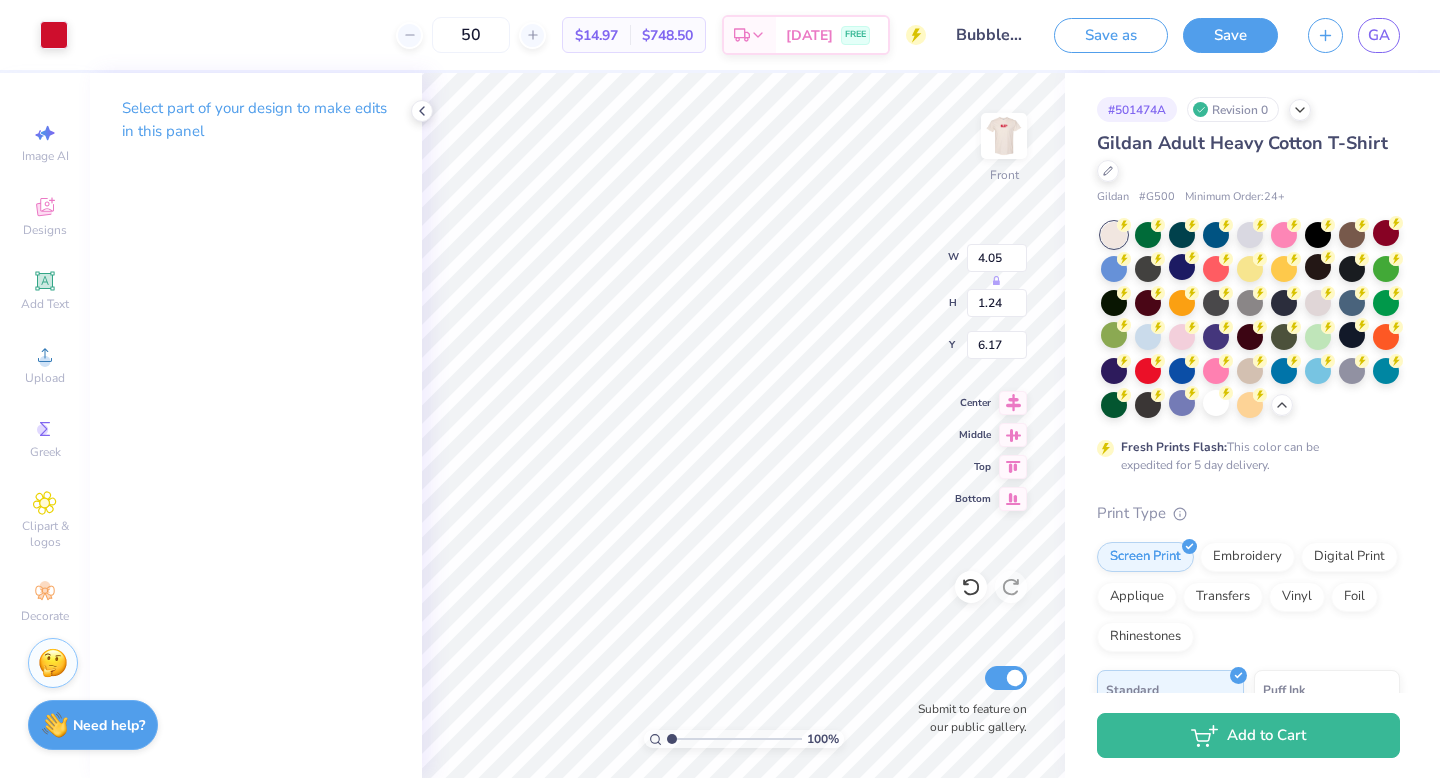 type on "9.01" 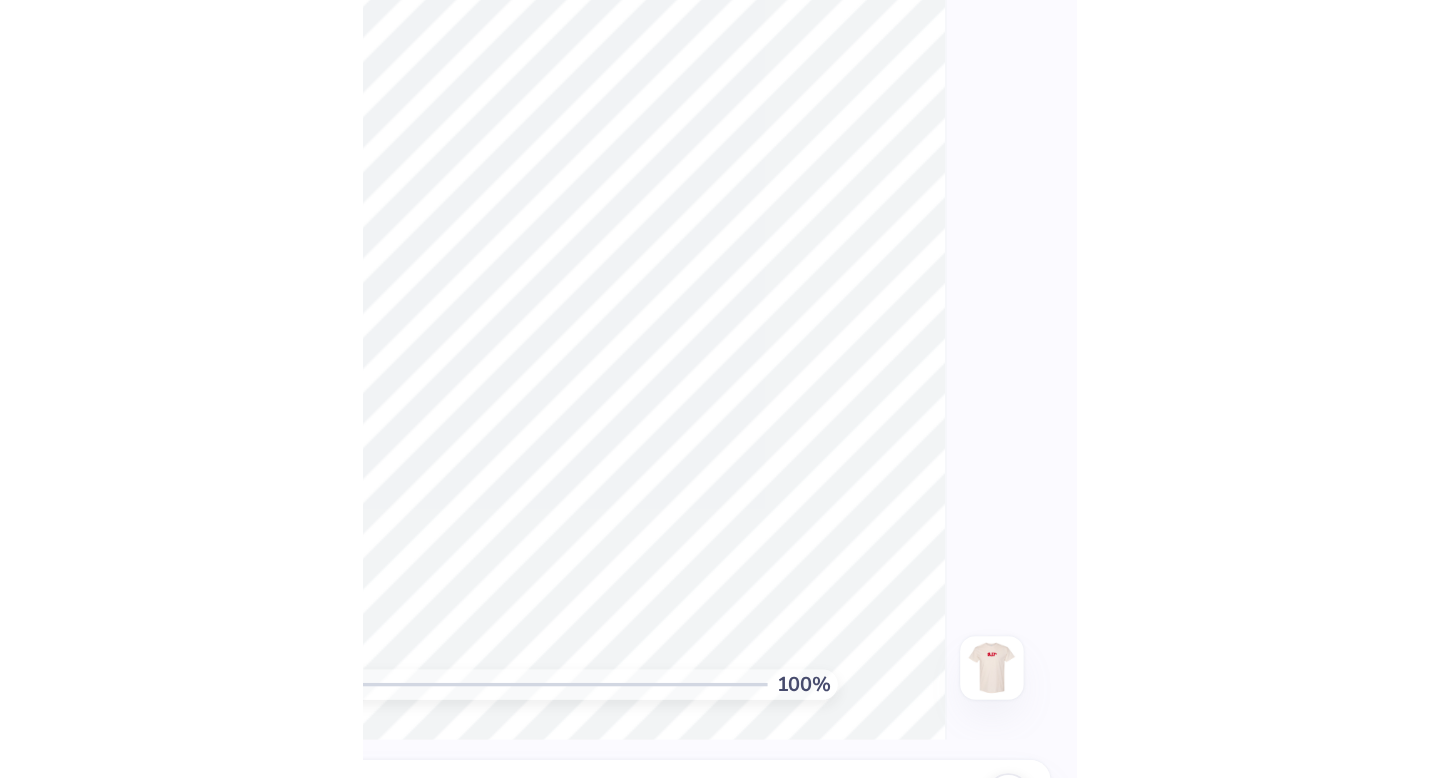 scroll, scrollTop: 0, scrollLeft: 0, axis: both 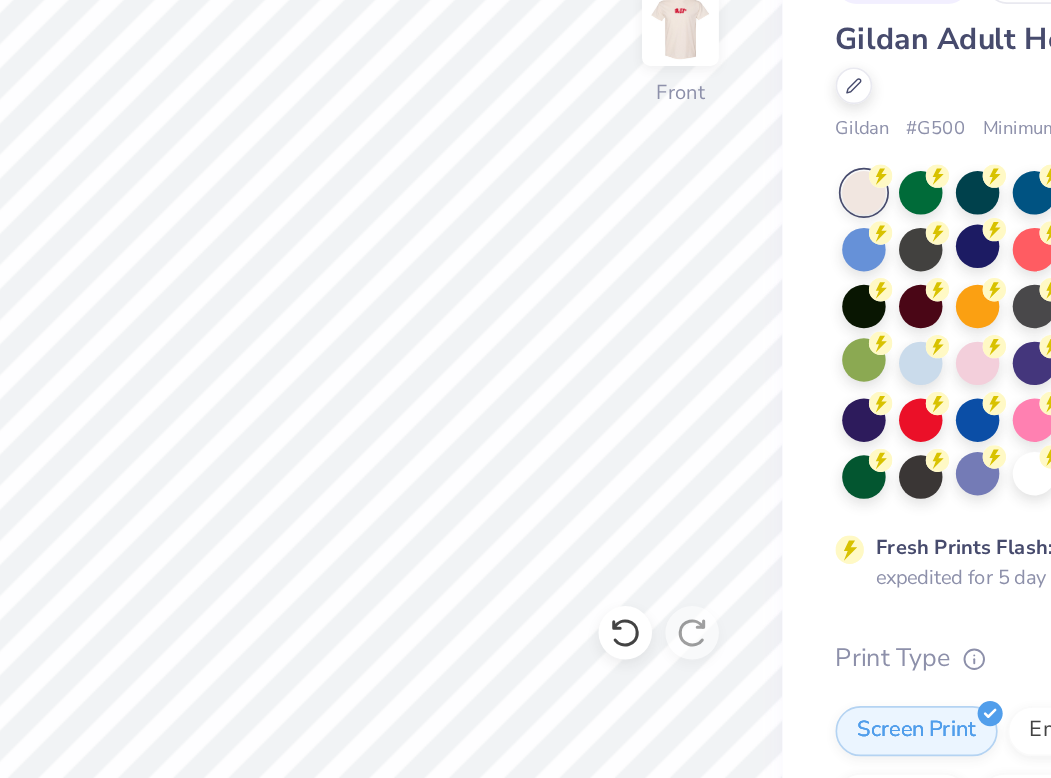 click at bounding box center (725, 335) 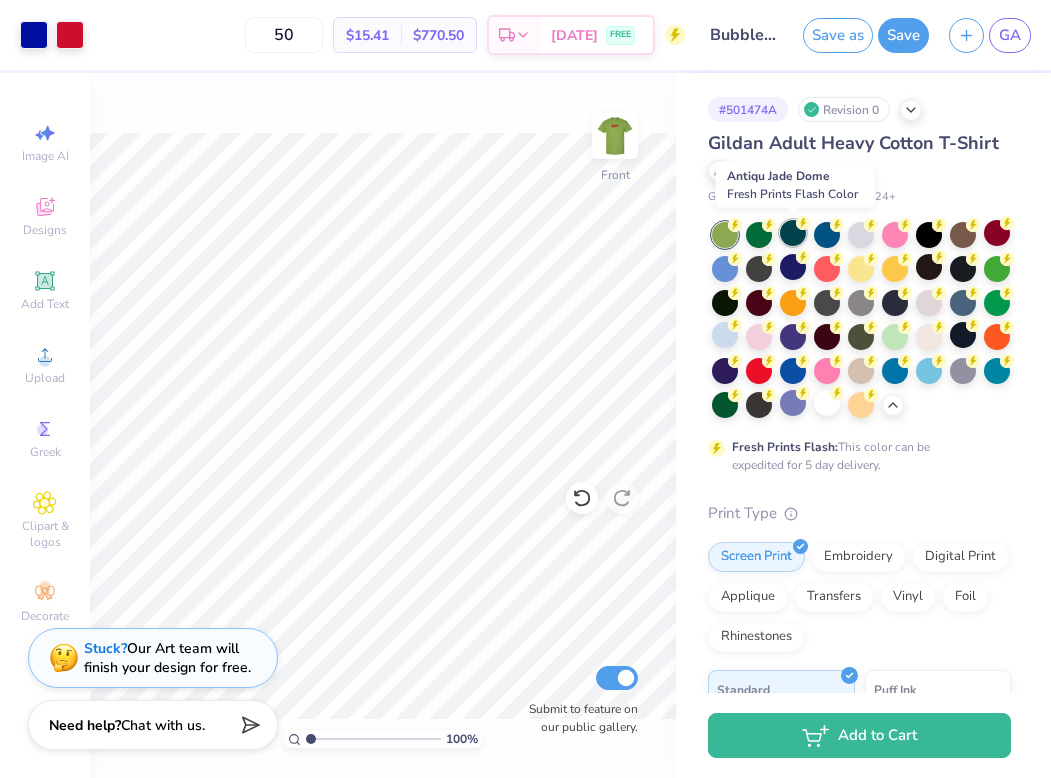 click at bounding box center (793, 233) 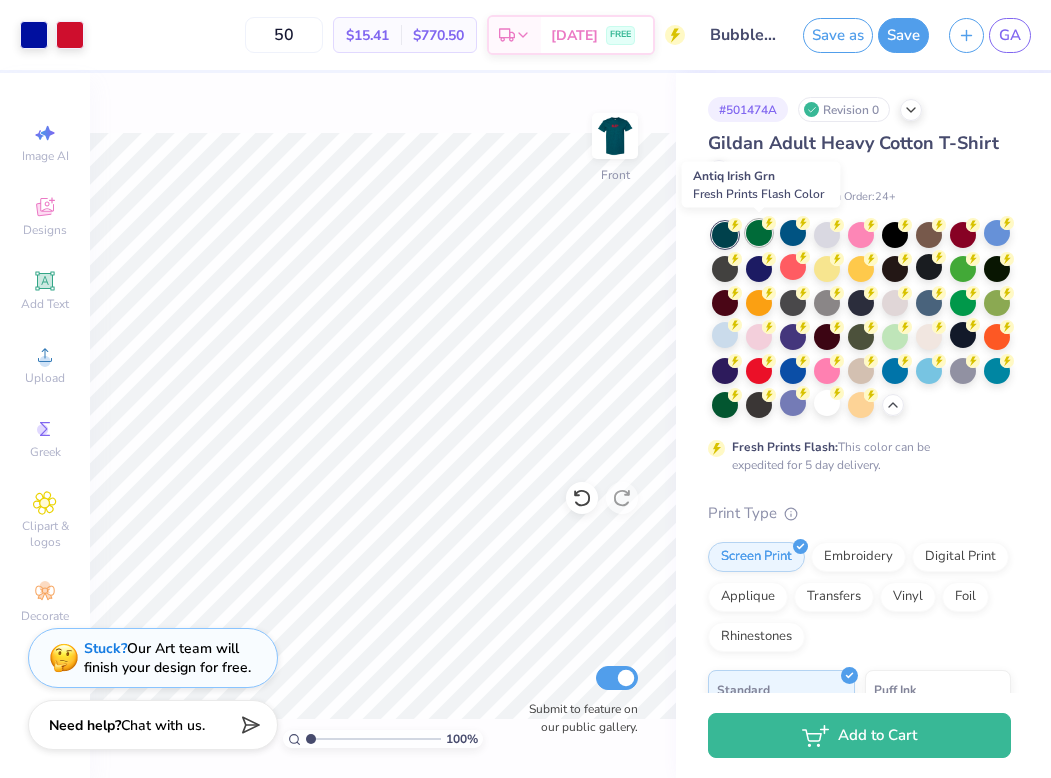 click at bounding box center (759, 233) 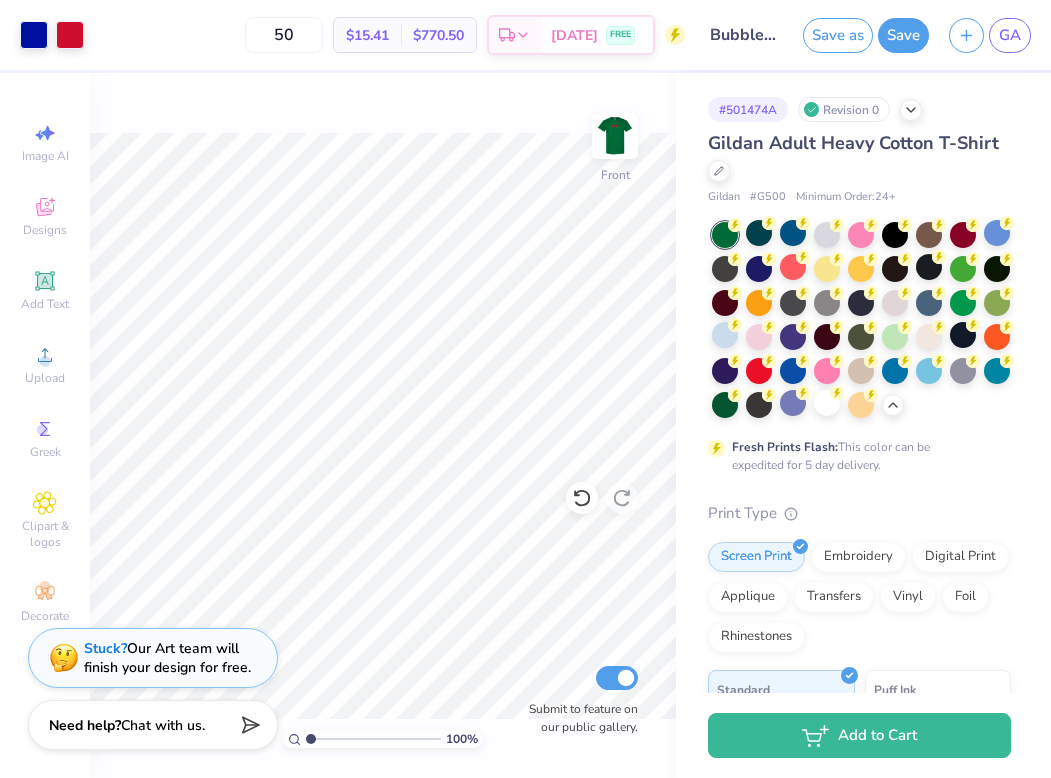 click on "# 501474A Revision 0 Gildan Adult Heavy Cotton T-Shirt Gildan # G500 Minimum Order:  24 +   Fresh Prints Flash:  This color can be expedited for 5 day delivery. Print Type Screen Print Embroidery Digital Print Applique Transfers Vinyl Foil Rhinestones Standard Puff Ink Neon Ink Metallic & Glitter Ink Glow in the Dark Ink Water based Ink" at bounding box center (863, 597) 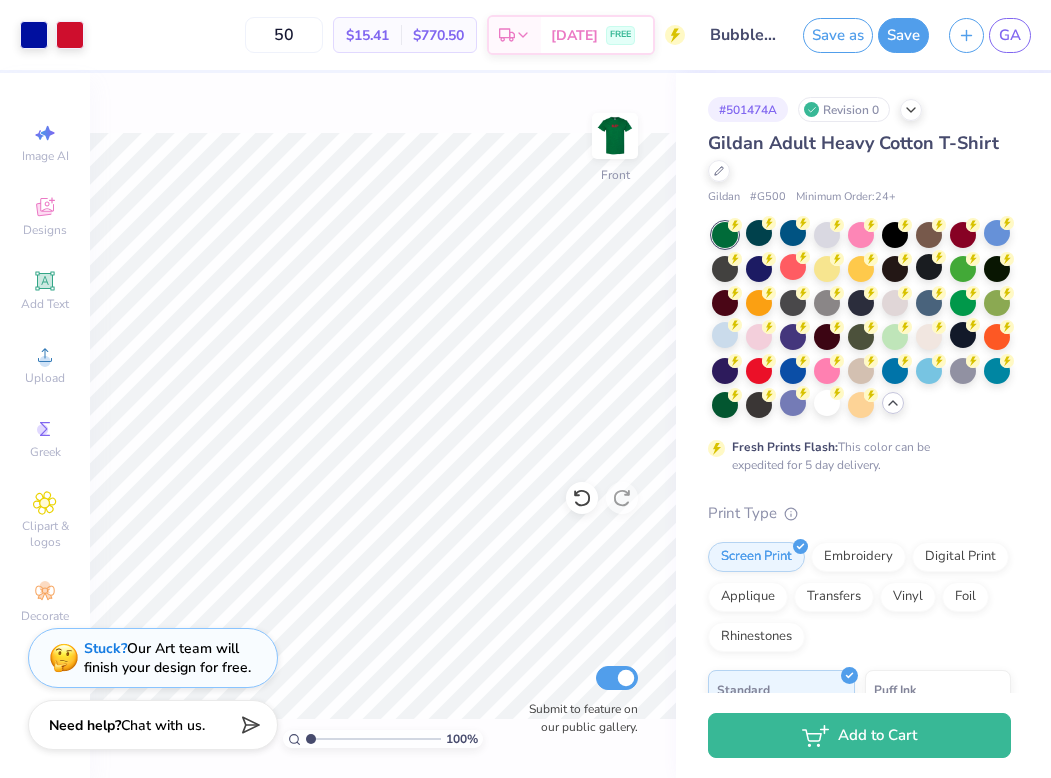 click at bounding box center (893, 403) 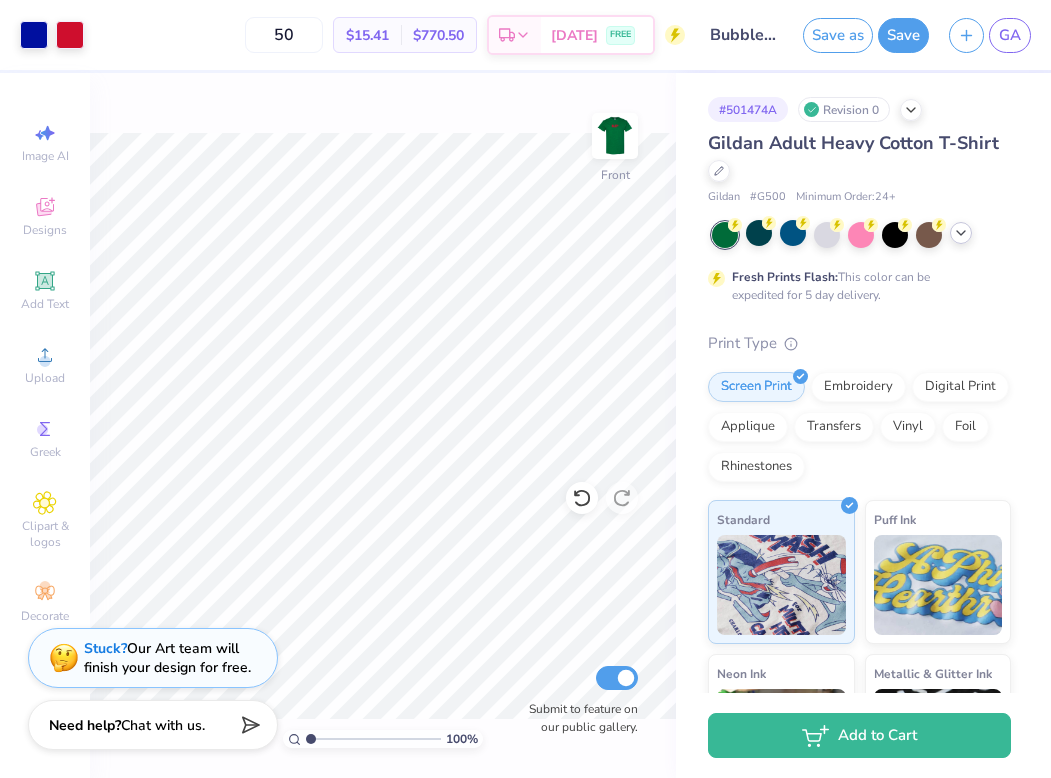 click at bounding box center [961, 233] 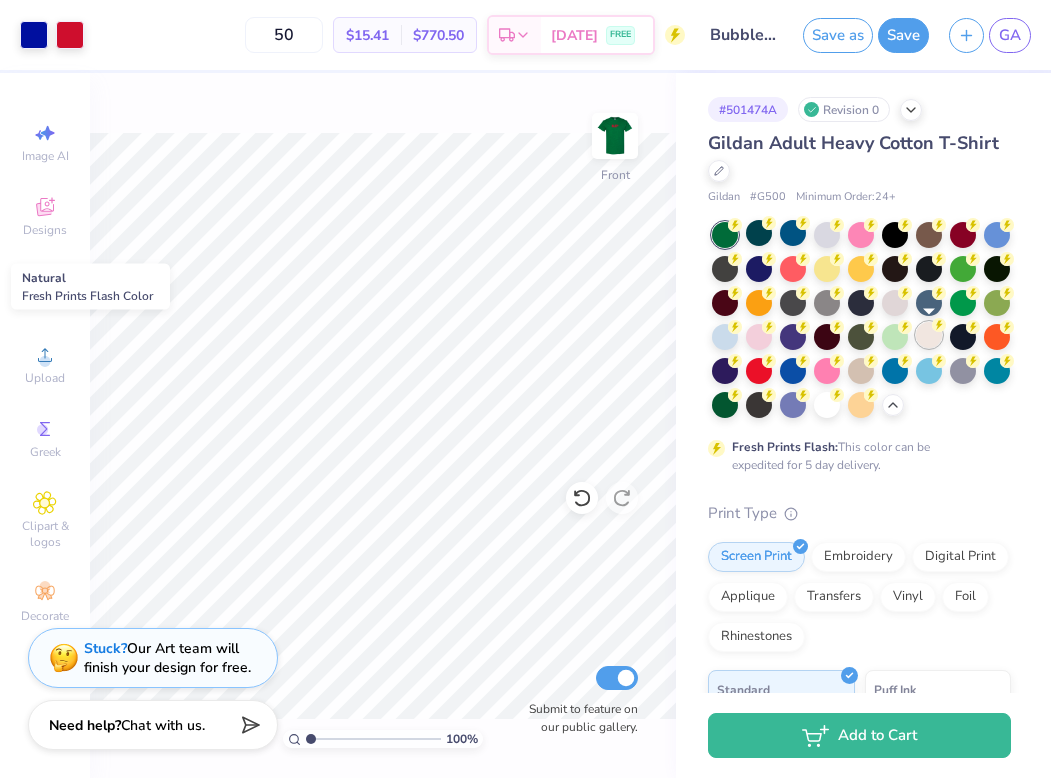 click at bounding box center (929, 335) 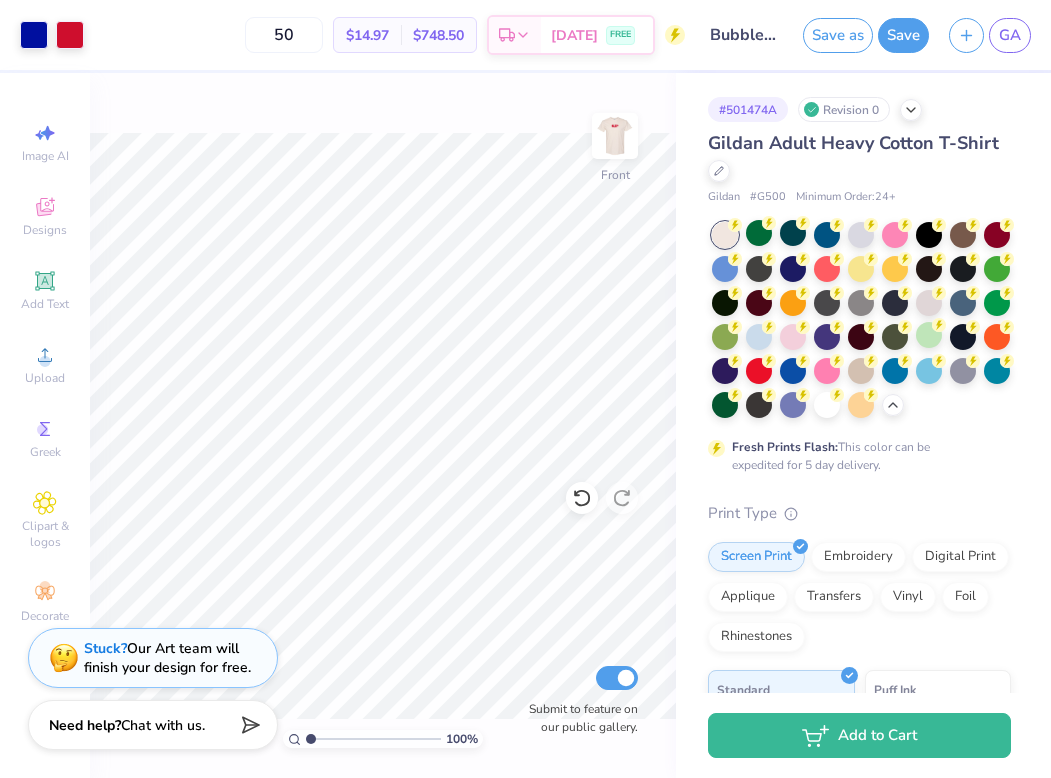 click on "Fresh Prints Flash:  This color can be expedited for 5 day delivery." at bounding box center (855, 456) 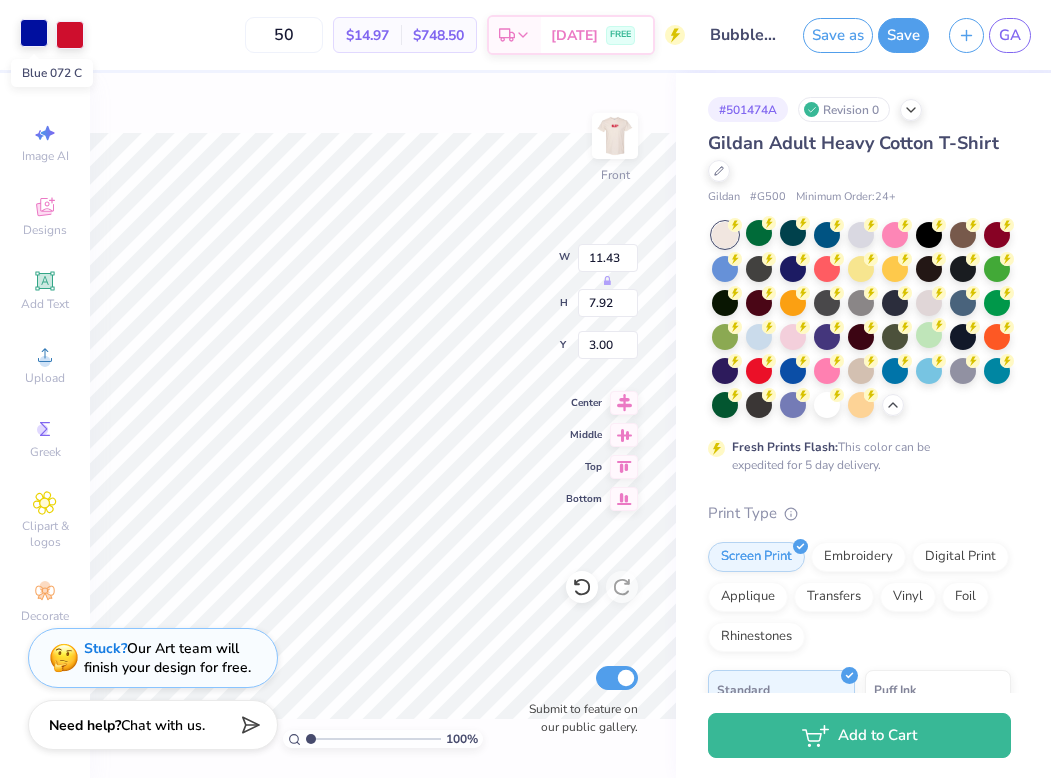 click at bounding box center (34, 33) 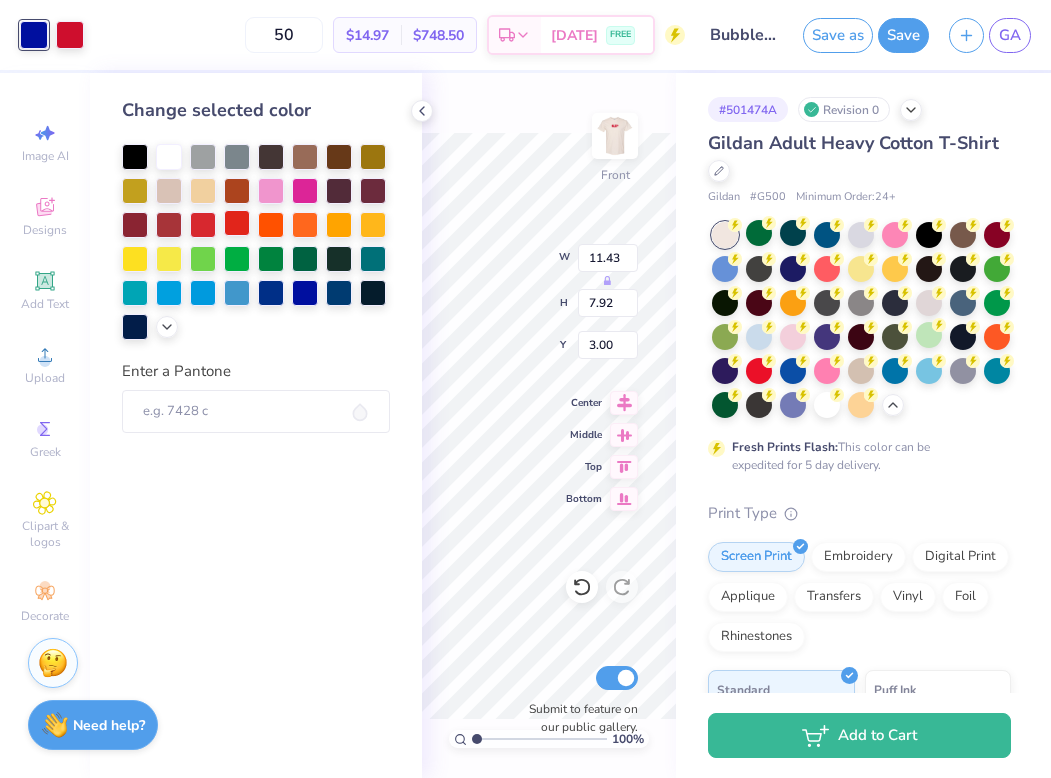 click at bounding box center (237, 223) 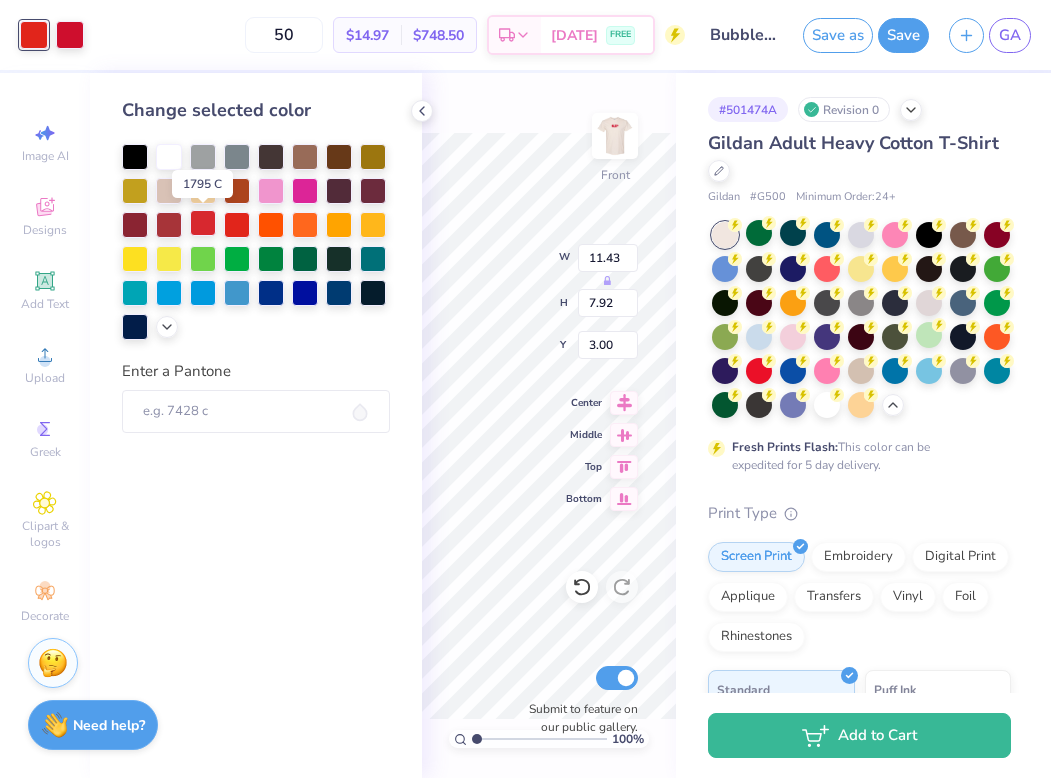 click at bounding box center (203, 223) 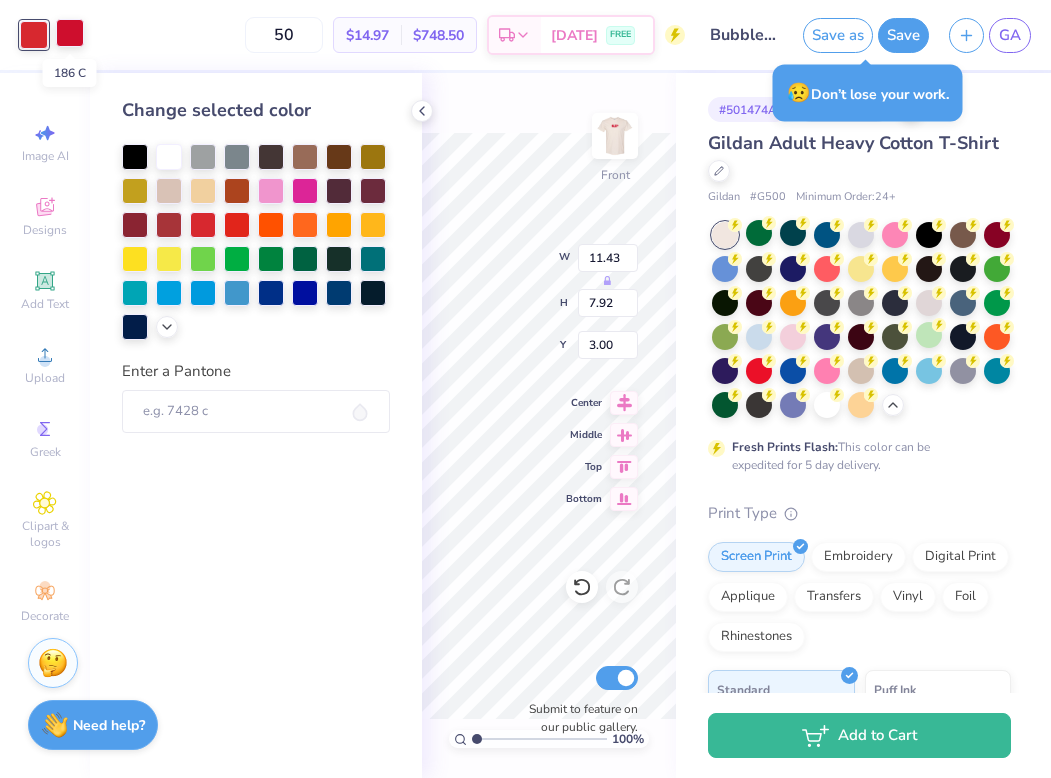 click at bounding box center [70, 33] 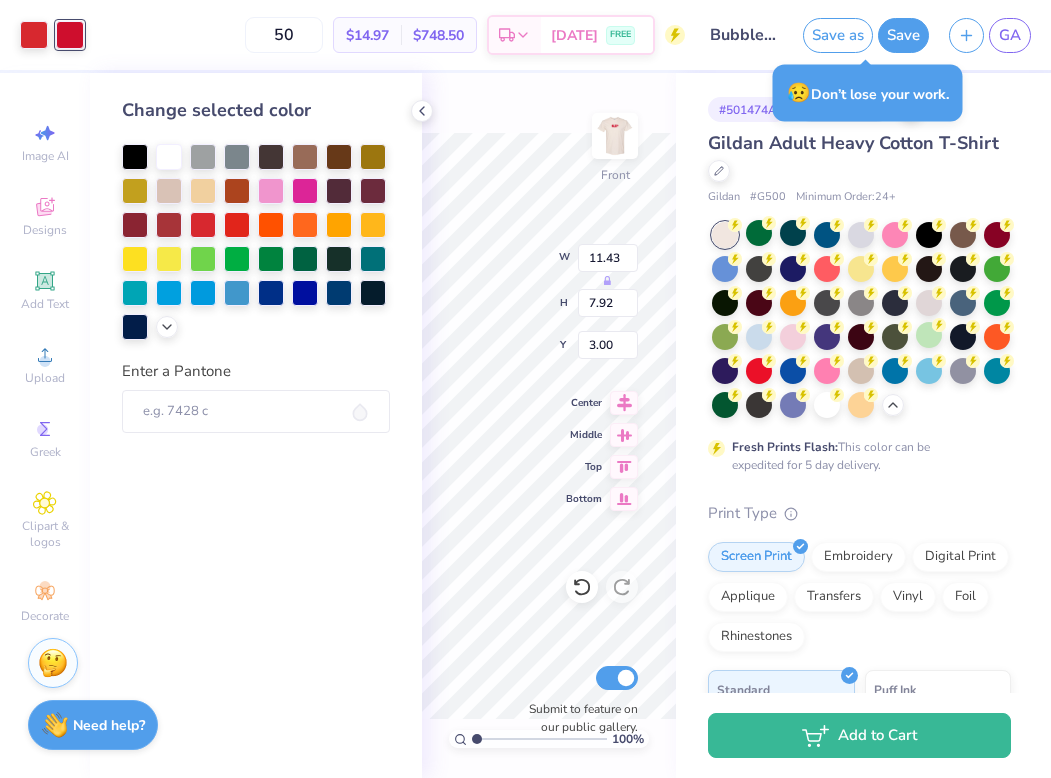 click on "Art colors" at bounding box center (42, 35) 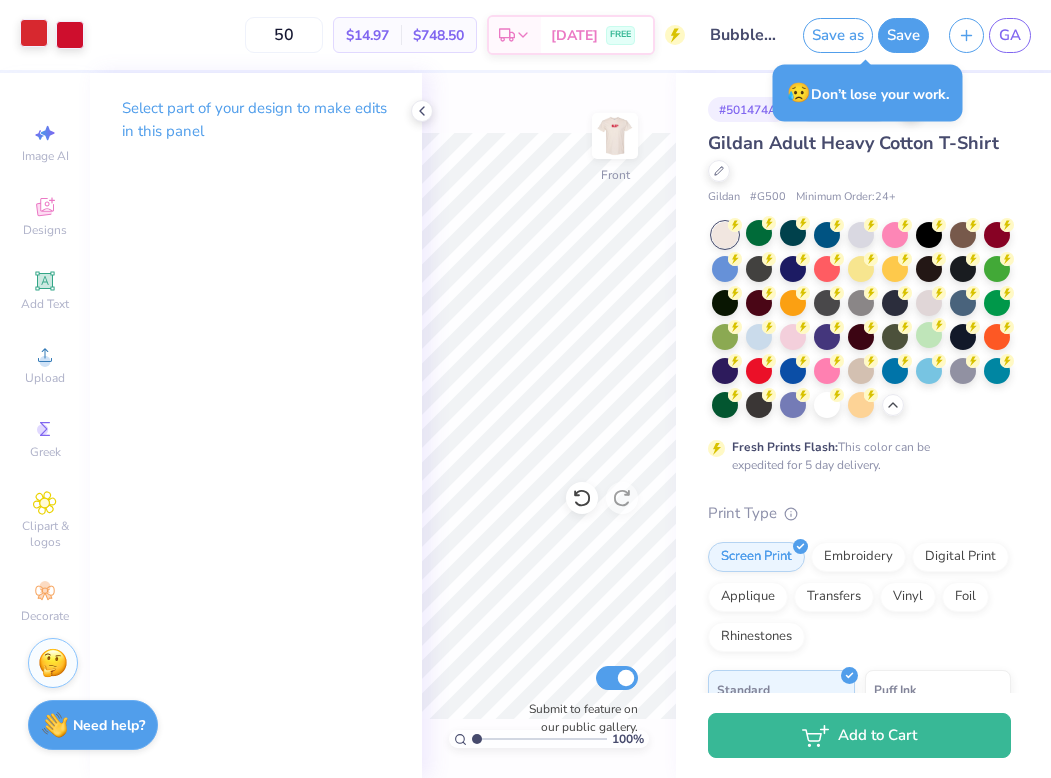 click at bounding box center (34, 33) 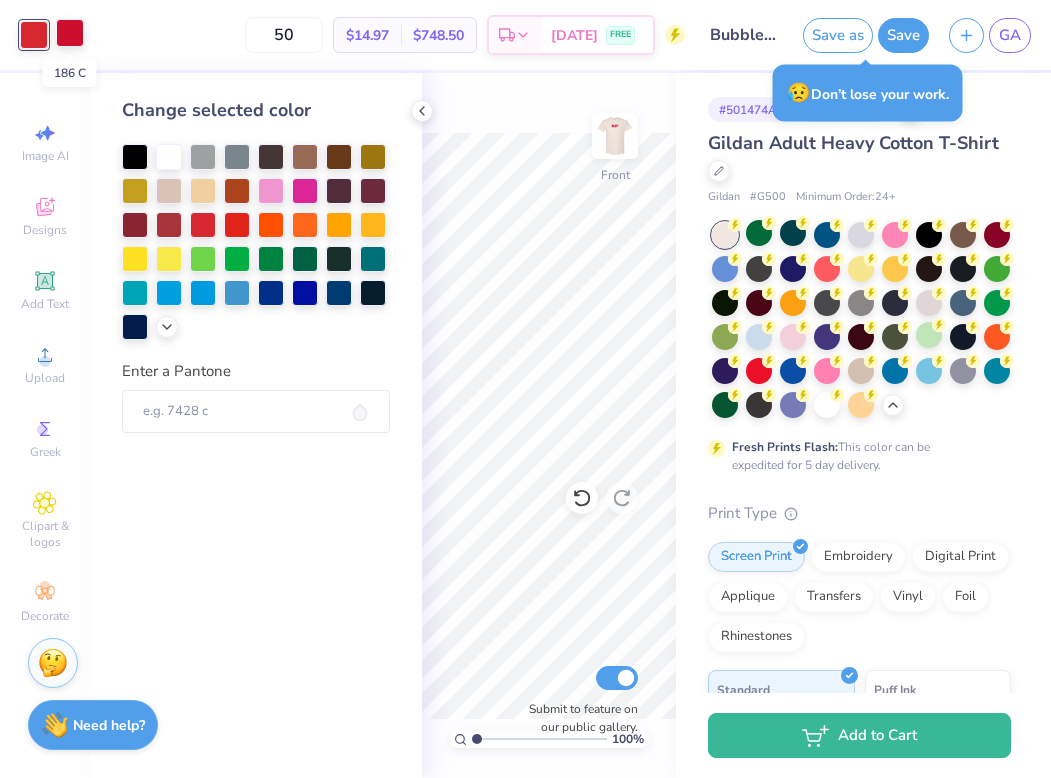 click at bounding box center [70, 33] 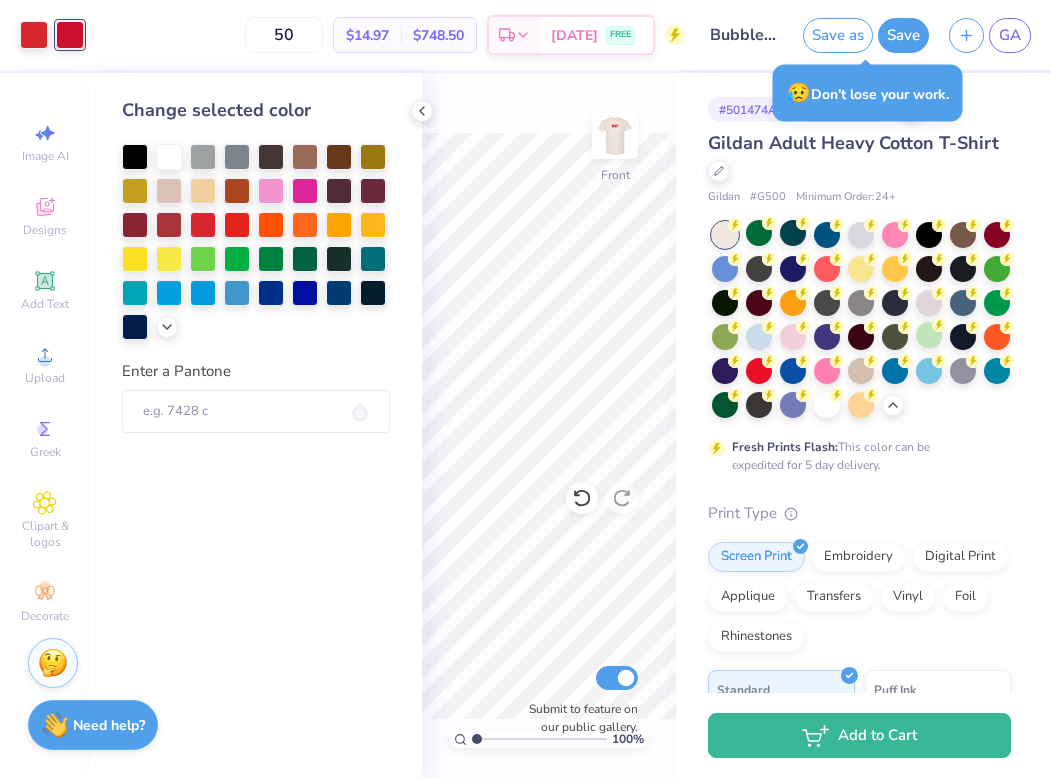 click on "Art colors 50 $14.97 Per Item $748.50 Total Est. Delivery [DATE] FREE Design Title Bubble (Final) Save as Save GA Image AI Designs Add Text Upload Greek Clipart & logos Decorate Change selected color Enter a Pantone 100  % Front Submit to feature on our public gallery. # 501474A Revision 0 Gildan Adult Heavy Cotton T-Shirt Gildan # G500 Minimum Order:  24 +   Fresh Prints Flash:  This color can be expedited for 5 day delivery. Print Type Screen Print Embroidery Digital Print Applique Transfers Vinyl Foil Rhinestones Standard Puff Ink Neon Ink Metallic & Glitter Ink Glow in the Dark Ink Water based Ink Add to Cart Stuck?  Our Art team will finish your design for free. Need help?  Chat with us." at bounding box center [525, 389] 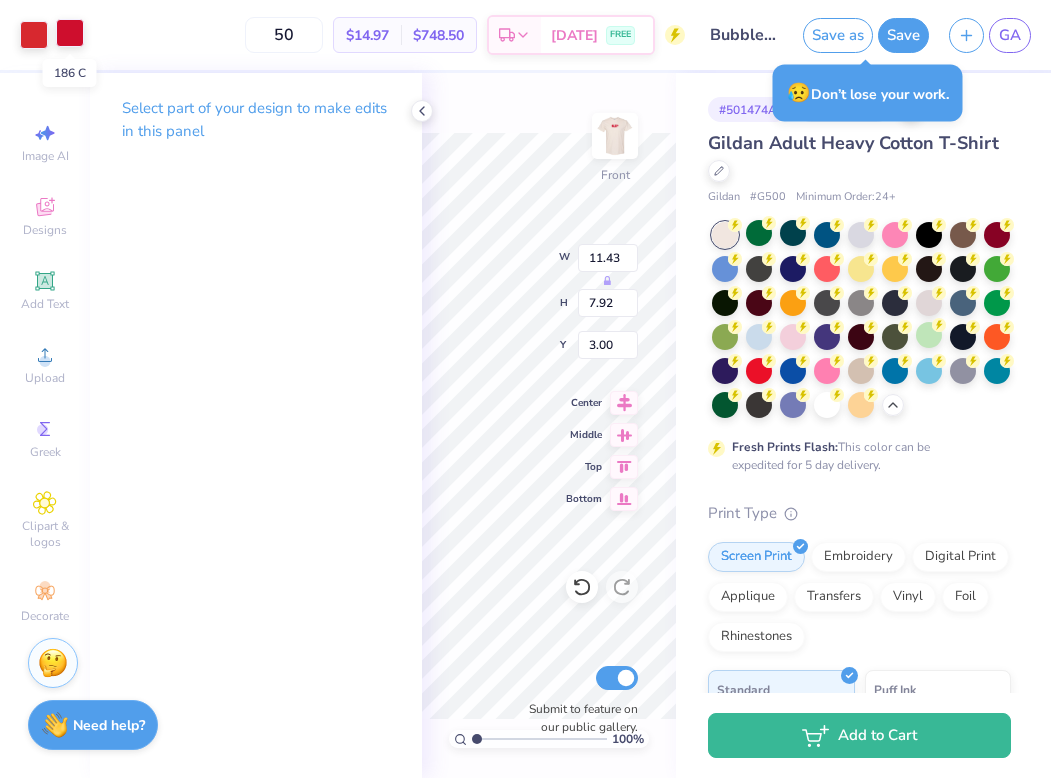 click at bounding box center (70, 33) 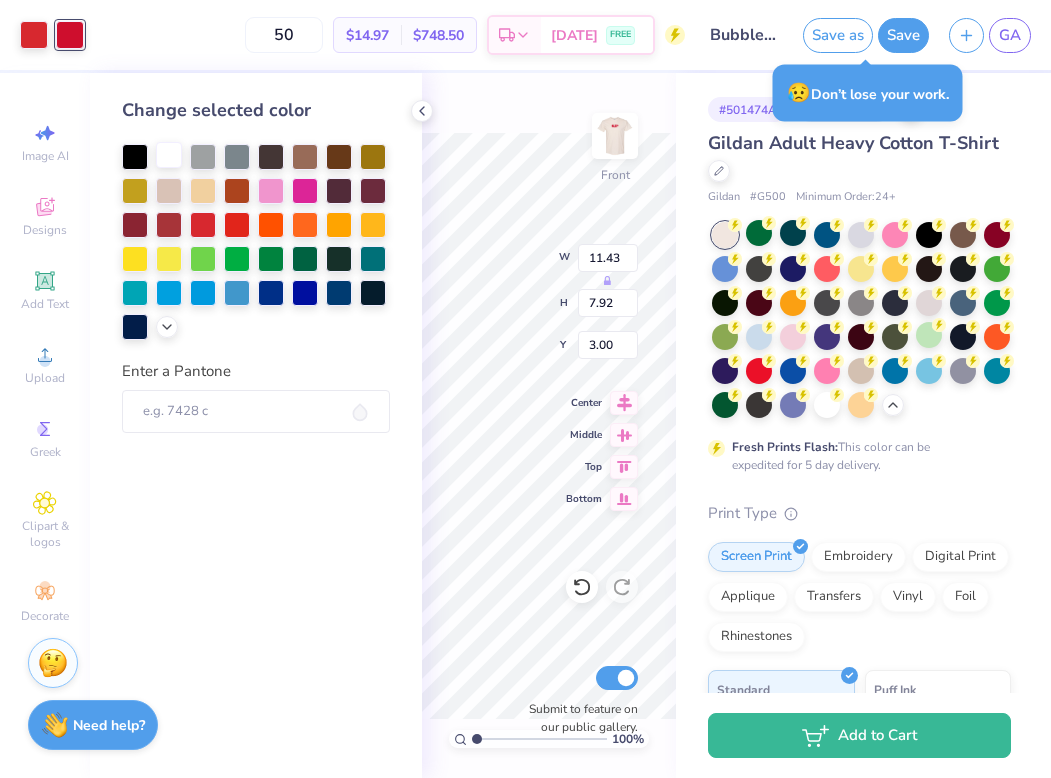 click at bounding box center [169, 155] 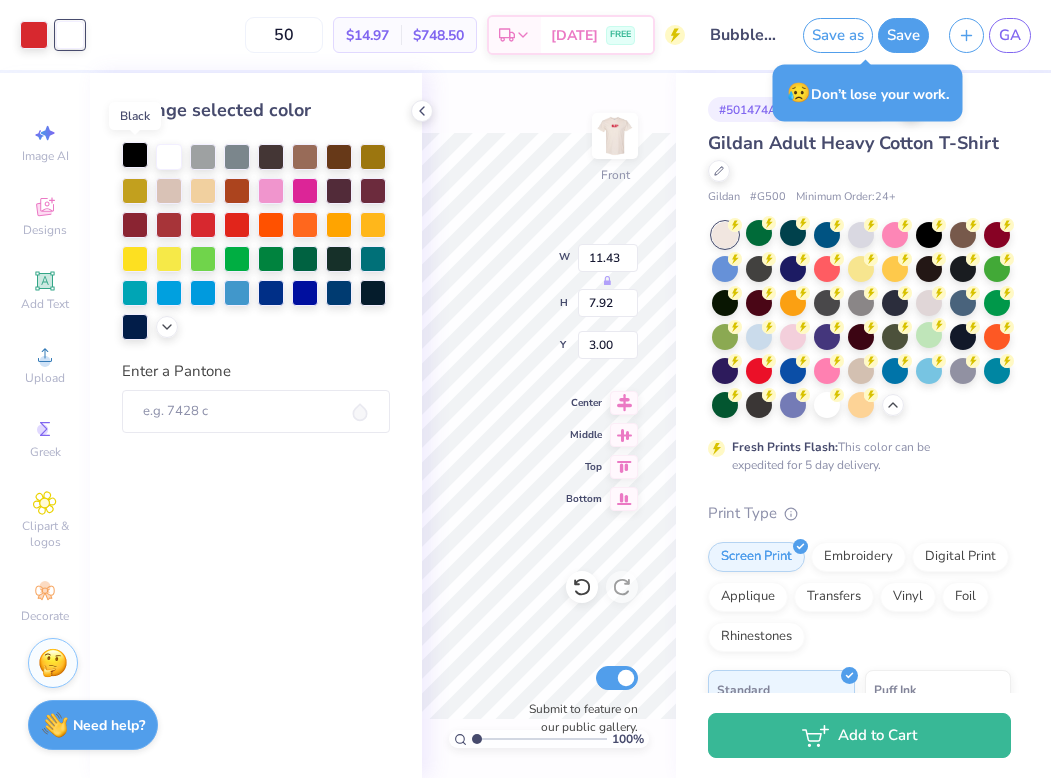 click at bounding box center [135, 155] 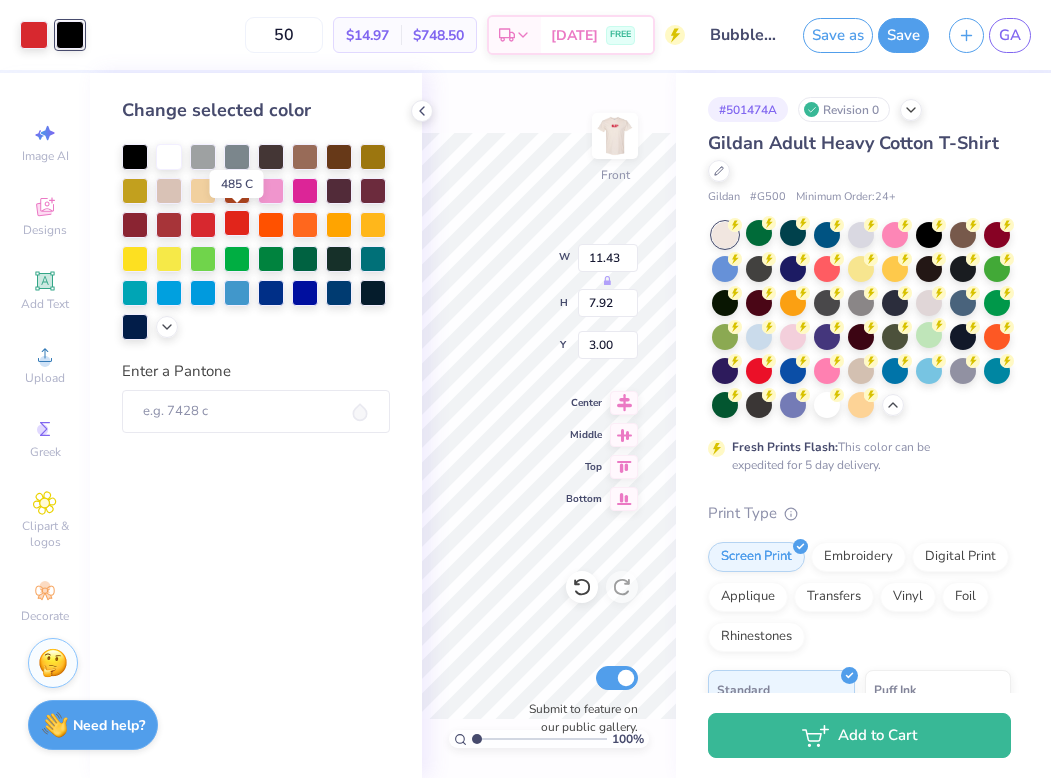 click at bounding box center (237, 223) 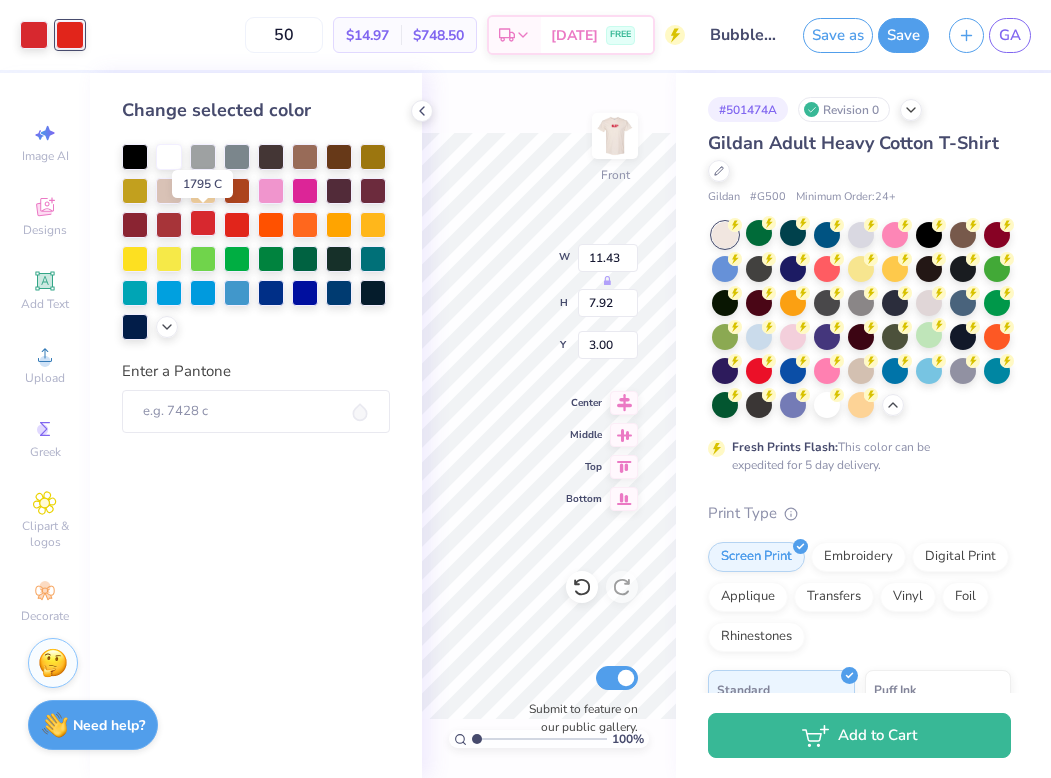 click at bounding box center (203, 223) 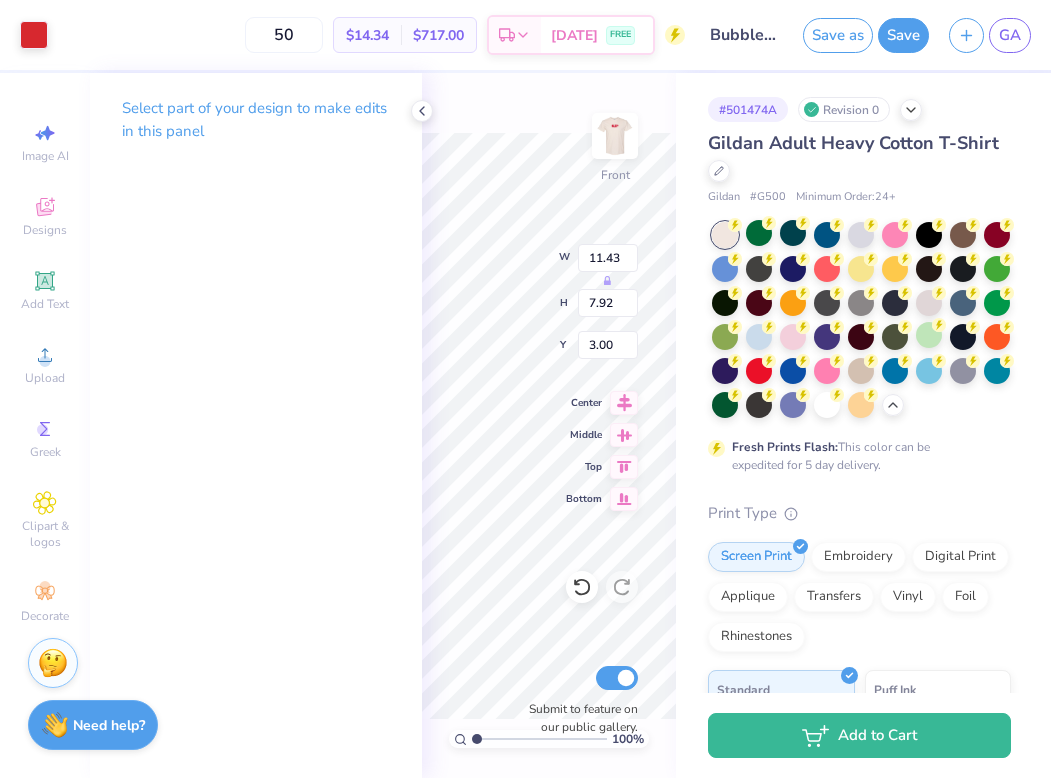click on "Art colors 50 $14.34 Per Item $717.00 Total Est. Delivery [DATE] FREE Design Title Bubble (Final) Save as Save GA" at bounding box center (525, 35) 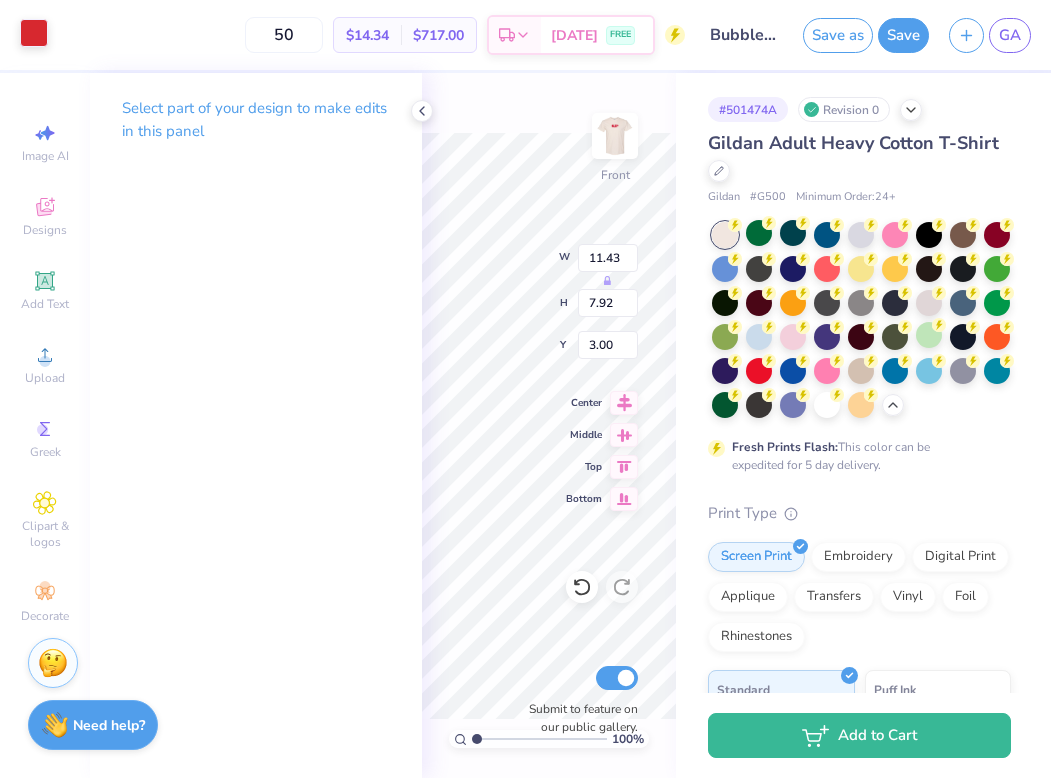 click at bounding box center (34, 33) 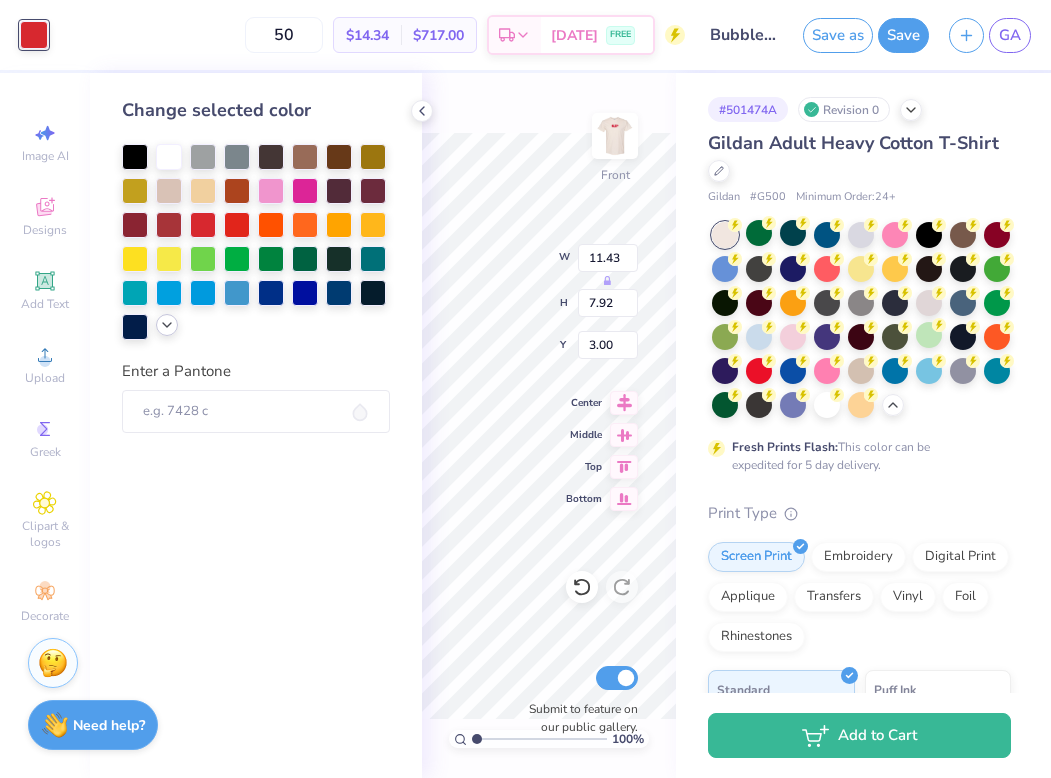click at bounding box center (167, 325) 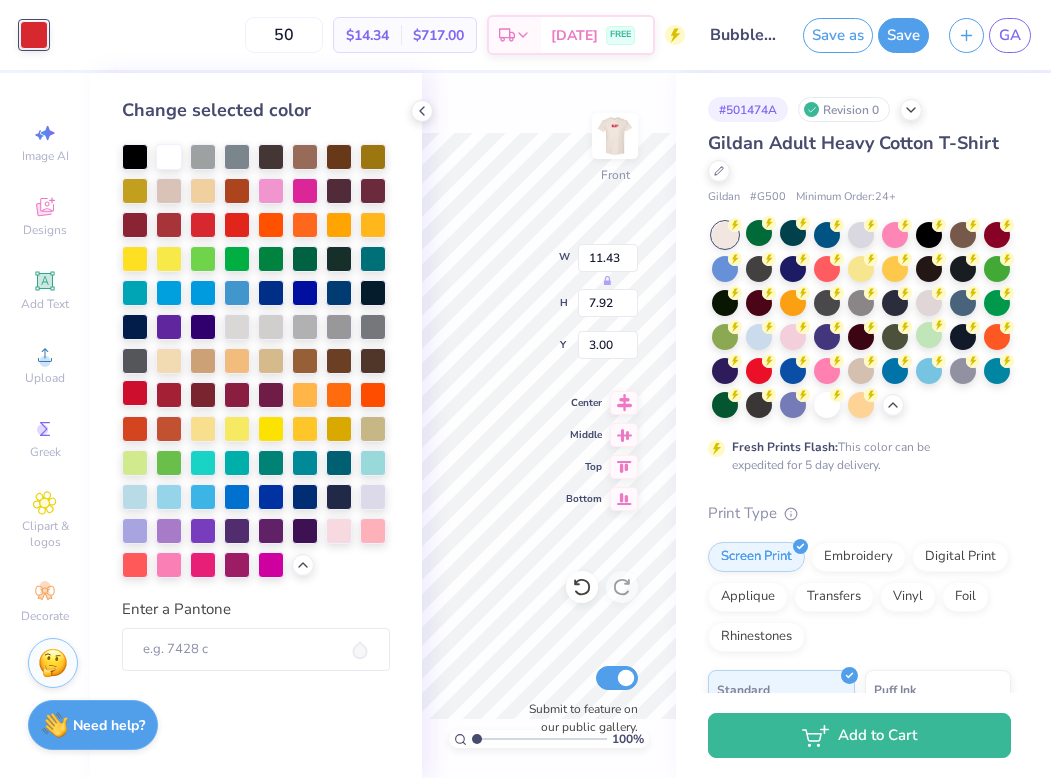 click at bounding box center [135, 393] 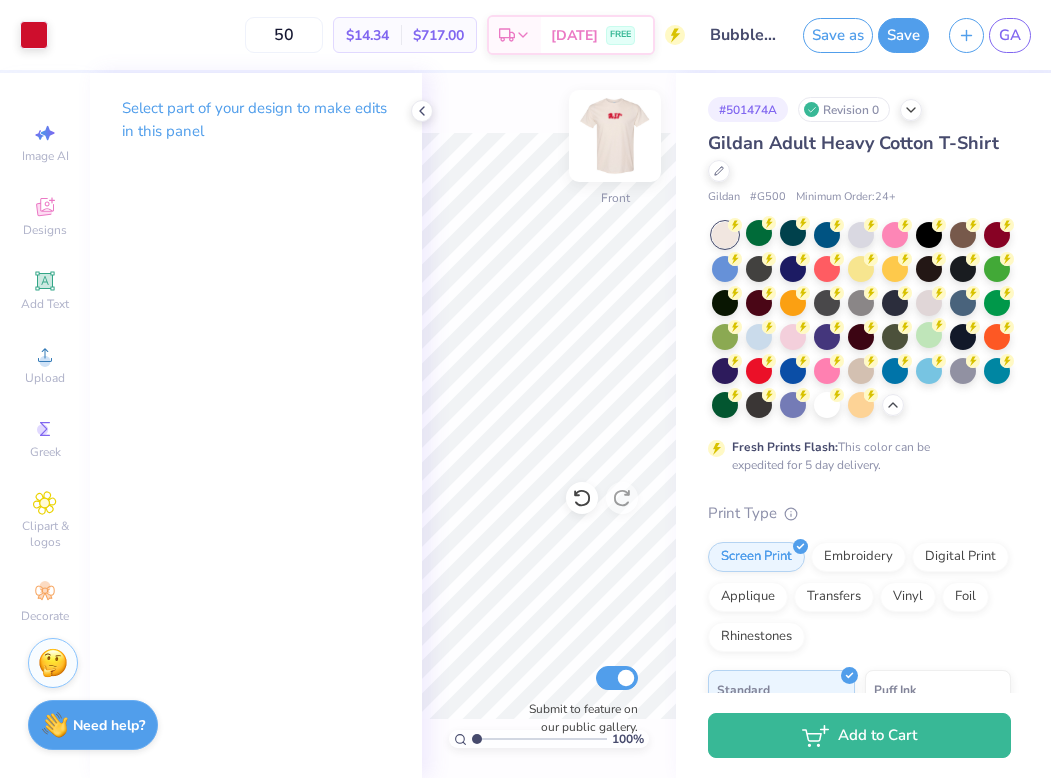 click at bounding box center (615, 136) 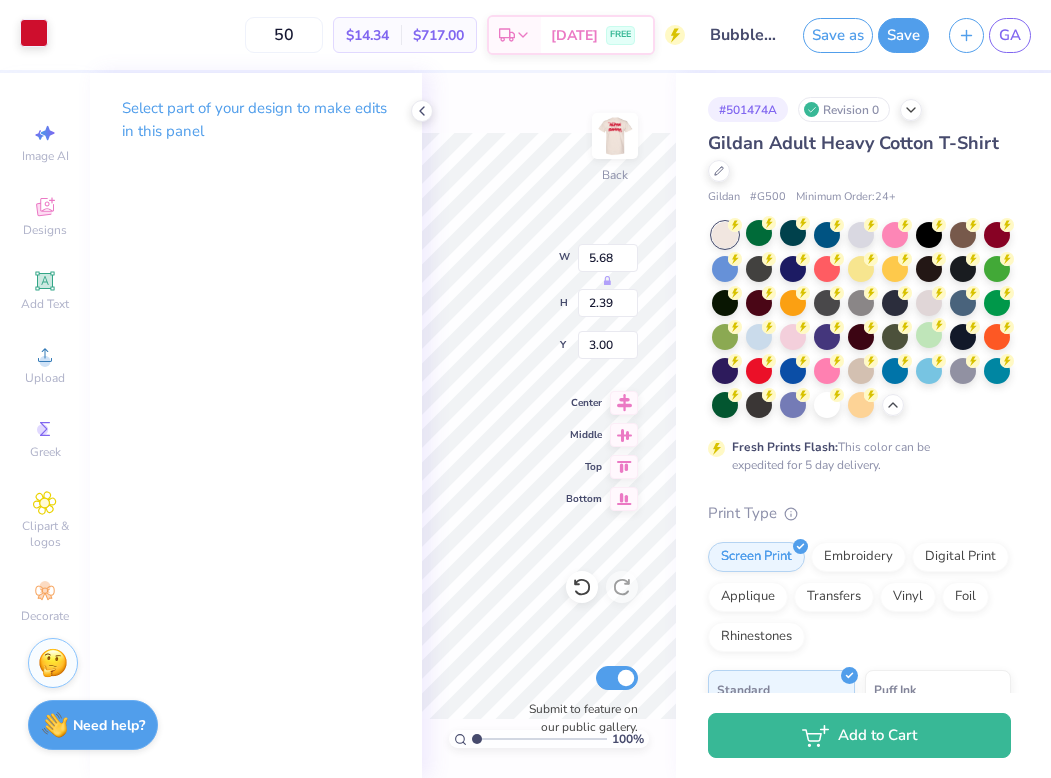 click at bounding box center [34, 33] 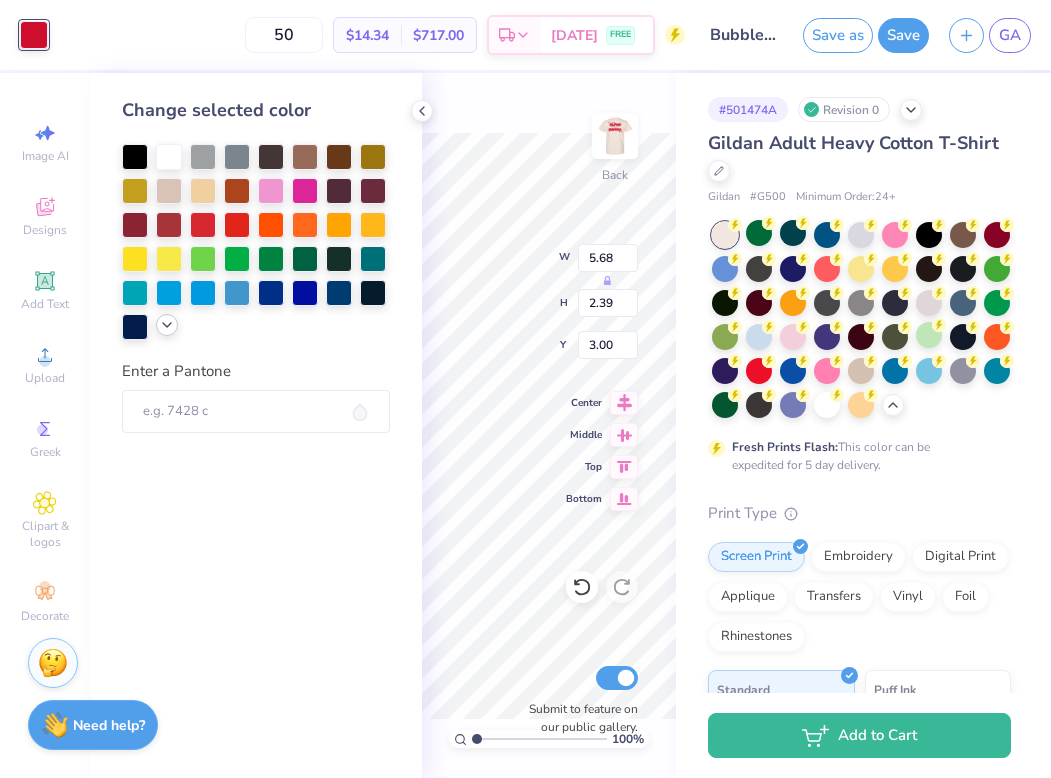 click at bounding box center (167, 325) 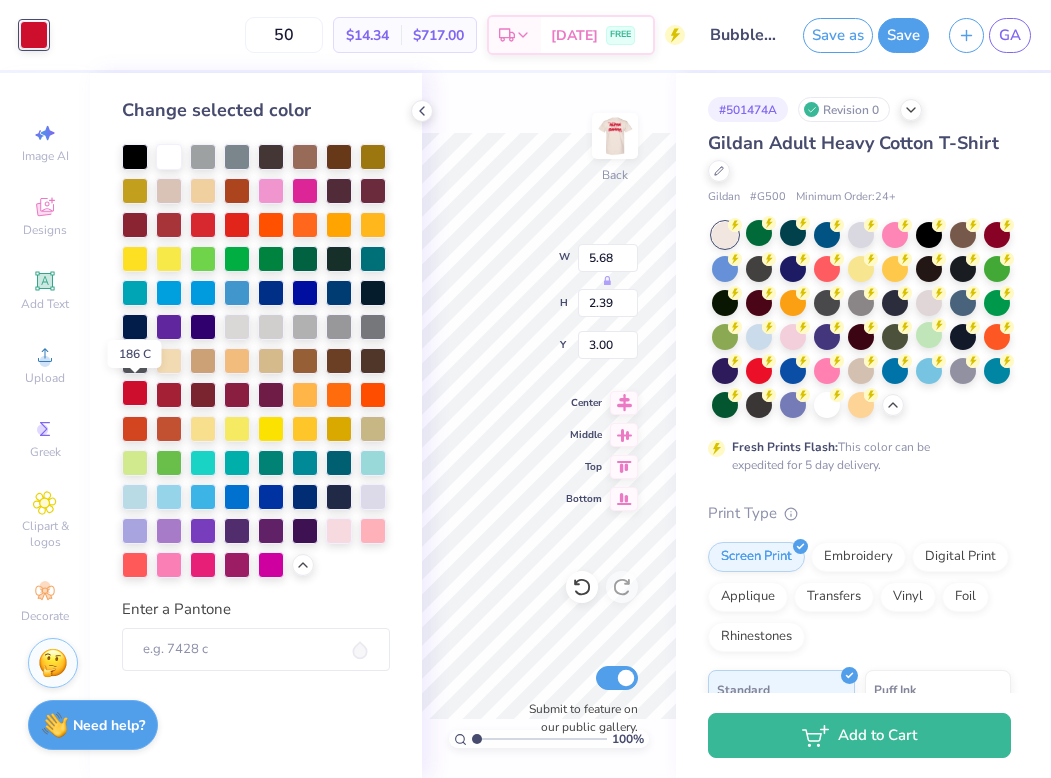 click at bounding box center (135, 393) 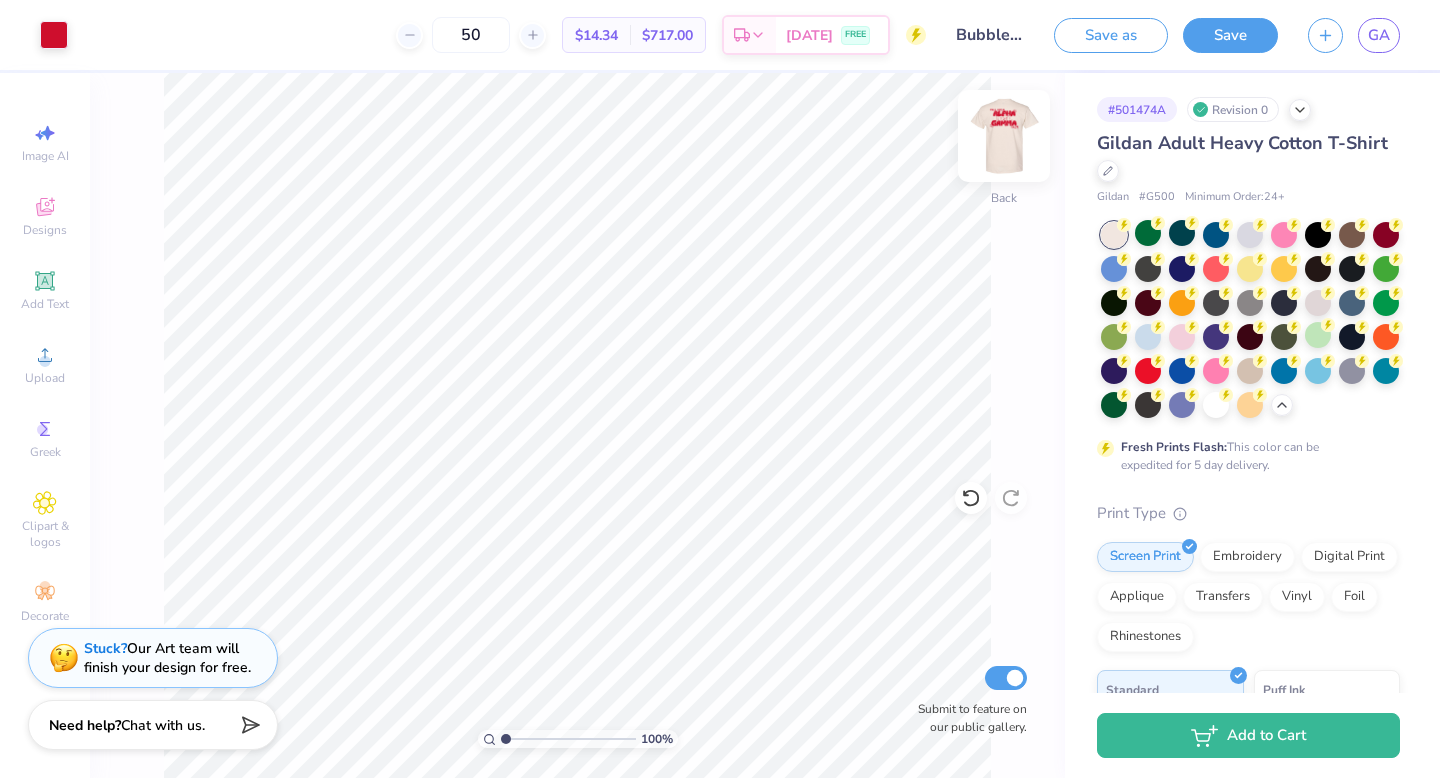click at bounding box center (1004, 136) 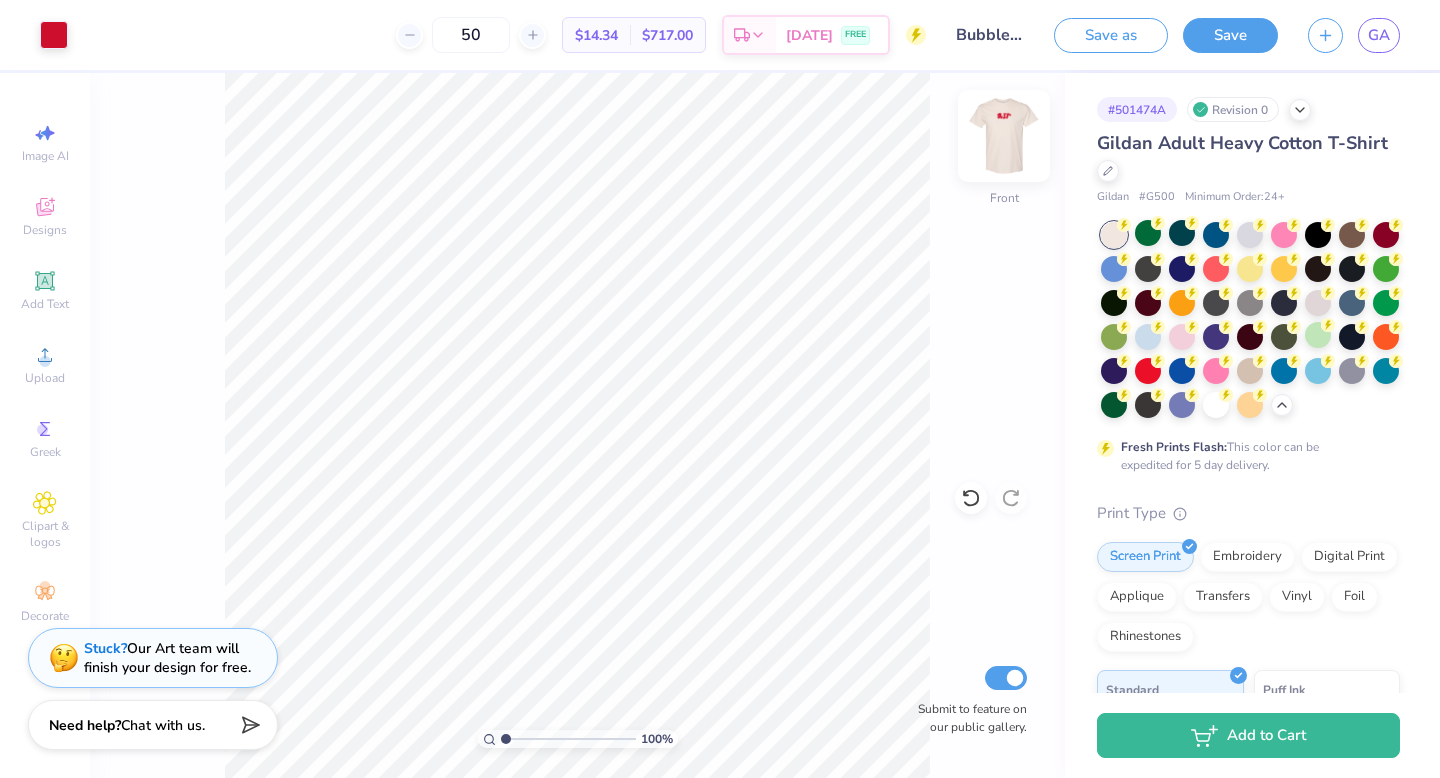 click at bounding box center [1004, 136] 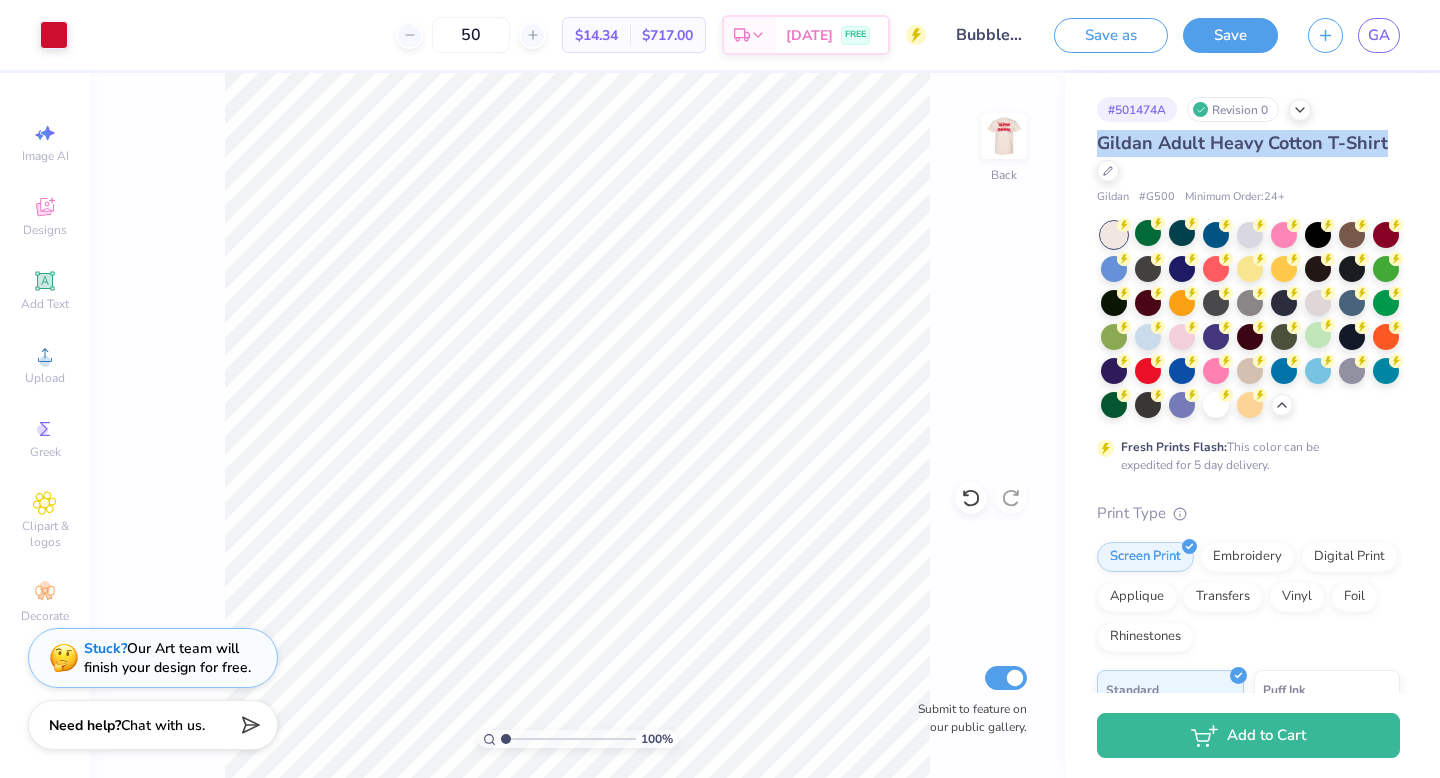 drag, startPoint x: 1398, startPoint y: 134, endPoint x: 1089, endPoint y: 143, distance: 309.13104 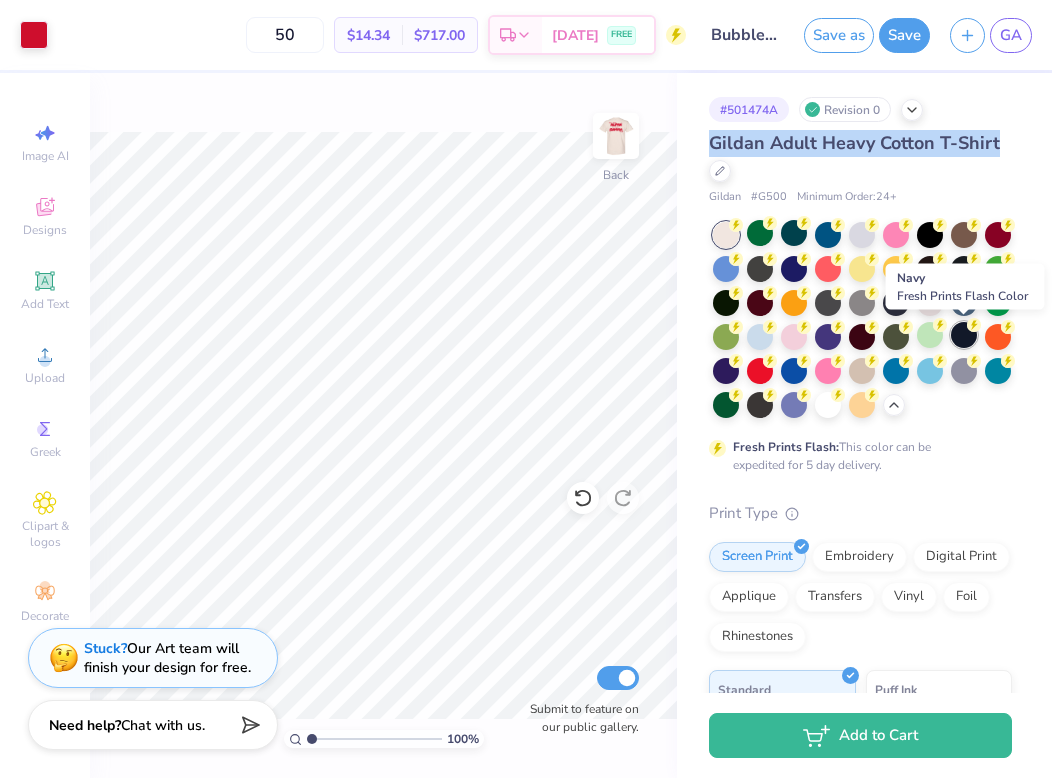 click at bounding box center (964, 335) 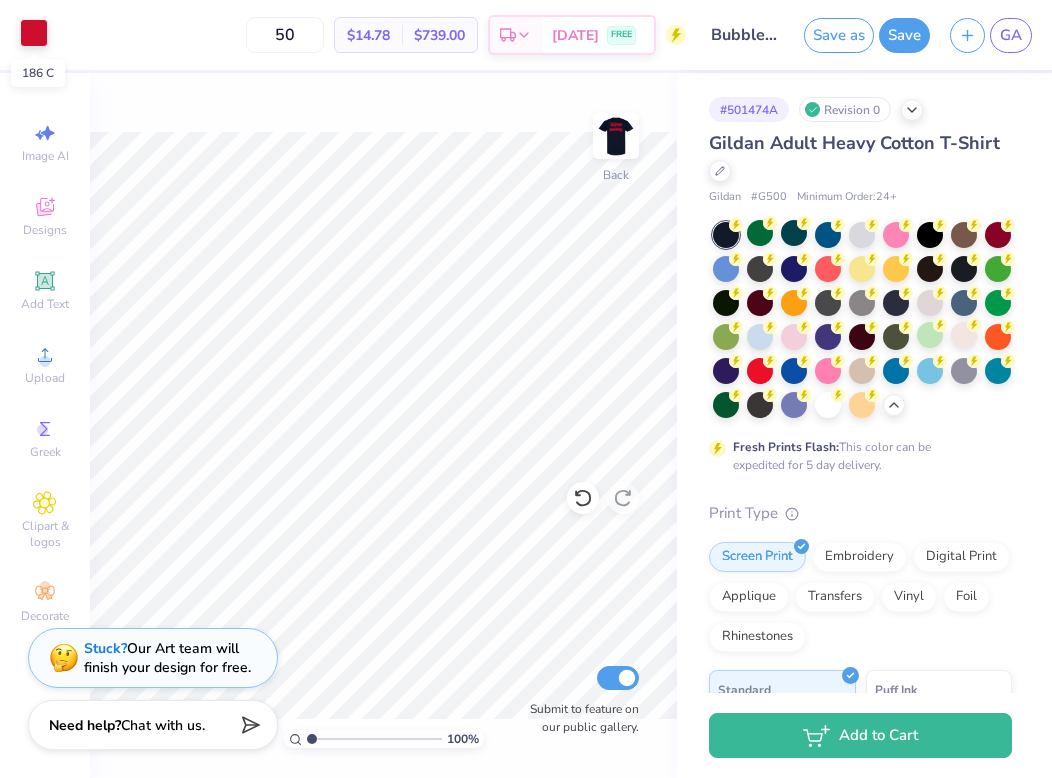 click at bounding box center (34, 33) 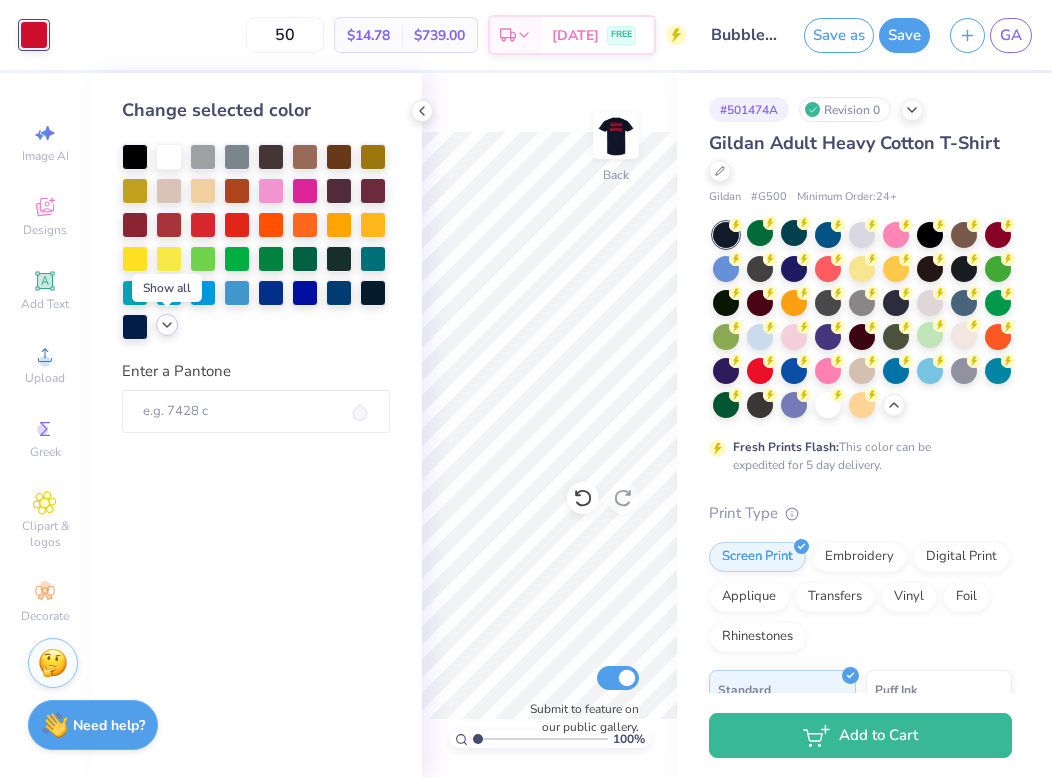click at bounding box center (167, 325) 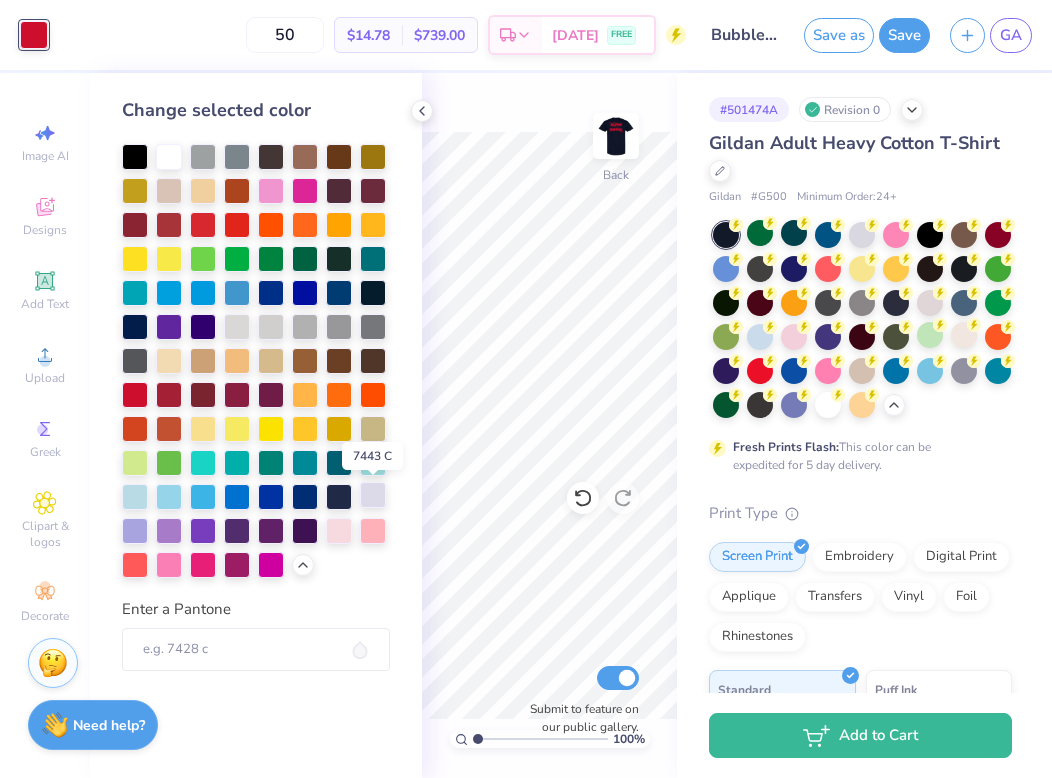 click at bounding box center [373, 495] 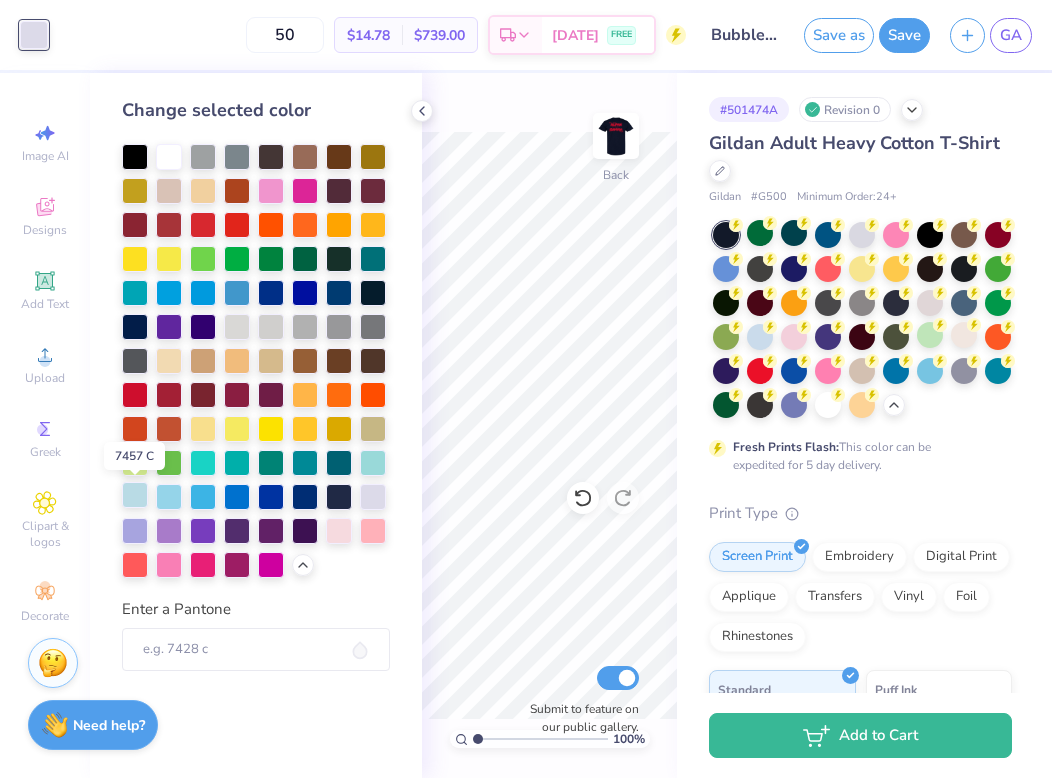 click at bounding box center (135, 495) 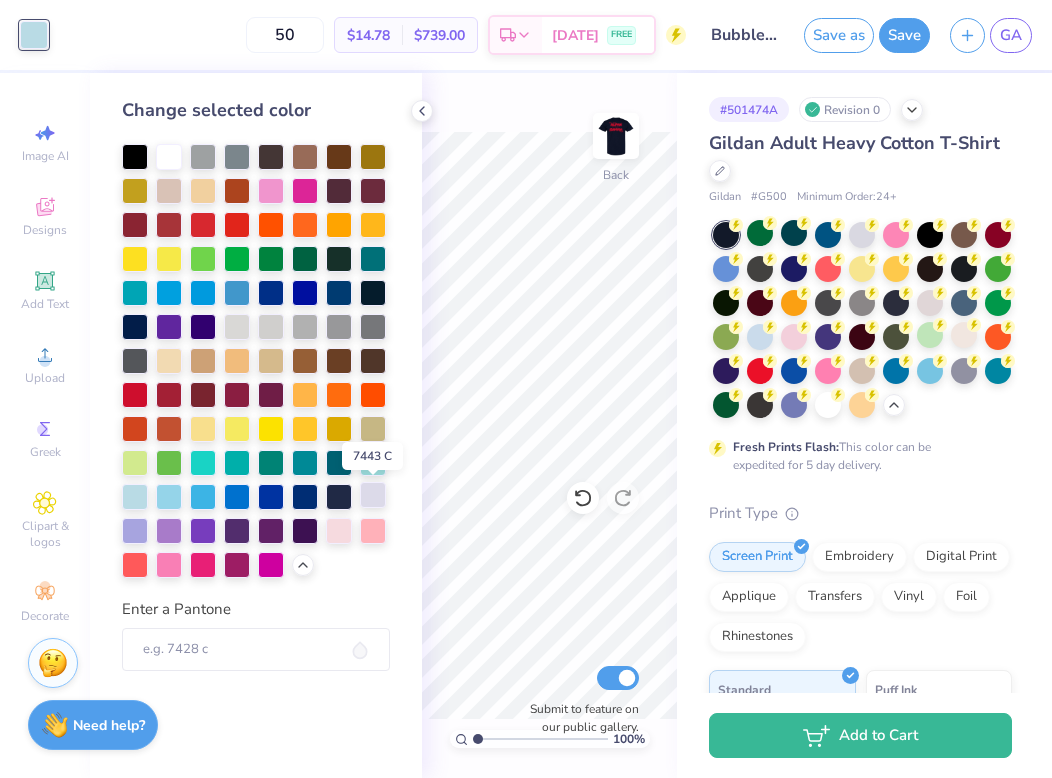 click at bounding box center (373, 495) 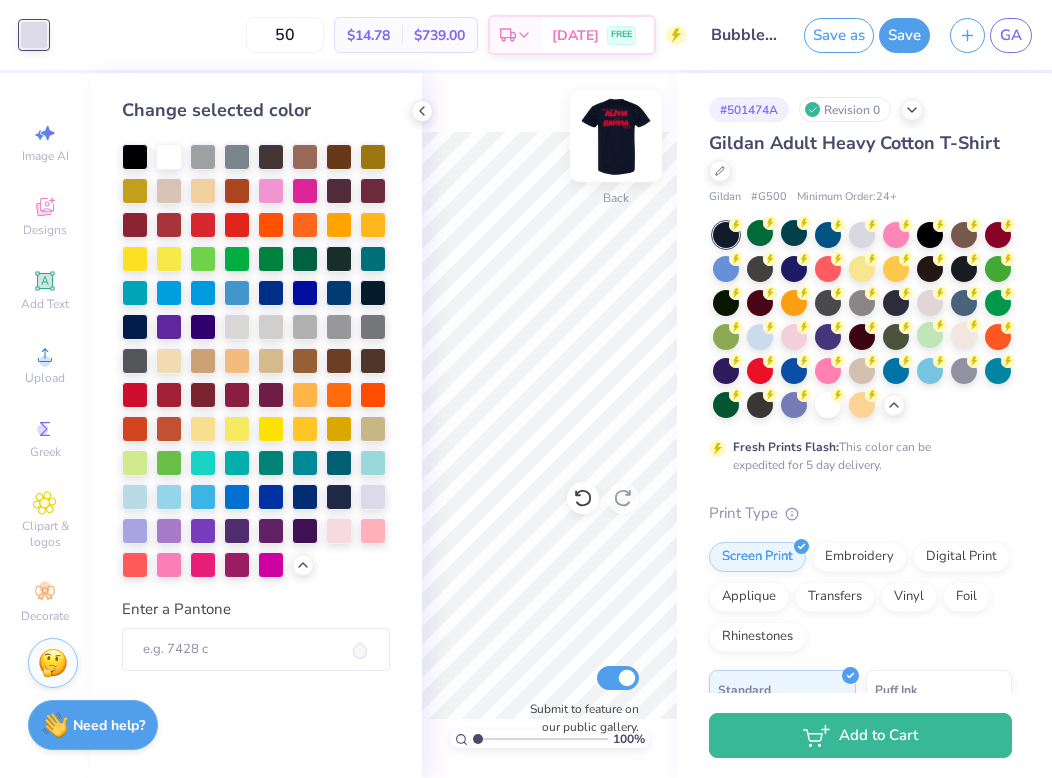 click at bounding box center (616, 136) 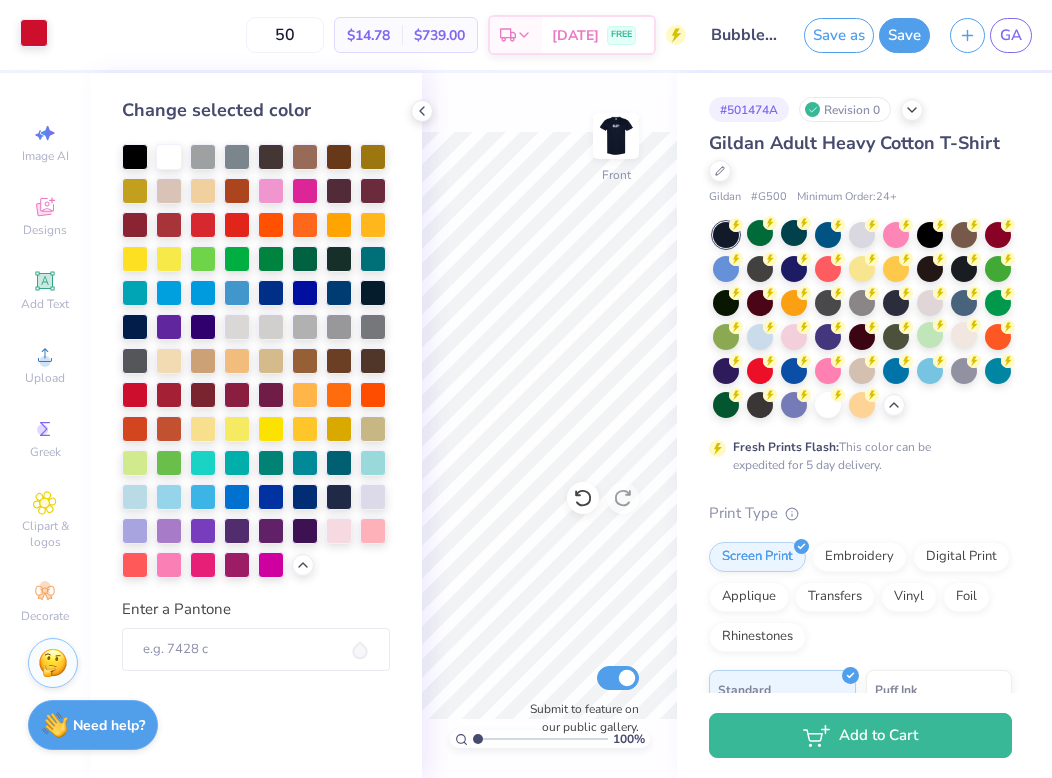 click at bounding box center (34, 33) 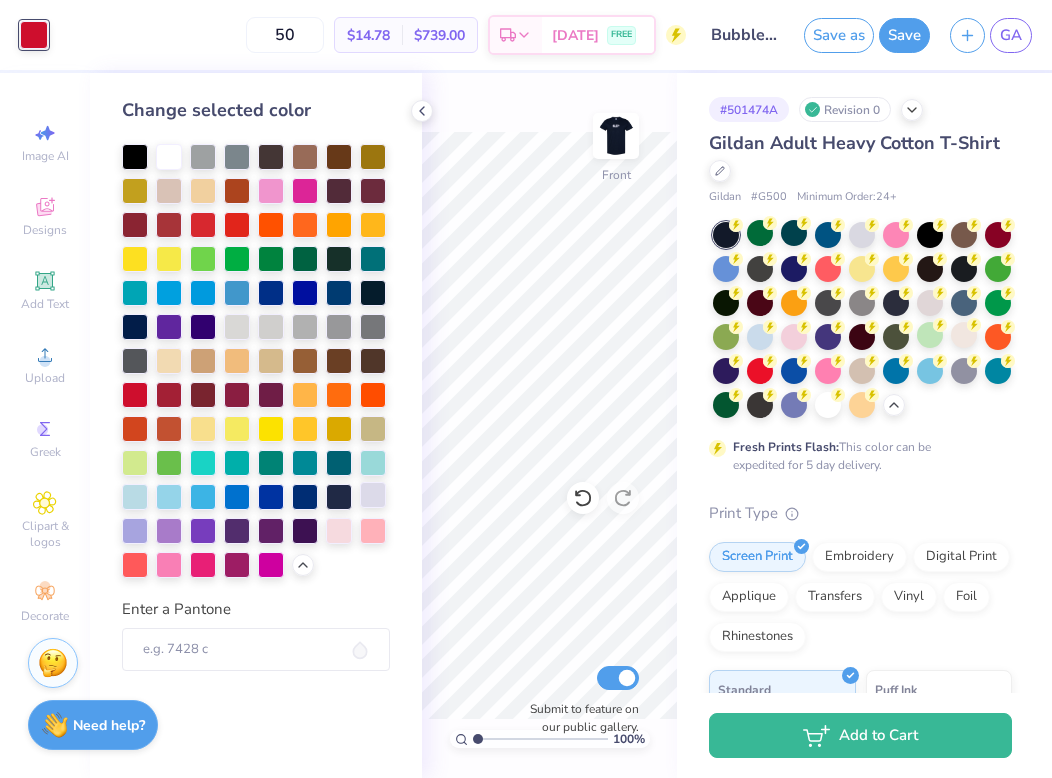 click at bounding box center [373, 495] 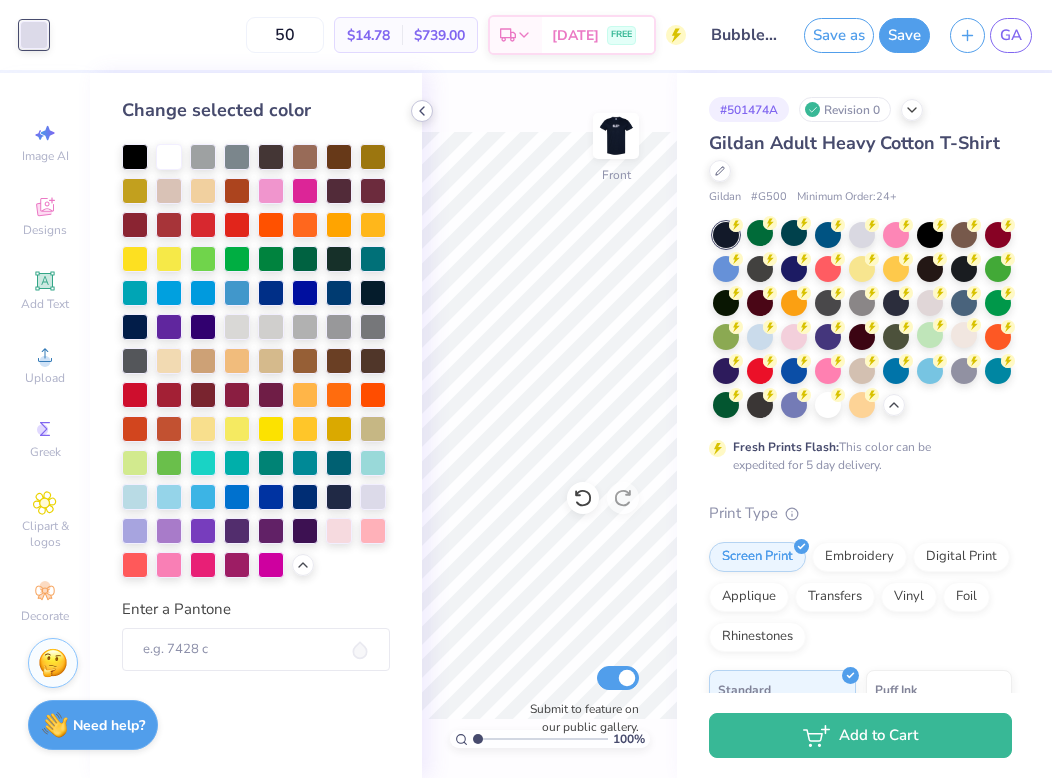 click 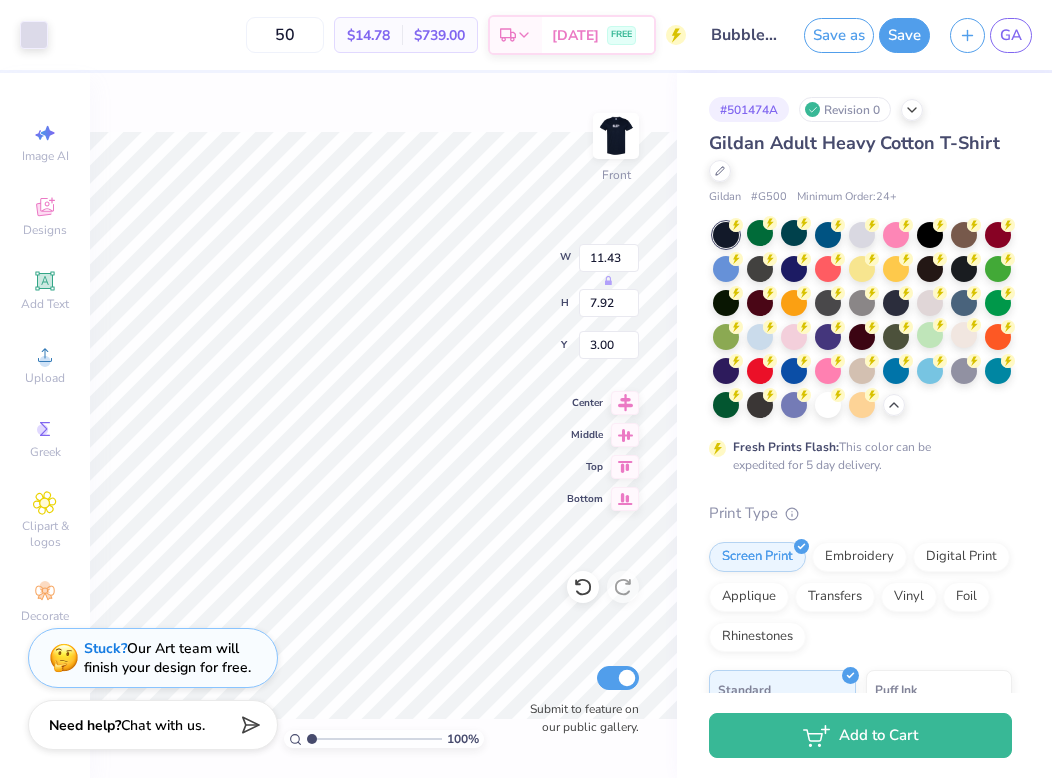 click on "Art colors" at bounding box center (24, 35) 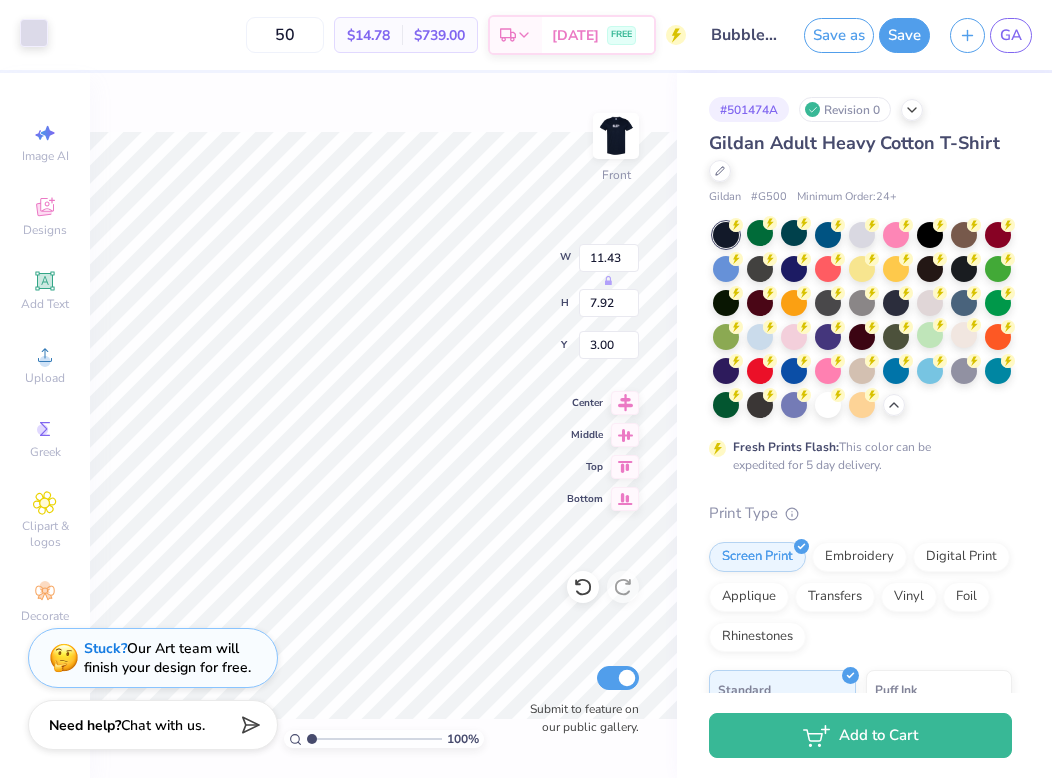 click at bounding box center [34, 33] 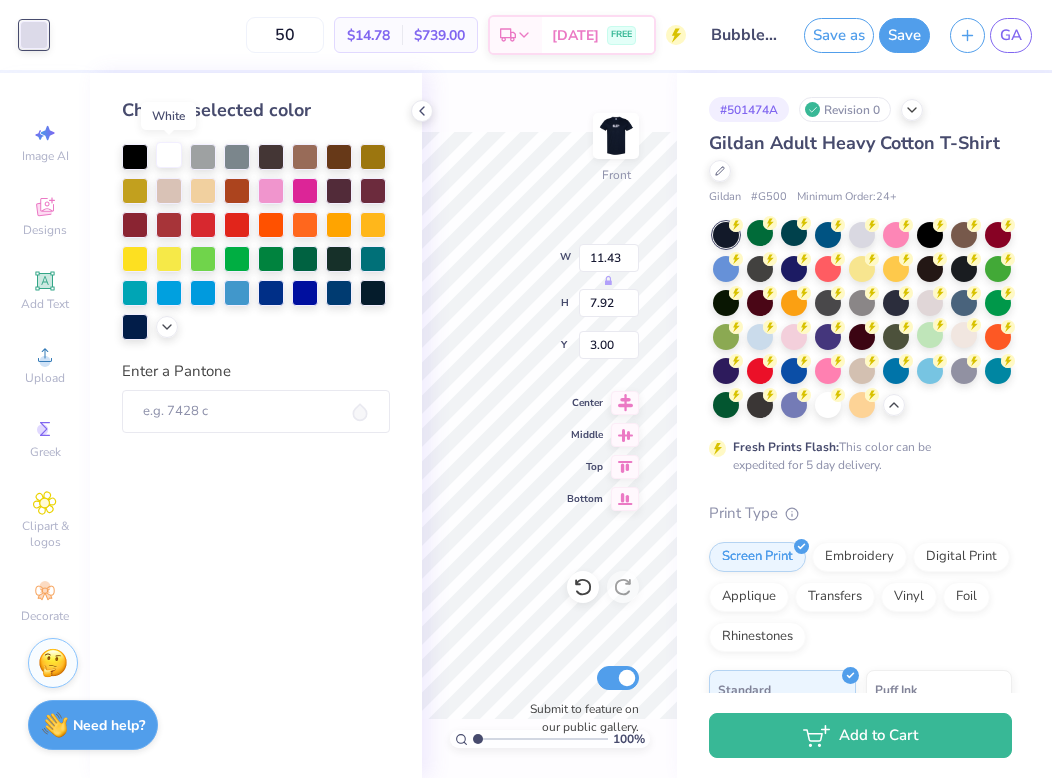 click at bounding box center [169, 155] 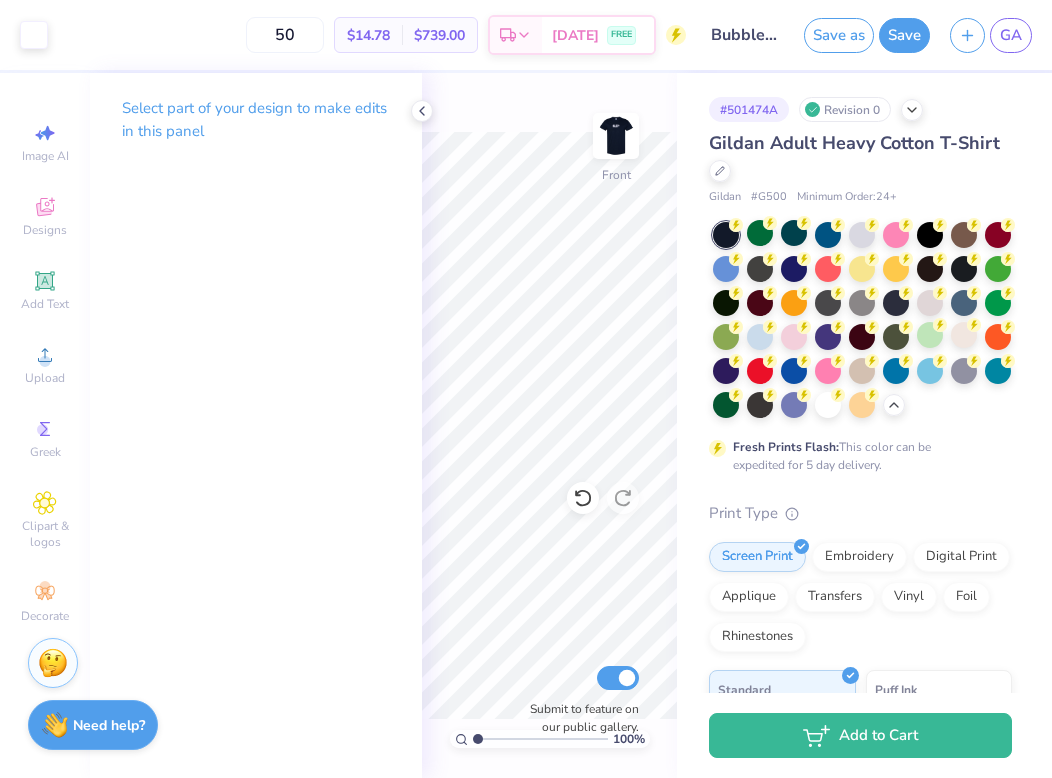 click on "100  % Front Submit to feature on our public gallery." at bounding box center [549, 425] 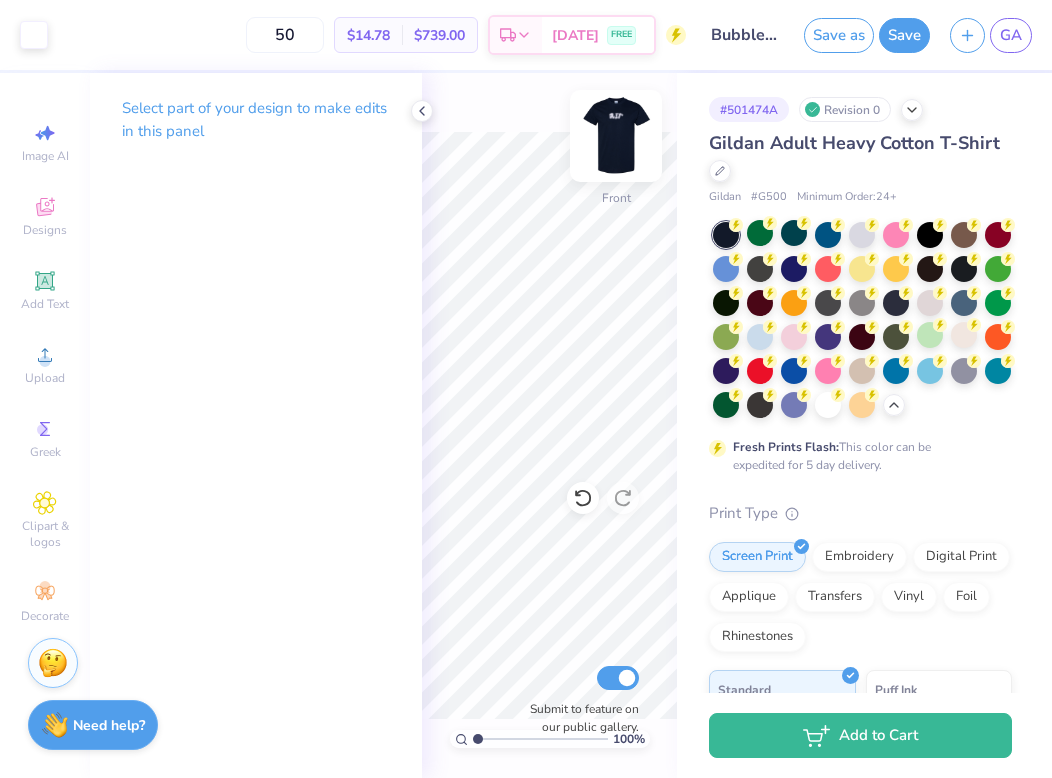 click at bounding box center [616, 136] 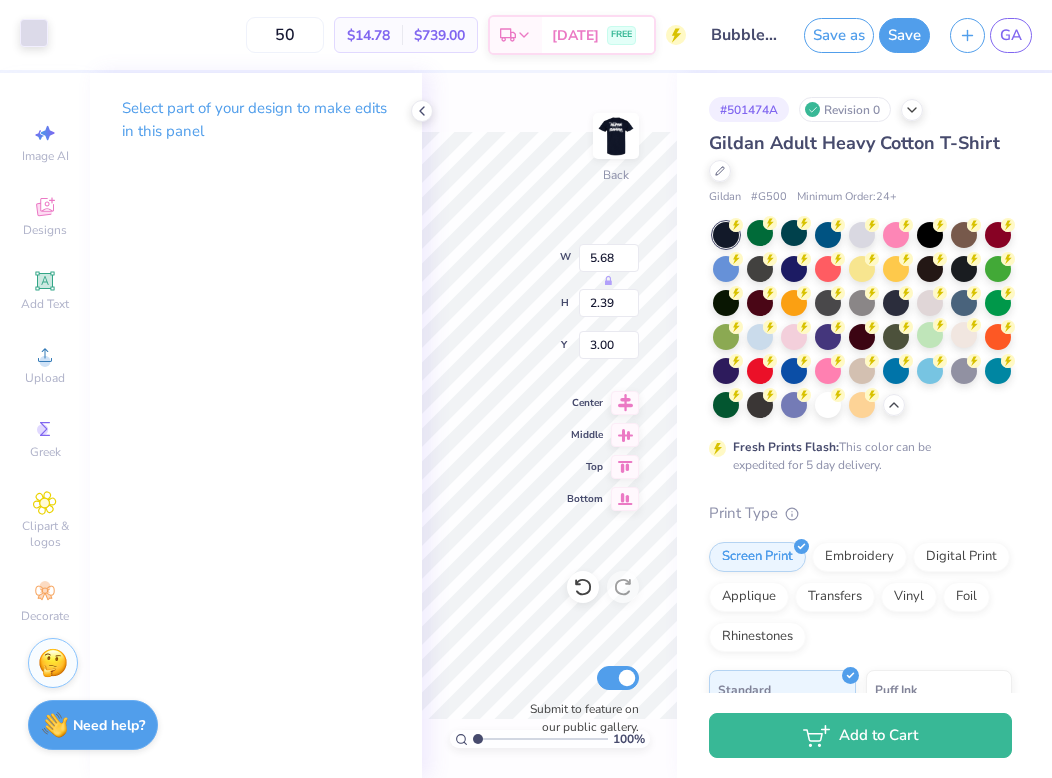 click at bounding box center (34, 33) 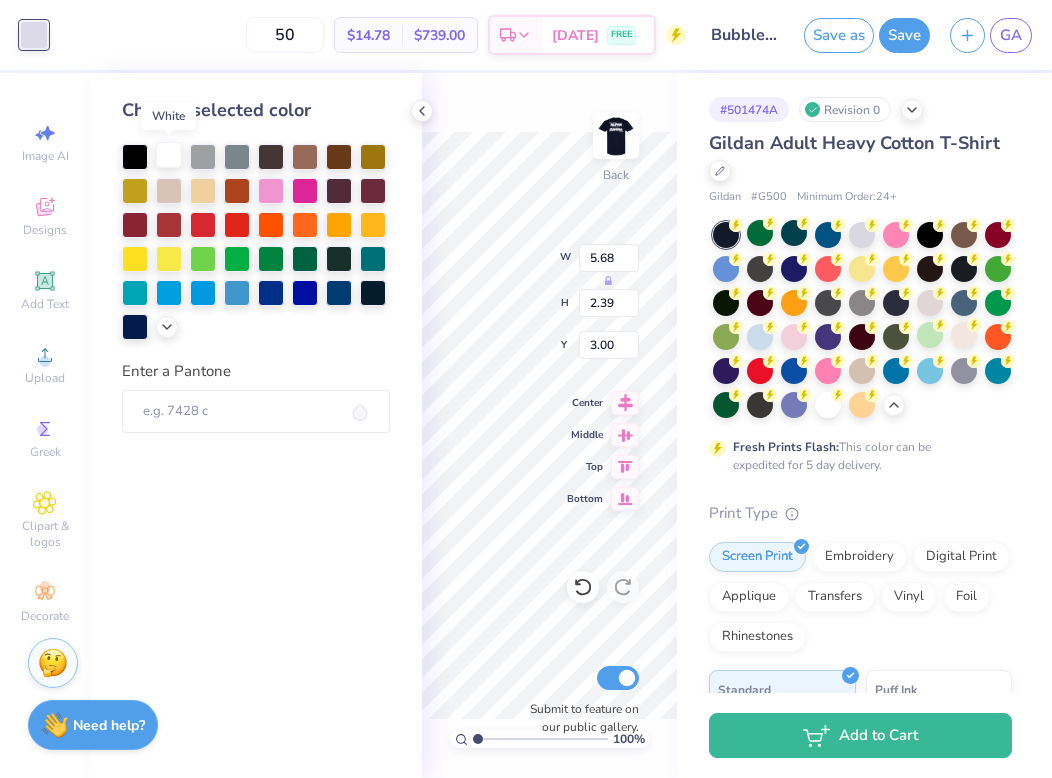 click at bounding box center (169, 155) 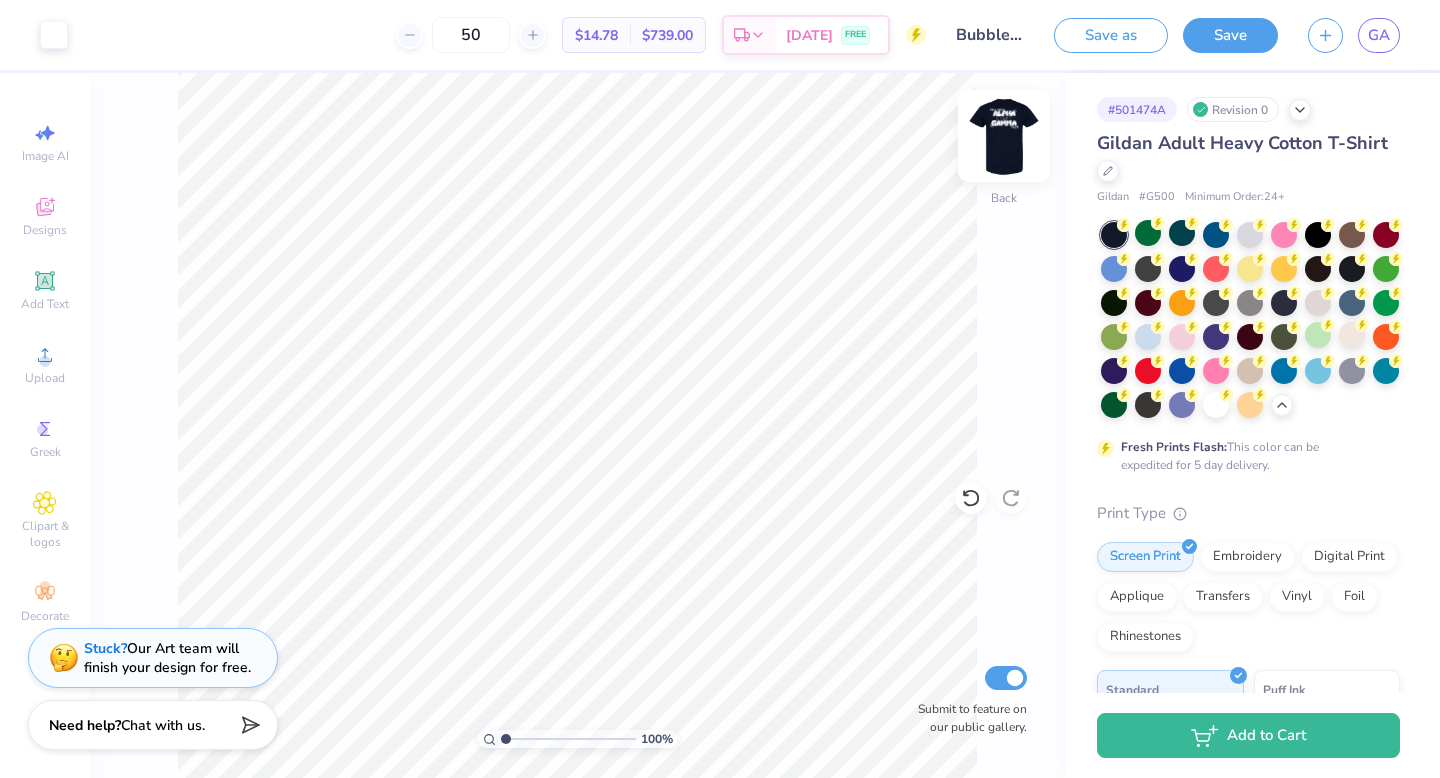 click at bounding box center [1004, 136] 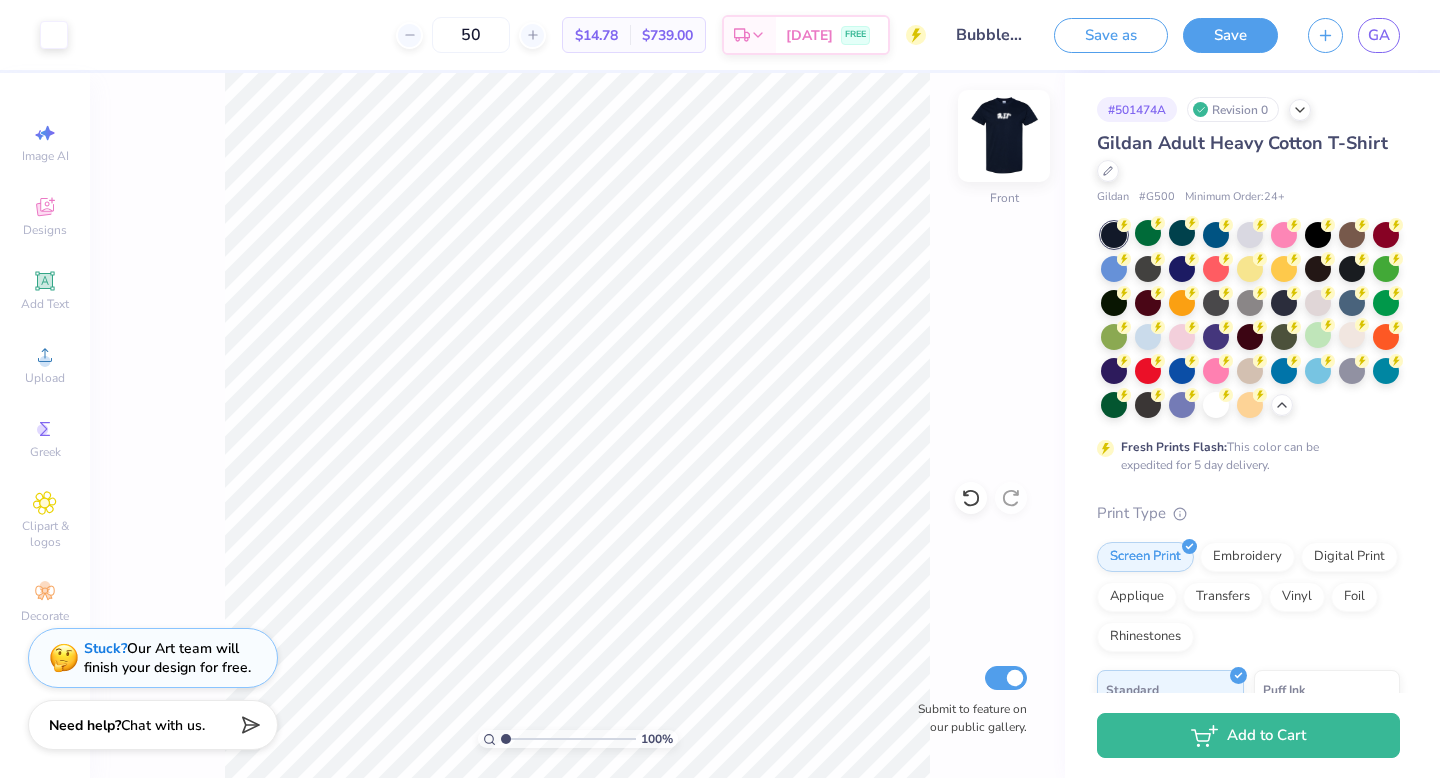 click at bounding box center [1004, 136] 